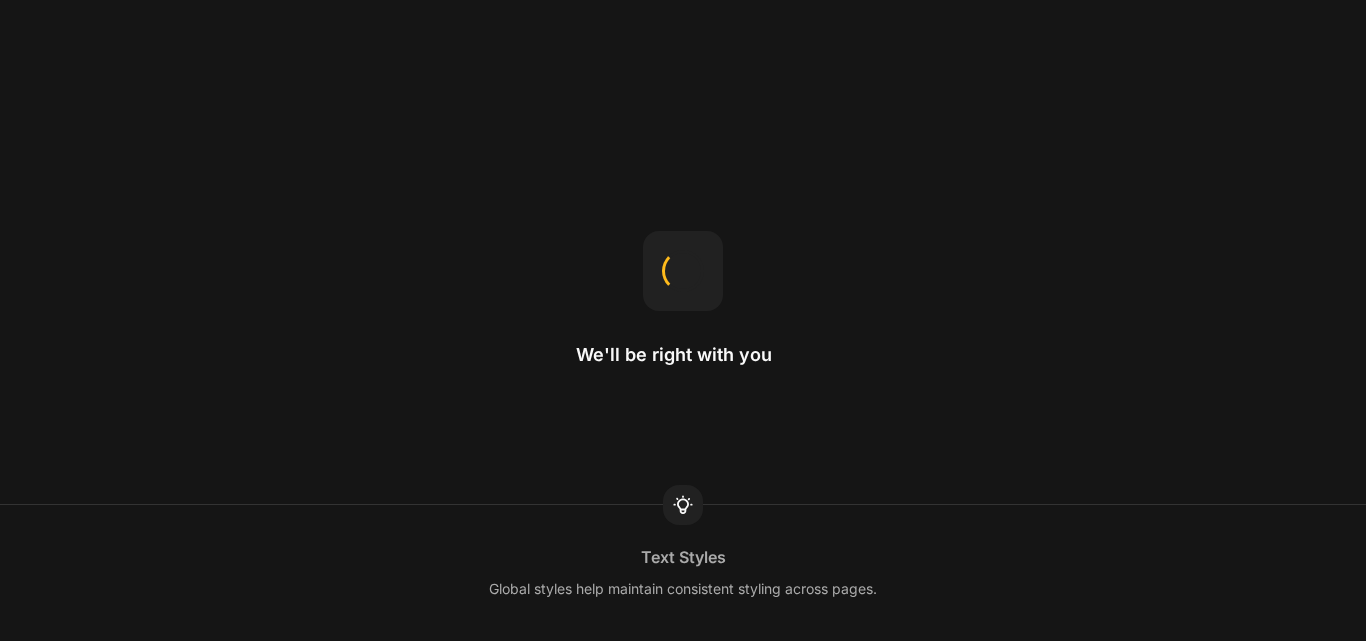 select on "English" 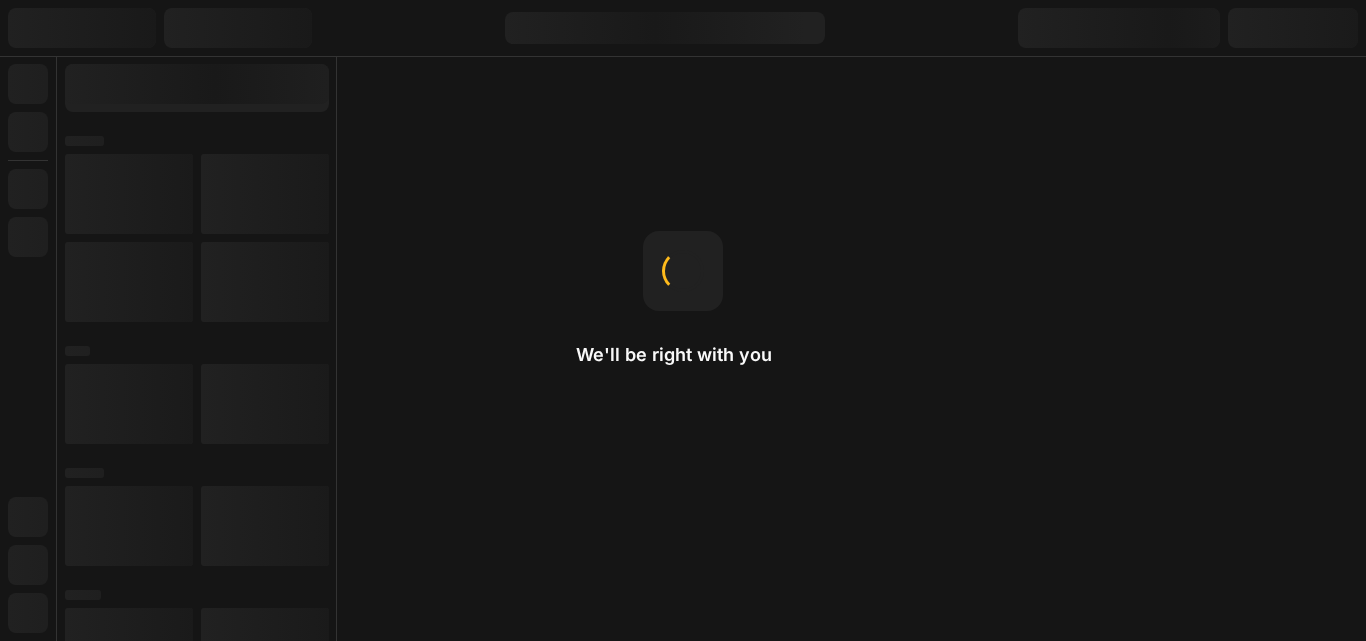 scroll, scrollTop: 0, scrollLeft: 0, axis: both 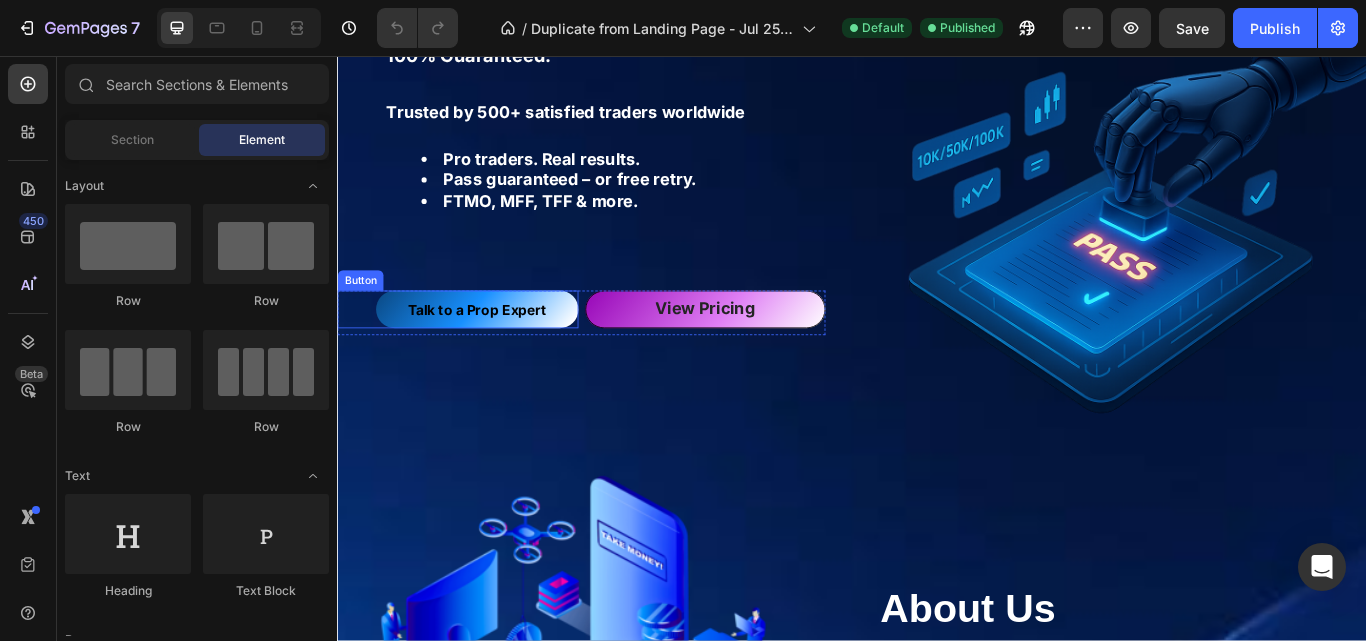 click on "Talk to a Prop Expert" at bounding box center (500, 353) 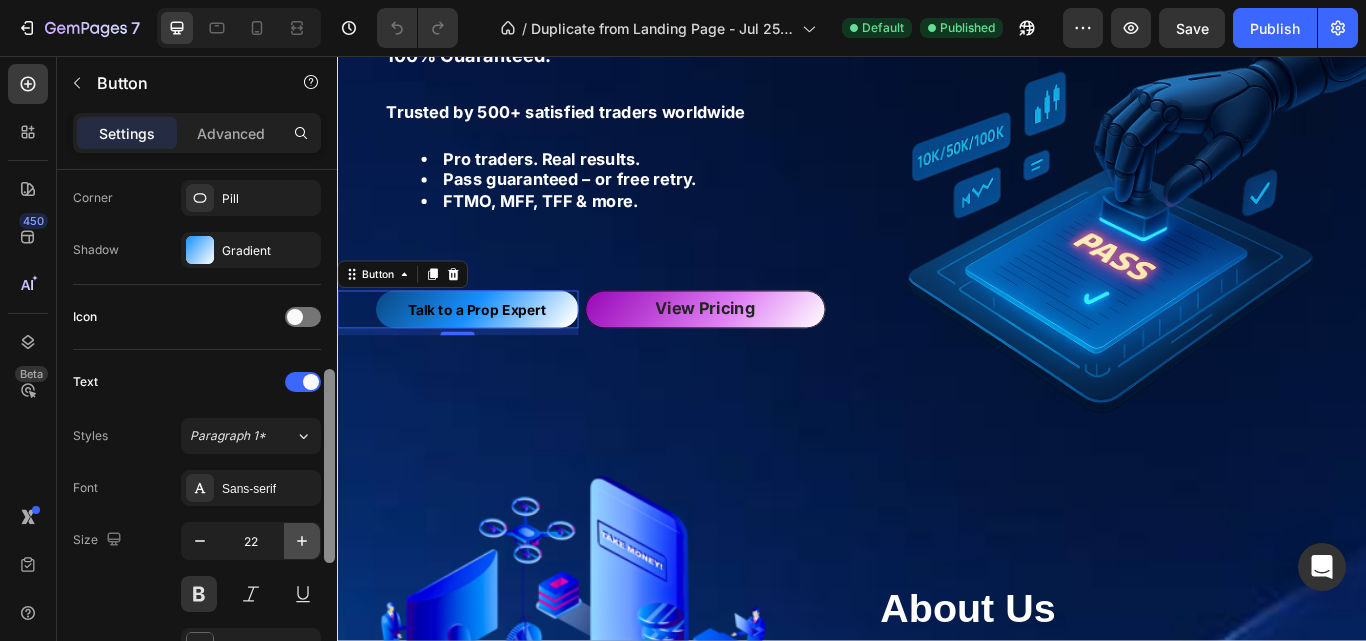 scroll, scrollTop: 507, scrollLeft: 0, axis: vertical 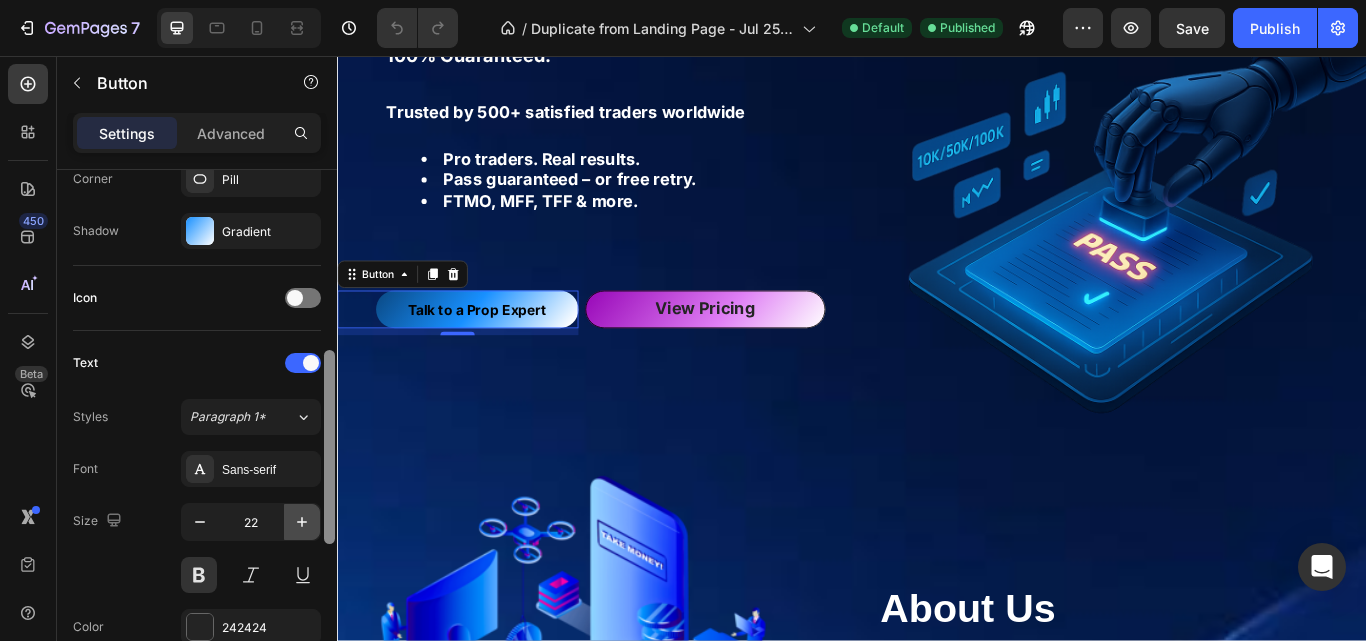drag, startPoint x: 334, startPoint y: 354, endPoint x: 312, endPoint y: 541, distance: 188.28967 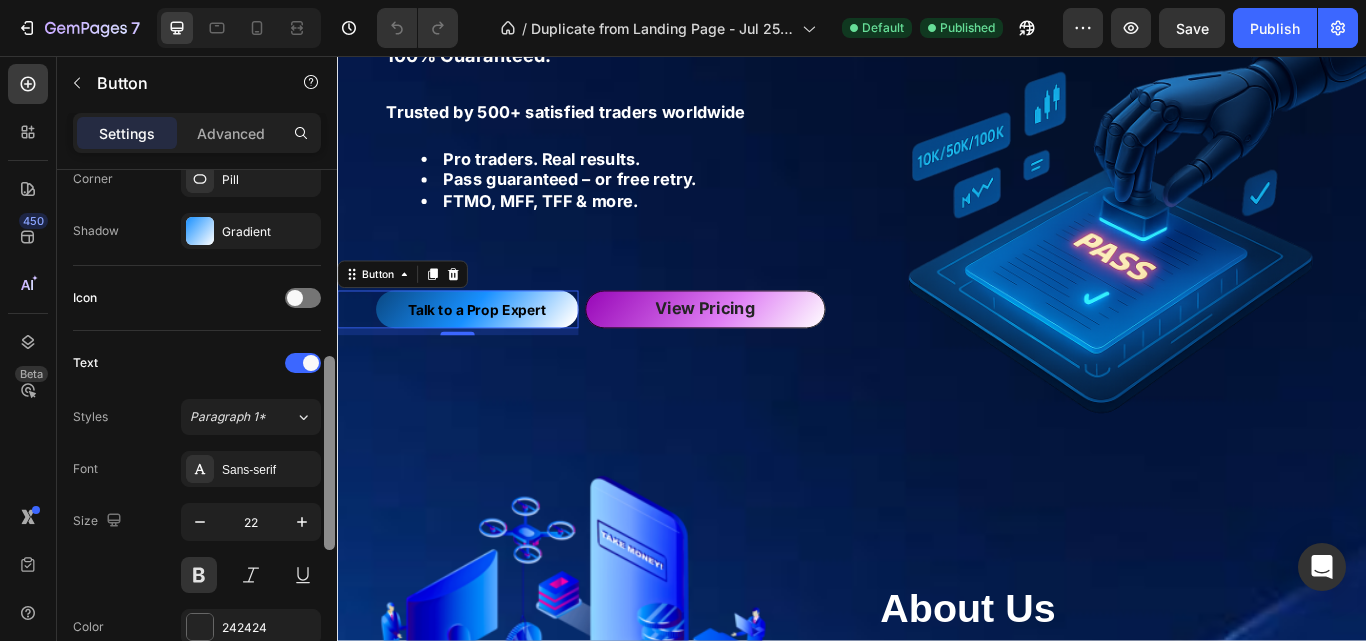scroll, scrollTop: 515, scrollLeft: 0, axis: vertical 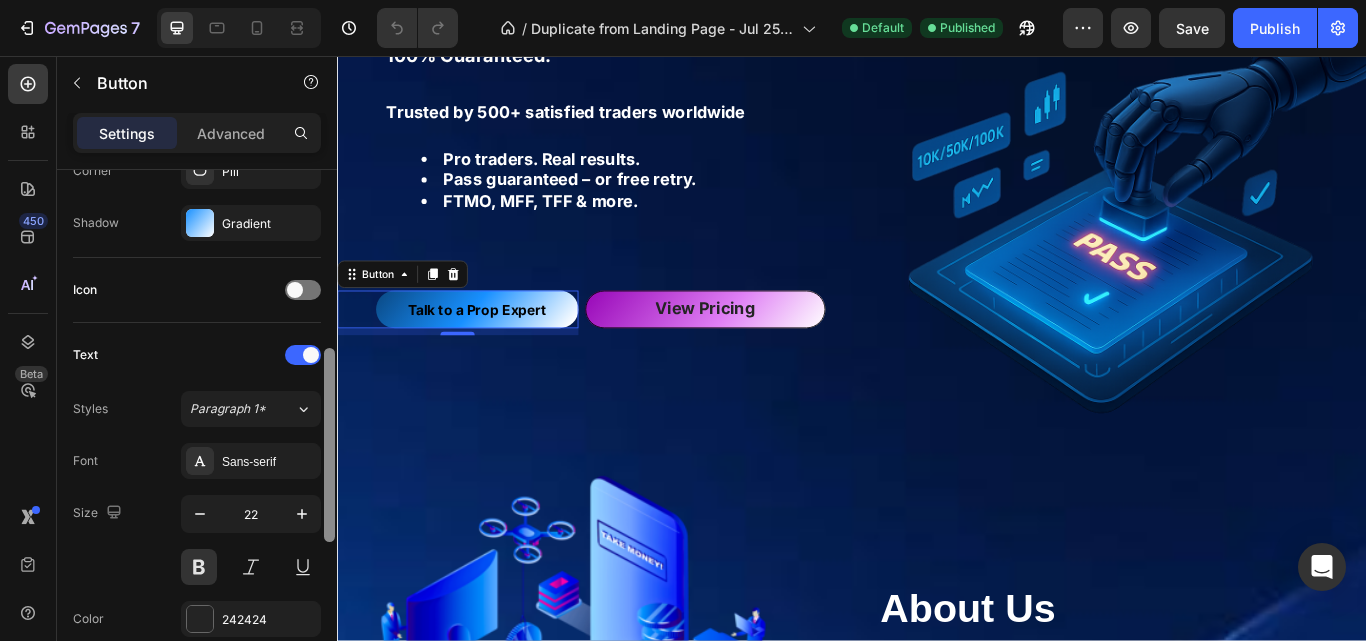 click at bounding box center (329, 445) 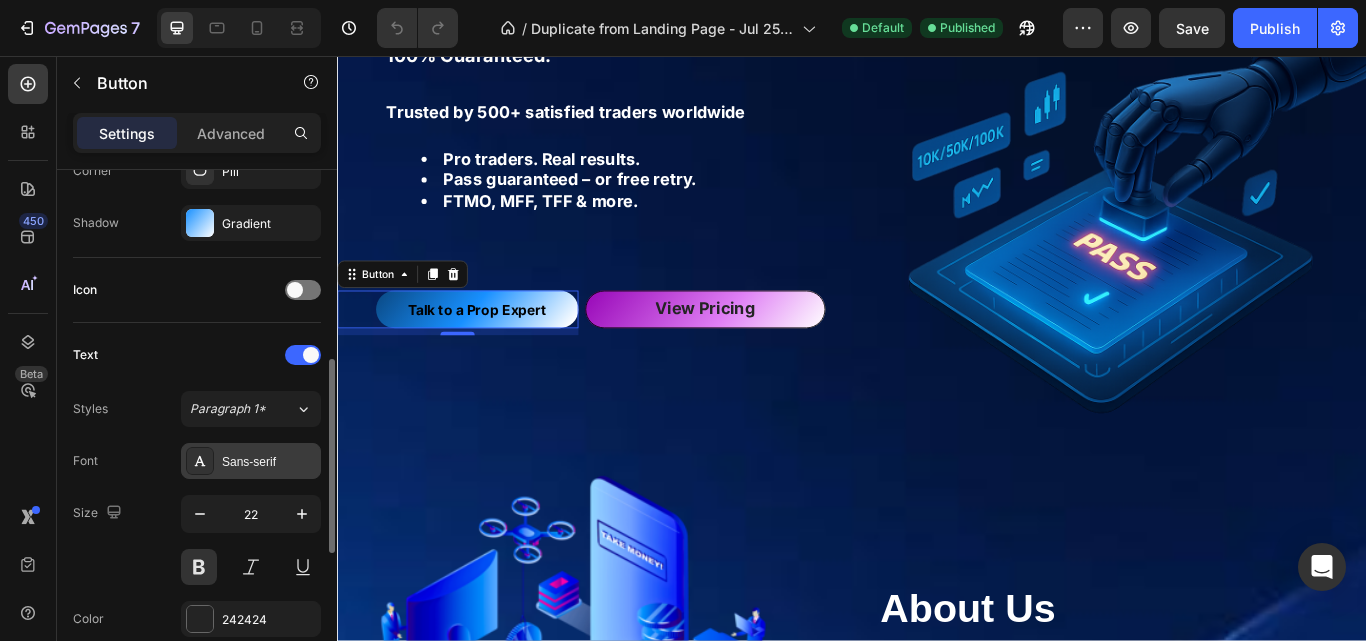 click on "Sans-serif" at bounding box center (269, 462) 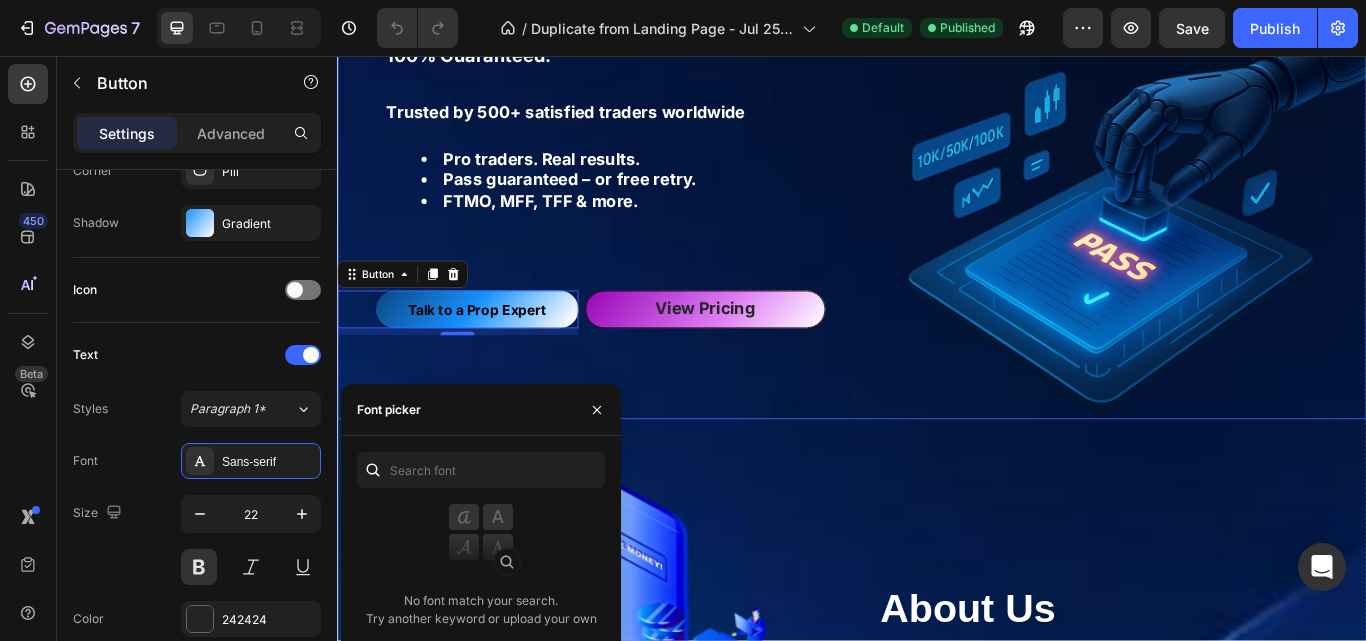 click on "We Pass Prop Firm Challenges. 100%   Guaranteed. Text Block         Trusted by 500+ satisfied traders worldwide Text Block Pro traders. Real results. Pass guaranteed – or free retry. FTMO, MFF, TFF & more. Text Block Talk to a Prop Expert Button   8 View Pricing Button Row" at bounding box center (621, 234) 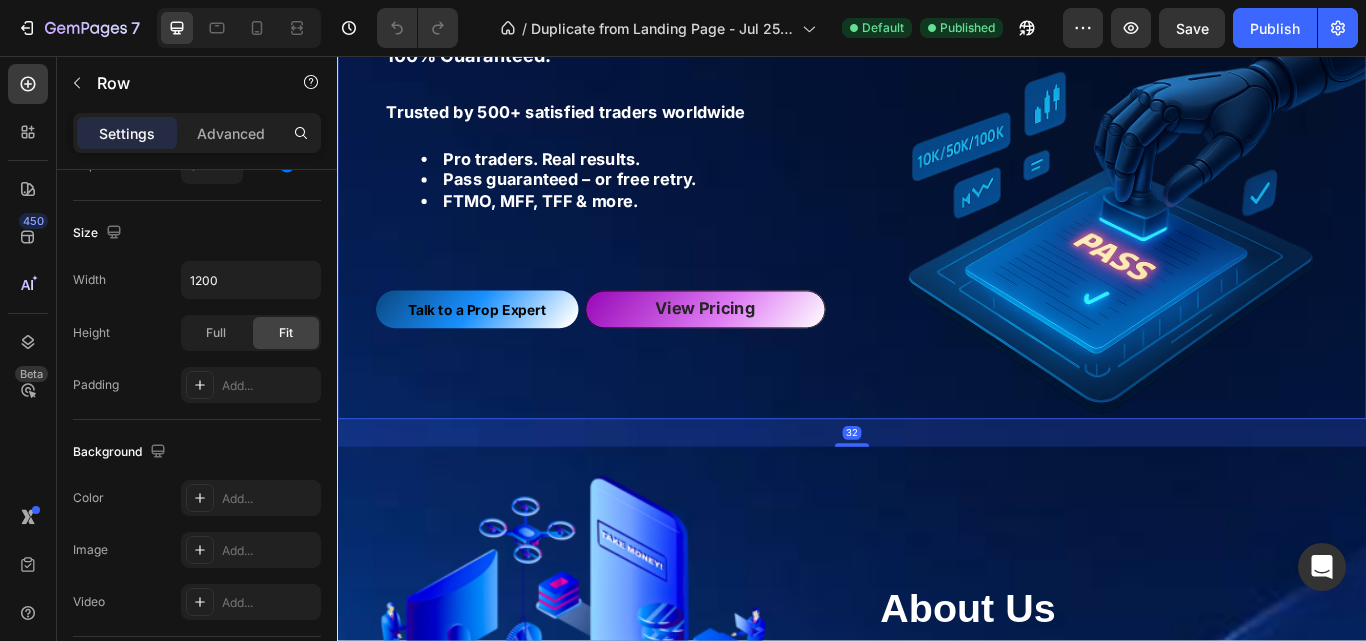 scroll, scrollTop: 0, scrollLeft: 0, axis: both 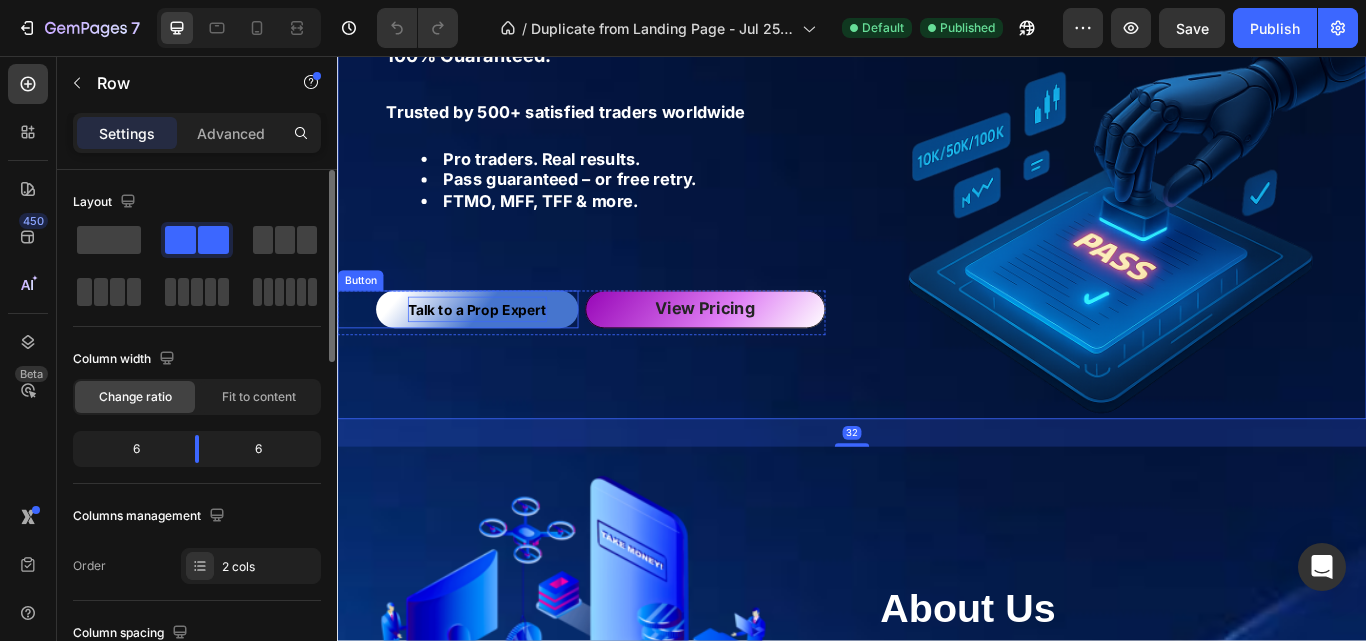 click on "Talk to a Prop Expert" at bounding box center (500, 352) 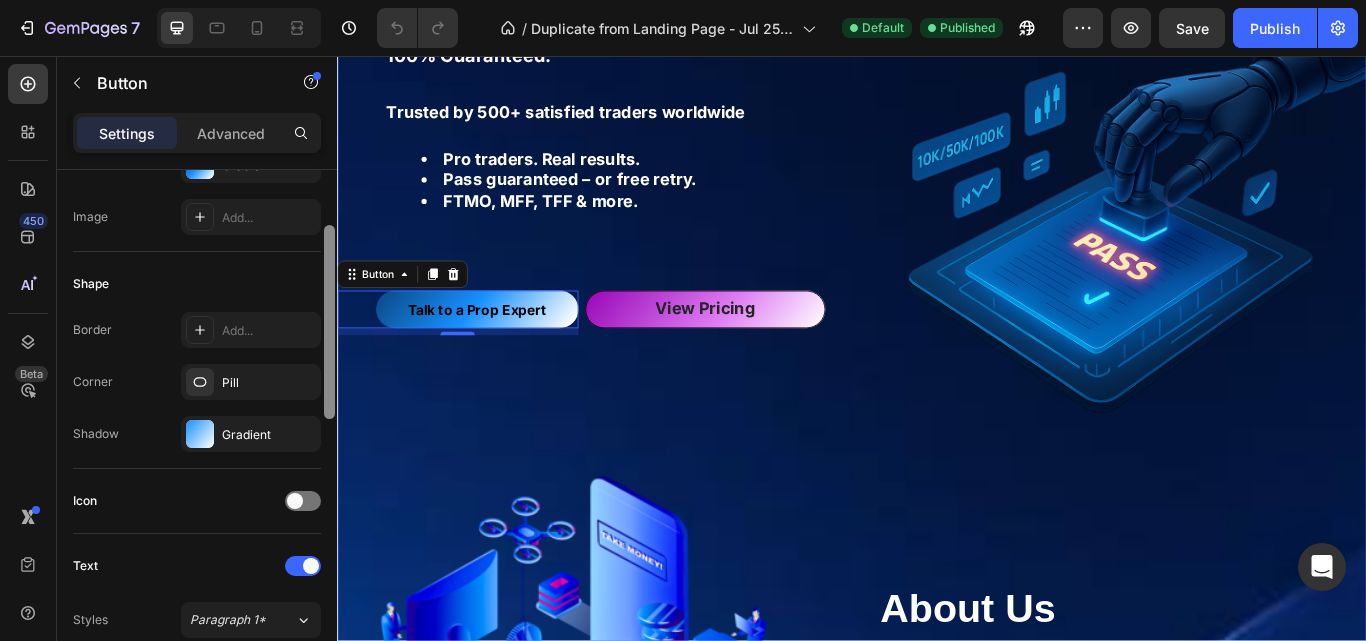 scroll, scrollTop: 307, scrollLeft: 0, axis: vertical 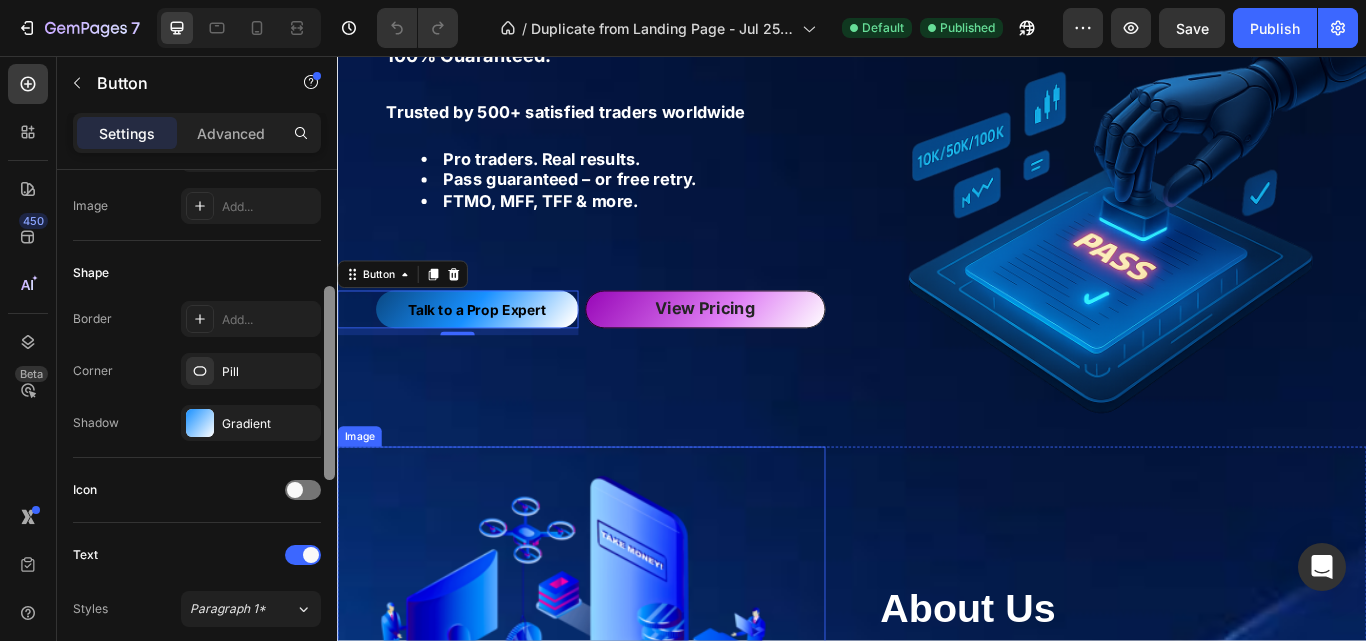 drag, startPoint x: 665, startPoint y: 409, endPoint x: 341, endPoint y: 616, distance: 384.48016 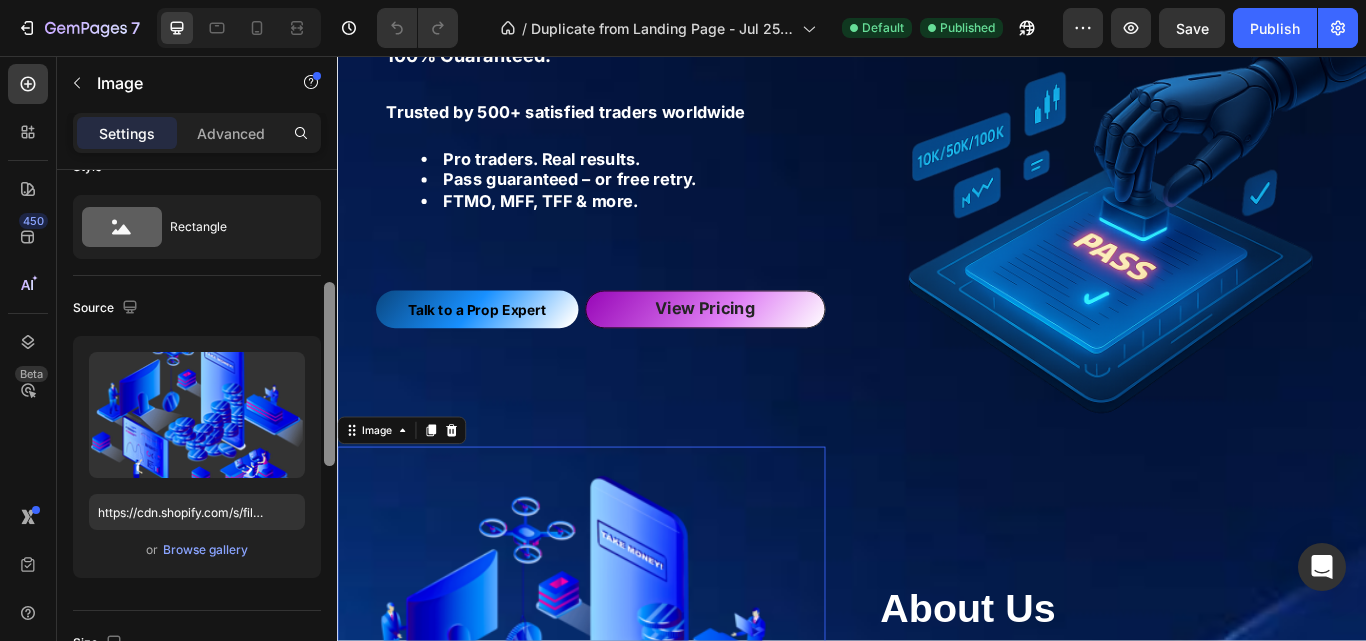 scroll, scrollTop: 0, scrollLeft: 0, axis: both 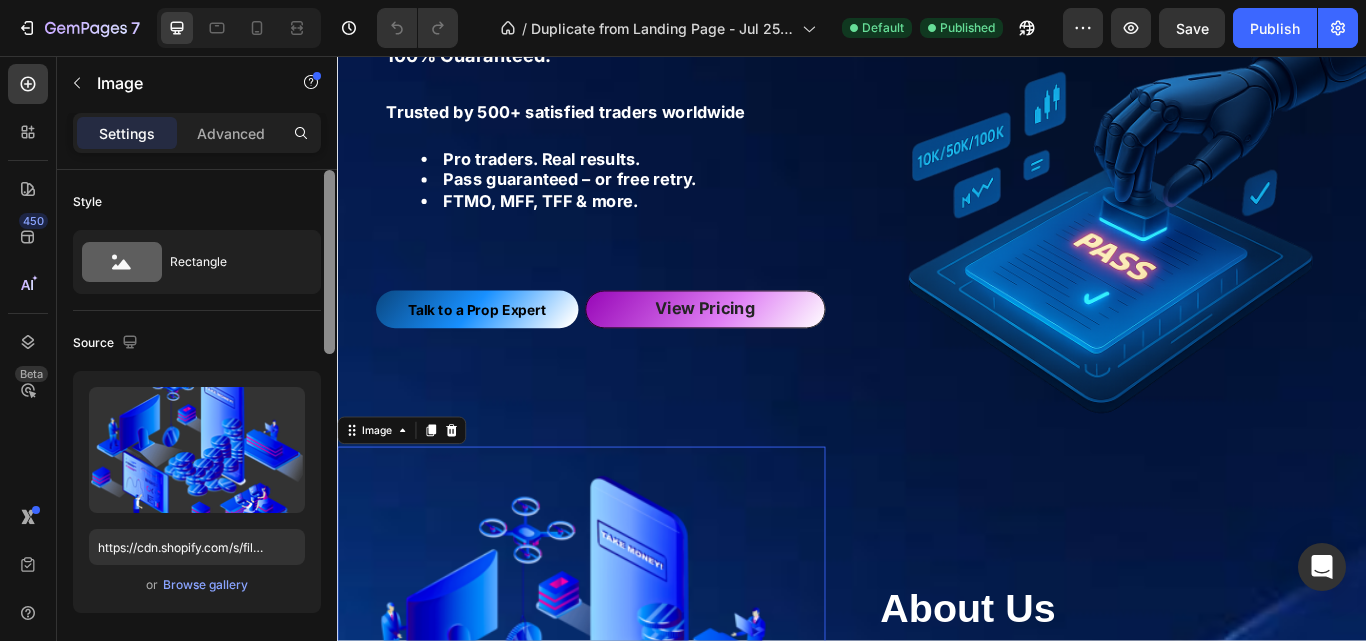 click at bounding box center [329, 262] 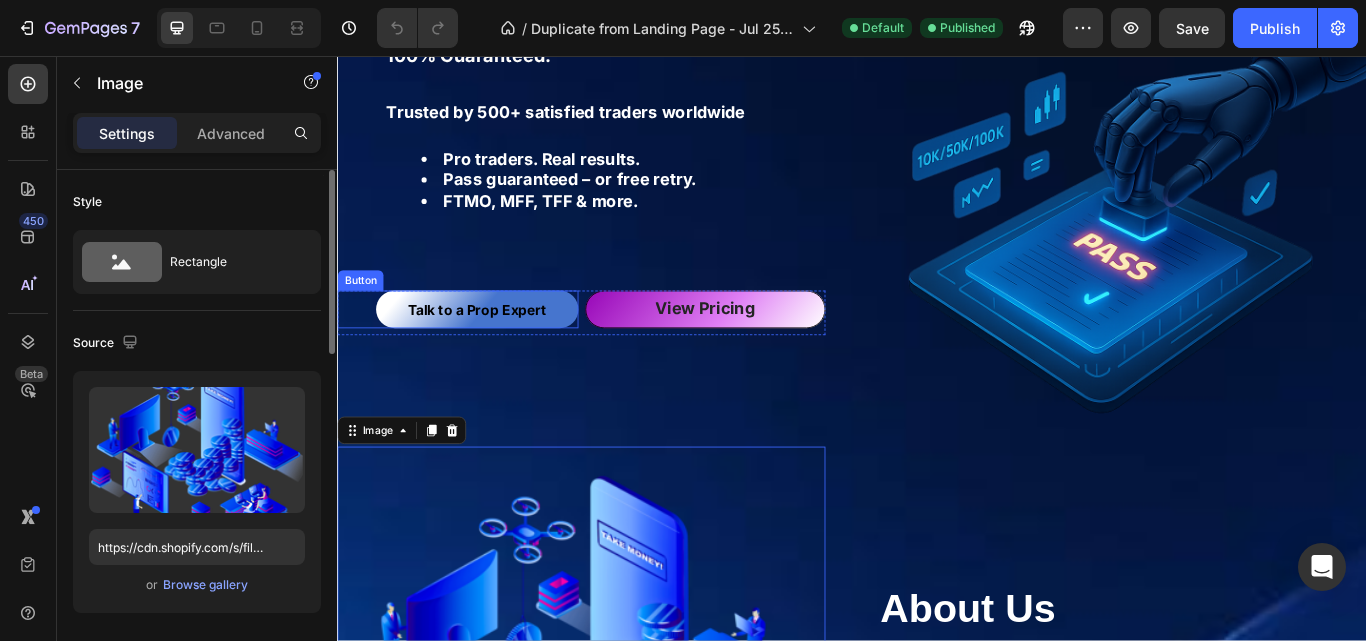 drag, startPoint x: 488, startPoint y: 345, endPoint x: 417, endPoint y: 369, distance: 74.94665 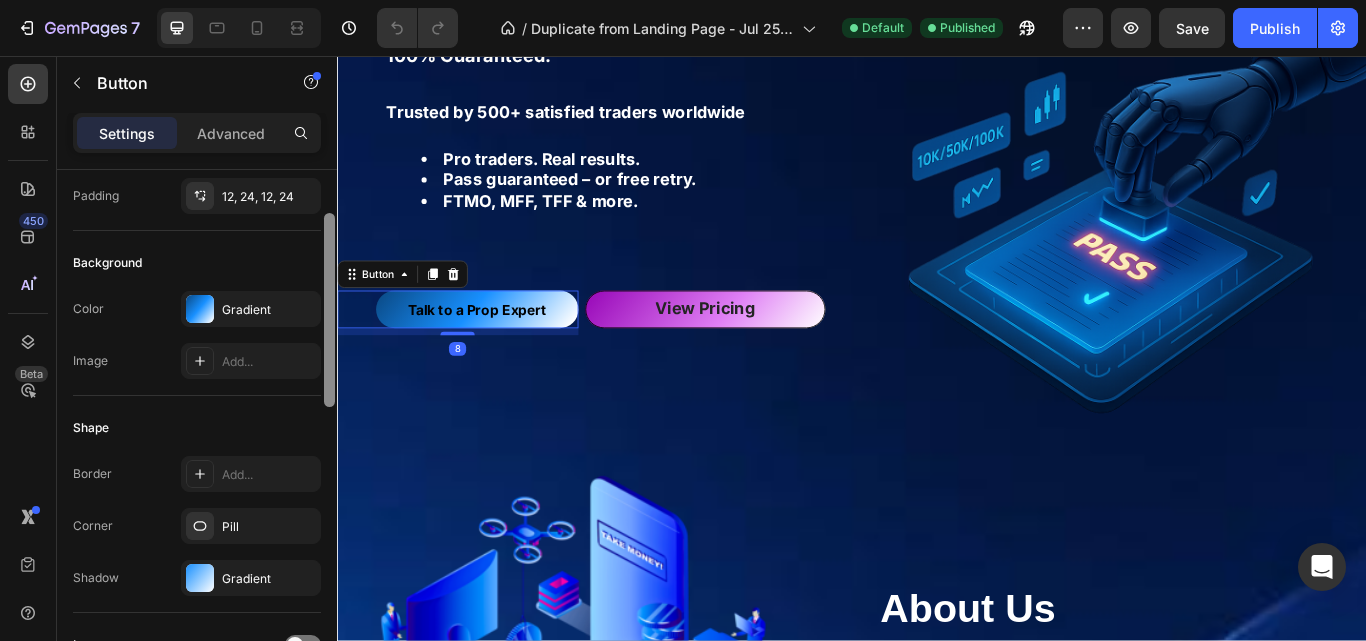 drag, startPoint x: 329, startPoint y: 331, endPoint x: 329, endPoint y: 386, distance: 55 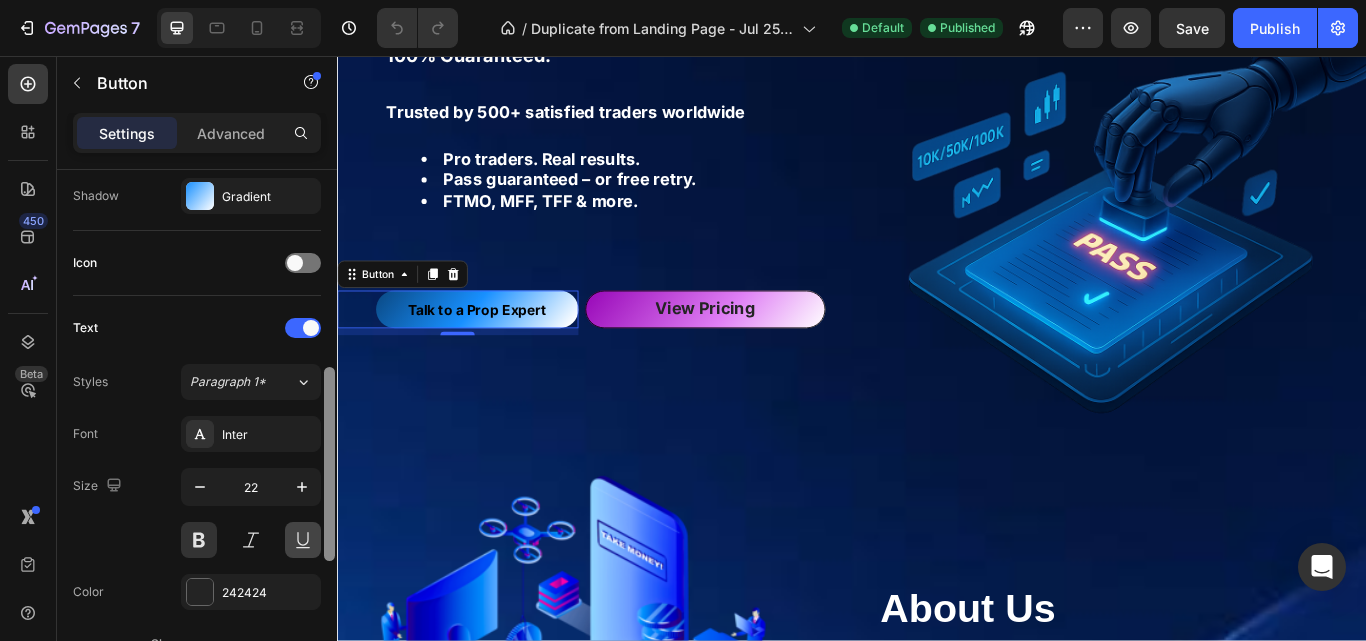 scroll, scrollTop: 545, scrollLeft: 0, axis: vertical 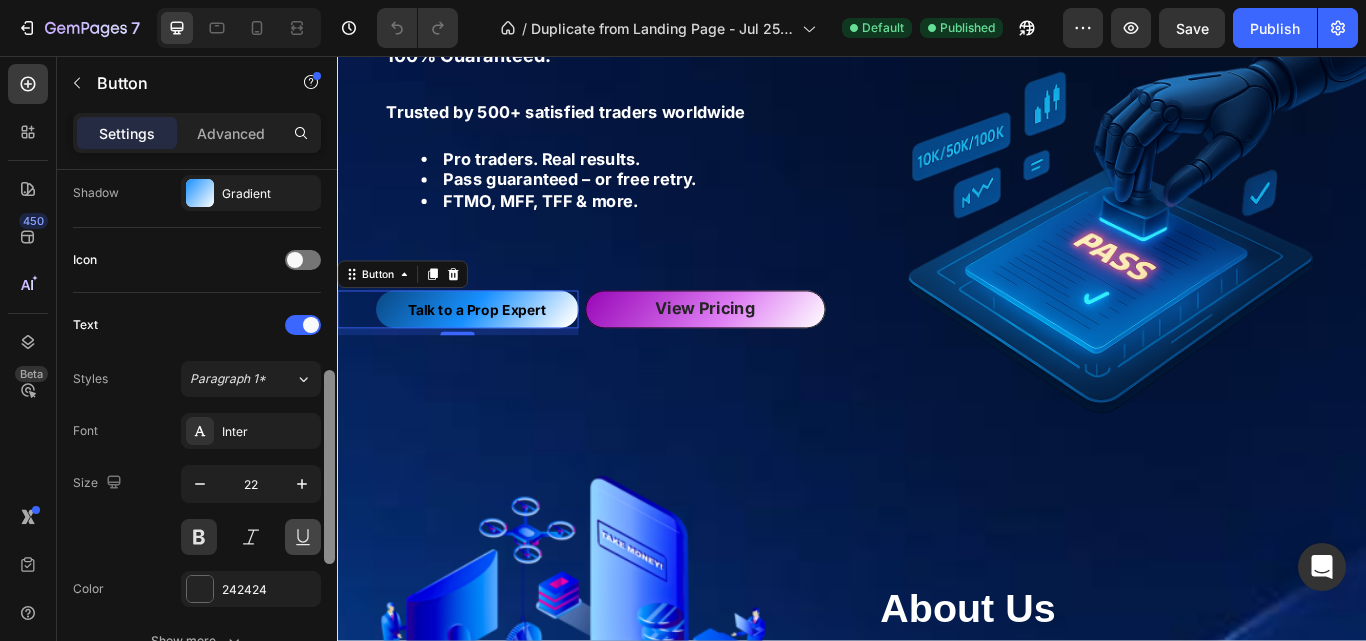 drag, startPoint x: 328, startPoint y: 389, endPoint x: 315, endPoint y: 529, distance: 140.60228 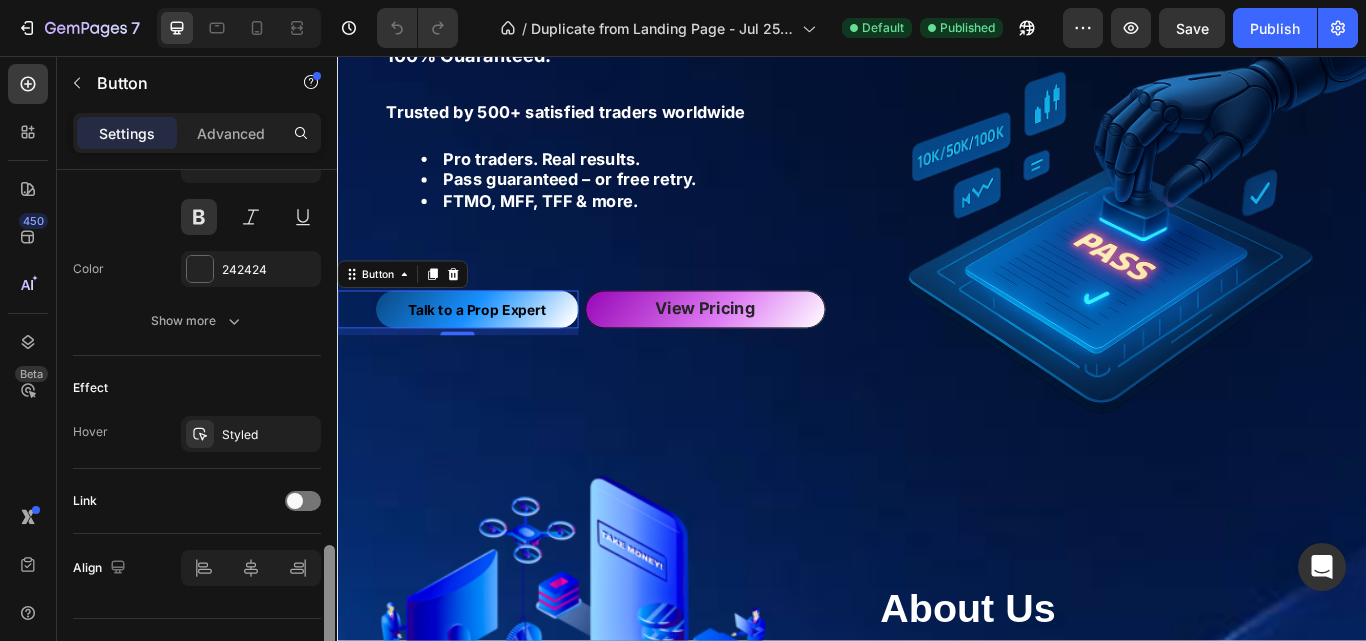 scroll, scrollTop: 906, scrollLeft: 0, axis: vertical 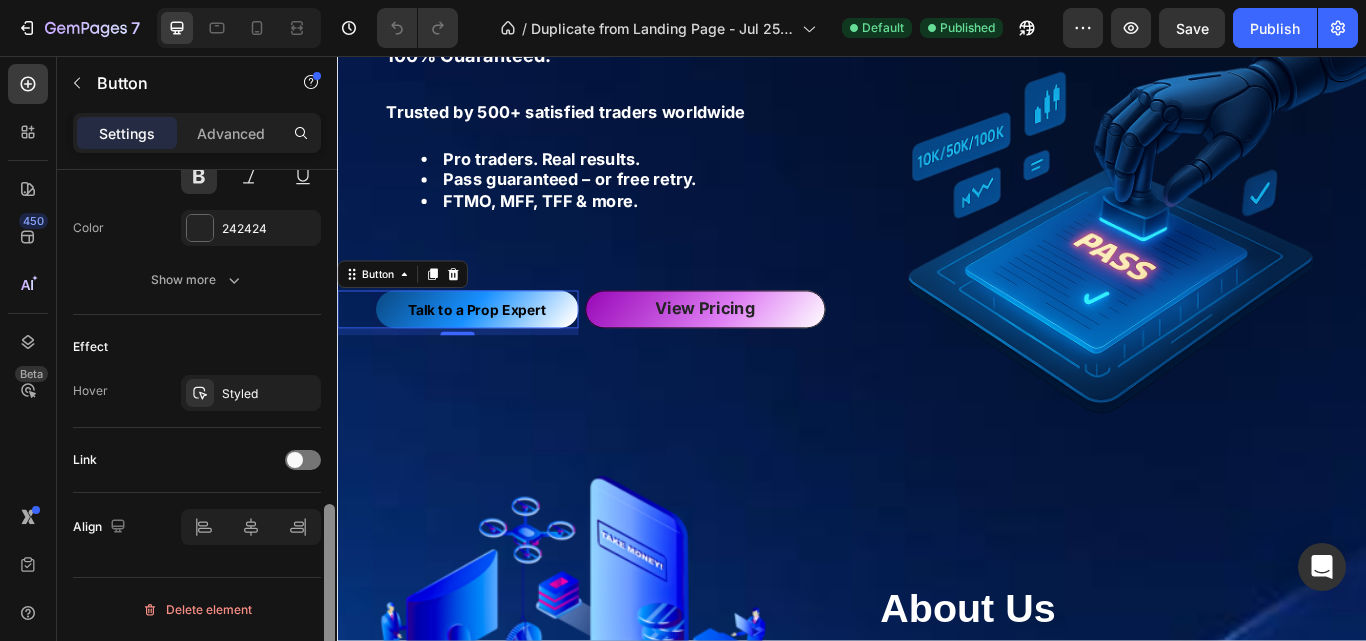 drag, startPoint x: 325, startPoint y: 437, endPoint x: 323, endPoint y: 608, distance: 171.01169 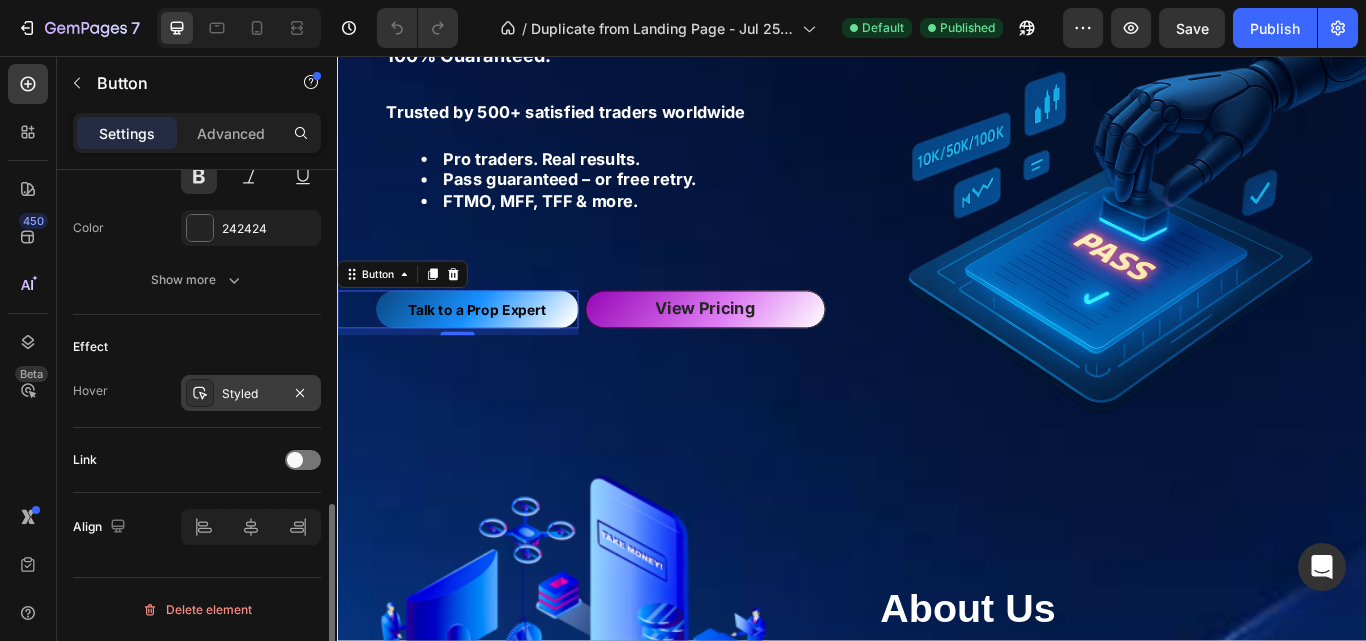 click on "Styled" at bounding box center [251, 394] 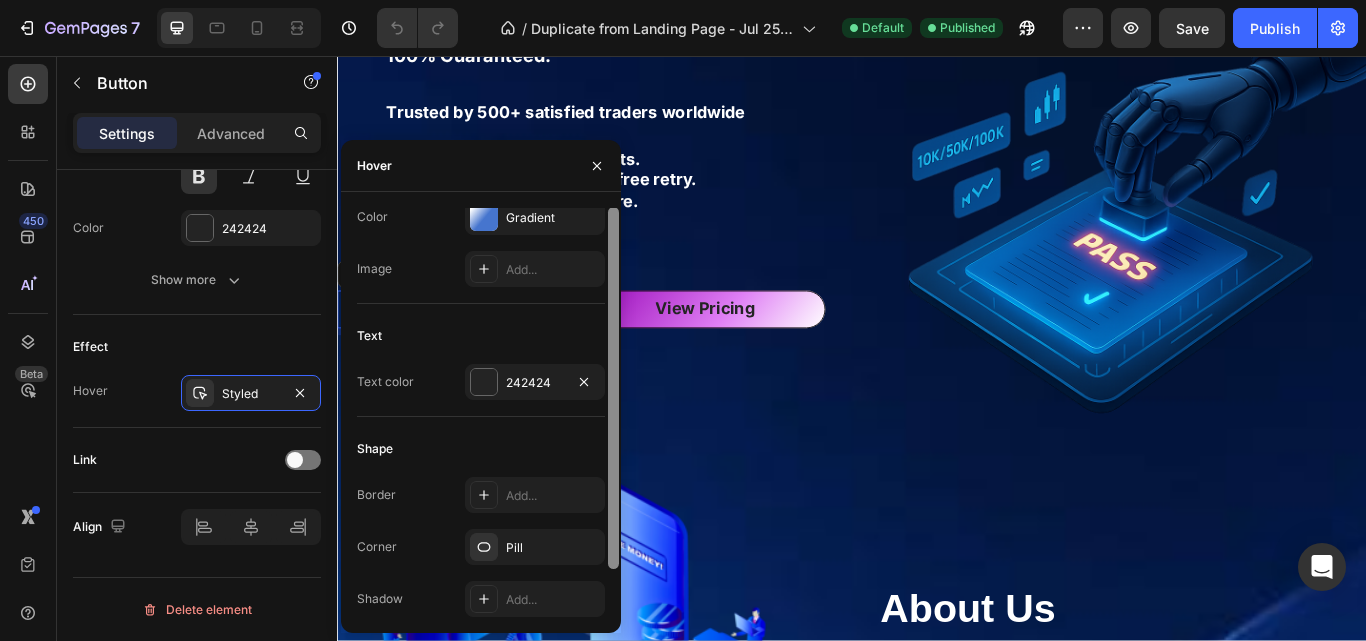 scroll, scrollTop: 0, scrollLeft: 0, axis: both 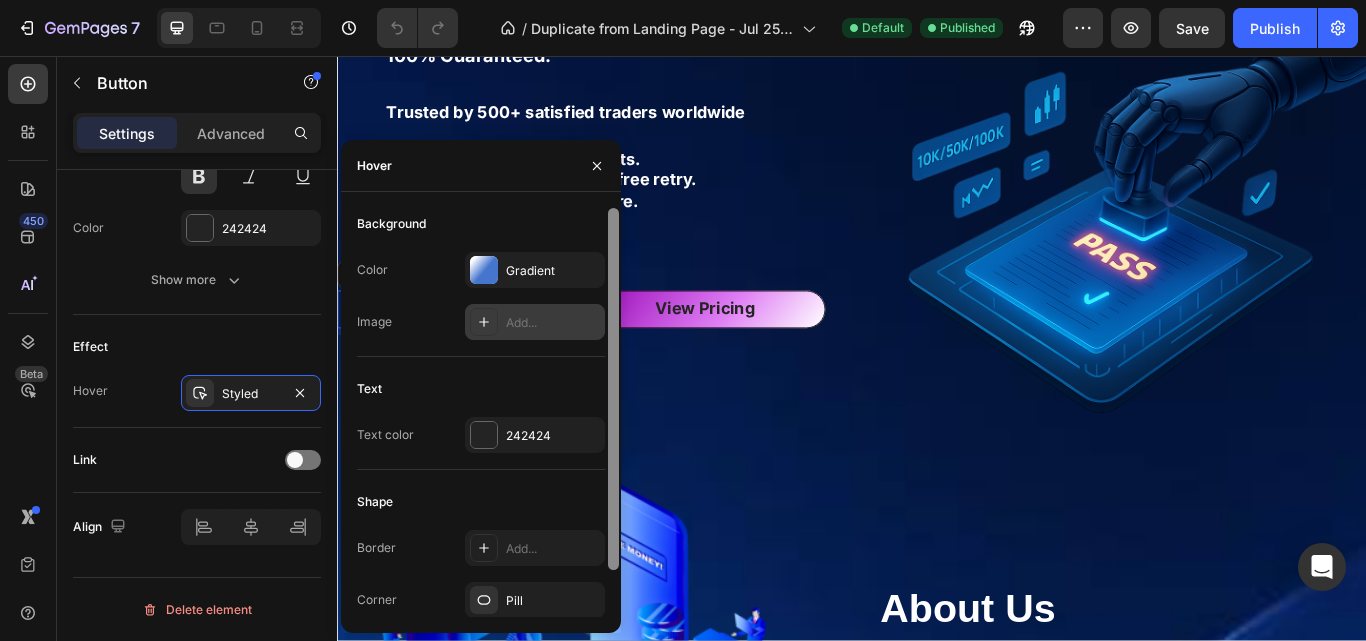 drag, startPoint x: 611, startPoint y: 499, endPoint x: 603, endPoint y: 318, distance: 181.17671 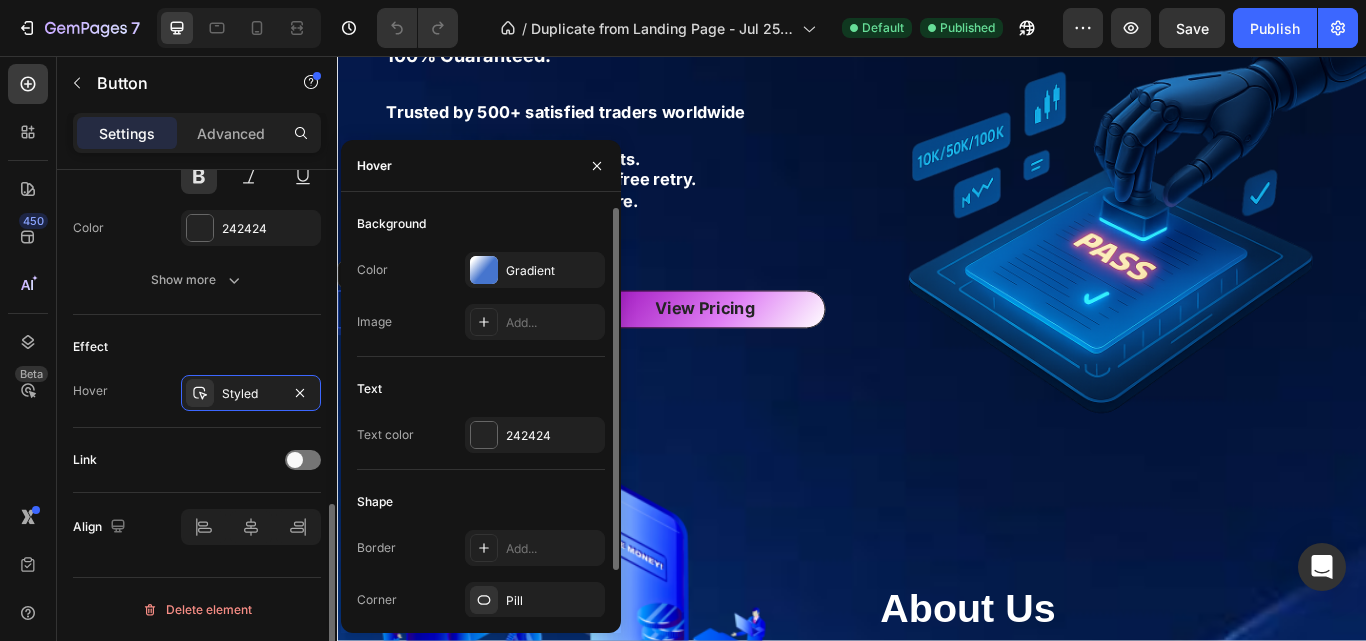 click on "Effect" at bounding box center (197, 347) 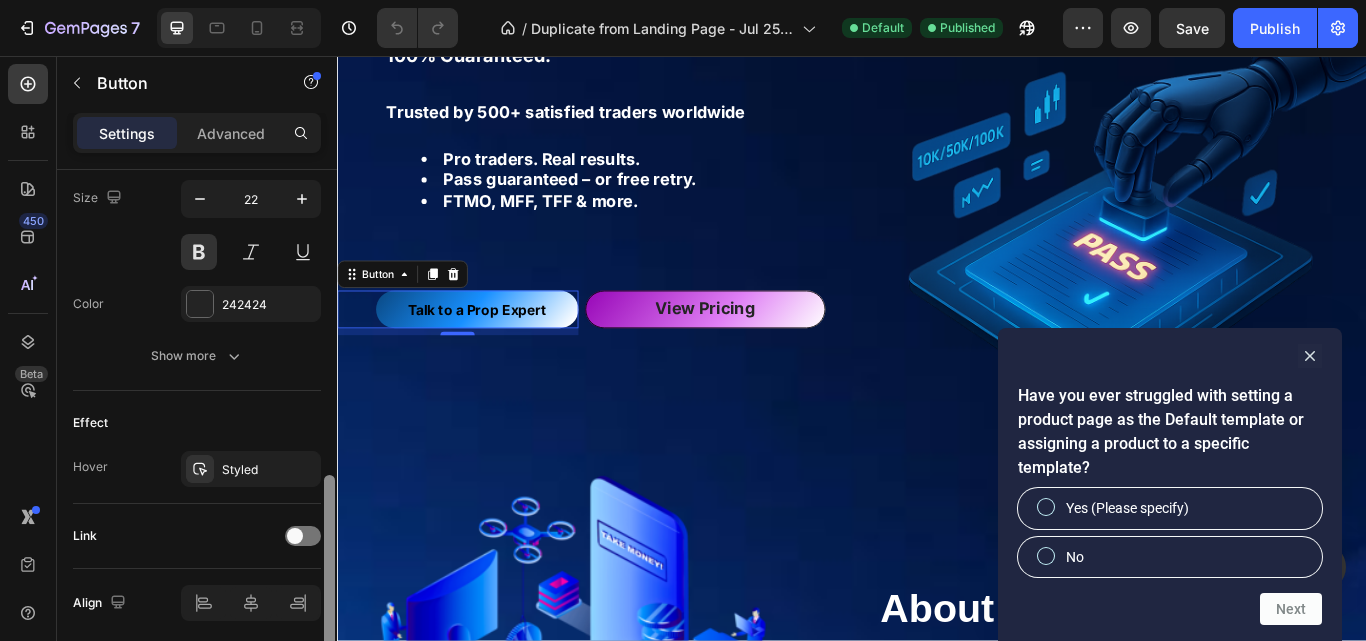 drag, startPoint x: 327, startPoint y: 522, endPoint x: 336, endPoint y: 478, distance: 44.911022 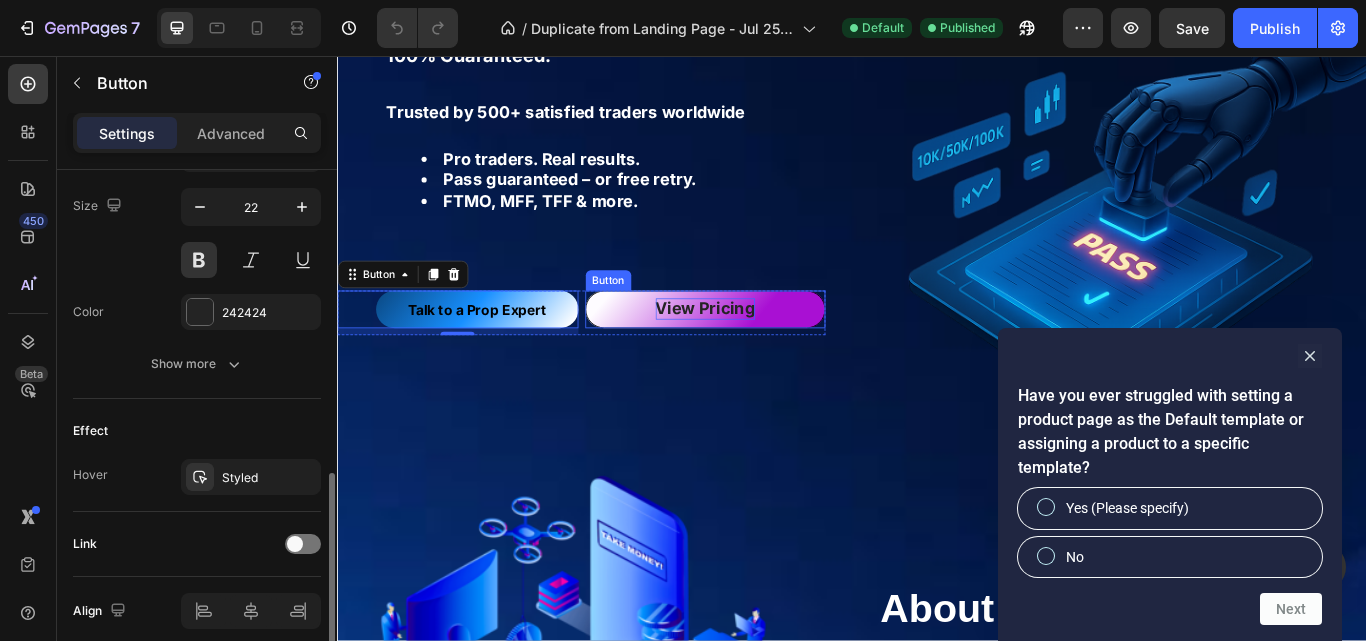 click on "View Pricing" at bounding box center (766, 350) 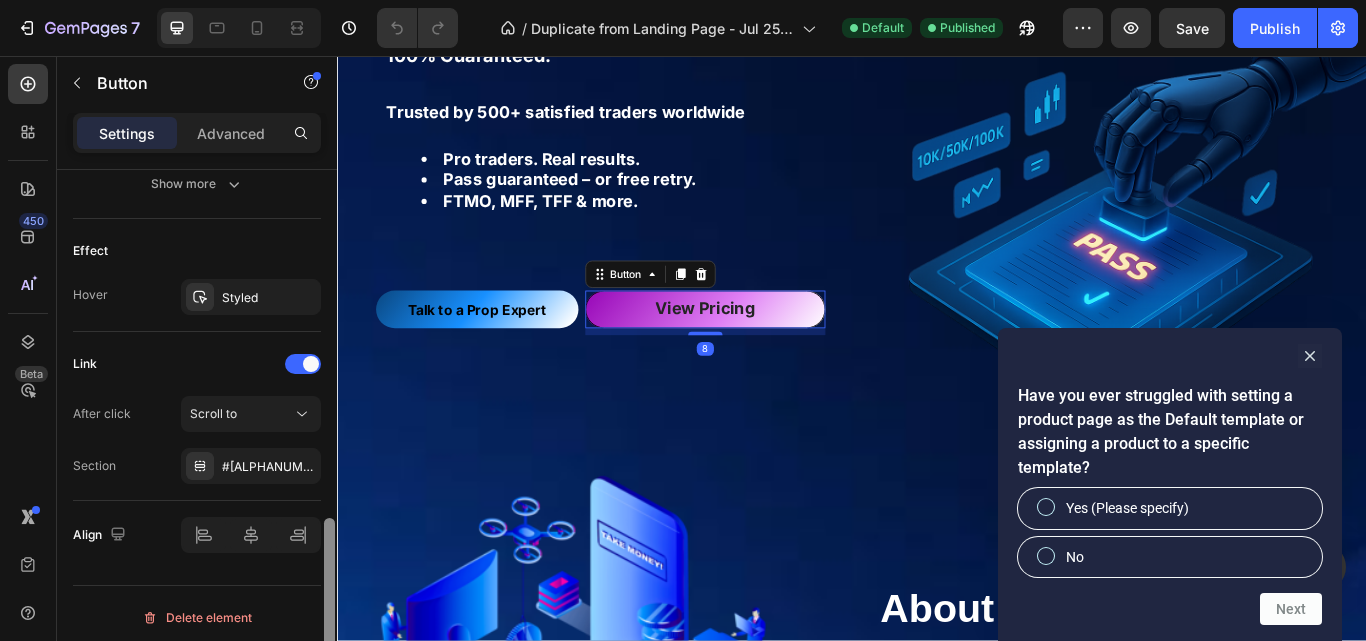 scroll, scrollTop: 1005, scrollLeft: 0, axis: vertical 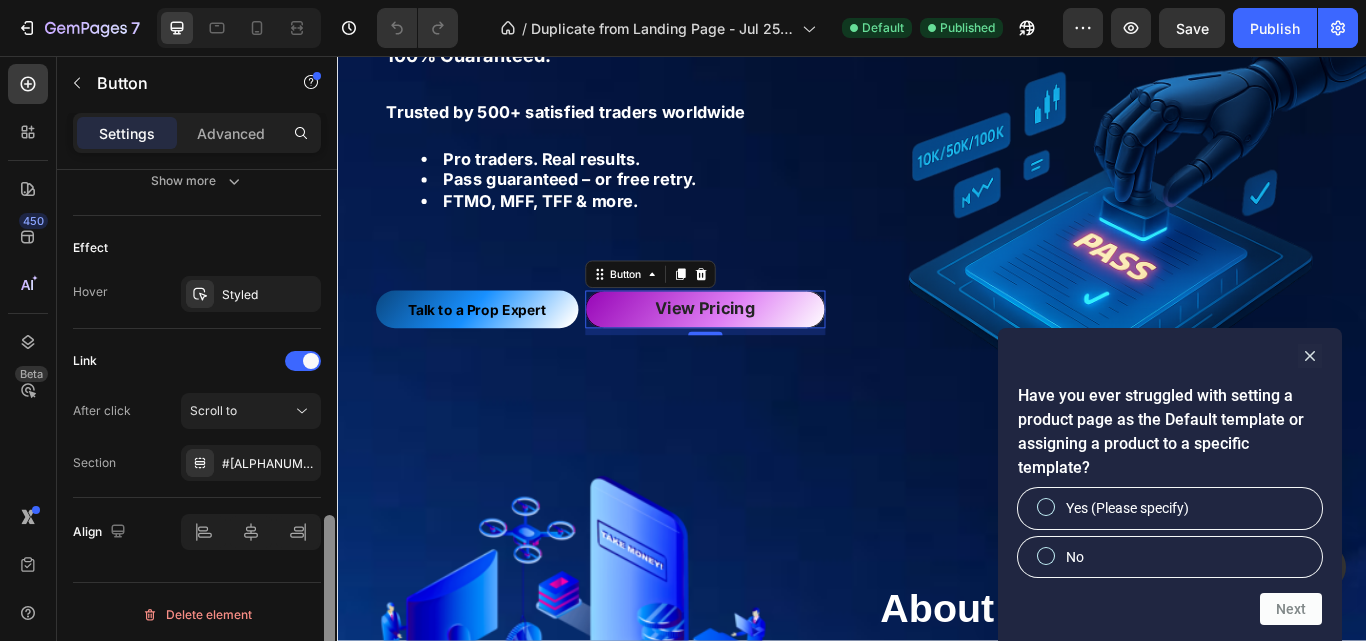drag, startPoint x: 328, startPoint y: 487, endPoint x: 326, endPoint y: 540, distance: 53.037724 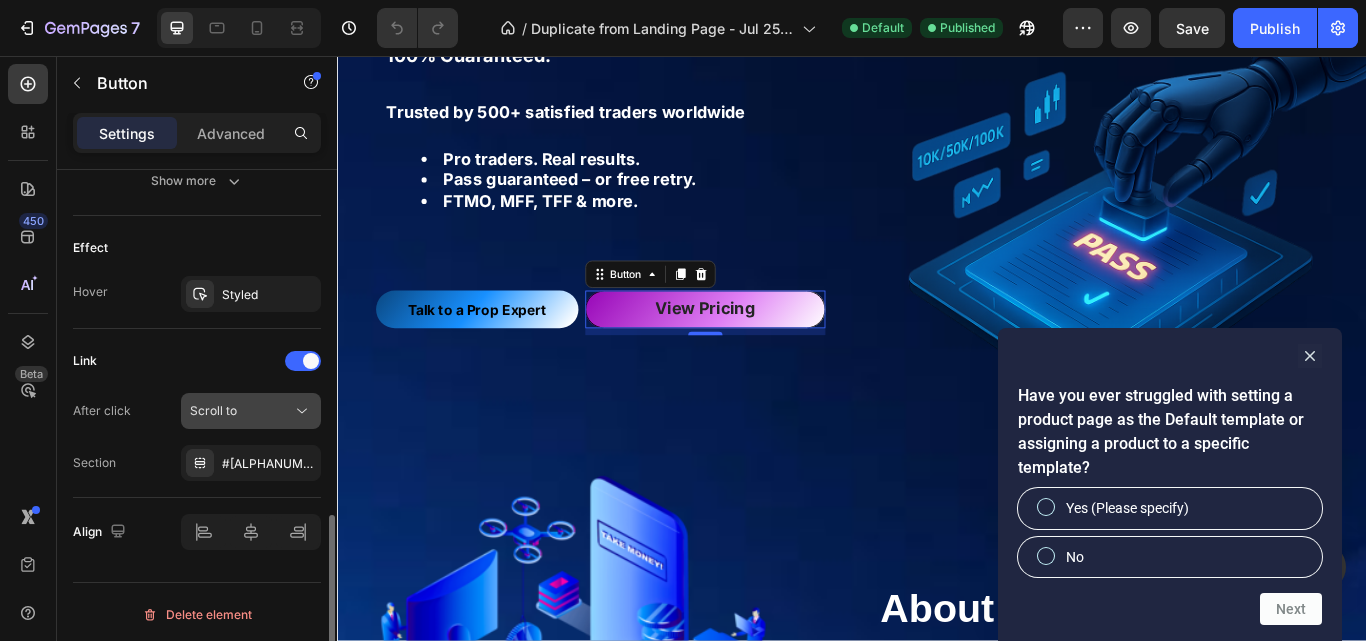 click on "Scroll to" at bounding box center (241, 411) 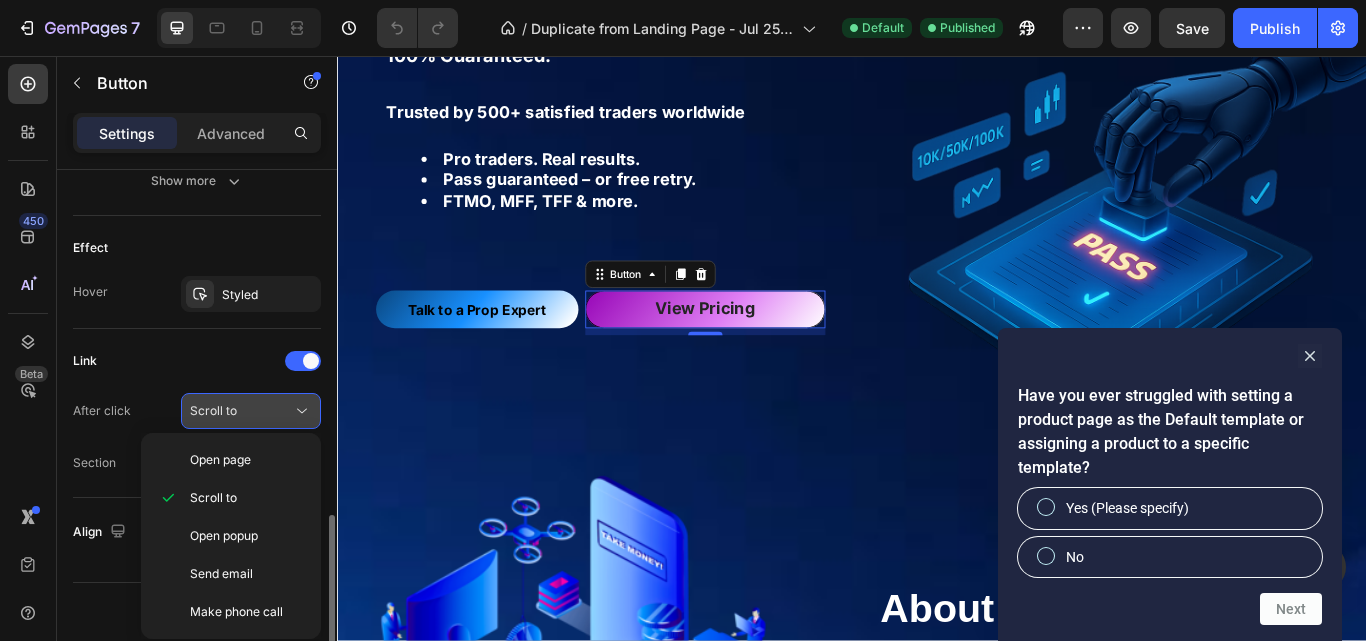 click on "Scroll to" at bounding box center (241, 411) 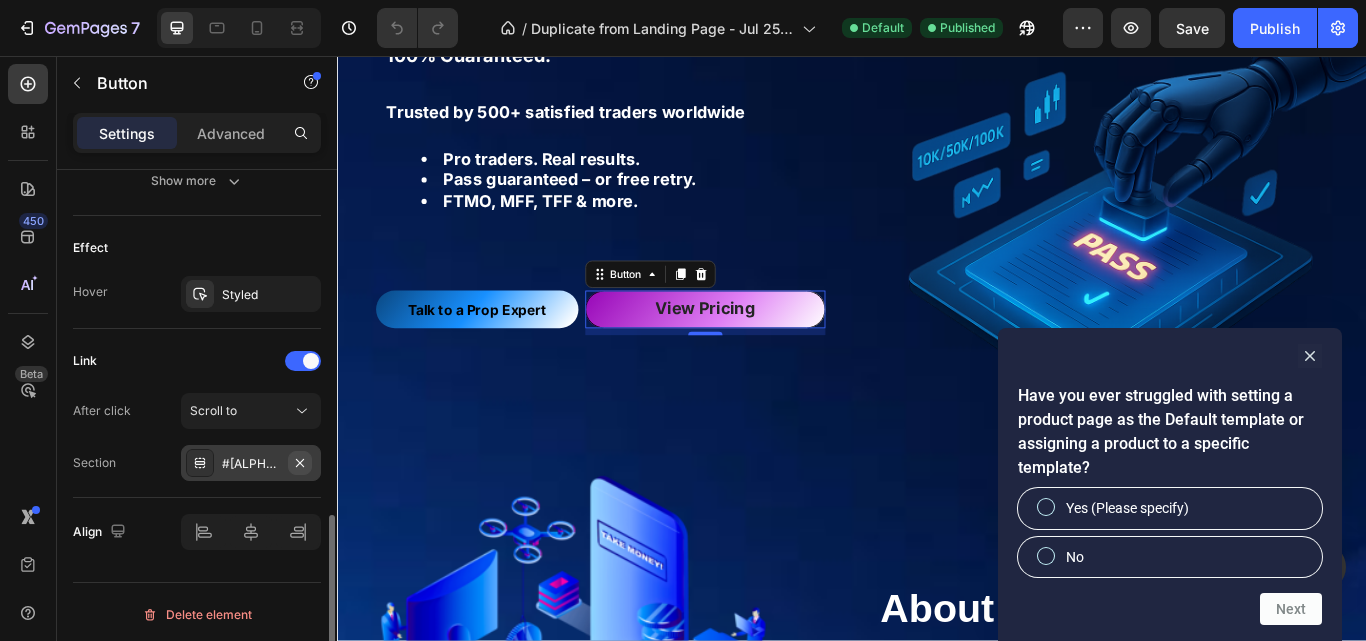 click 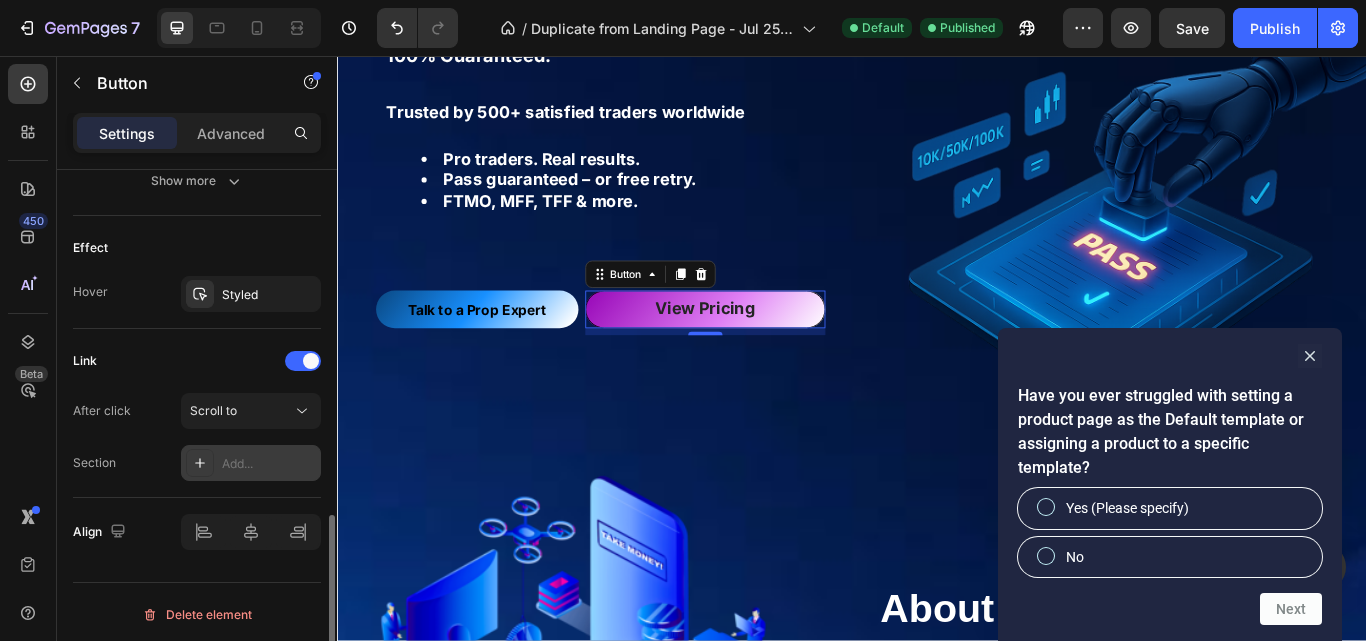 click 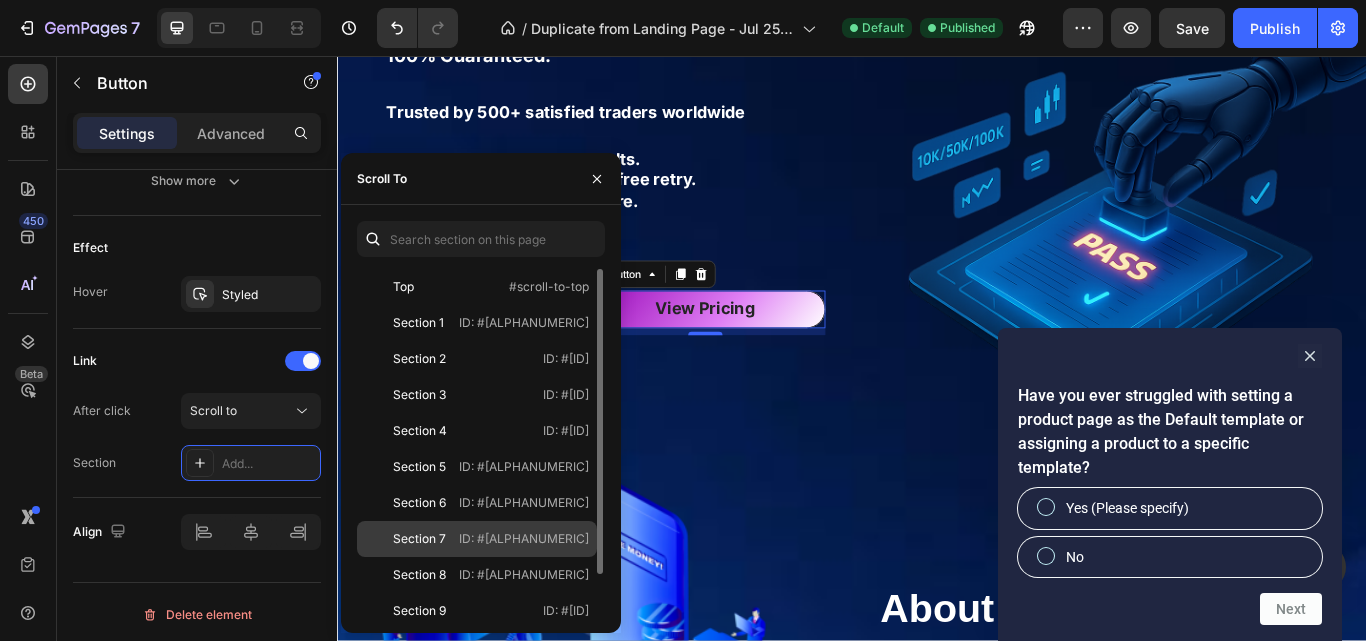 click on "Section 7   ID: #[ID]" 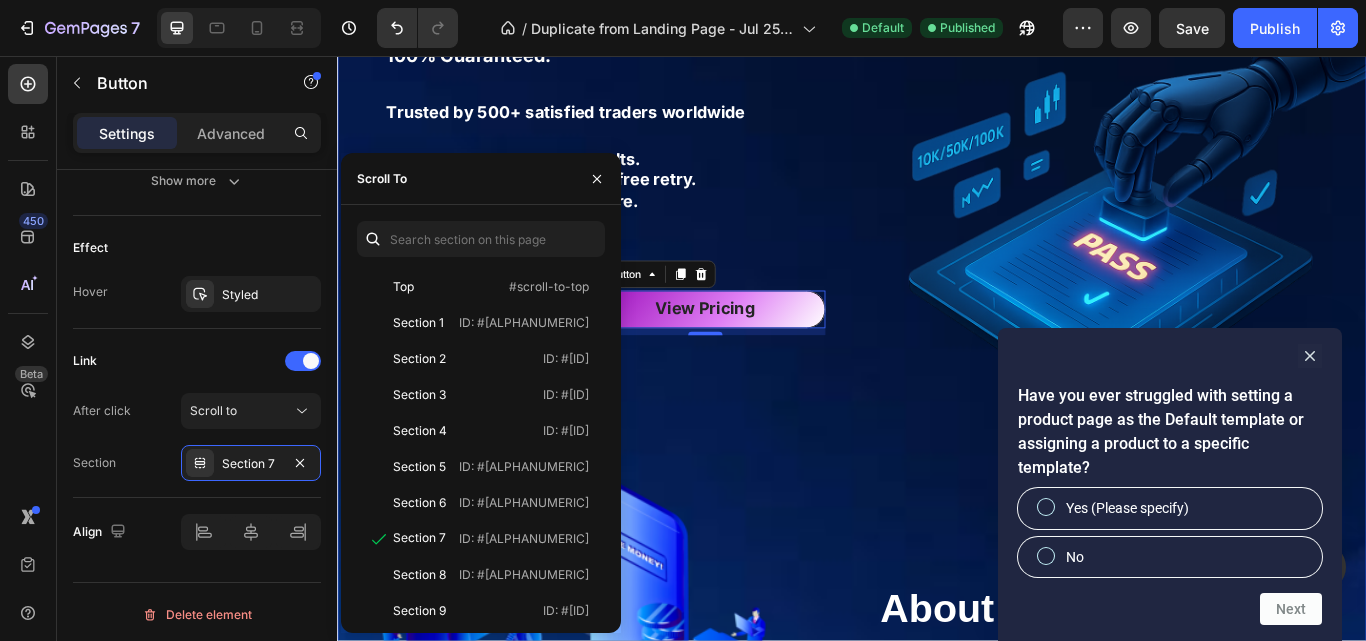 click on "Header We Pass Prop Firm Challenges. 100%   Guaranteed. Text Block         Trusted by 500+ satisfied traders worldwide Text Block Pro traders. Real results. Pass guaranteed – or free retry. FTMO, MFF, TFF & more. Text Block Talk to a Prop Expert Button View Pricing Button   8 Row Image Row About Us Heading At FundAce, we specialize in helping traders get funded by passing proprietary trading challenges with confidence and consistency. Text Block With a proven track record of supporting over 500 traders, we combine deep market expertise and strategic execution to maximize your chances of success. Text Block Image Row Why FundAce? Heading Serious about passing your prop challenge? So are we — and we’ve got the results to prove it. Text block Image 97+ Heading SuccessRate Text block Image 10+ Heading Years Experience Text block Image 15 Heading Team Members Text block Image 500+ Heading Passed Challenges Text block Row How it works Heading Heading Image Contact Us Text Block Row Image Pay Our Fees Text Block" at bounding box center [937, 893] 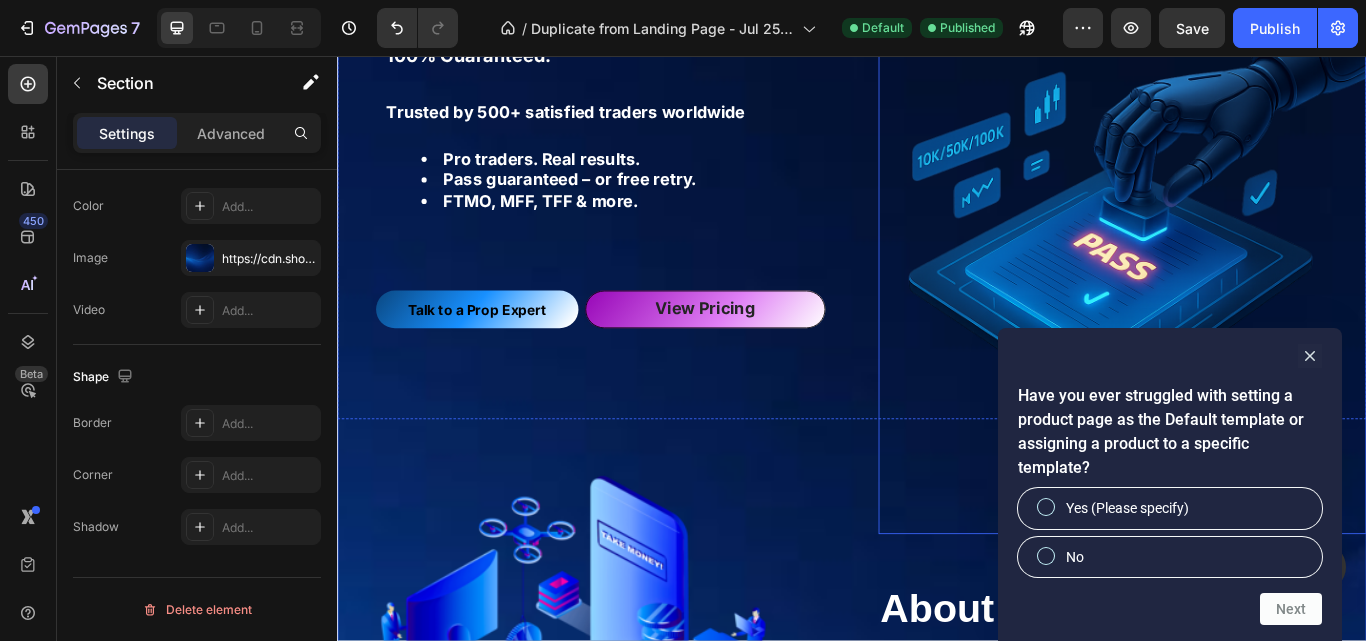 scroll, scrollTop: 0, scrollLeft: 0, axis: both 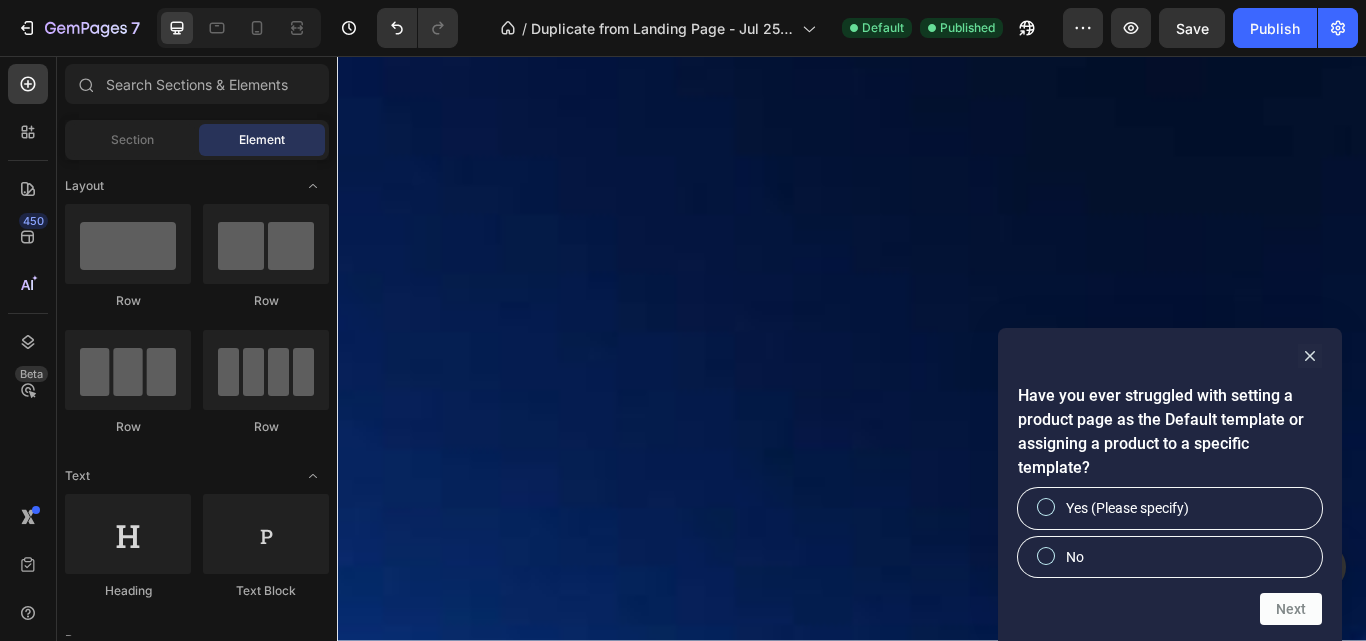 drag, startPoint x: 1527, startPoint y: 121, endPoint x: 1662, endPoint y: 393, distance: 303.65936 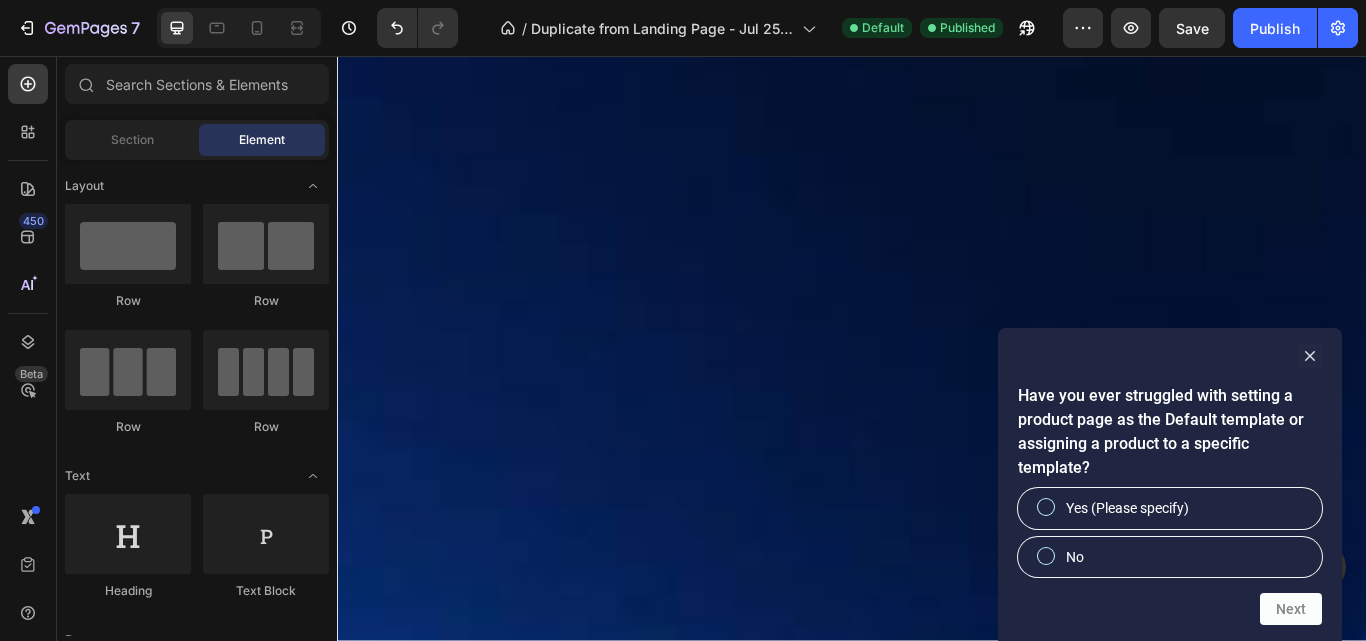 scroll, scrollTop: 3829, scrollLeft: 0, axis: vertical 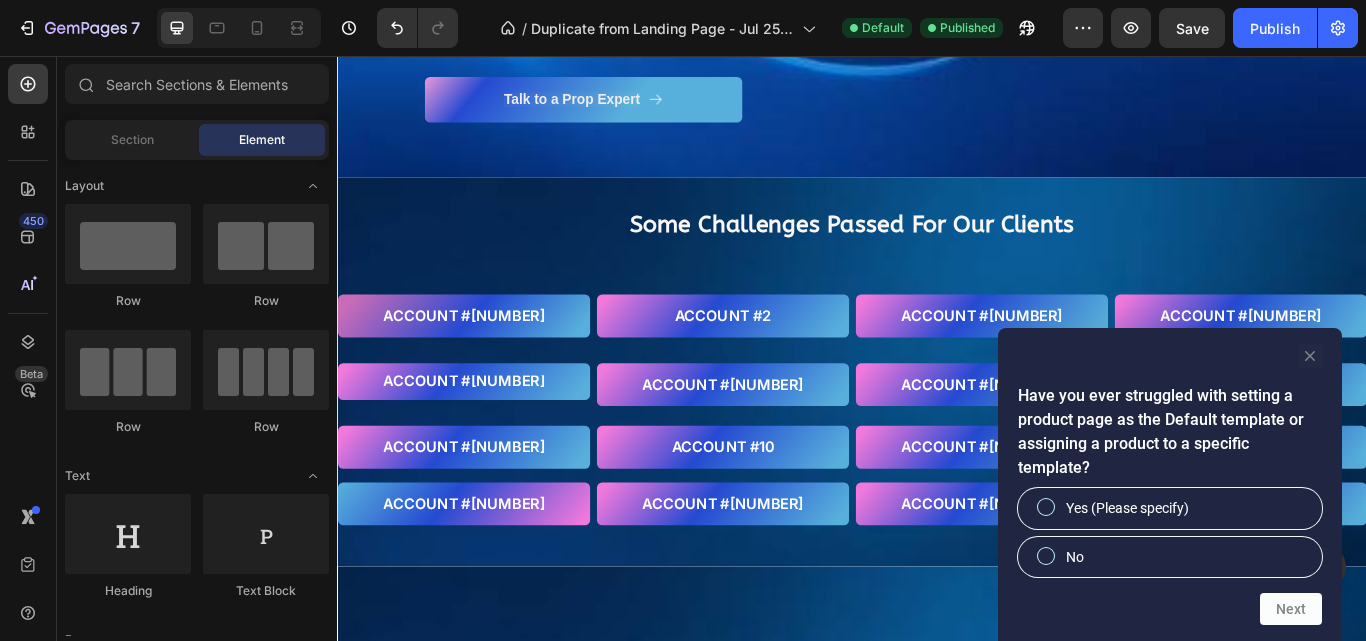 click 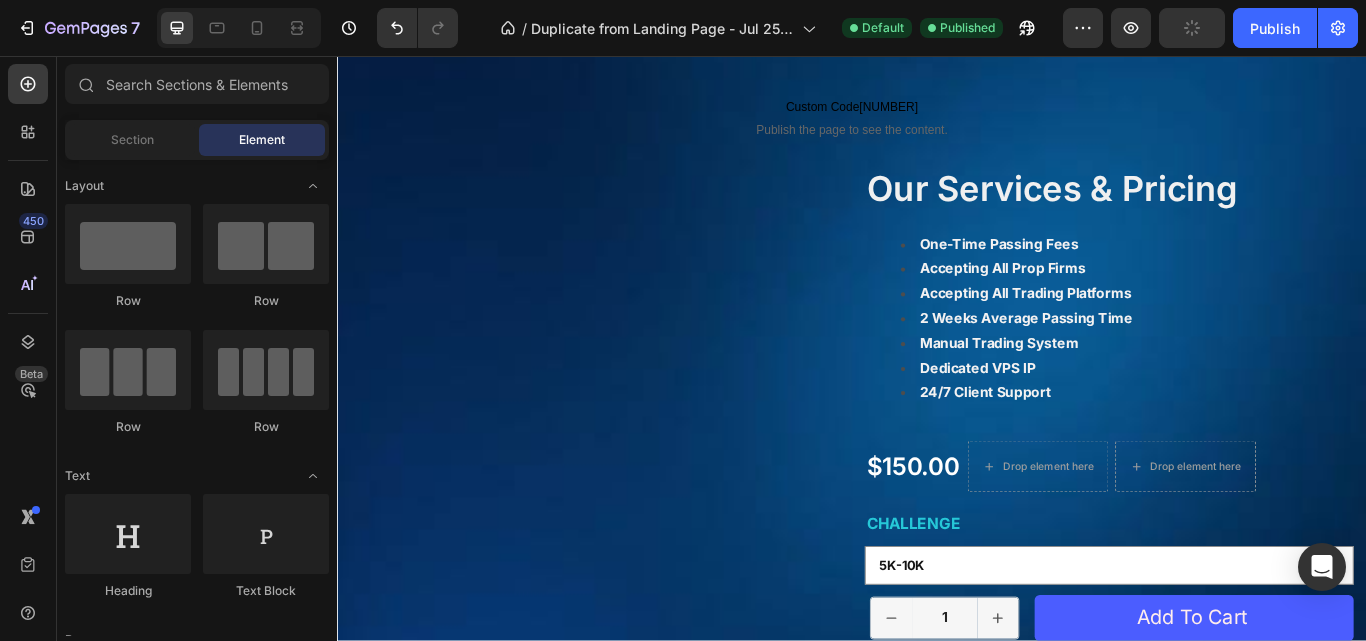 scroll, scrollTop: 2336, scrollLeft: 0, axis: vertical 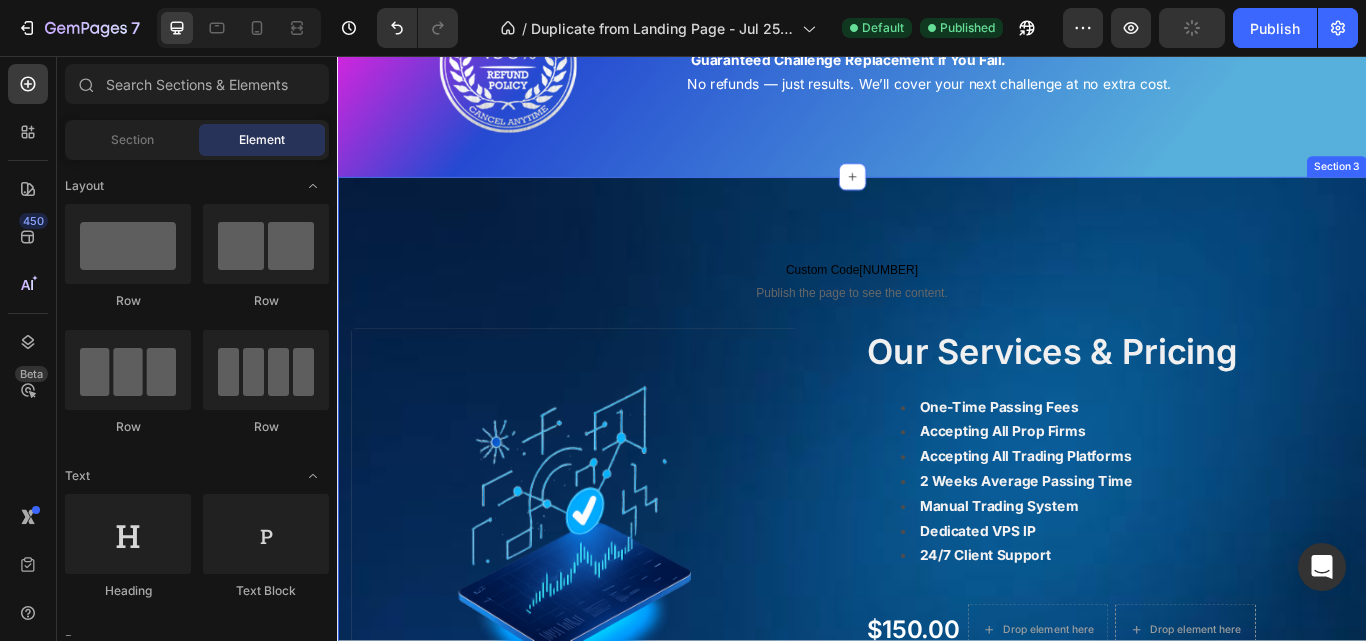 click on "Custom Code1
Publish the page to see the content.
Custom Code1 Product Images
ARE YOU ABLE TO PASS ANY PROP FIRM CHALLENGES?
WHAT DETAILS YOU NEED FROM ME?
WHAT HAPPENS WHEN YOU FAIL THE EVALUATION? Accordion Our Services & Pricing Product Title One-Time Passing Fees Accepting All Prop Firms Accepting All Trading Platforms 2 Weeks Average Passing Time Manual Trading System Dedicated VPS IP 24/7 Client Support Text Block $150.00 Product Price Product Price
Drop element here
Drop element here Row Challenge   5k-10k 10k-25k 50k-80 100k-150k 200k-250k 300k-400k 500k-600k 1M 2M Product Variants & Swatches
1
Product Quantity Row Add to cart Add to Cart Row Image Post-Challenge? You Decide. Use our white-label bots and stay in control — or let our expert traders manage your account for you. Text Block Row Row Product Section 3" at bounding box center (937, 686) 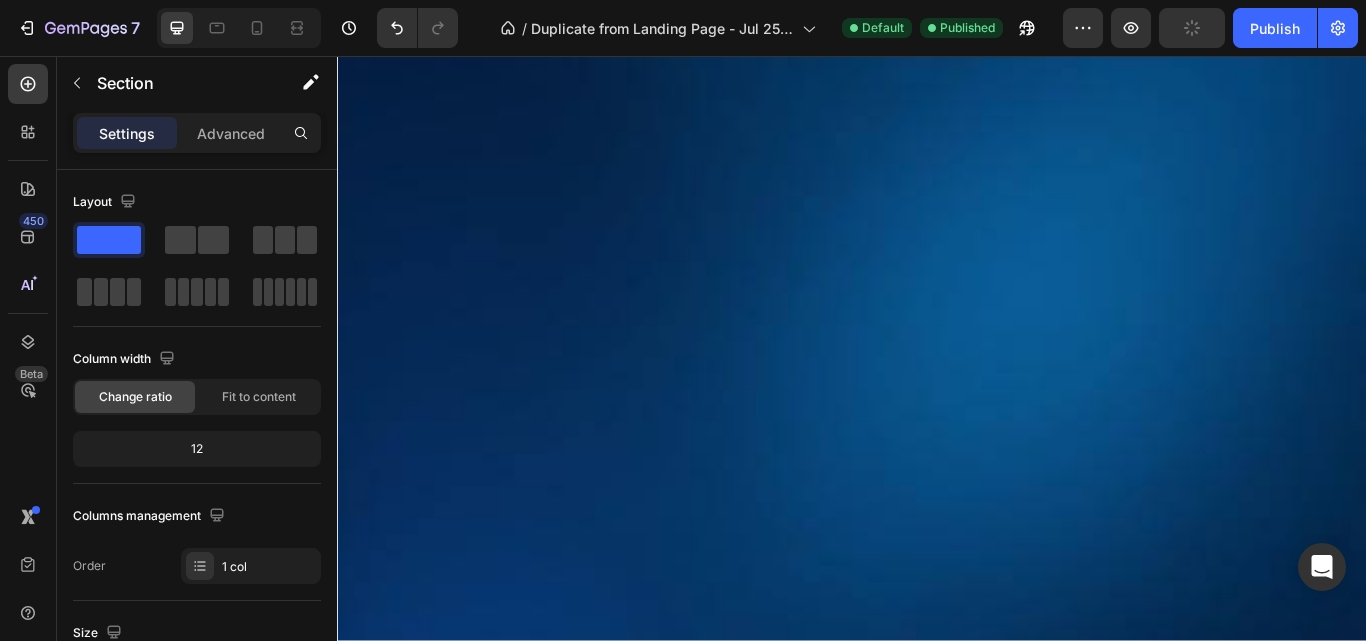scroll, scrollTop: 0, scrollLeft: 0, axis: both 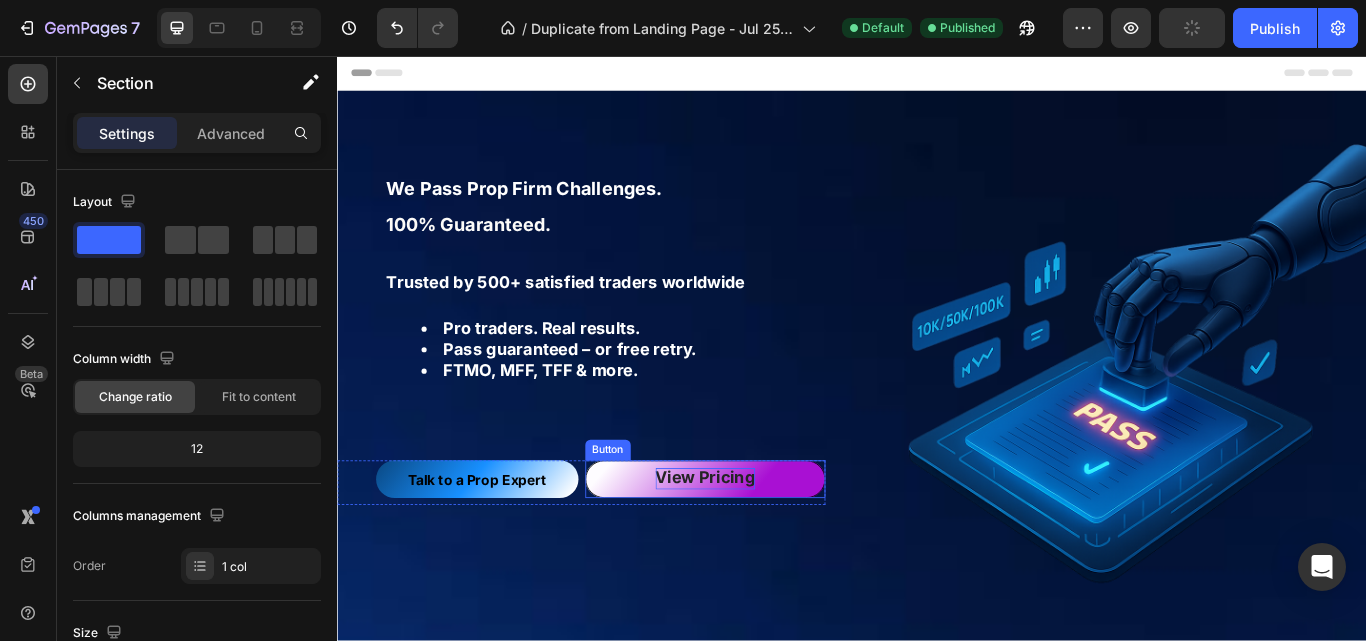 click on "View Pricing" at bounding box center [766, 548] 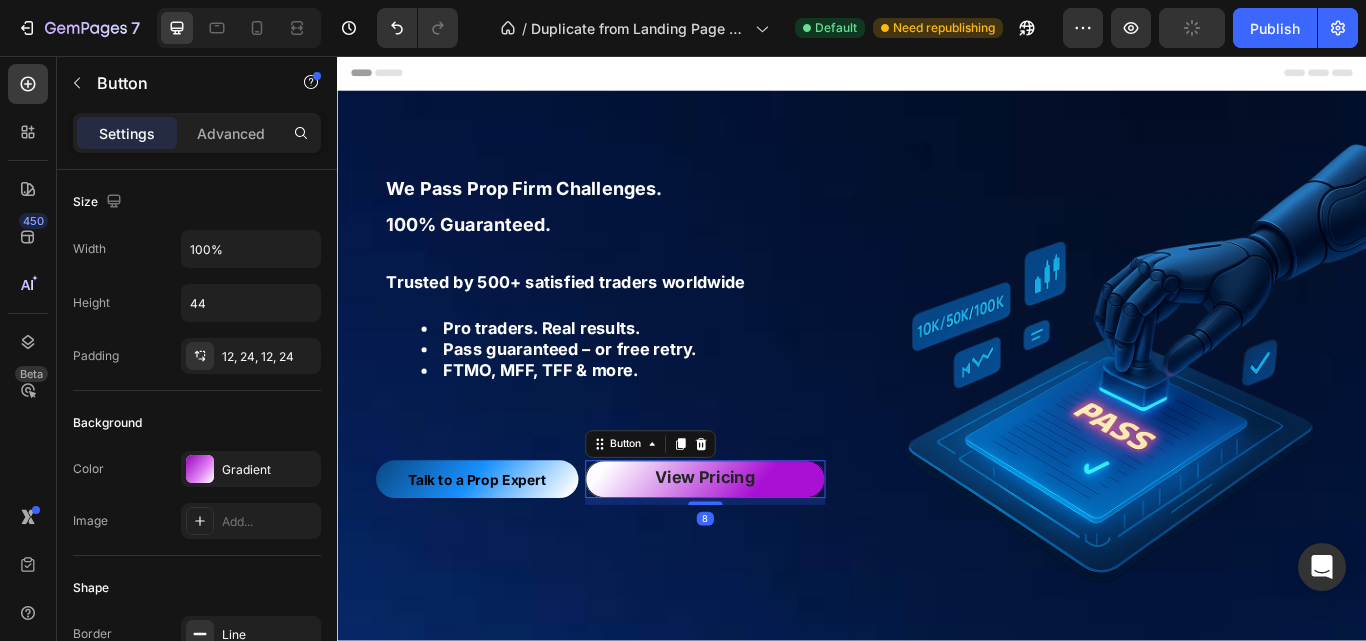 click on "View Pricing" at bounding box center (766, 550) 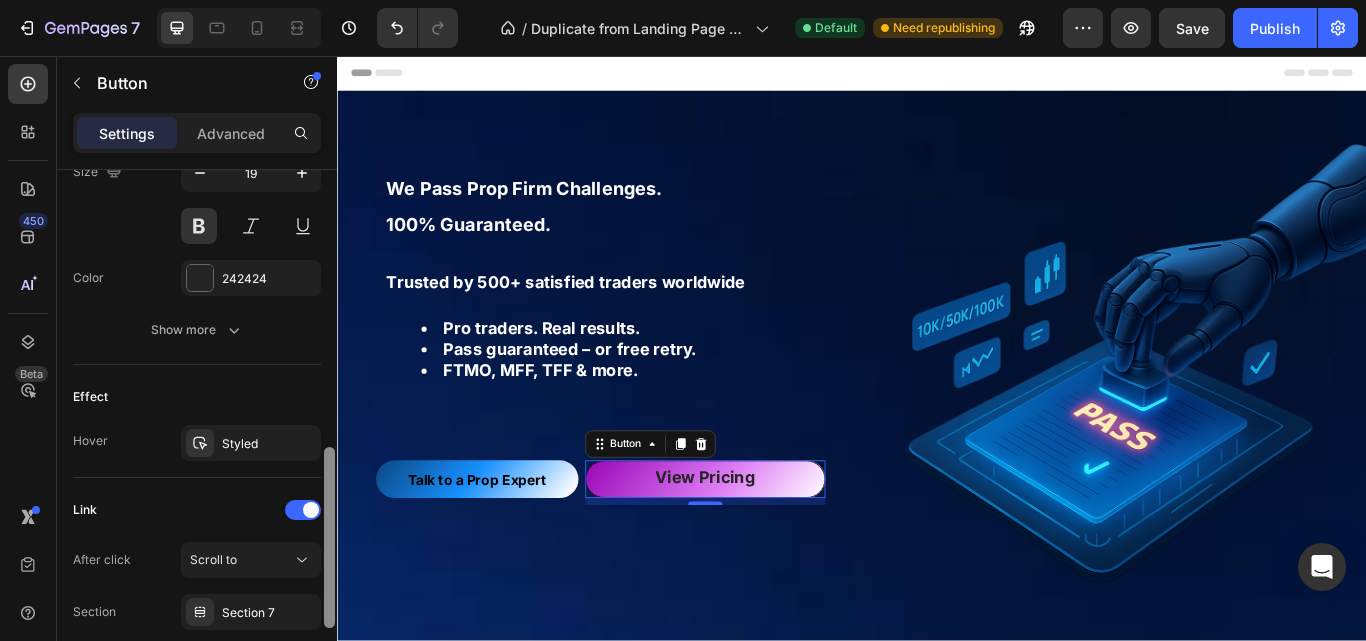 scroll, scrollTop: 876, scrollLeft: 0, axis: vertical 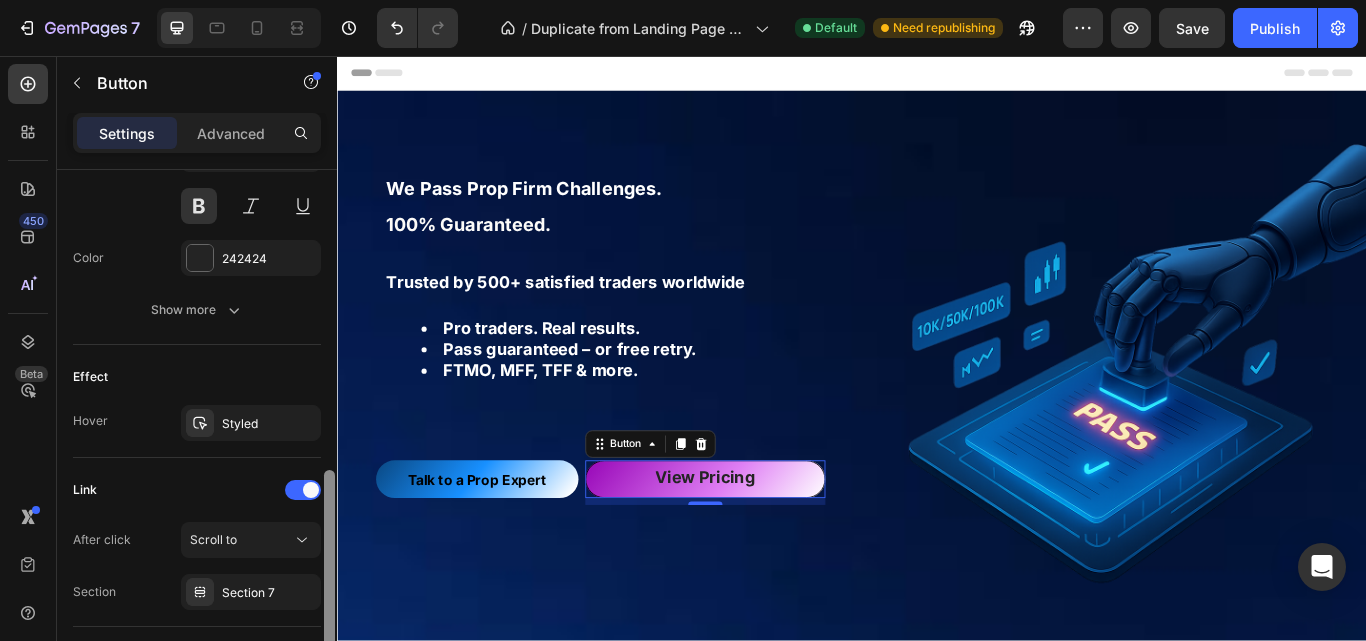 drag, startPoint x: 332, startPoint y: 348, endPoint x: 309, endPoint y: 636, distance: 288.91693 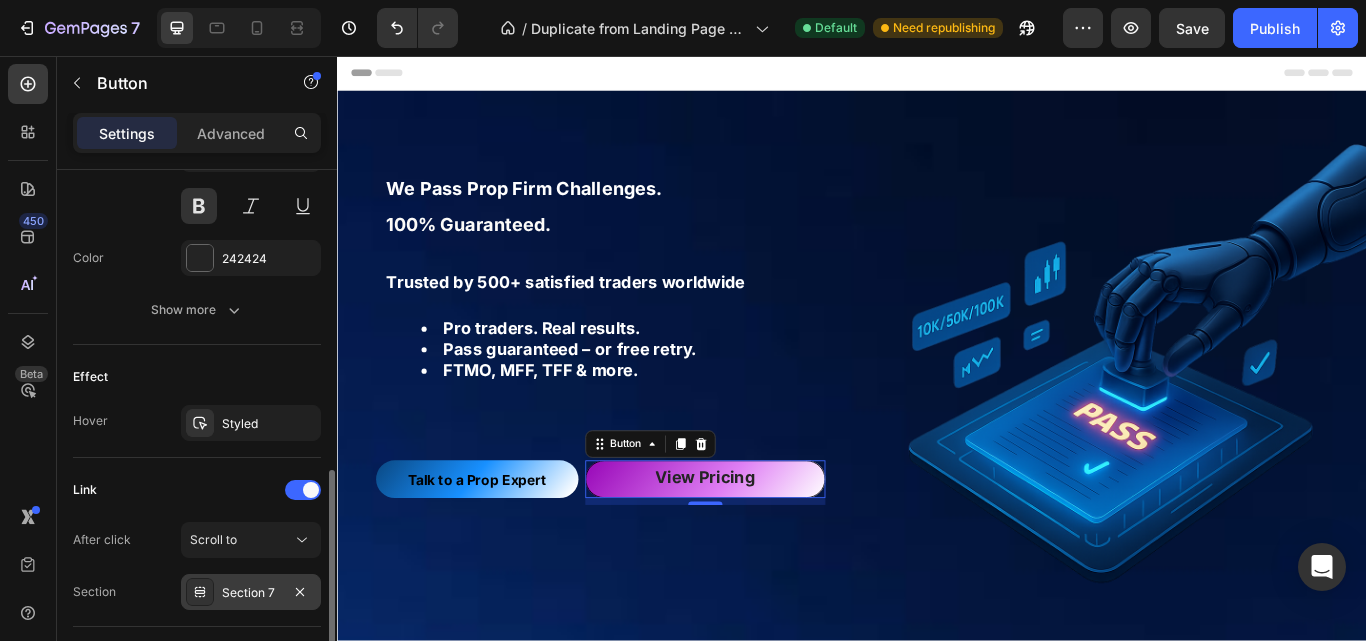 click at bounding box center (200, 592) 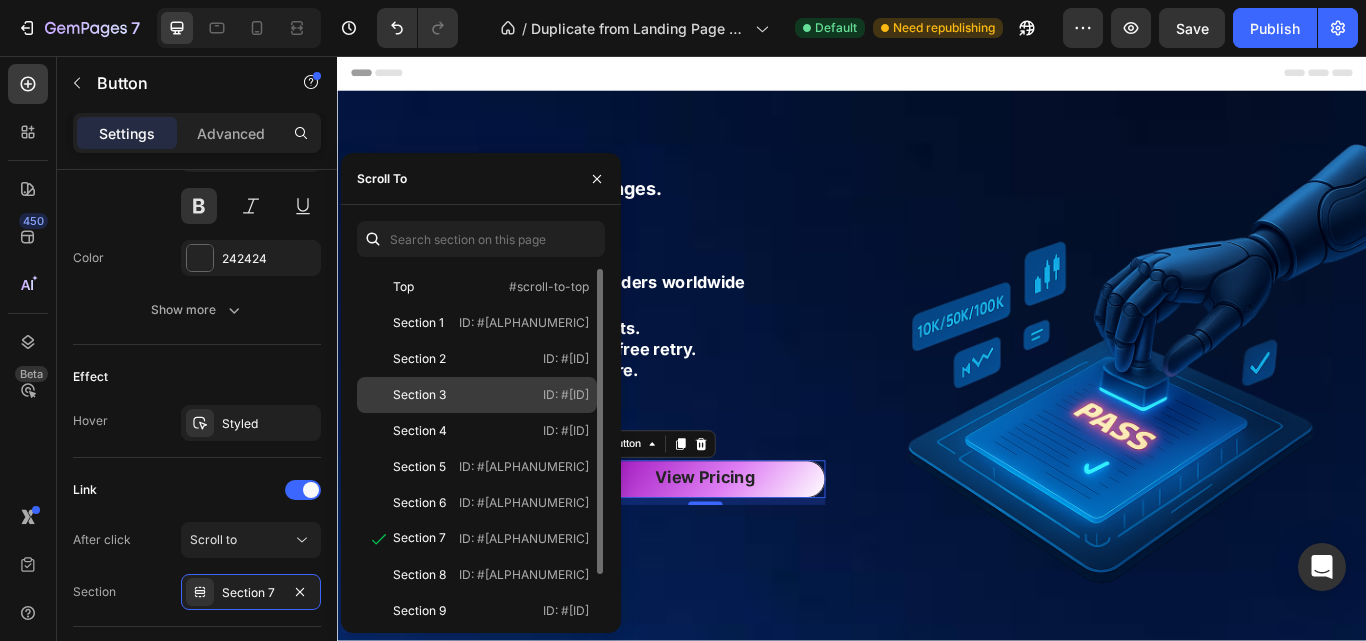 click on "Section 3" 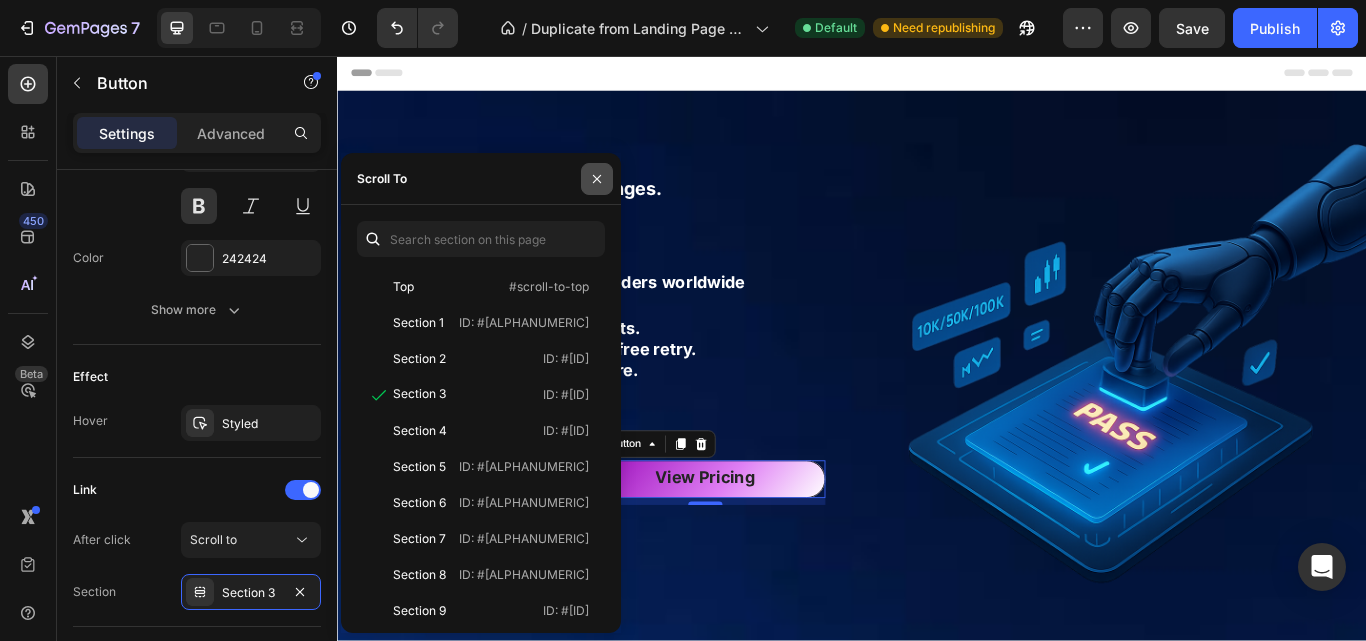 click 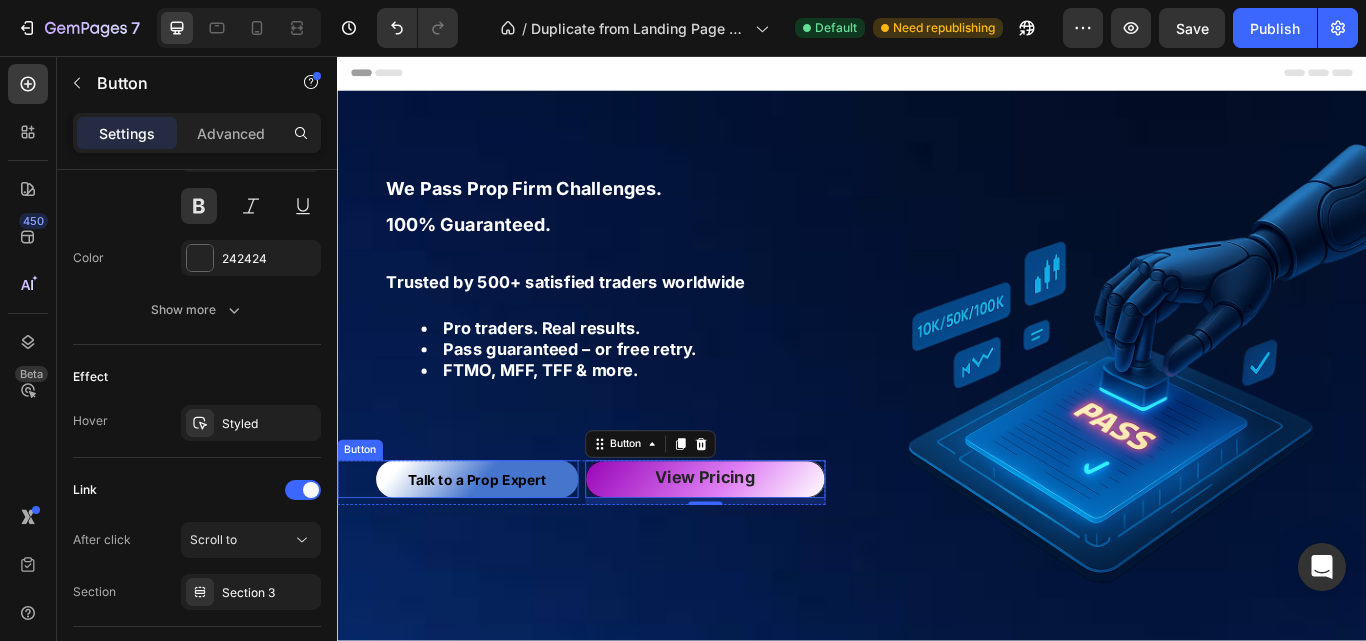 click on "Talk to a Prop Expert" at bounding box center (500, 550) 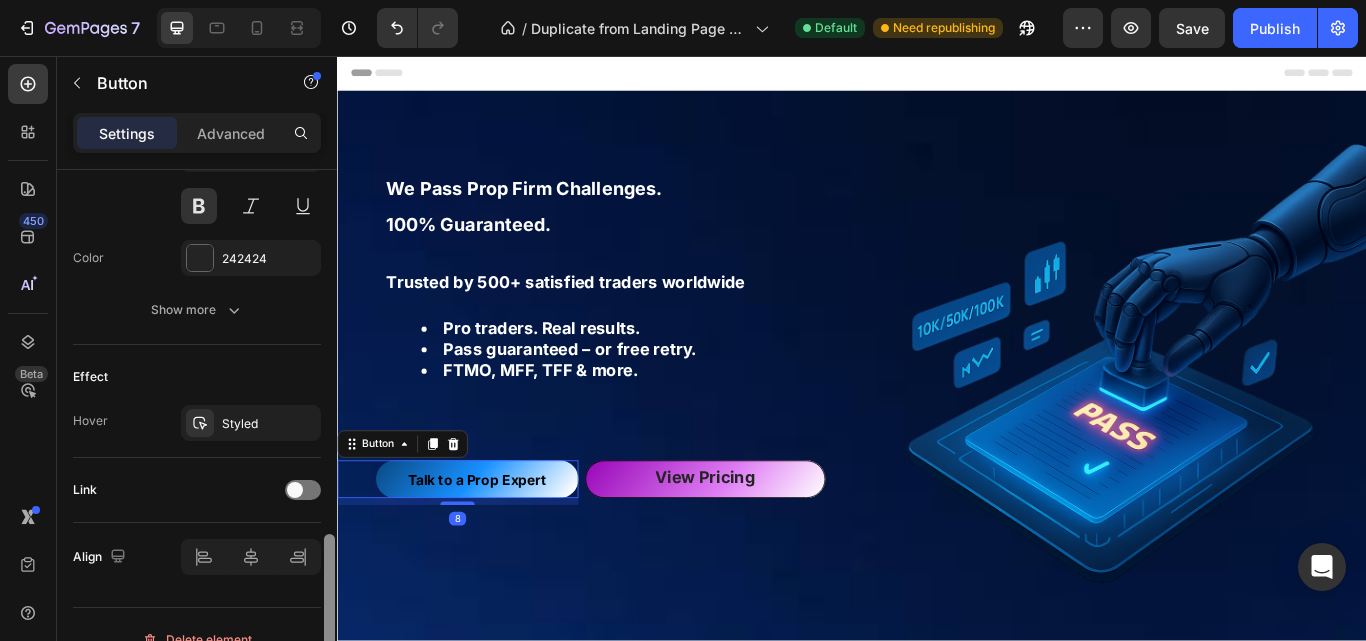 scroll, scrollTop: 906, scrollLeft: 0, axis: vertical 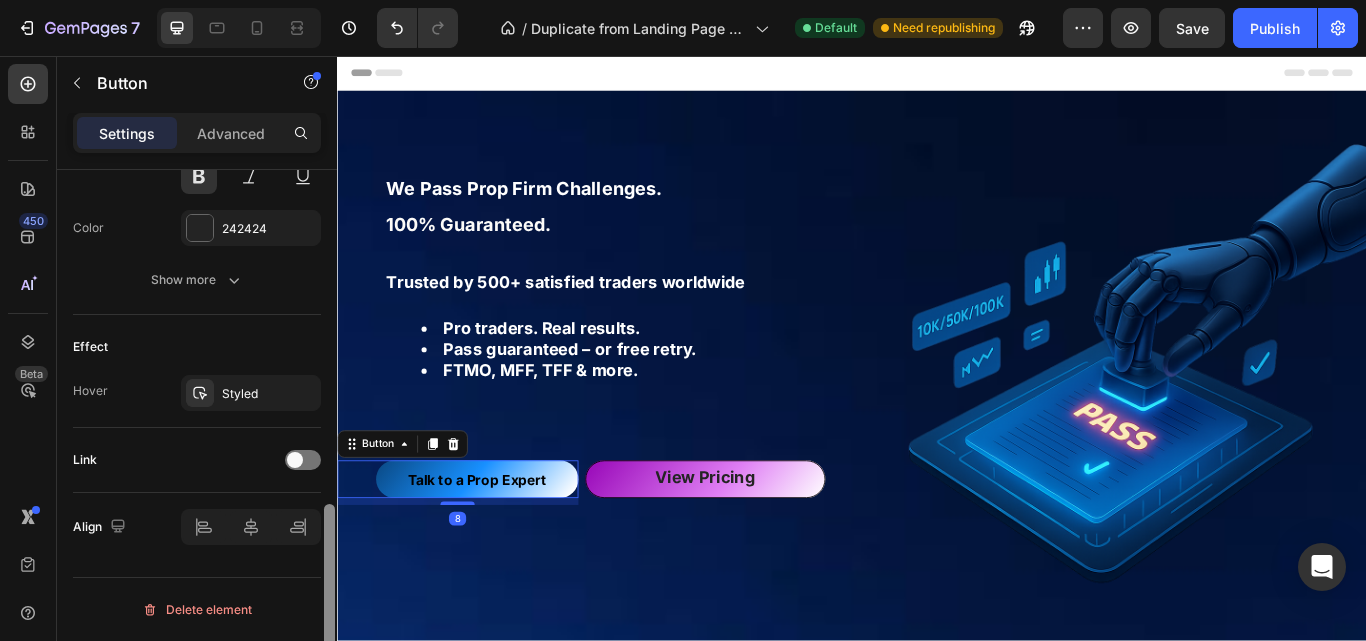drag, startPoint x: 323, startPoint y: 524, endPoint x: 323, endPoint y: 606, distance: 82 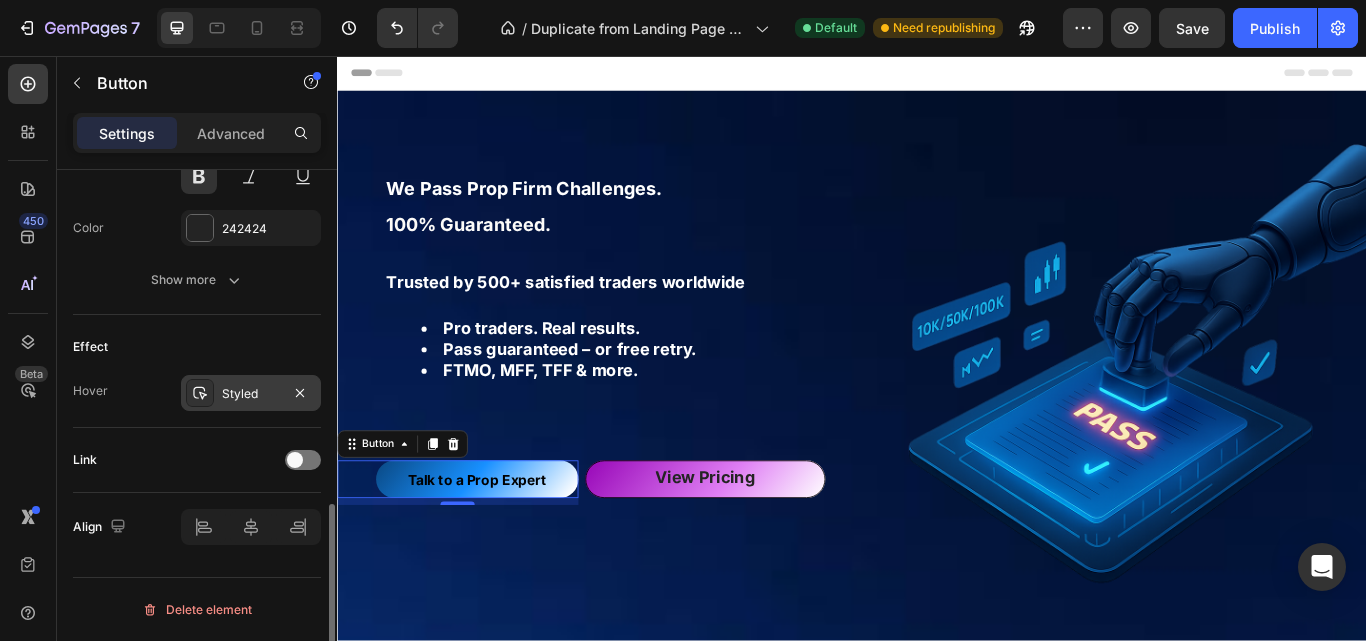 click on "Styled" at bounding box center (251, 394) 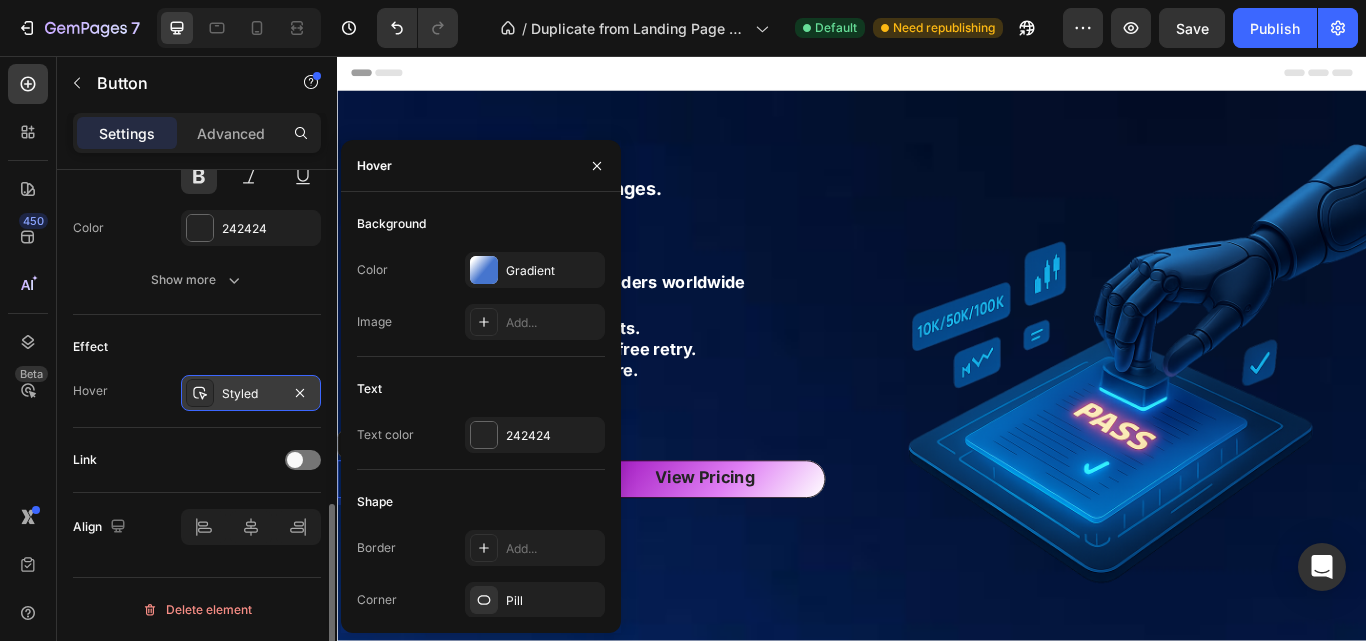 click on "Styled" at bounding box center (251, 394) 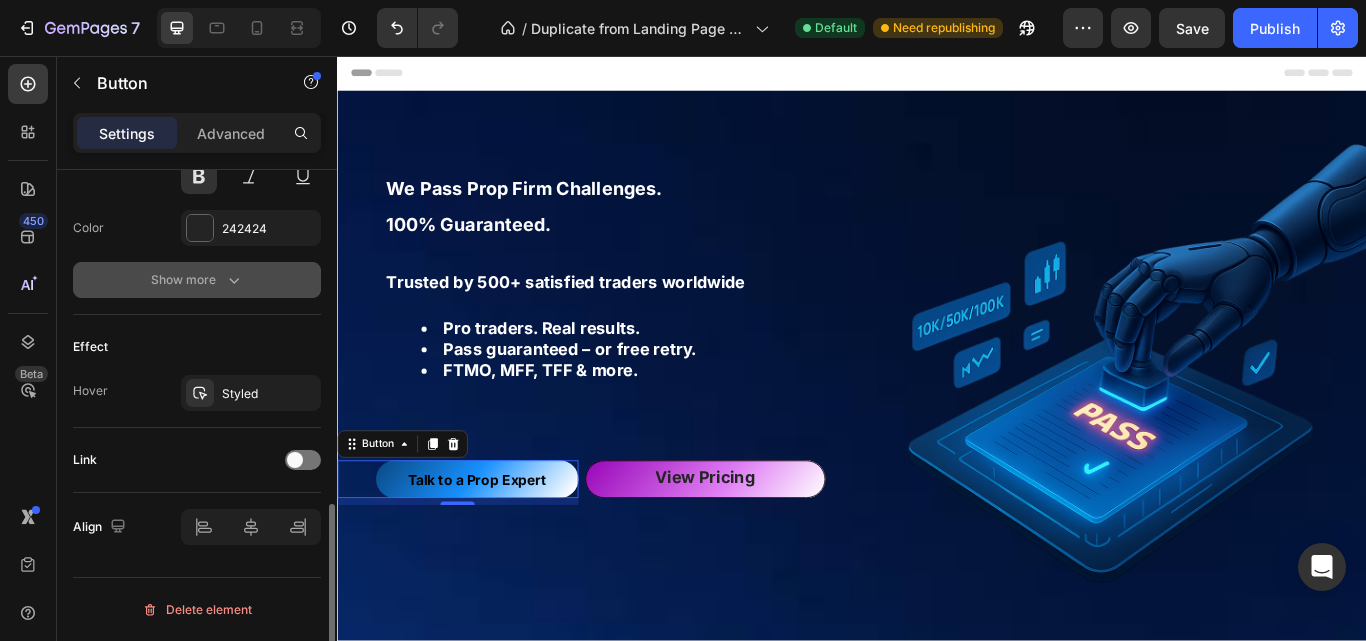 click 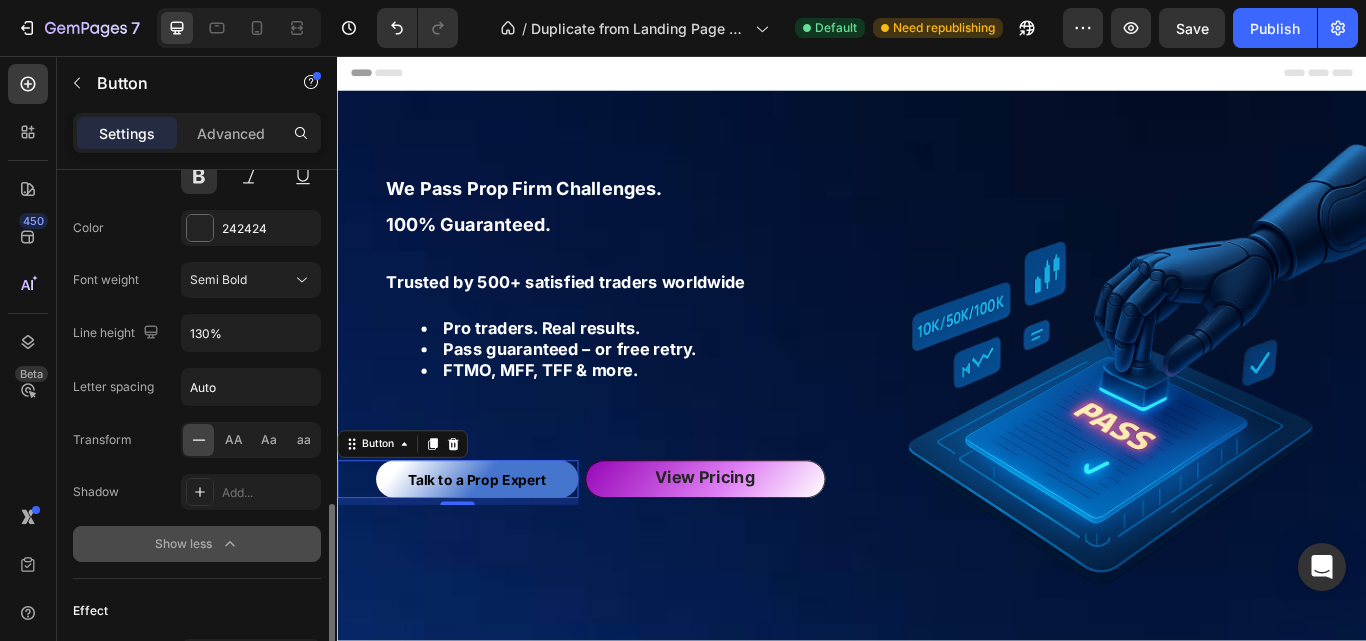 click on "Talk to a Prop Expert" at bounding box center (500, 550) 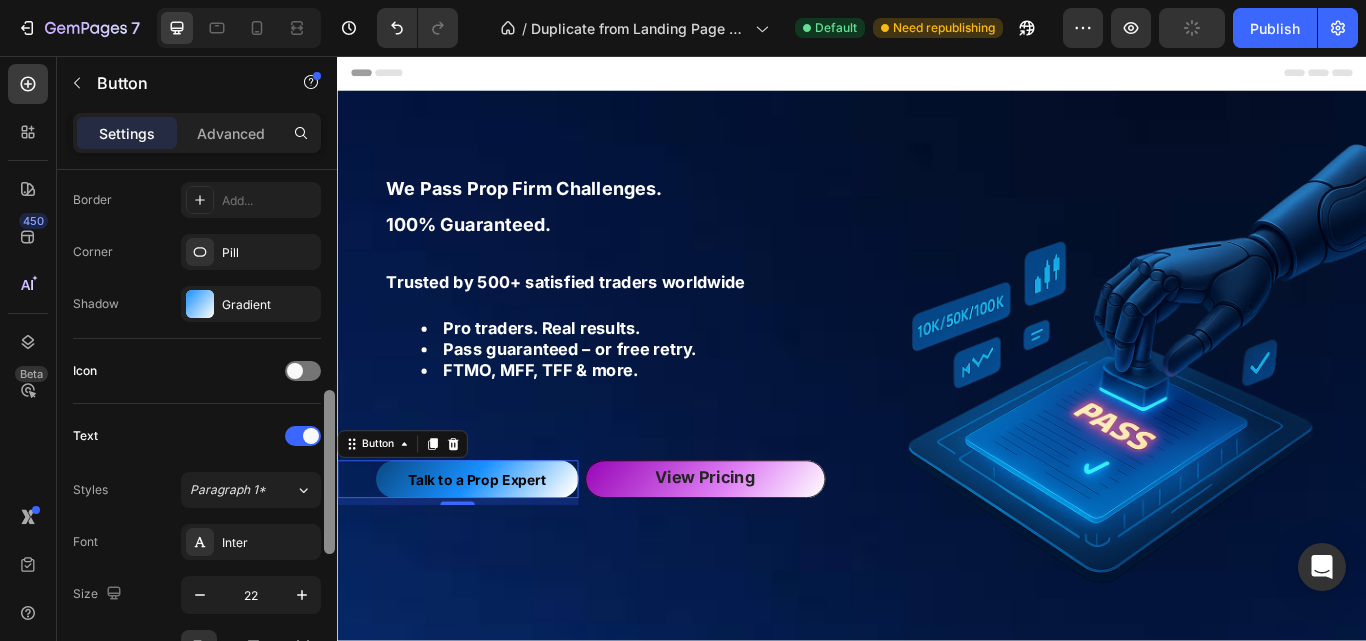 scroll, scrollTop: 391, scrollLeft: 0, axis: vertical 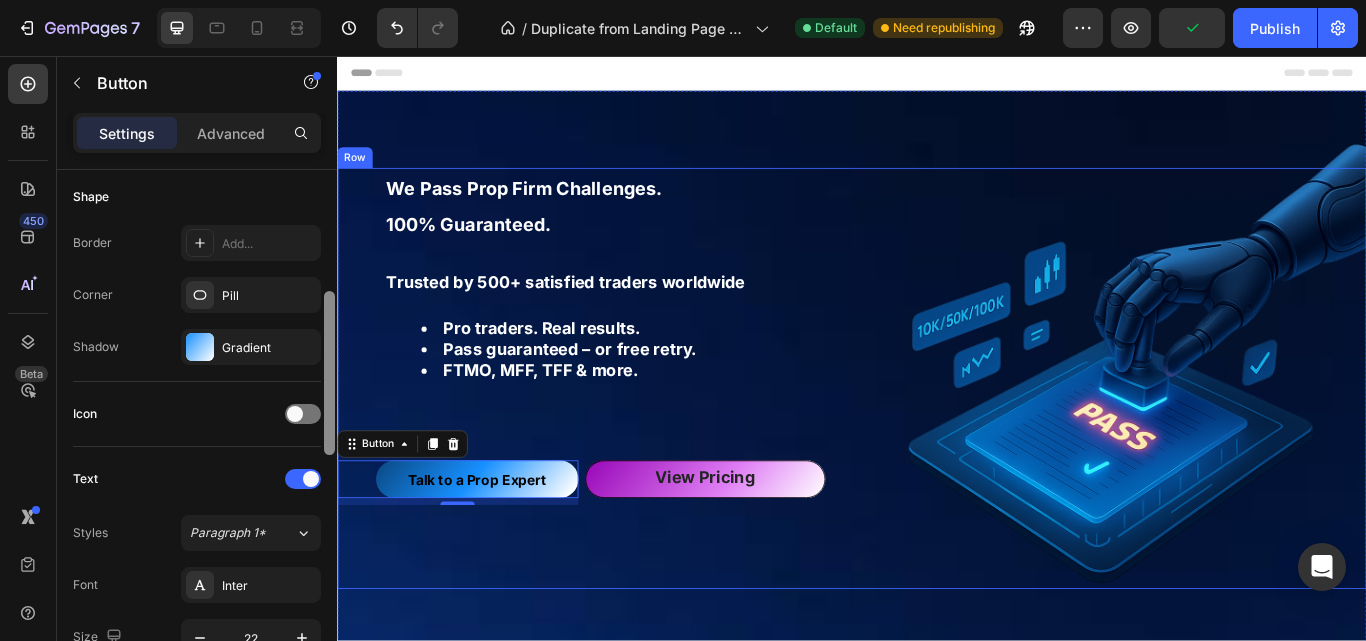 drag, startPoint x: 665, startPoint y: 602, endPoint x: 340, endPoint y: 649, distance: 328.3809 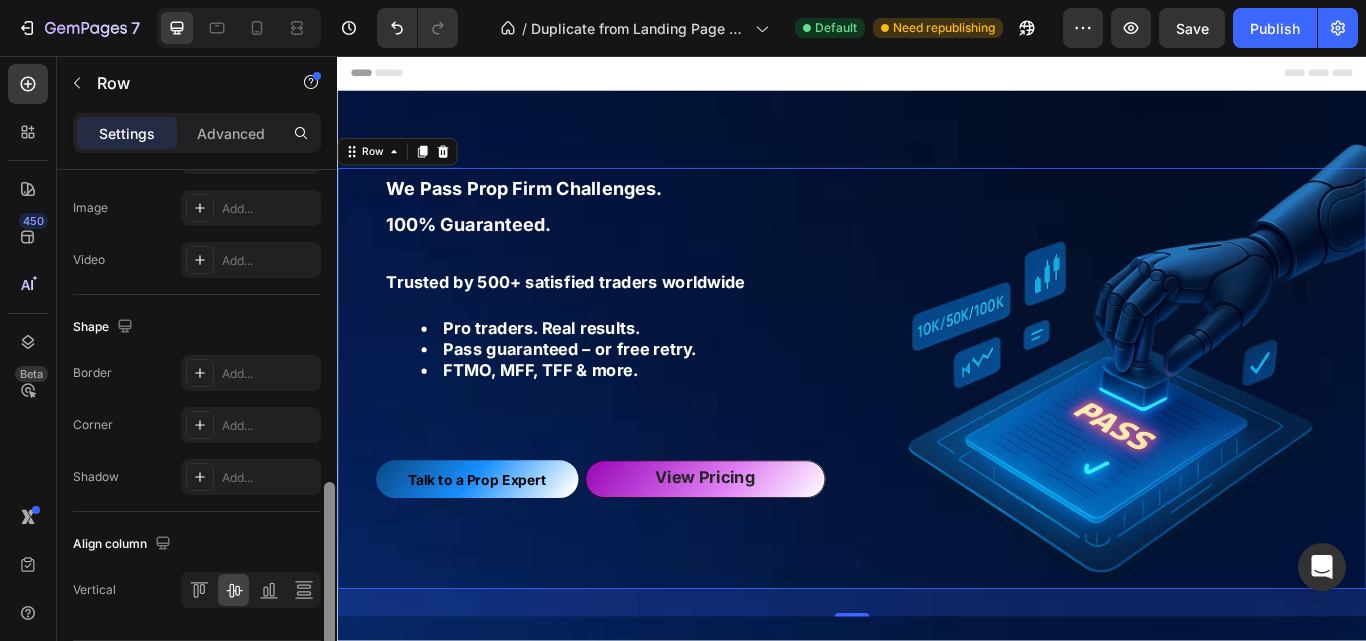 click on "Align column" at bounding box center (197, 544) 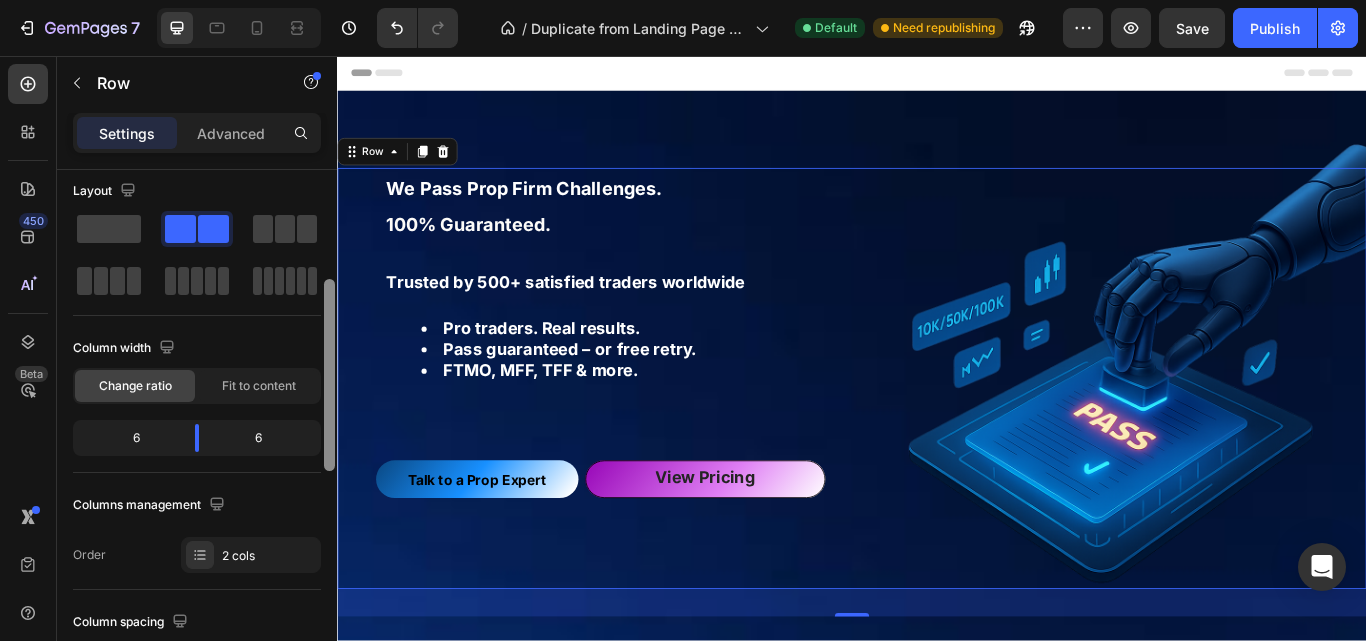 scroll, scrollTop: 0, scrollLeft: 0, axis: both 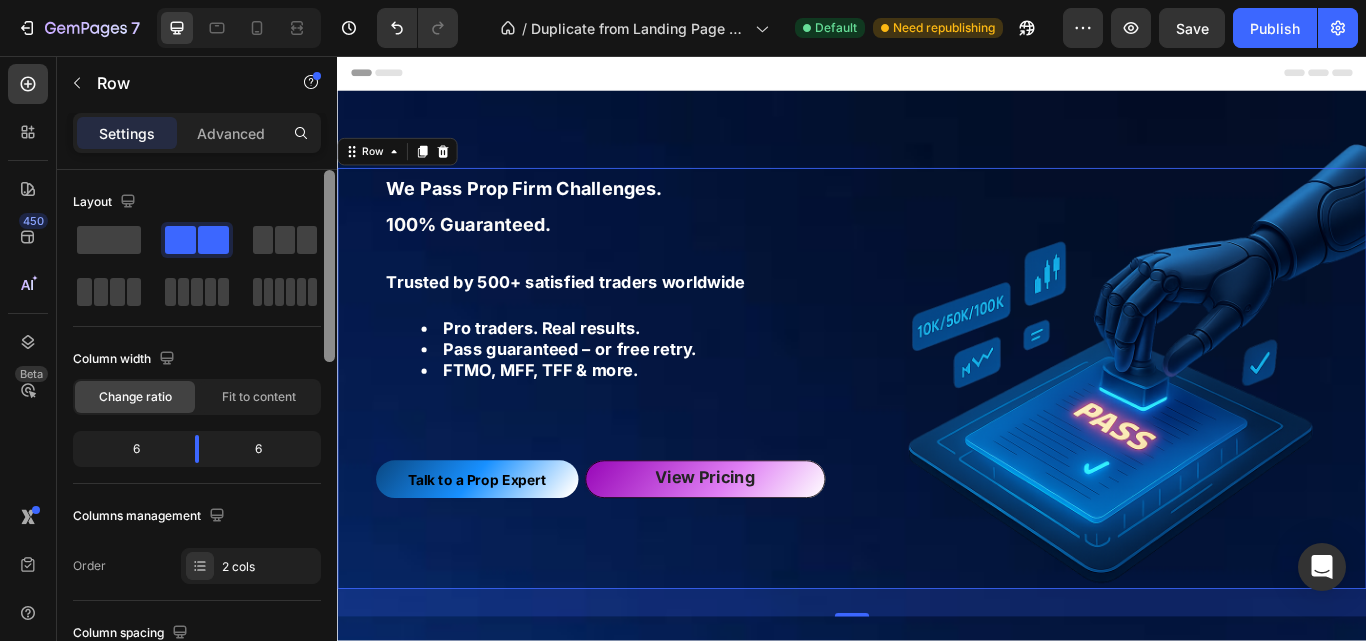 drag, startPoint x: 668, startPoint y: 603, endPoint x: 338, endPoint y: 139, distance: 569.38214 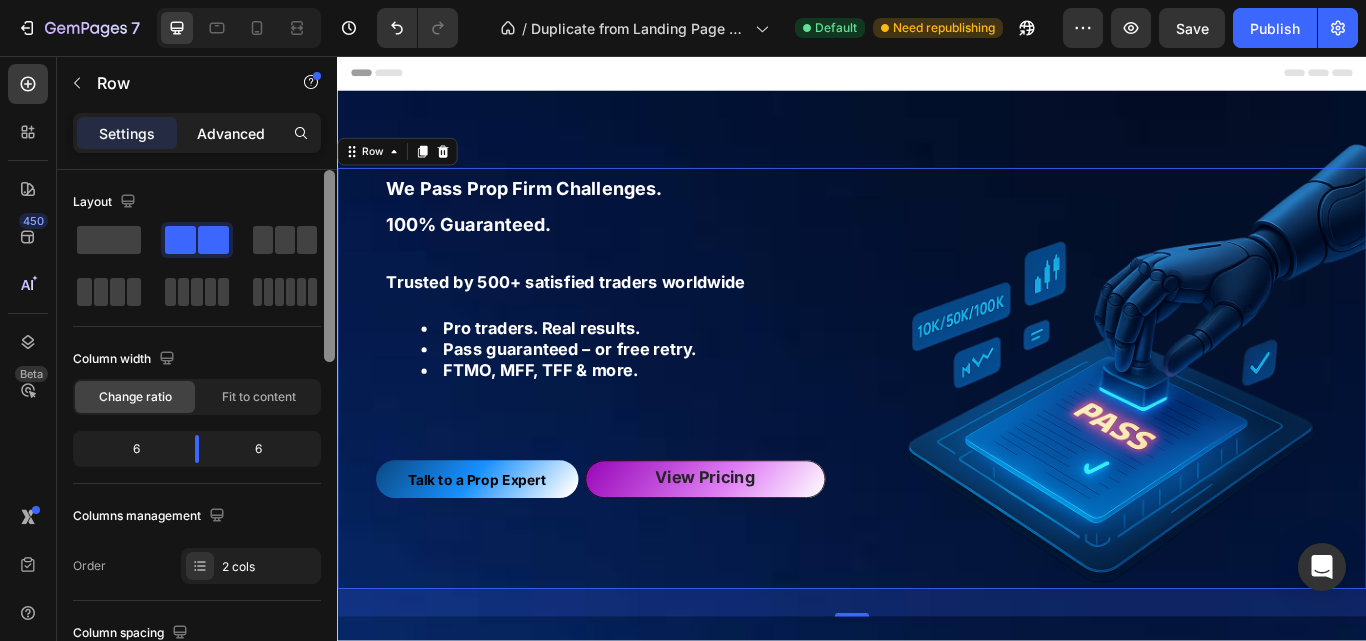 click on "Advanced" at bounding box center (231, 133) 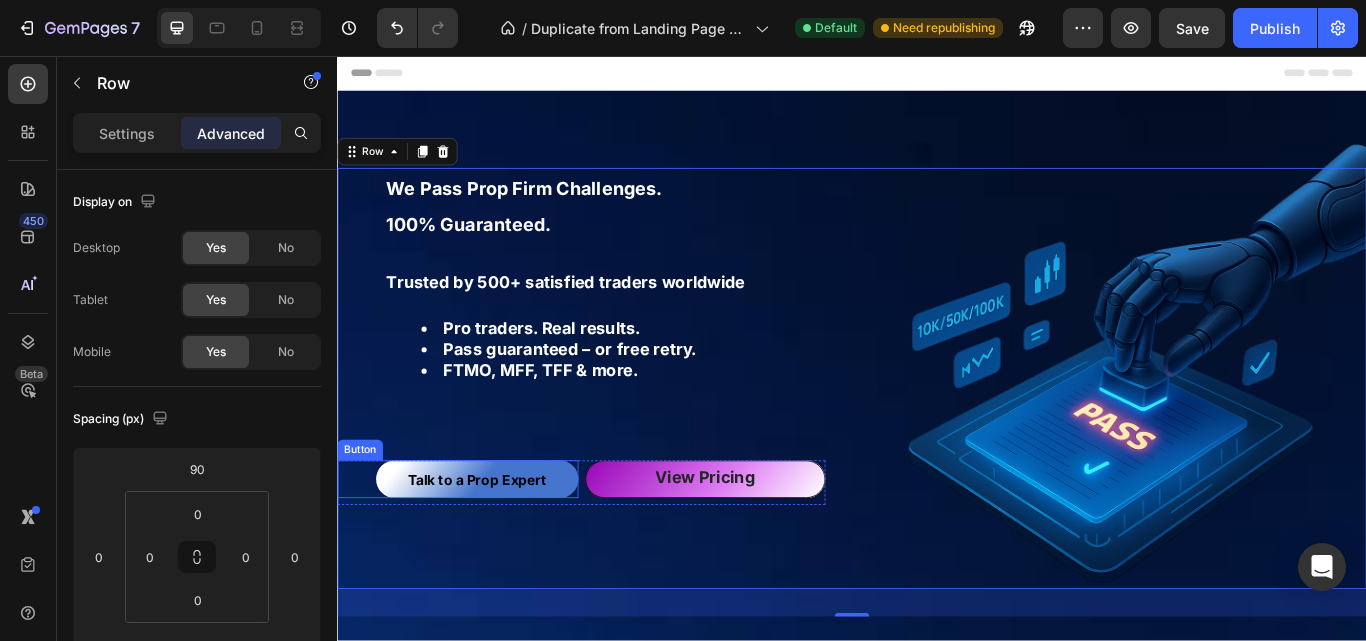 click on "Talk to a Prop Expert" at bounding box center [500, 550] 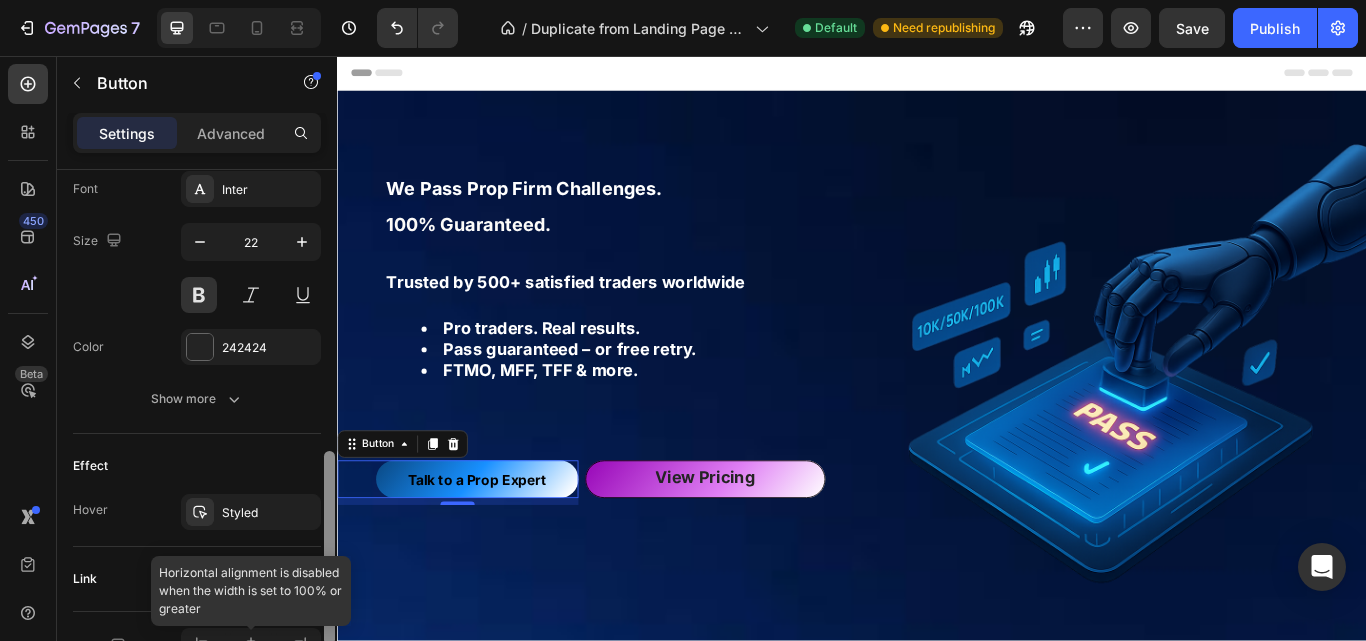 drag, startPoint x: 330, startPoint y: 352, endPoint x: 304, endPoint y: 643, distance: 292.1592 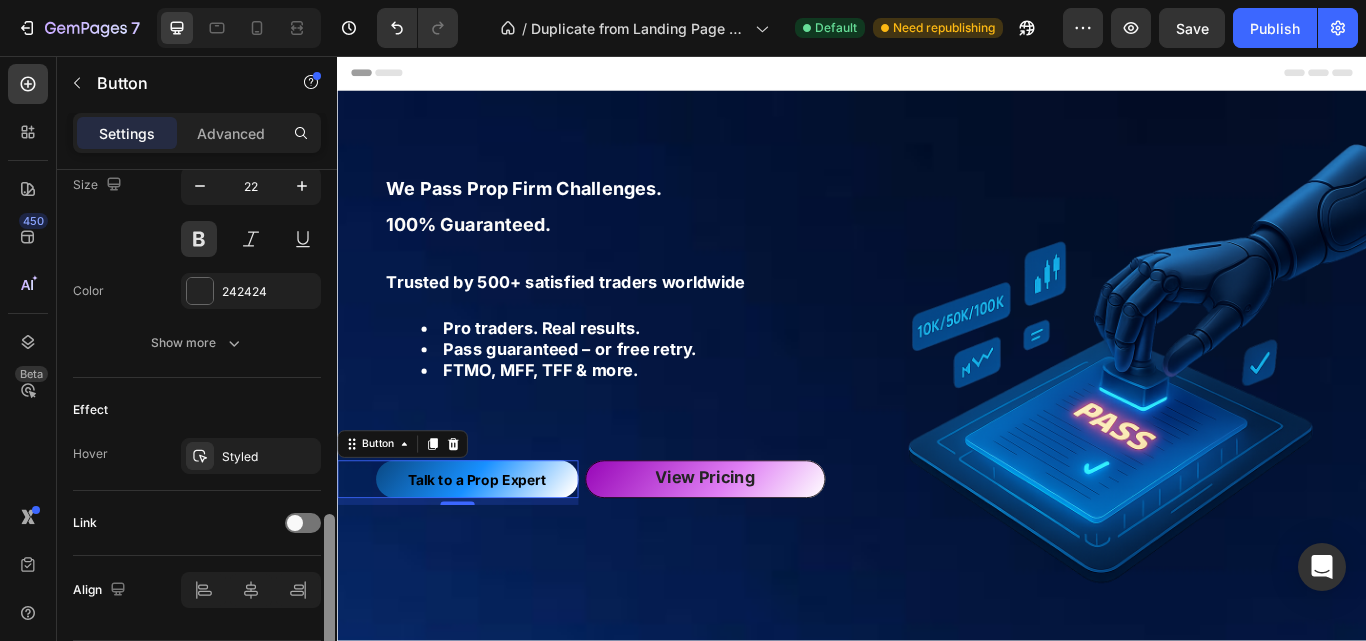 scroll, scrollTop: 906, scrollLeft: 0, axis: vertical 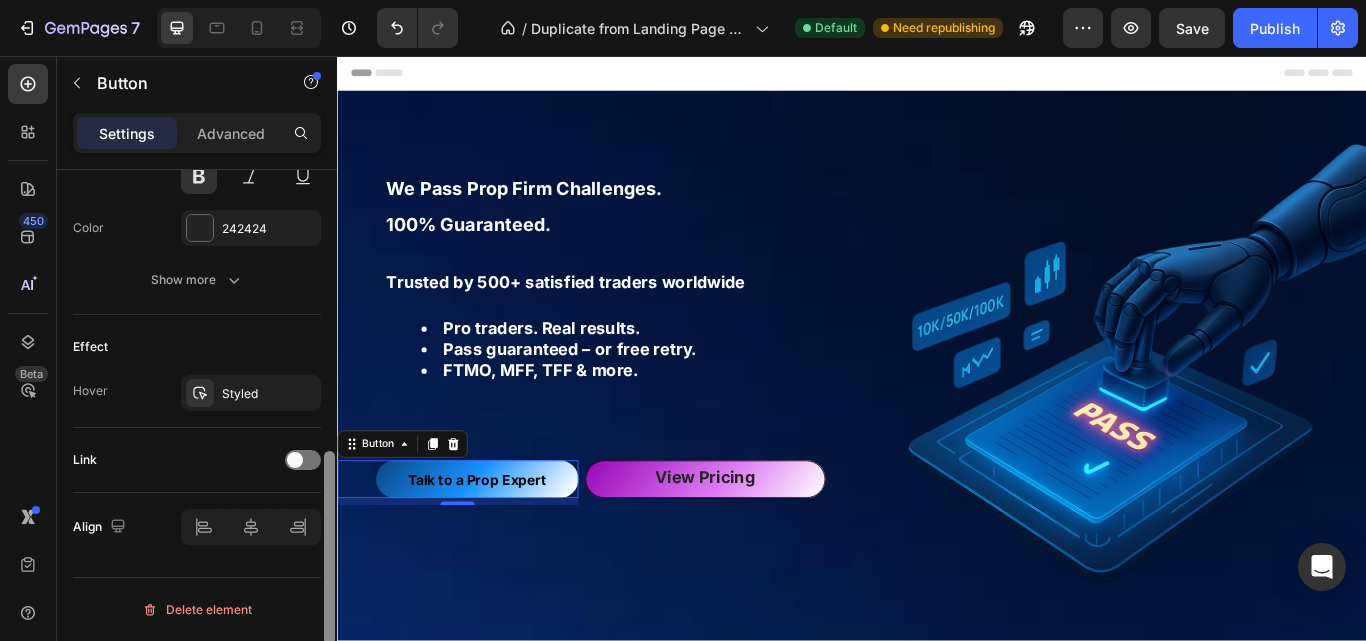 drag, startPoint x: 329, startPoint y: 534, endPoint x: 318, endPoint y: 591, distance: 58.0517 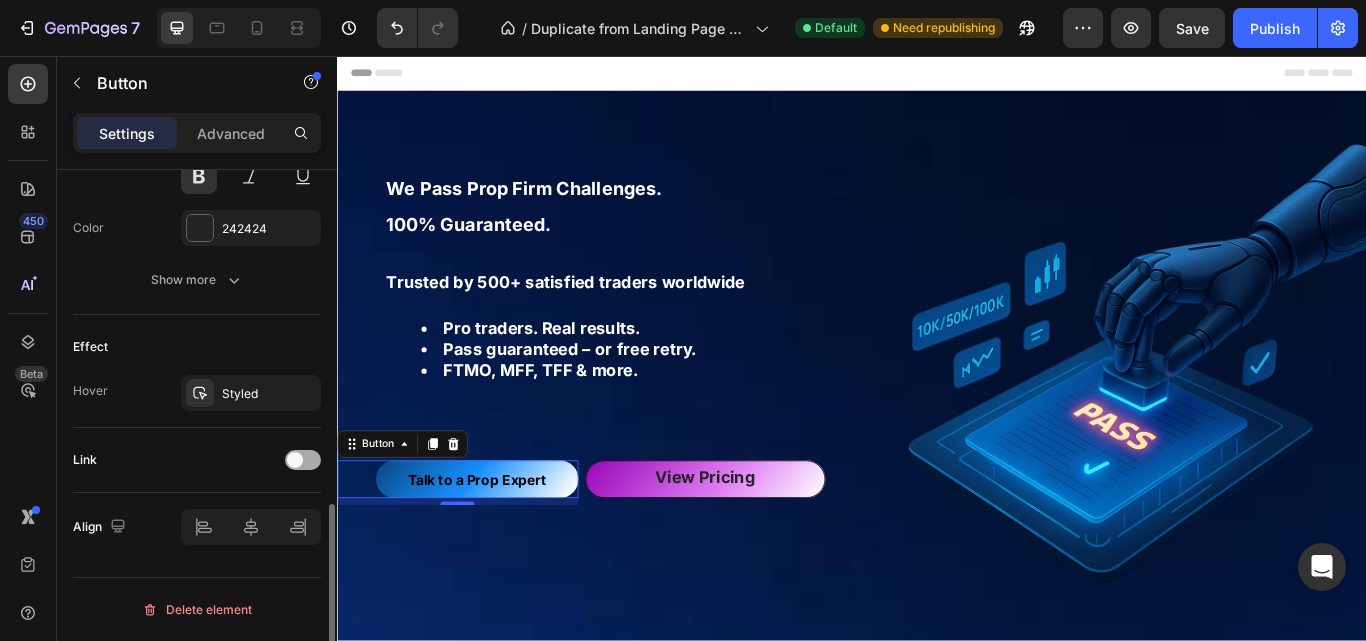 click at bounding box center (303, 460) 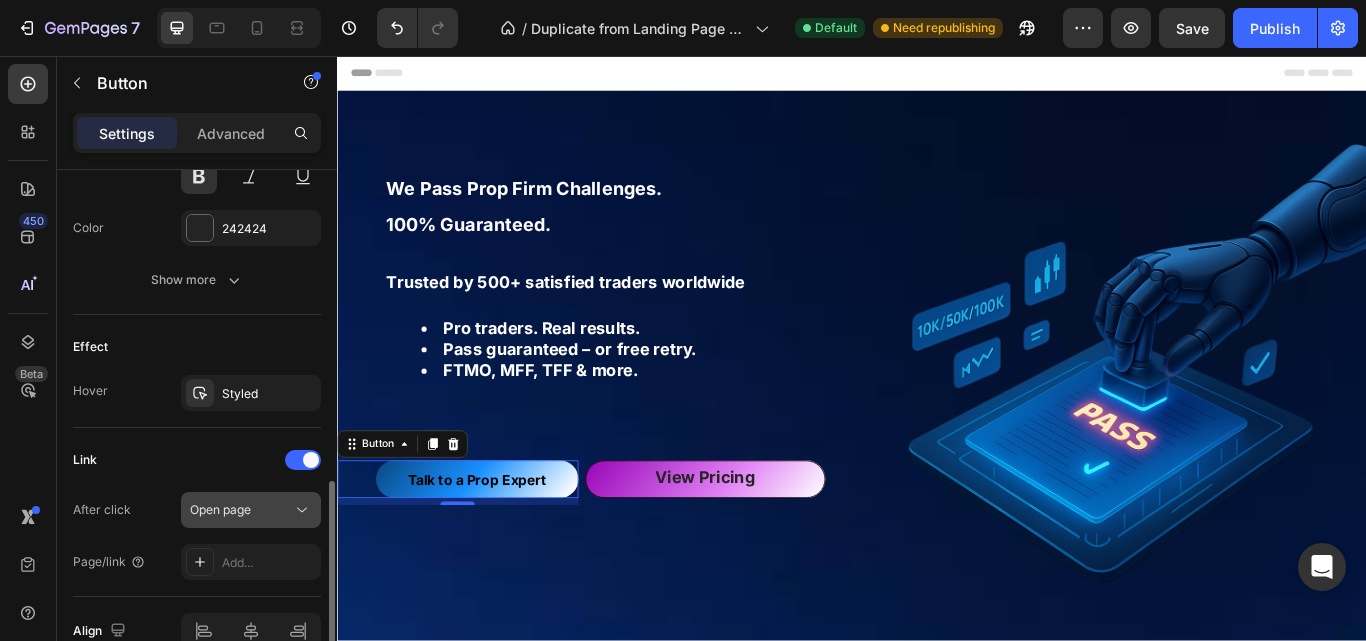 click 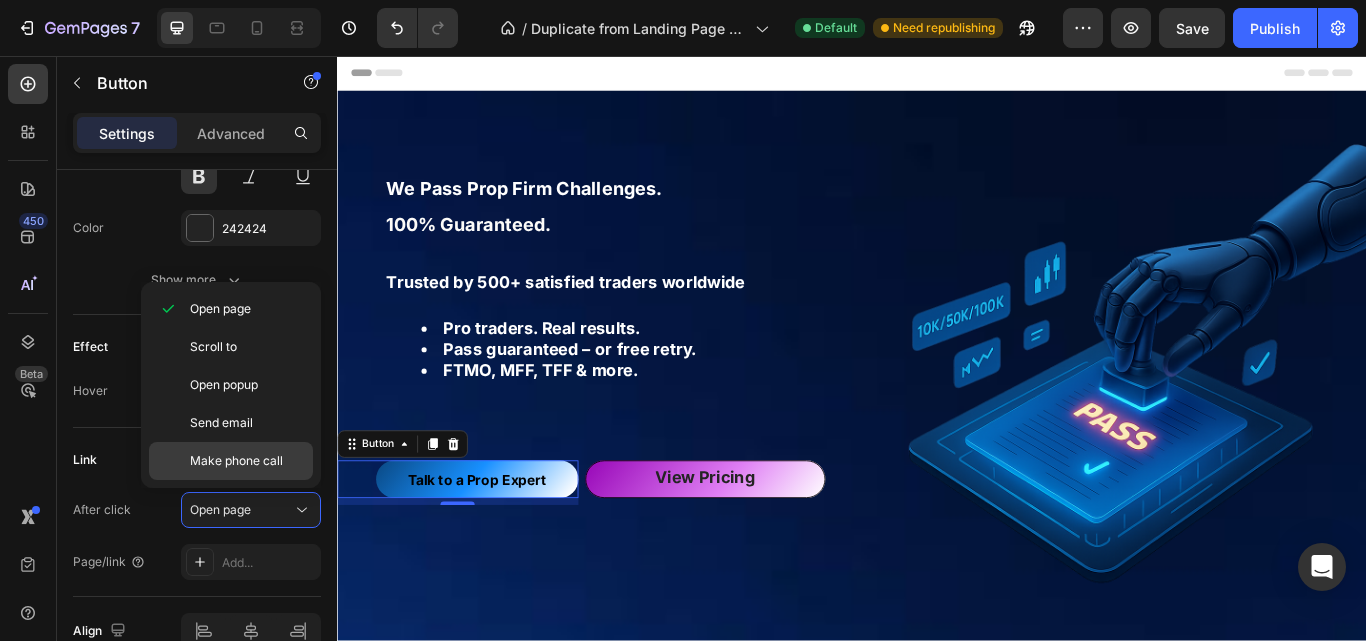 click on "Make phone call" 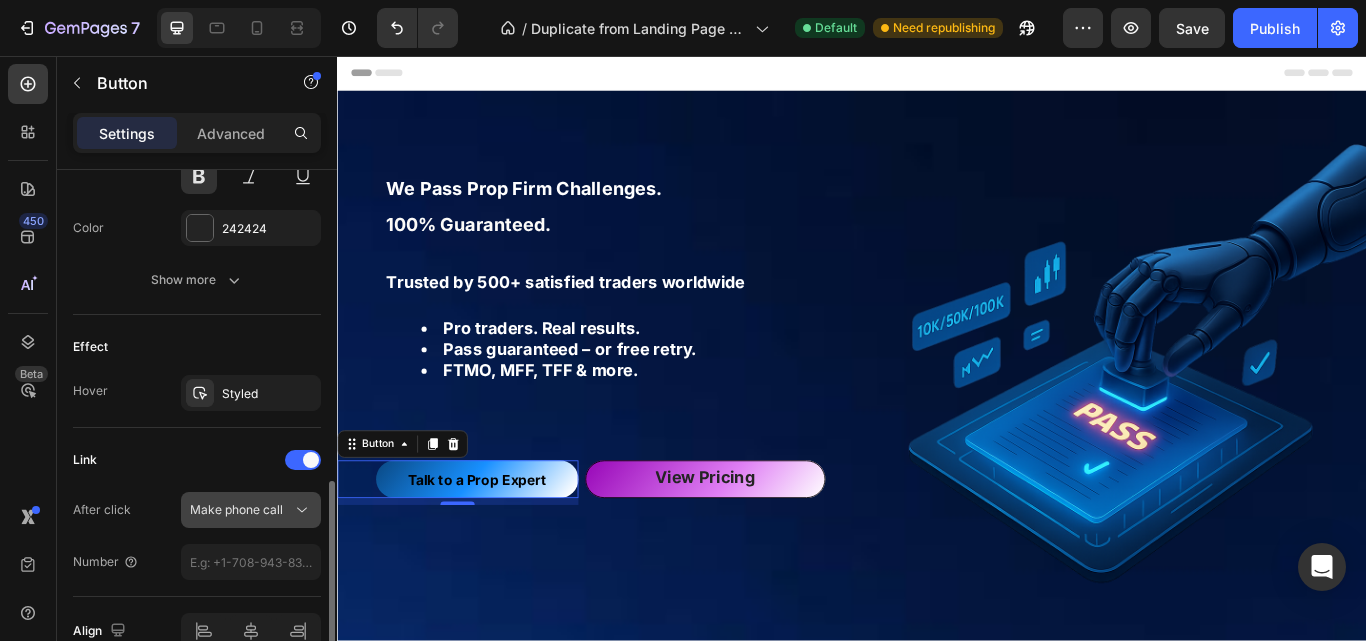 click 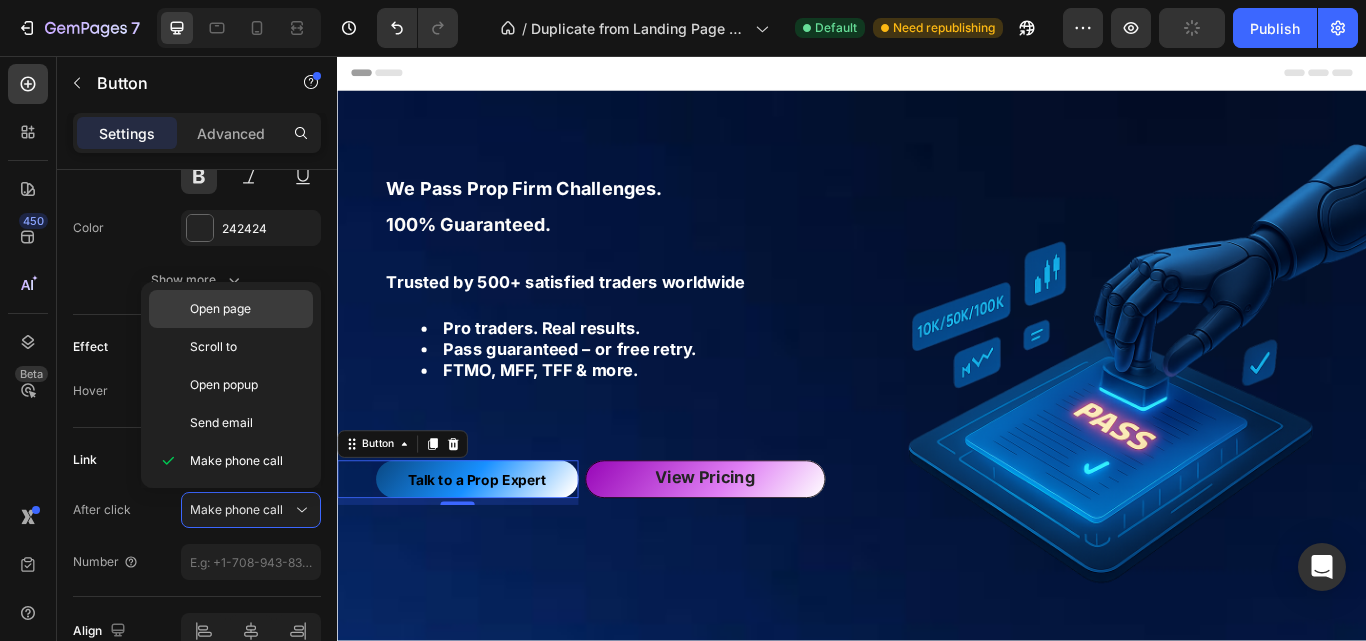 click on "Open page" at bounding box center [247, 309] 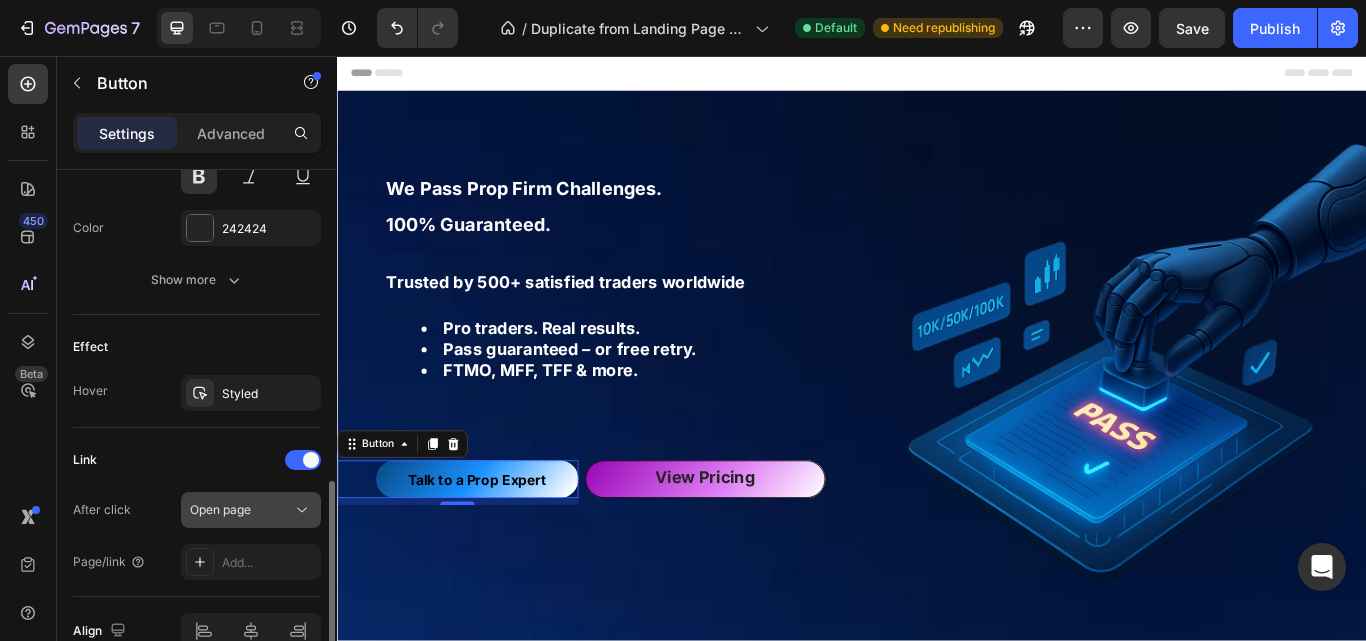 click on "Open page" at bounding box center (241, 510) 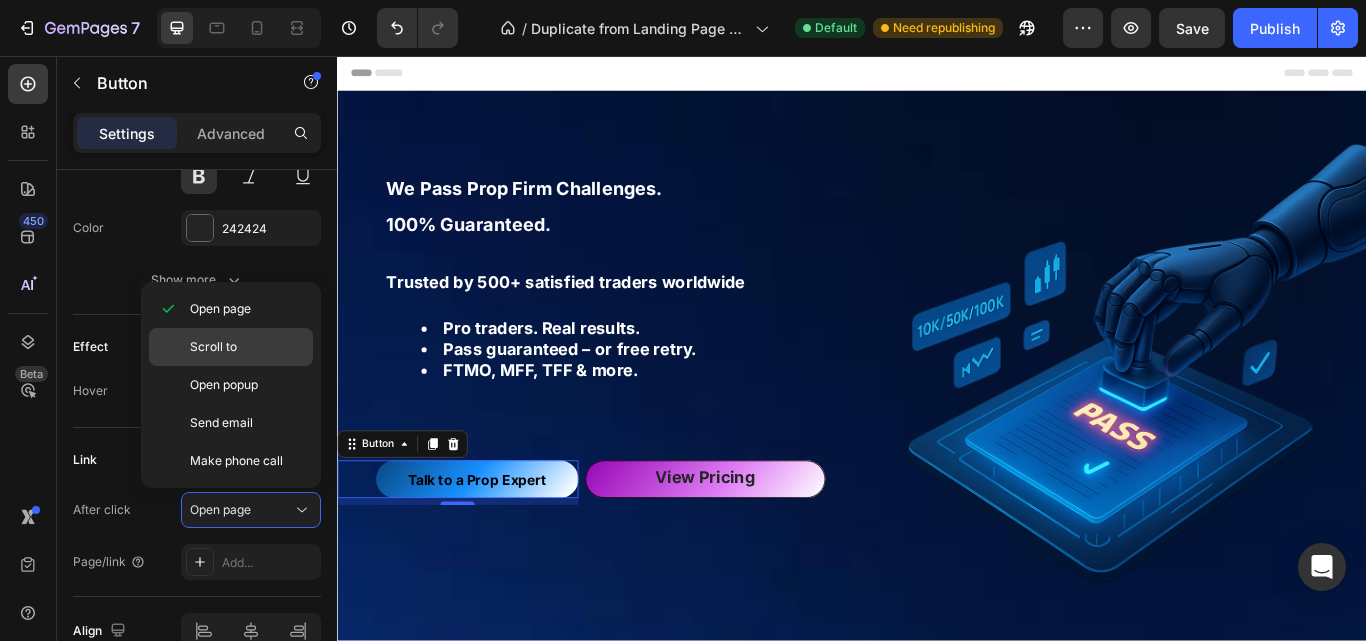 click on "Scroll to" at bounding box center (247, 347) 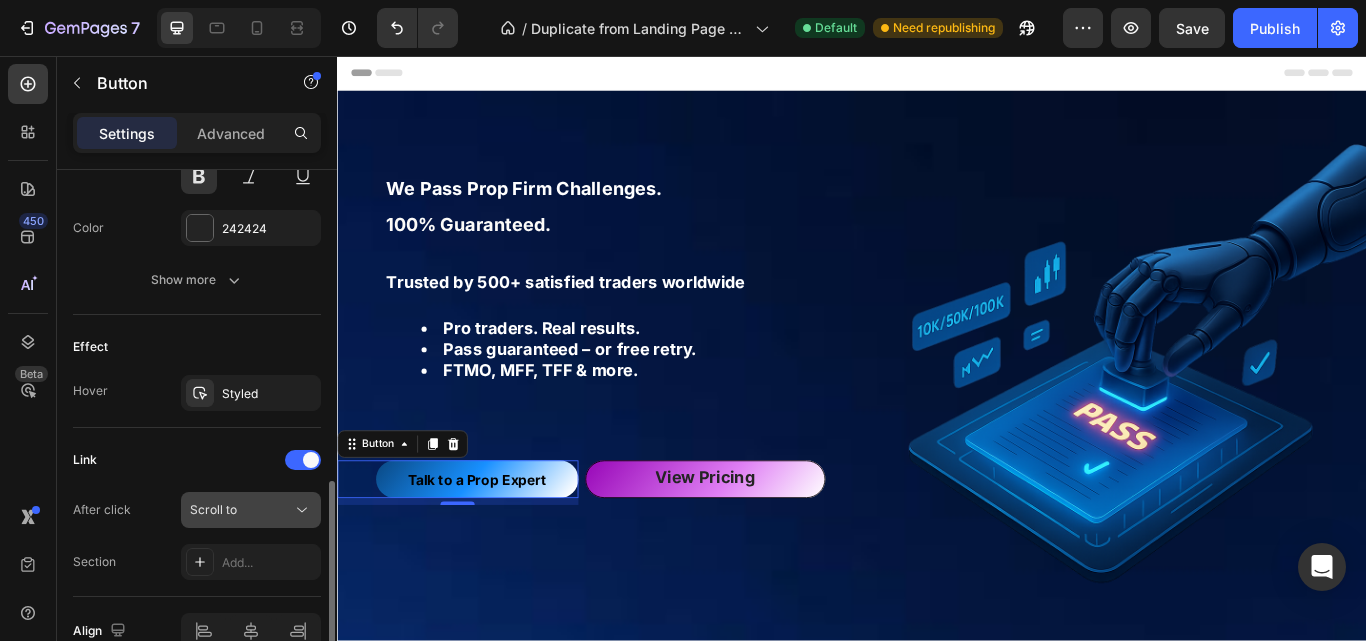 click on "Scroll to" at bounding box center (241, 510) 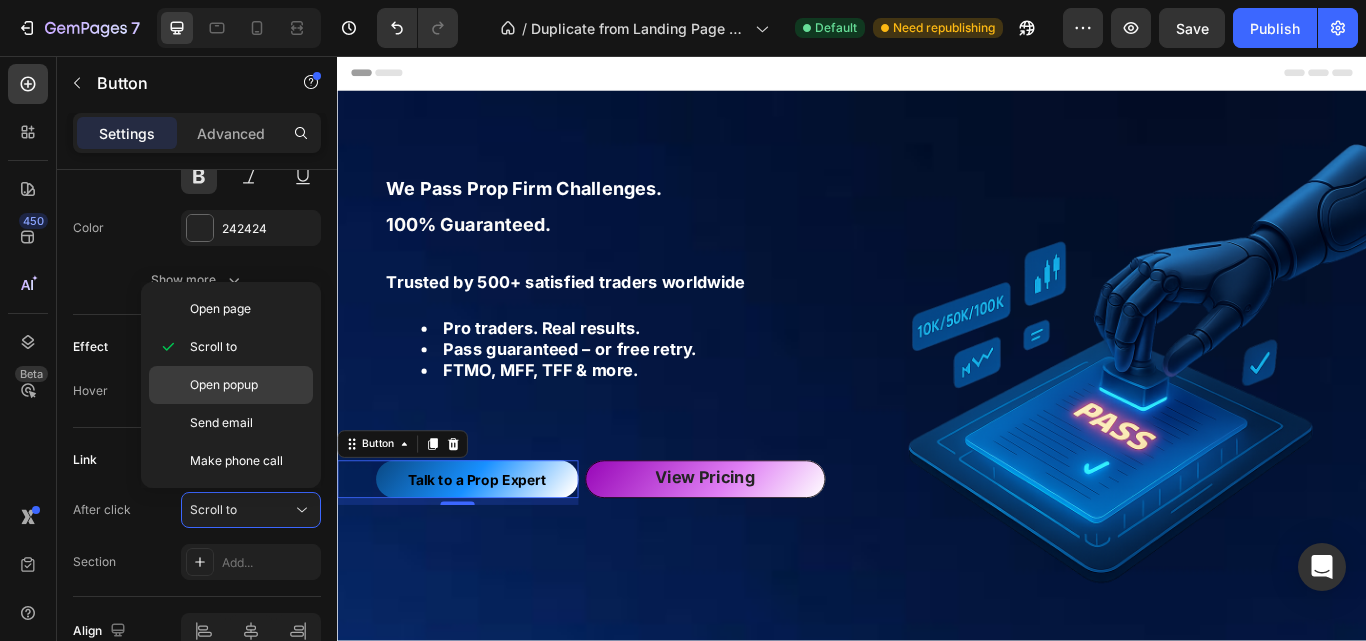 click on "Open popup" at bounding box center [247, 385] 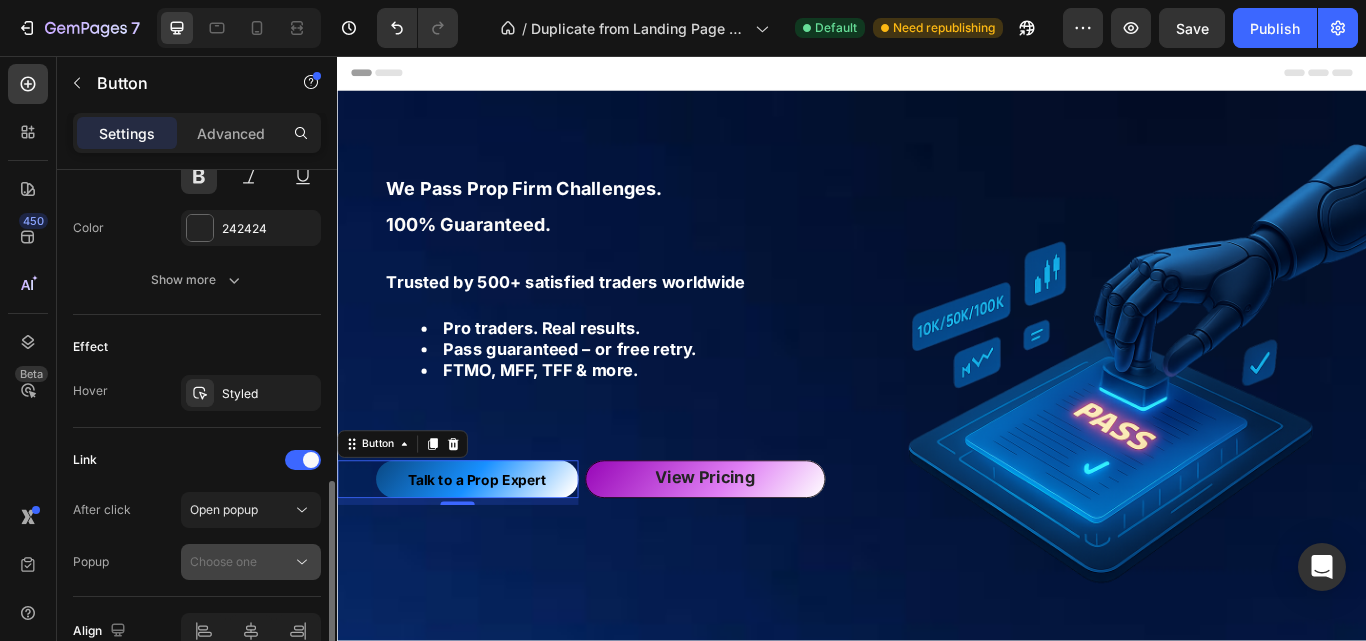 click on "Choose one" at bounding box center (241, 562) 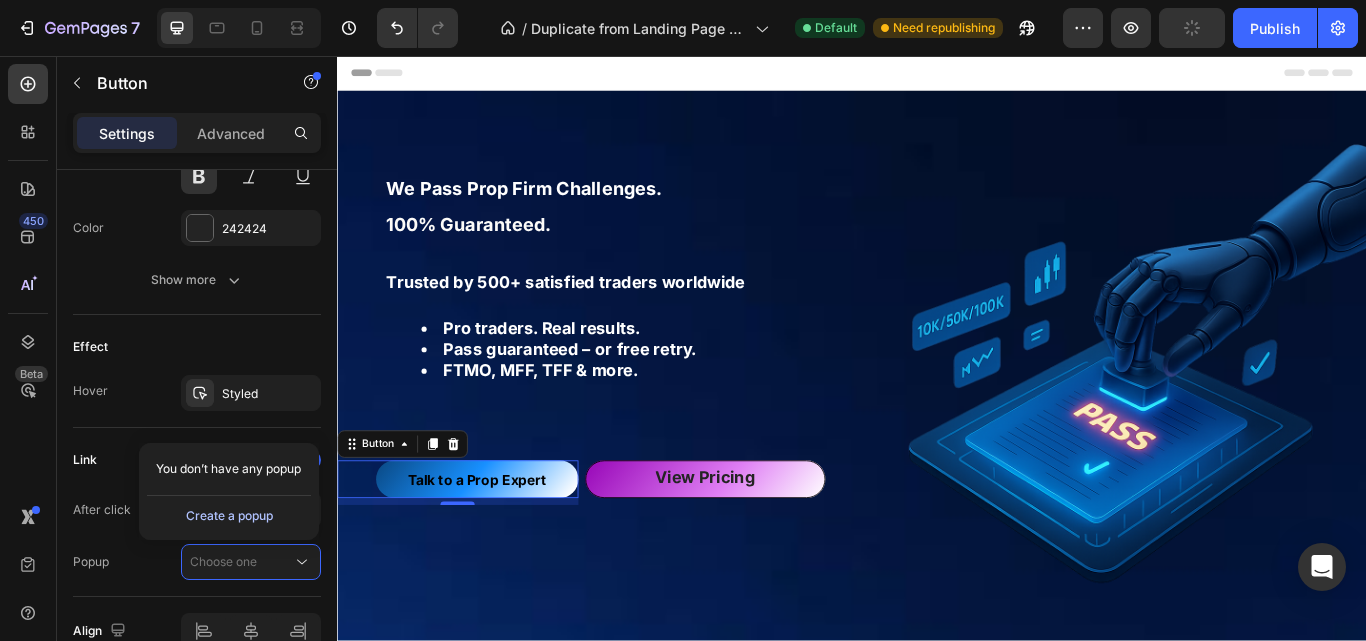 click on "Create a popup" at bounding box center (229, 516) 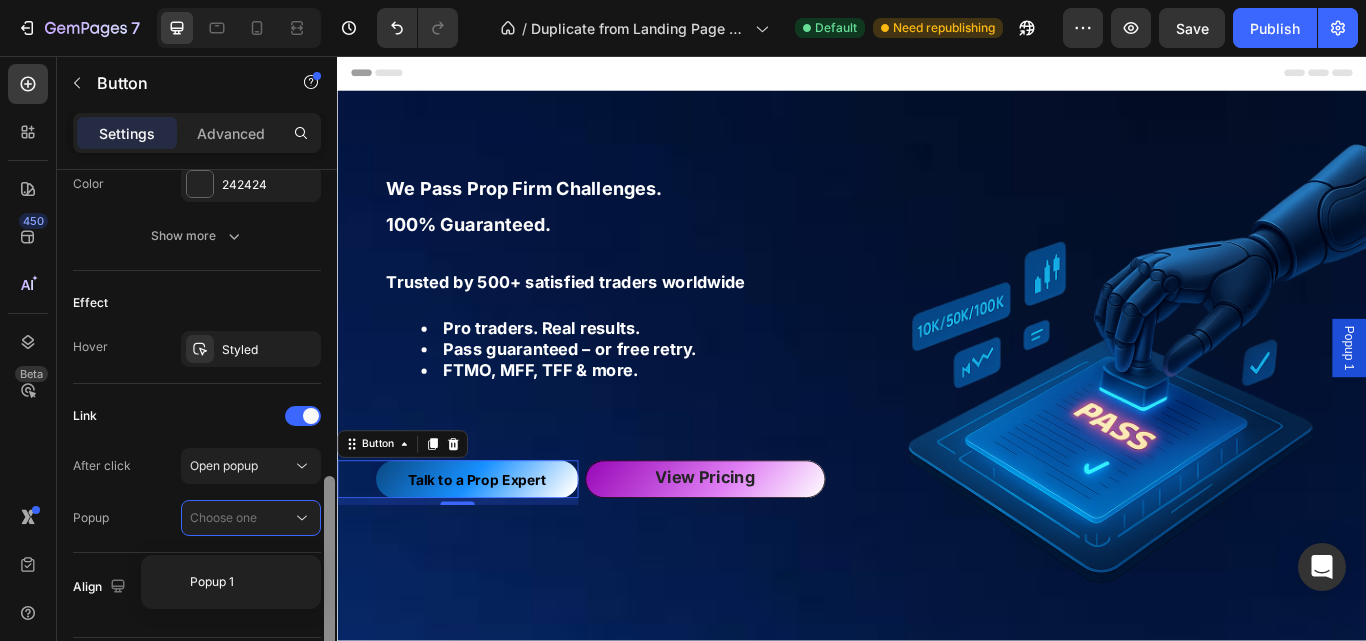 scroll, scrollTop: 1010, scrollLeft: 0, axis: vertical 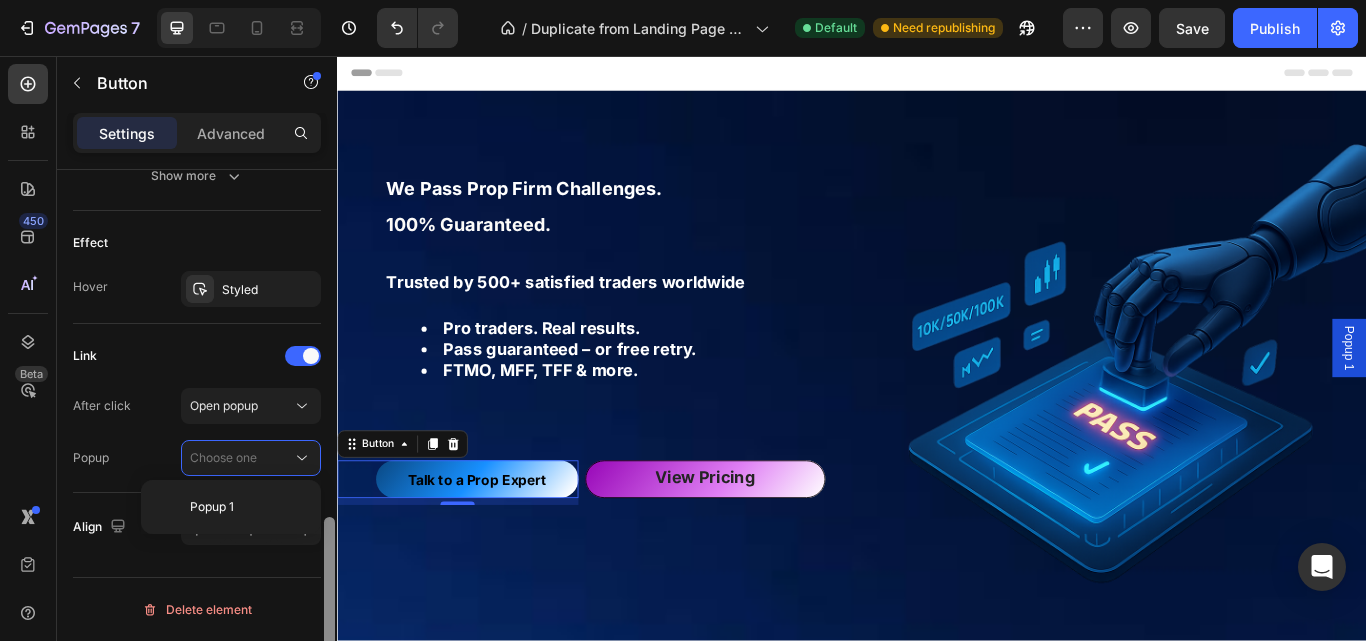 drag, startPoint x: 332, startPoint y: 522, endPoint x: 325, endPoint y: 588, distance: 66.37017 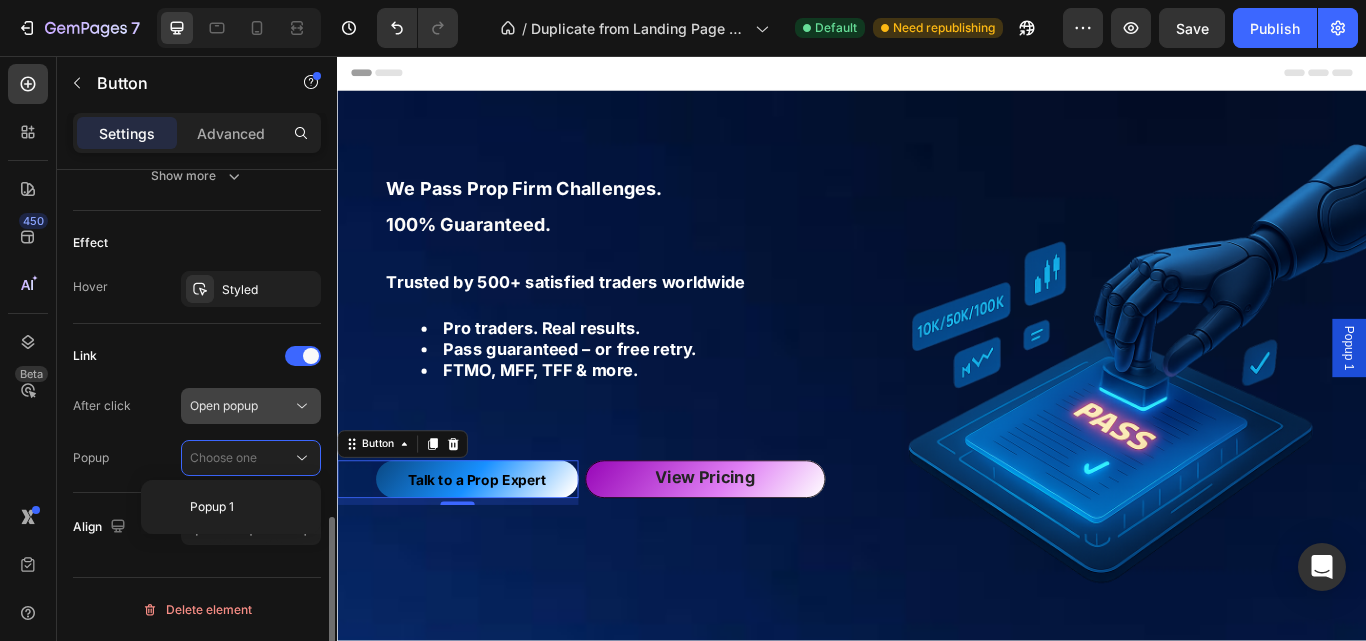 click 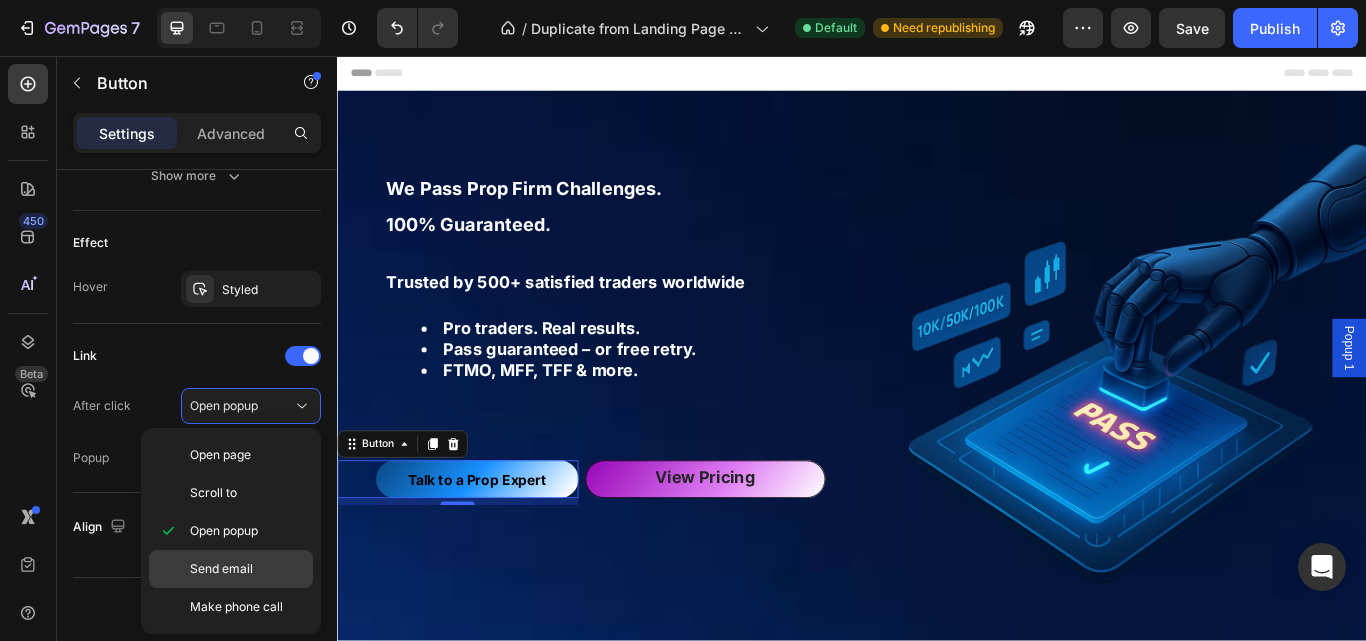 click on "Send email" at bounding box center [247, 569] 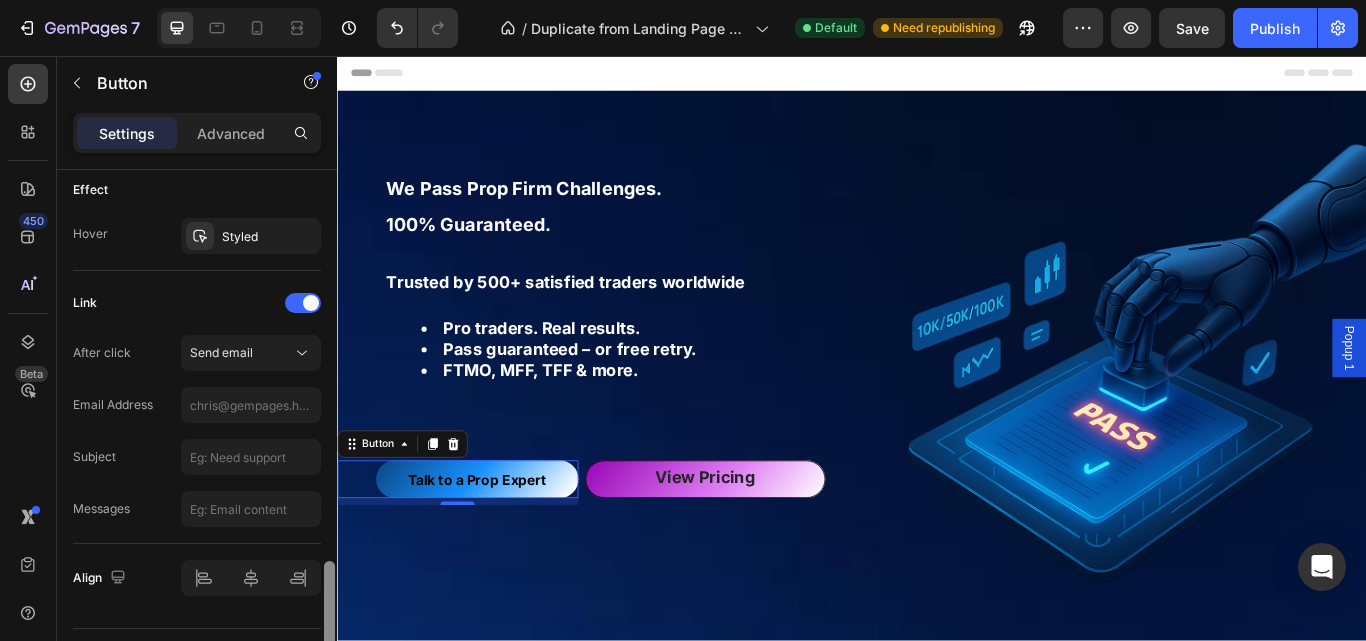 scroll, scrollTop: 1114, scrollLeft: 0, axis: vertical 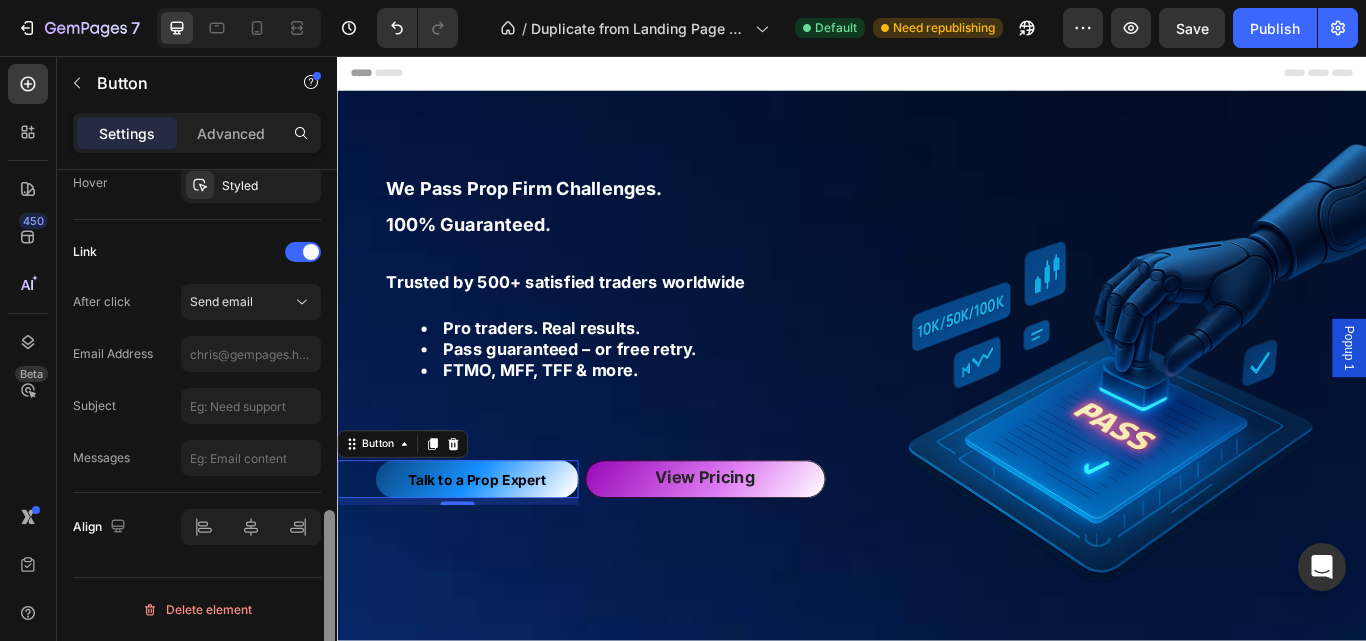 drag, startPoint x: 324, startPoint y: 551, endPoint x: 322, endPoint y: 604, distance: 53.037724 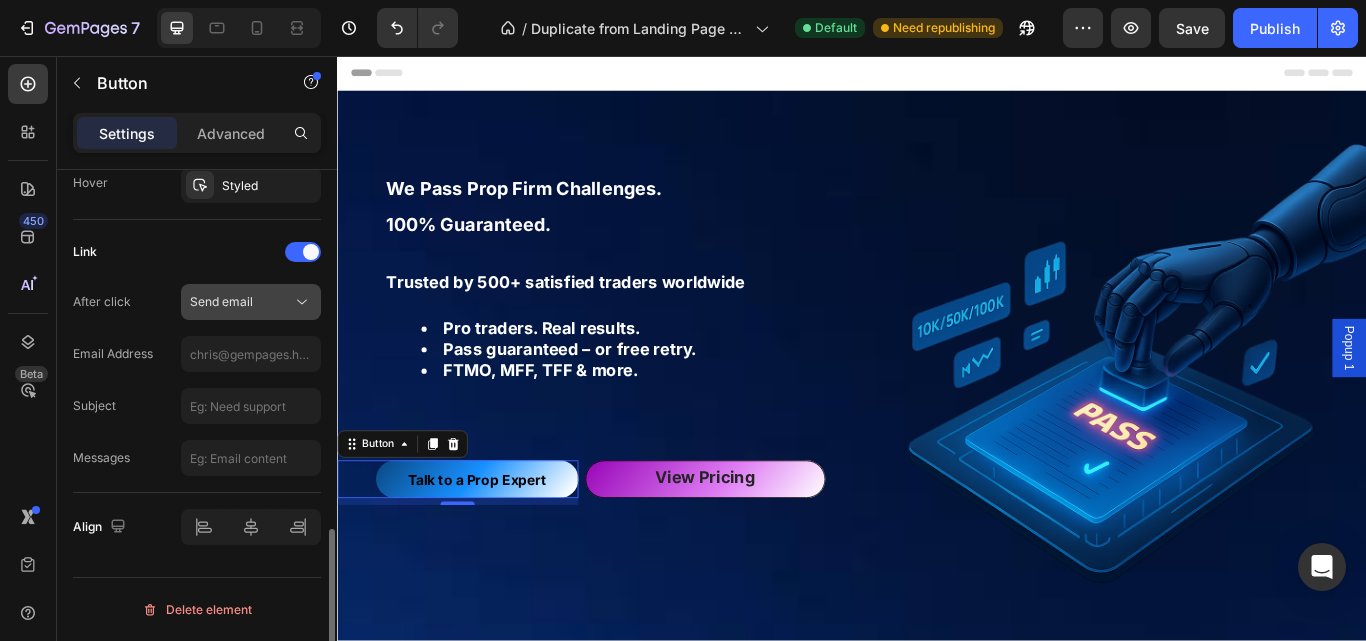click on "Send email" at bounding box center [241, 302] 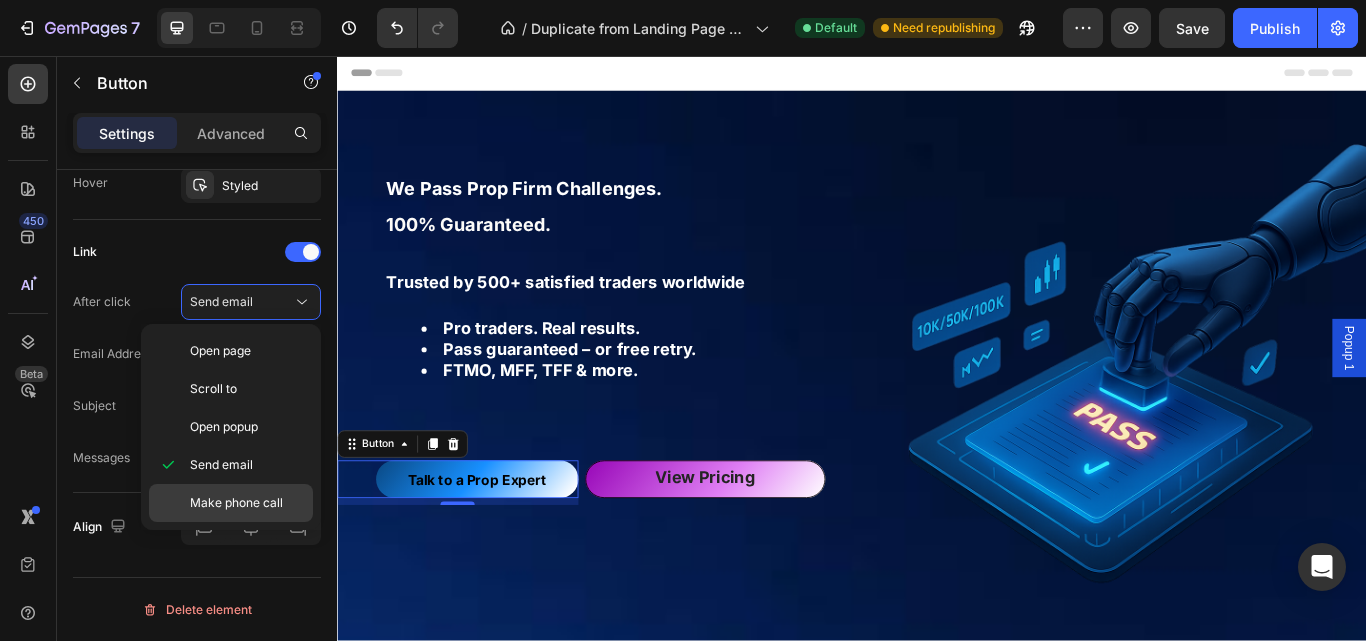 click on "Make phone call" at bounding box center [236, 503] 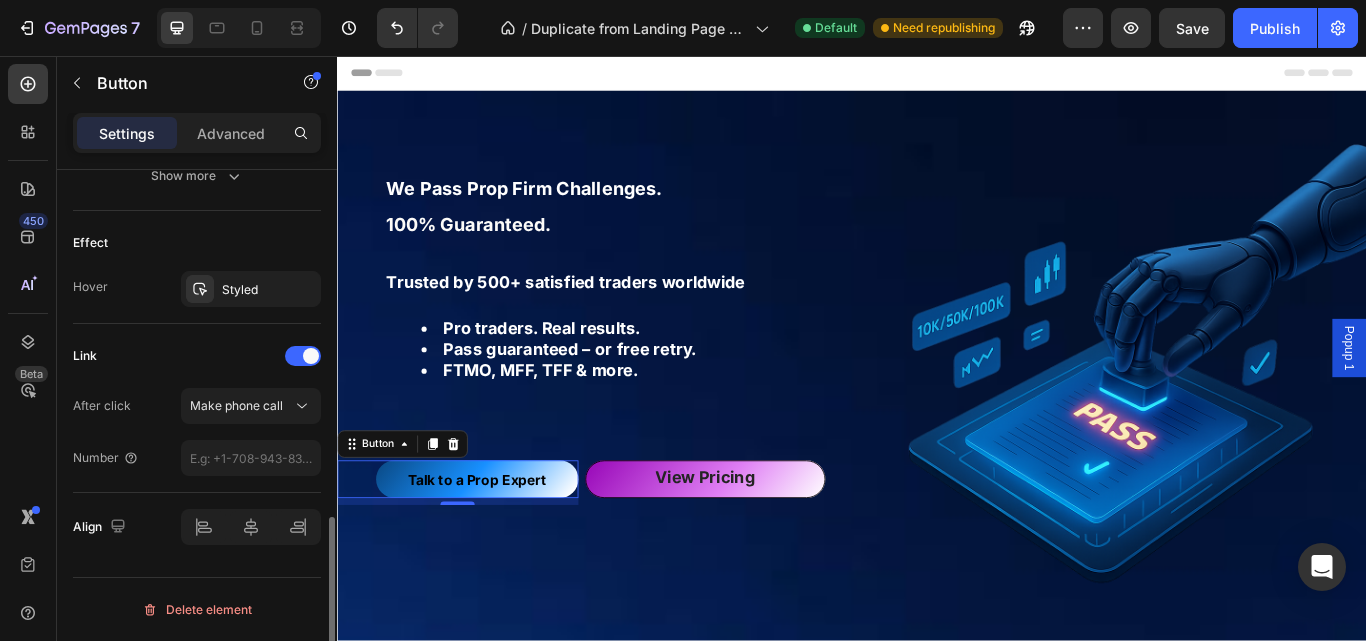 scroll, scrollTop: 1010, scrollLeft: 0, axis: vertical 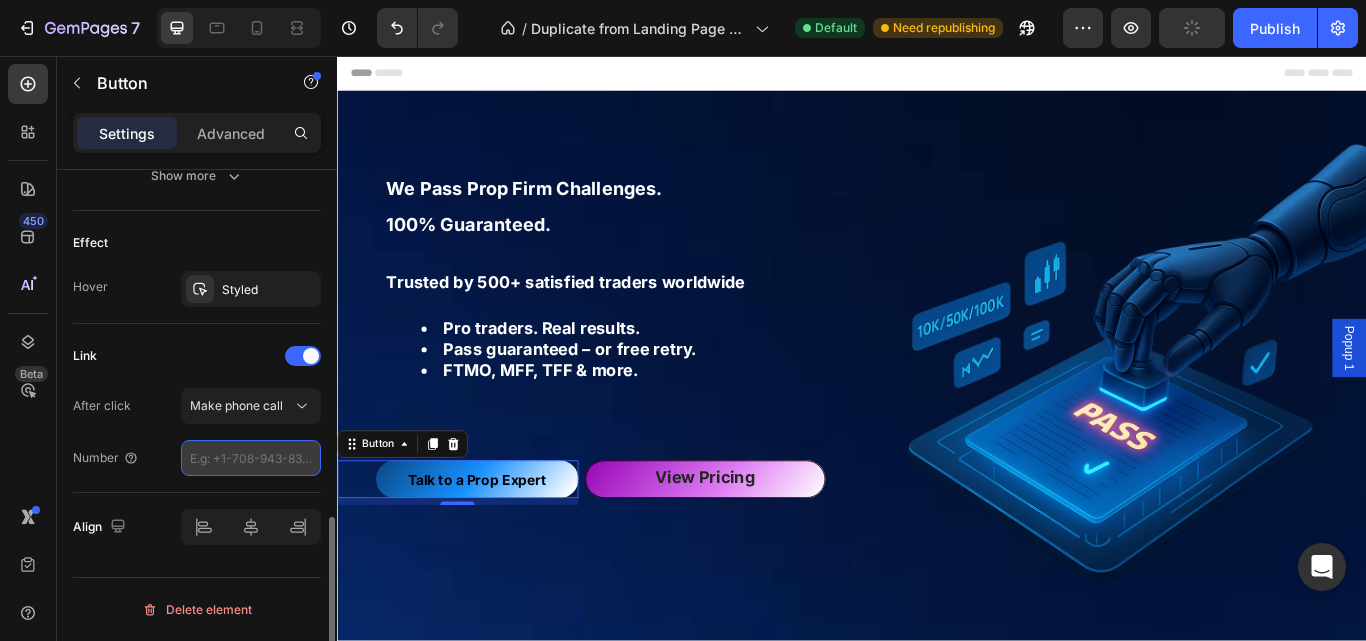 click at bounding box center [251, 458] 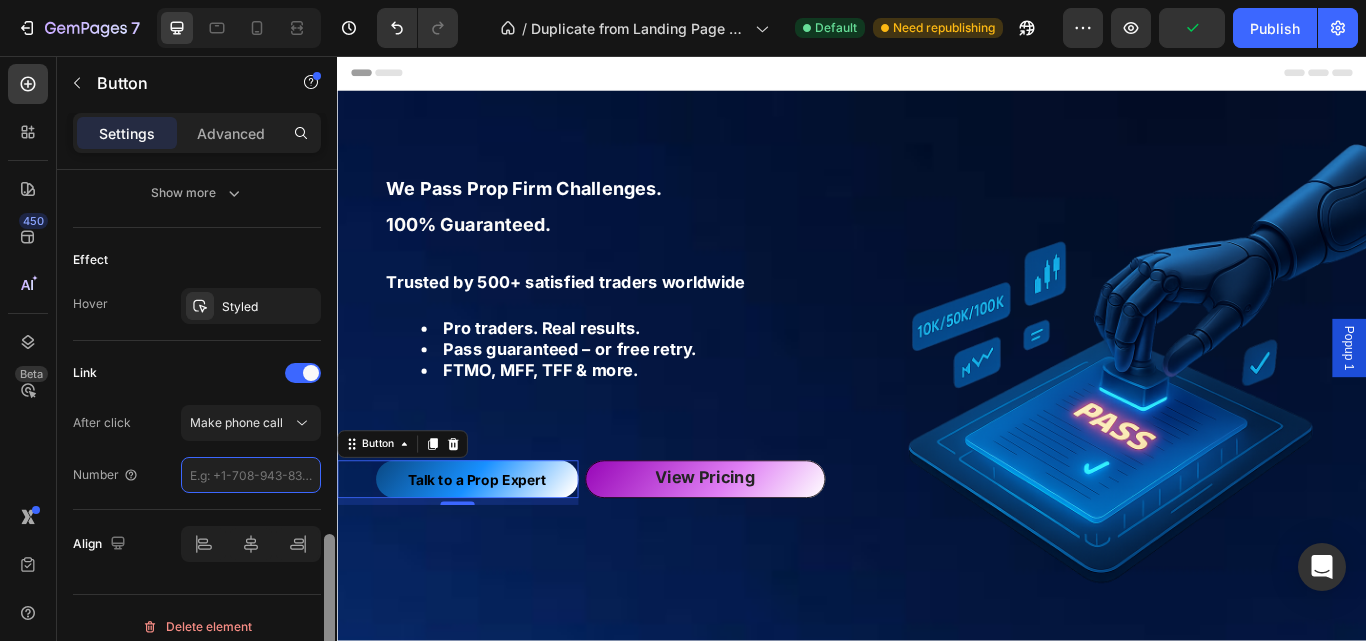 scroll, scrollTop: 1010, scrollLeft: 0, axis: vertical 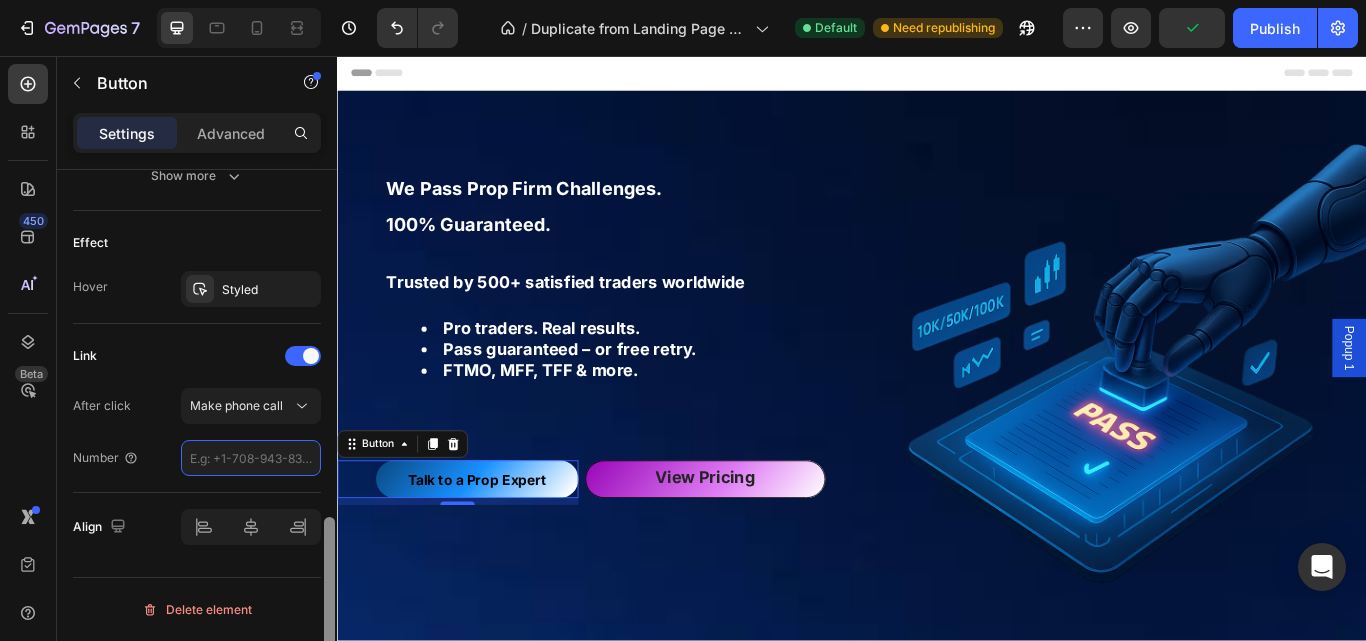drag, startPoint x: 331, startPoint y: 536, endPoint x: 329, endPoint y: 568, distance: 32.06244 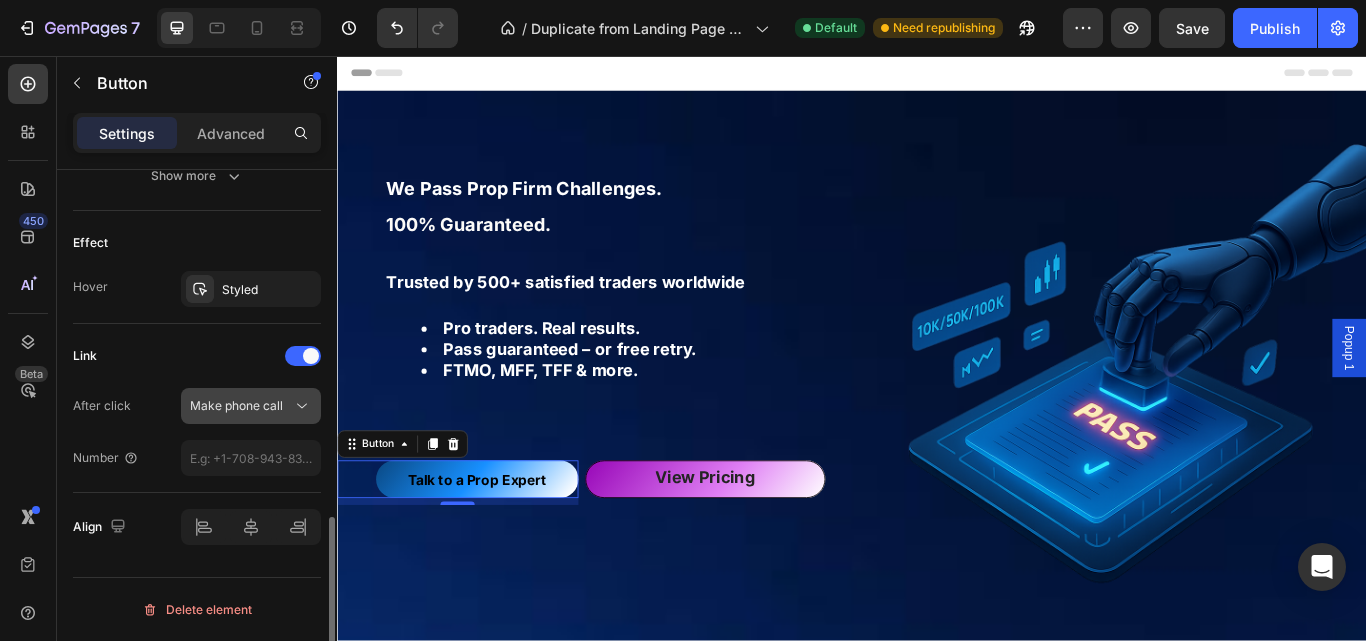 click on "Make phone call" at bounding box center [236, 405] 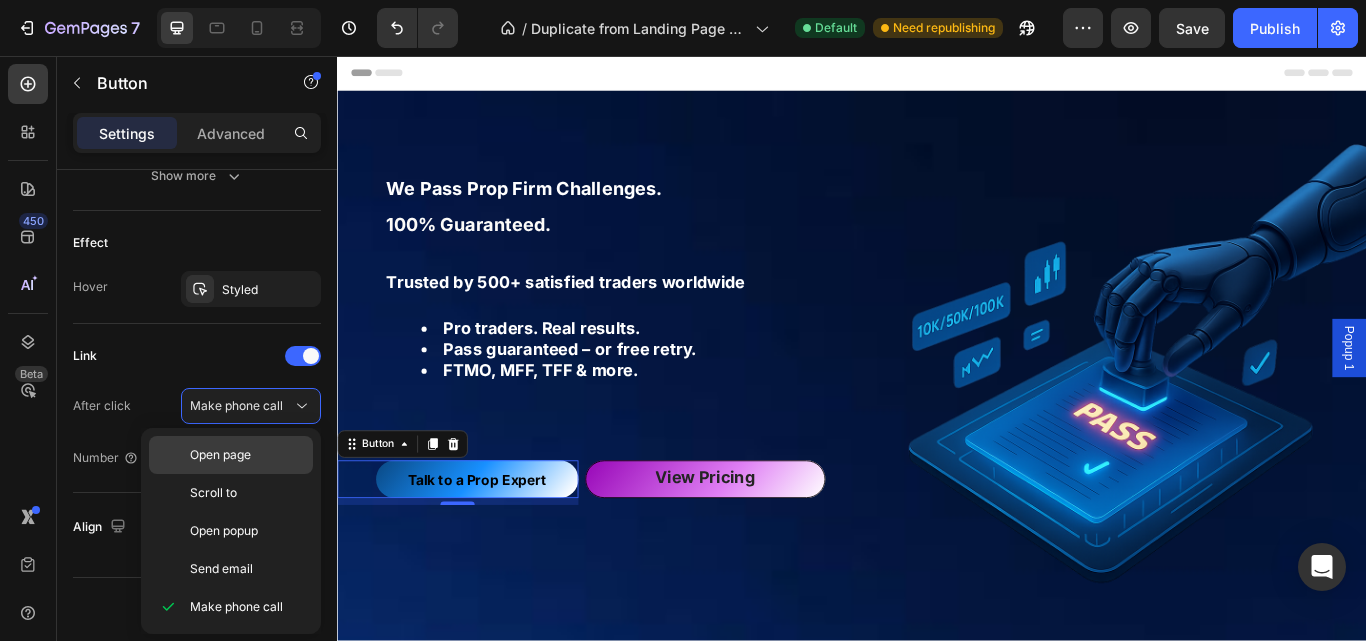 click on "Open page" at bounding box center [247, 455] 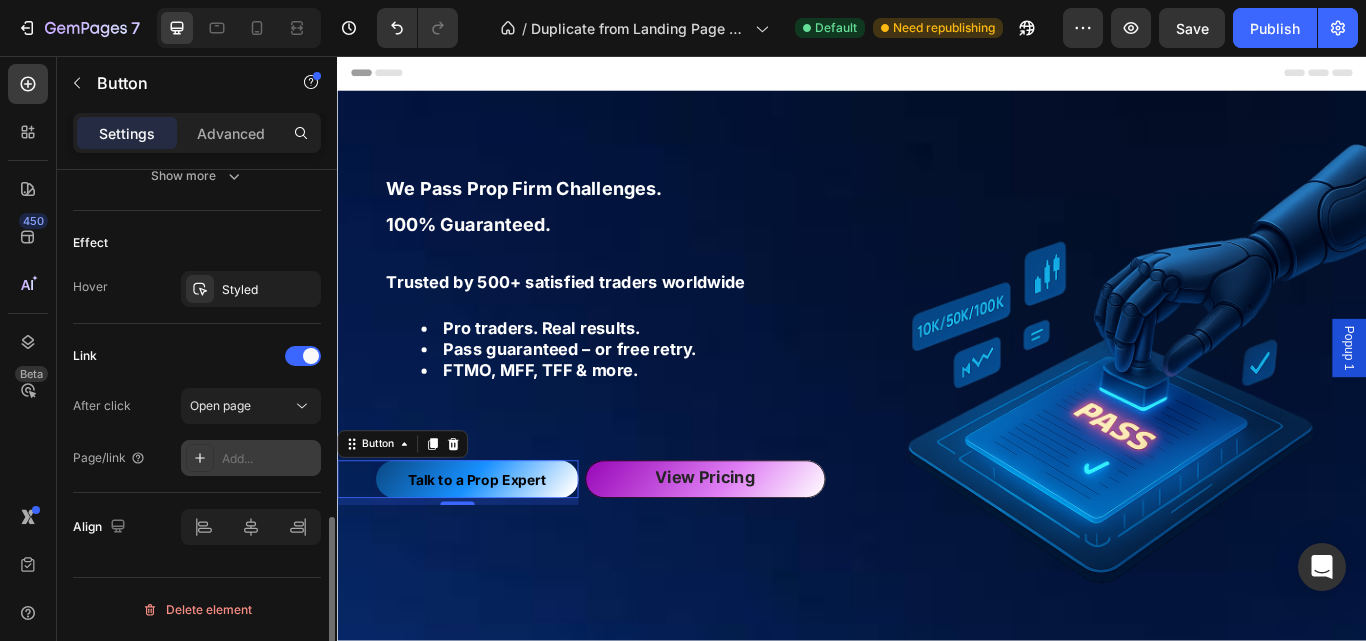 click on "Add..." at bounding box center [269, 459] 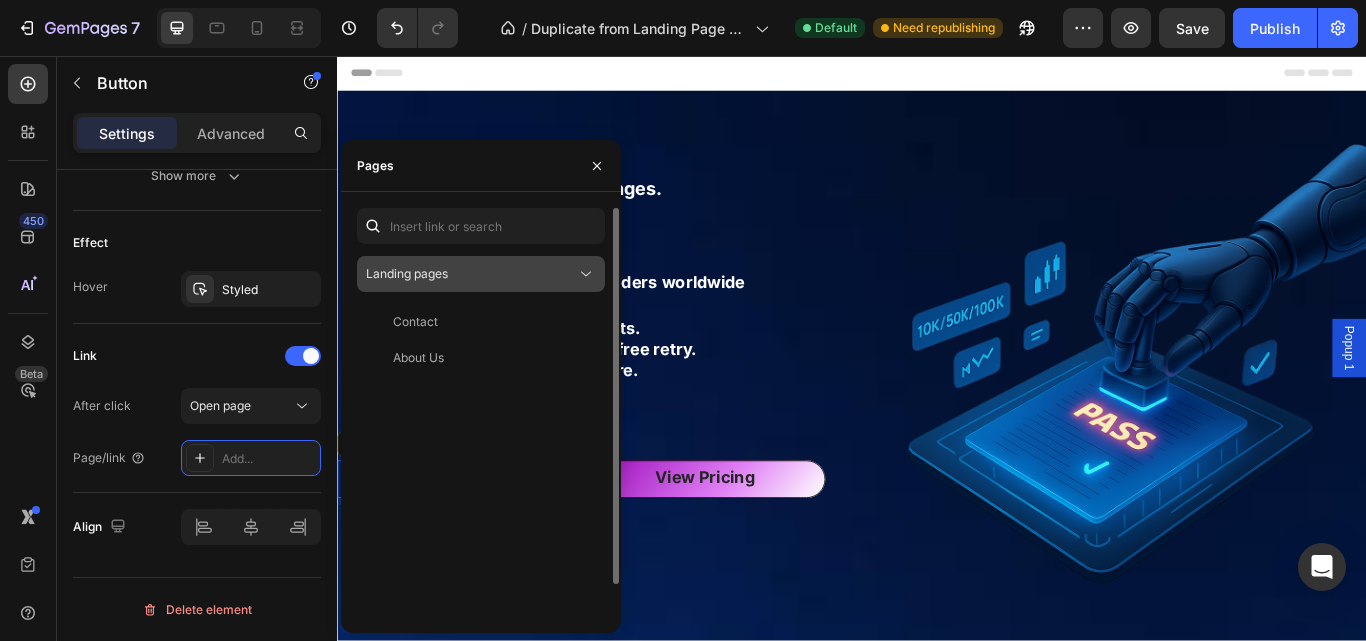 click on "Landing pages" at bounding box center (471, 274) 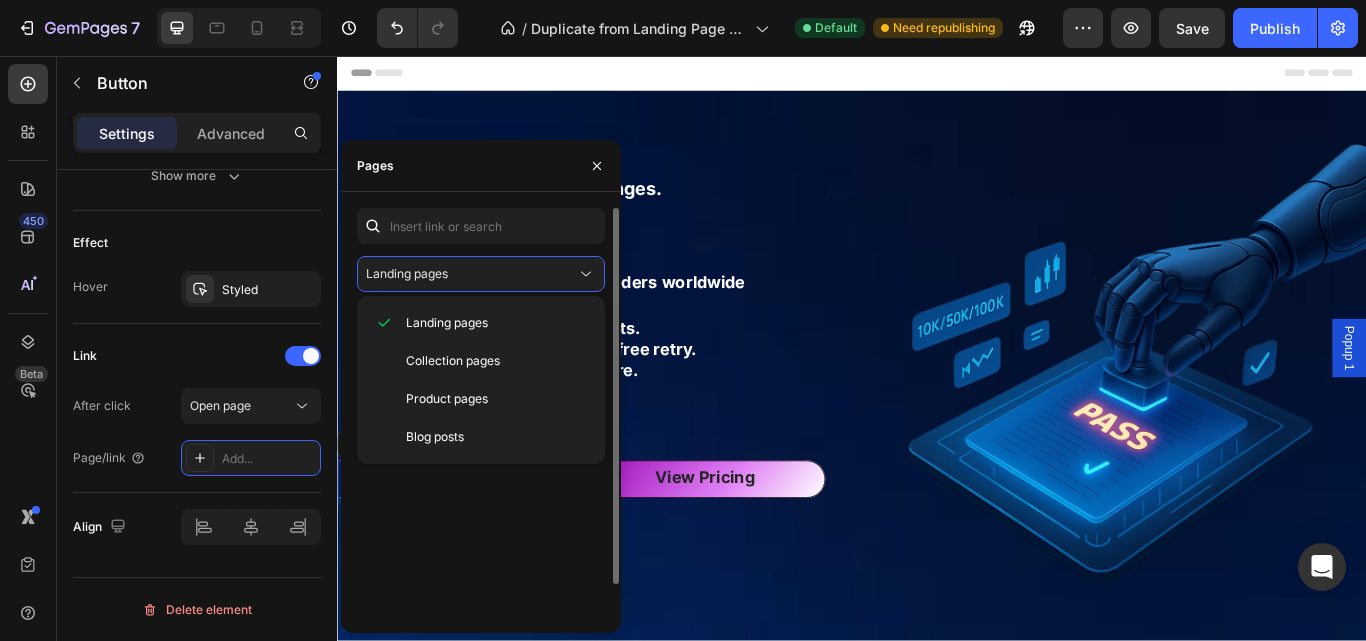 click on "Contact   View About Us   View" at bounding box center [481, 478] 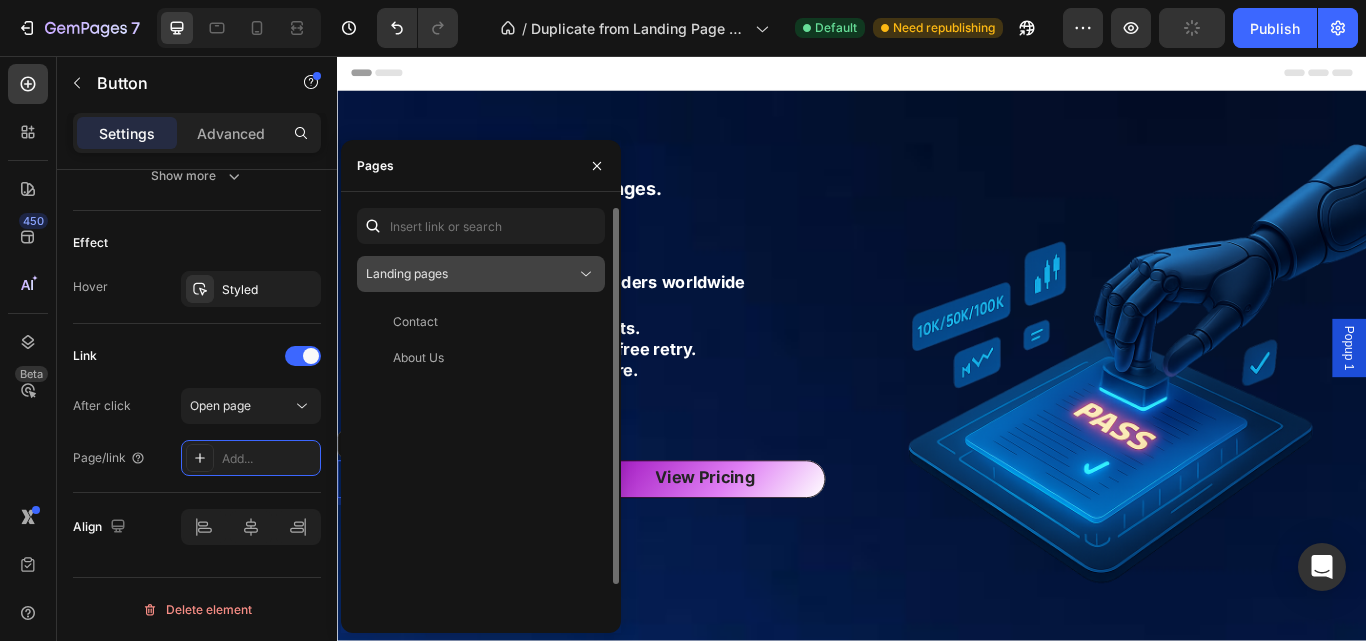 click on "Landing pages" at bounding box center (471, 274) 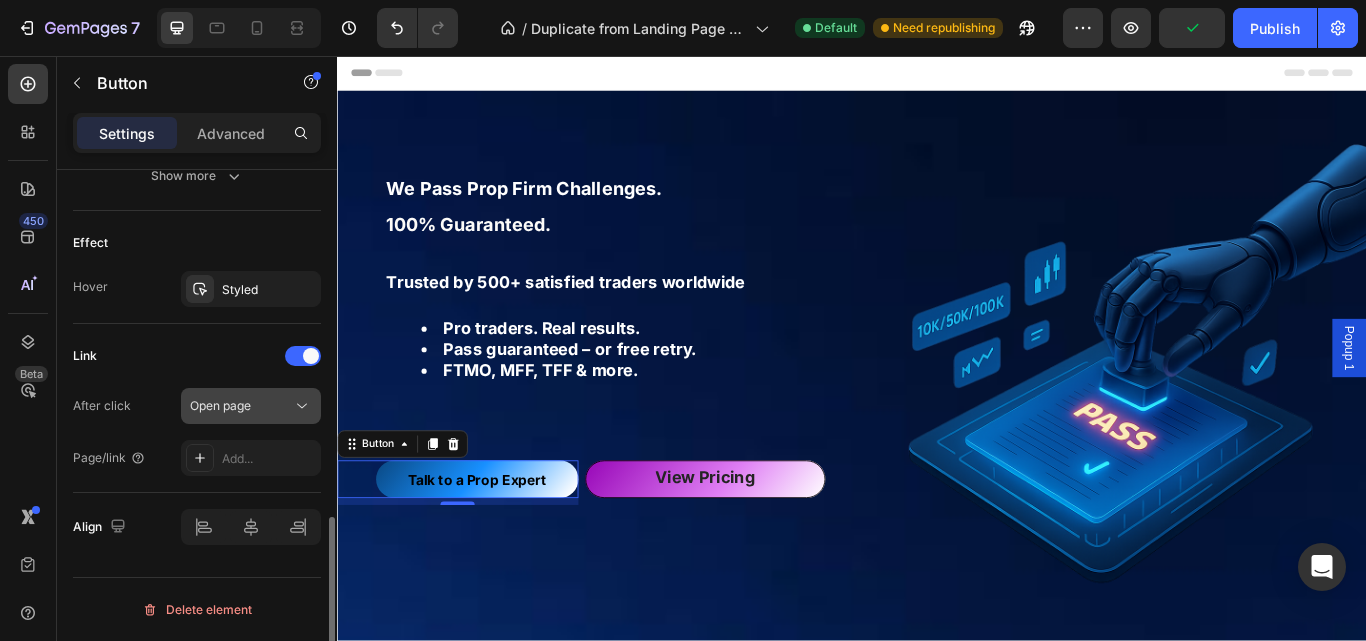 click on "Open page" at bounding box center (241, 406) 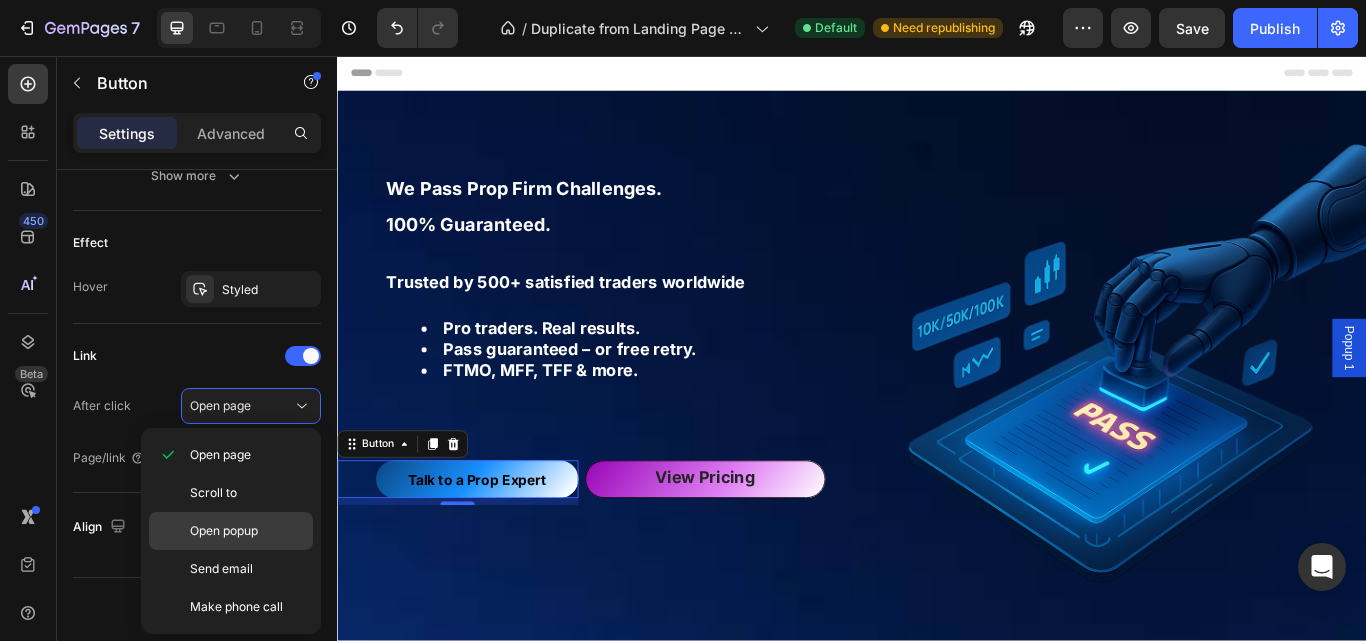 click on "Open popup" at bounding box center (247, 531) 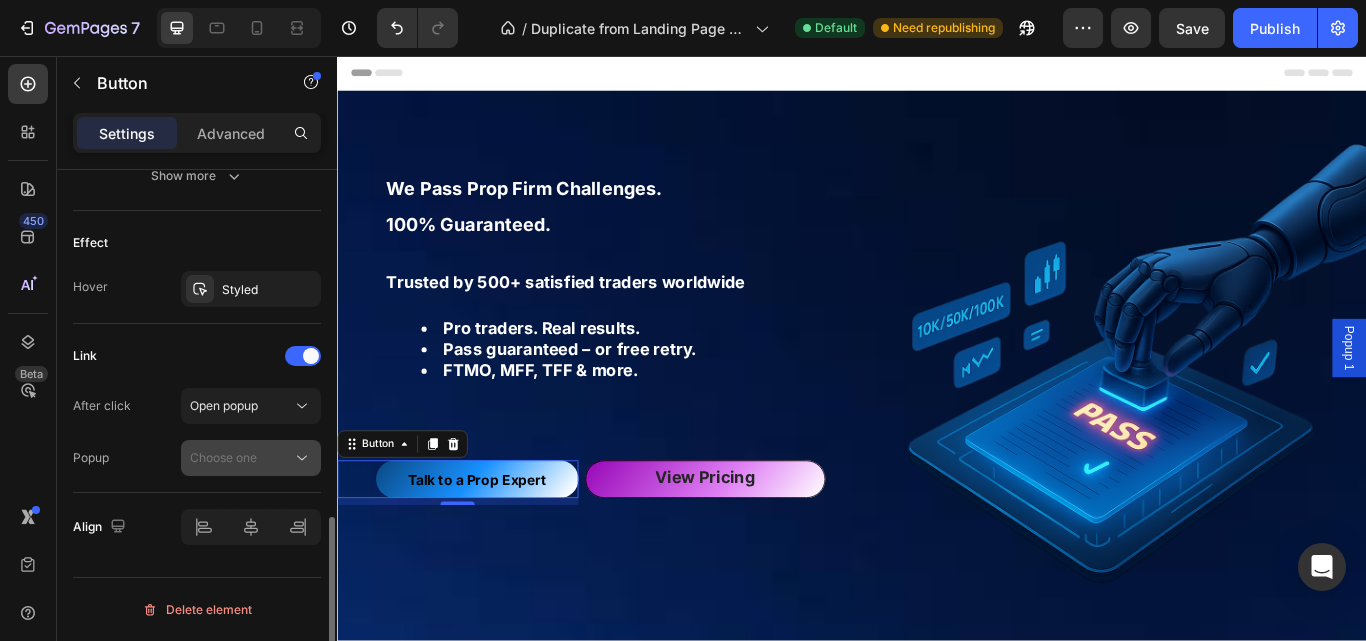 click 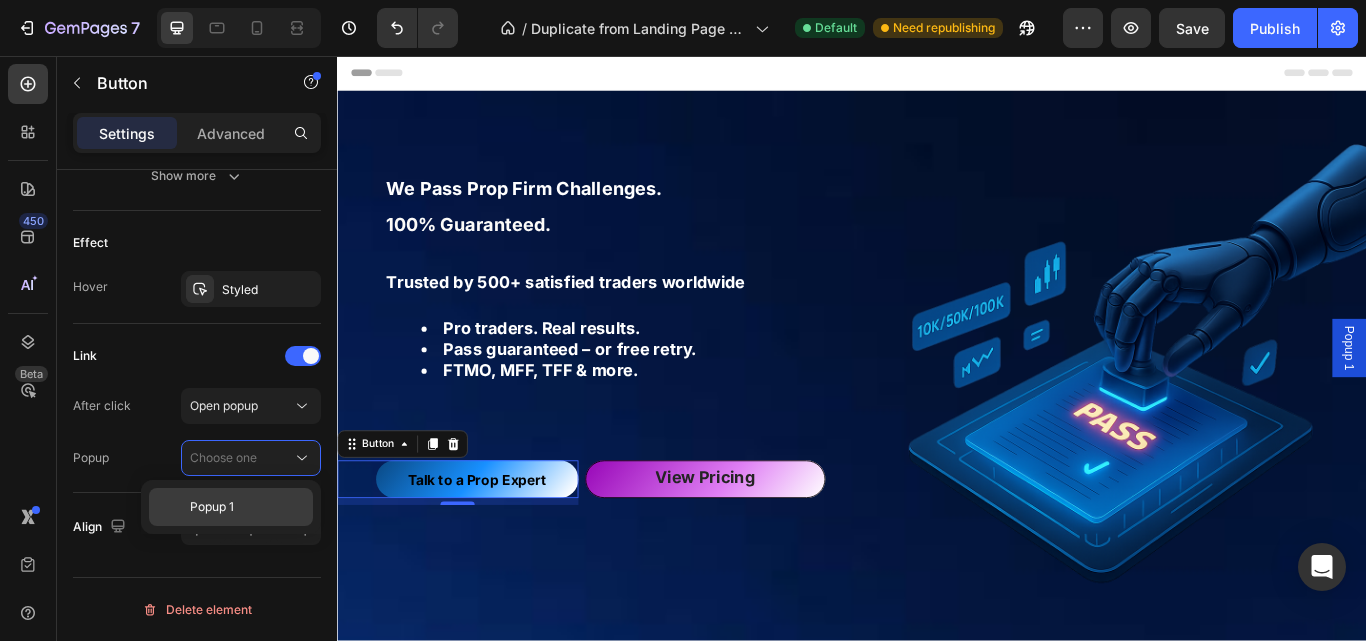 click on "Popup 1" at bounding box center (247, 507) 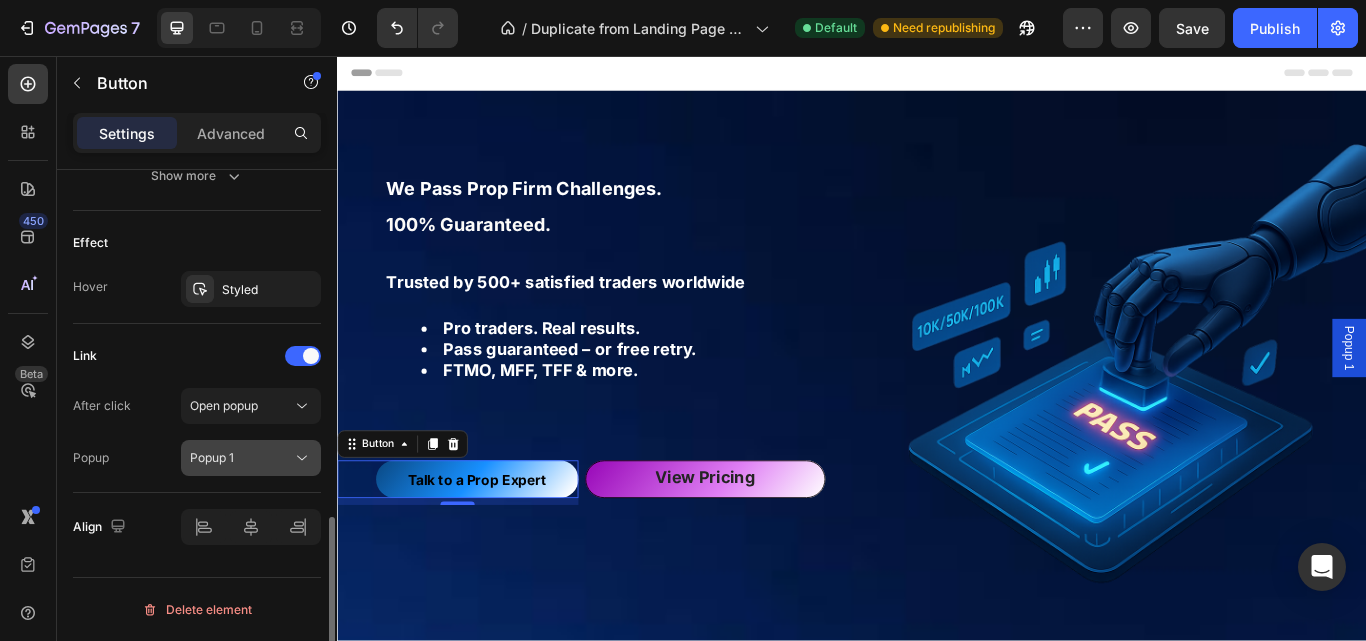 click on "Popup 1" at bounding box center [241, 458] 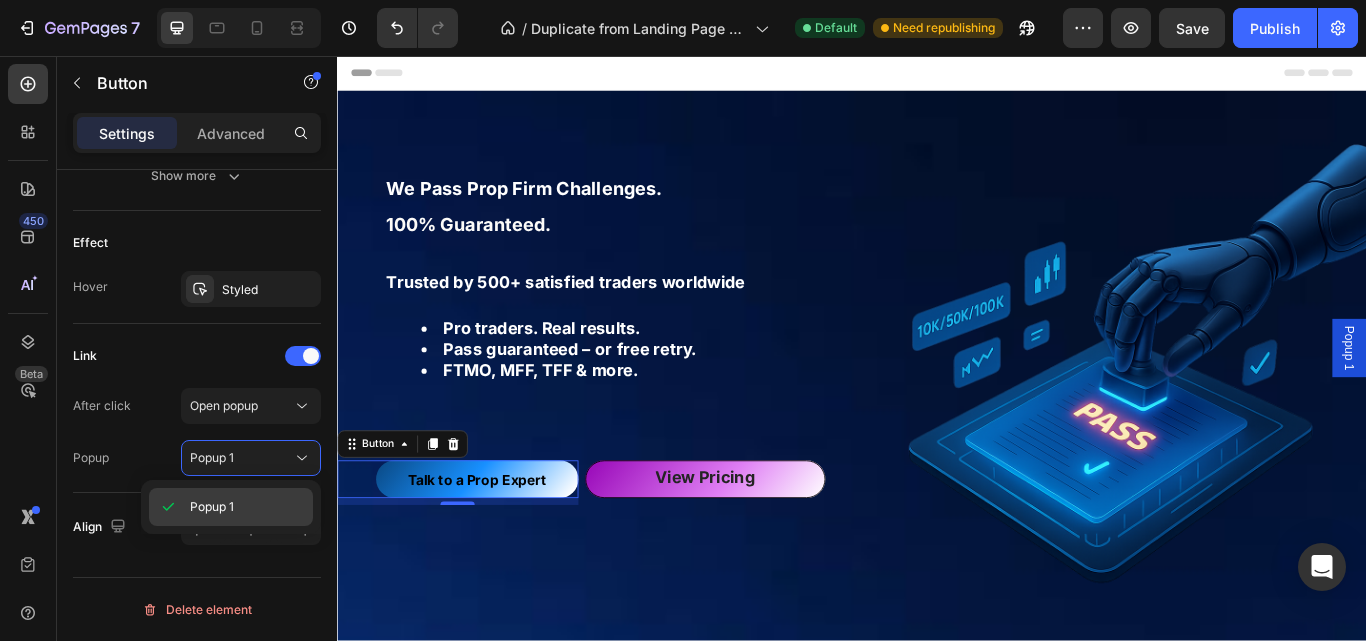 click on "Popup 1" at bounding box center [212, 507] 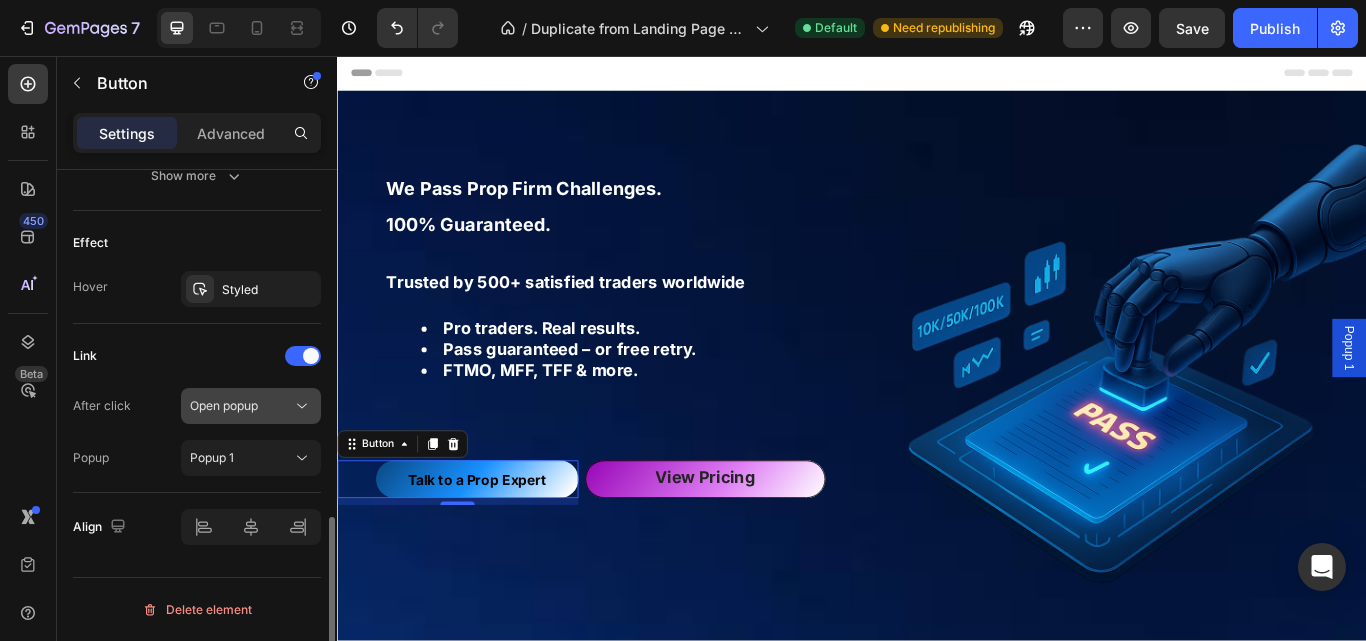 click on "Open popup" 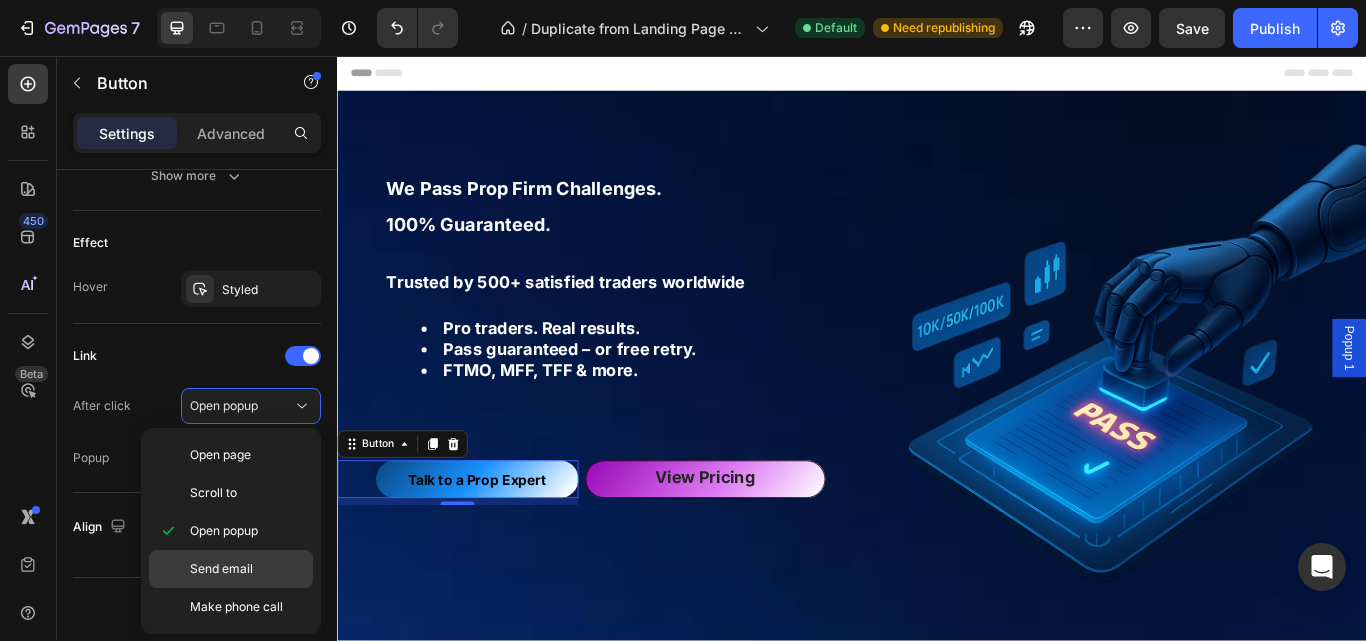 click on "Send email" at bounding box center [247, 569] 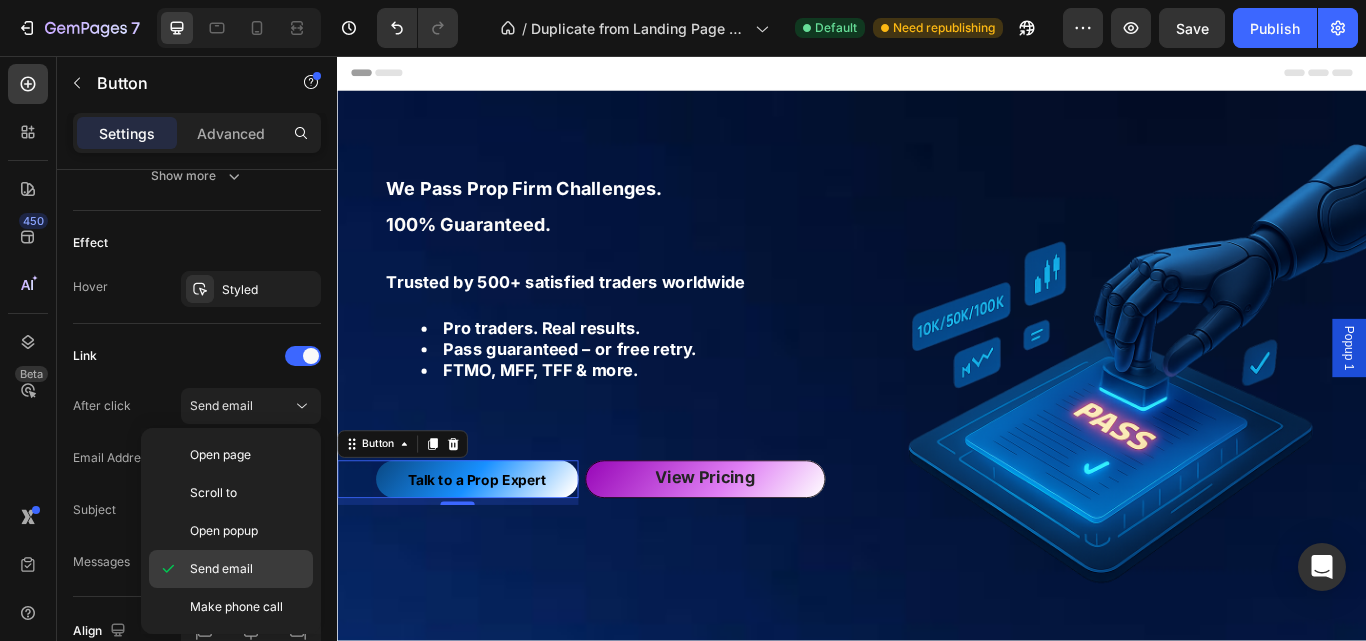 type 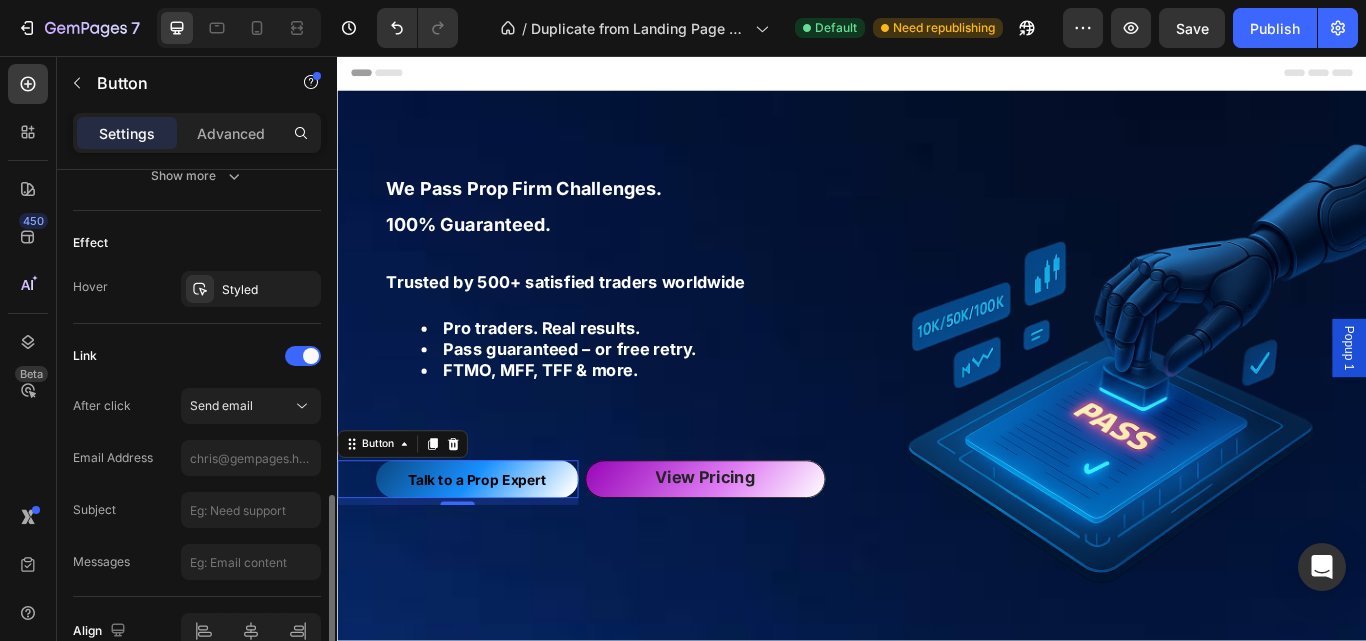 click on "Link After click Send email Email Address Subject Messages" at bounding box center [197, 460] 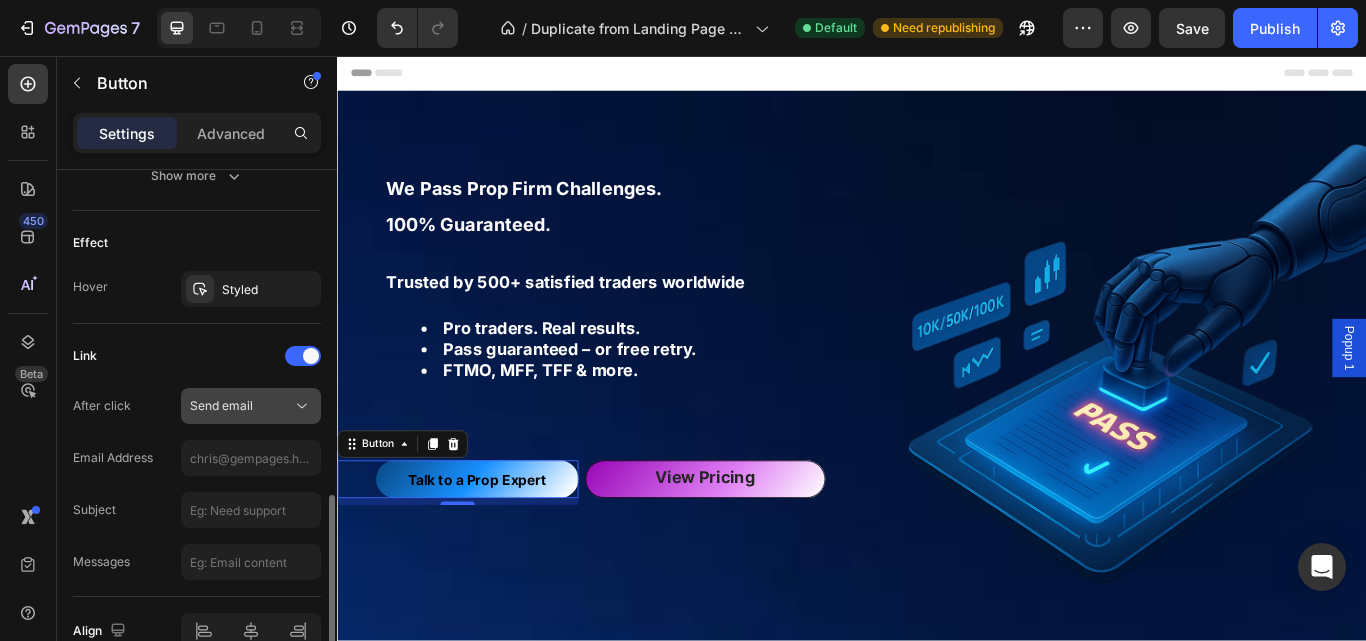 click on "Send email" at bounding box center [241, 406] 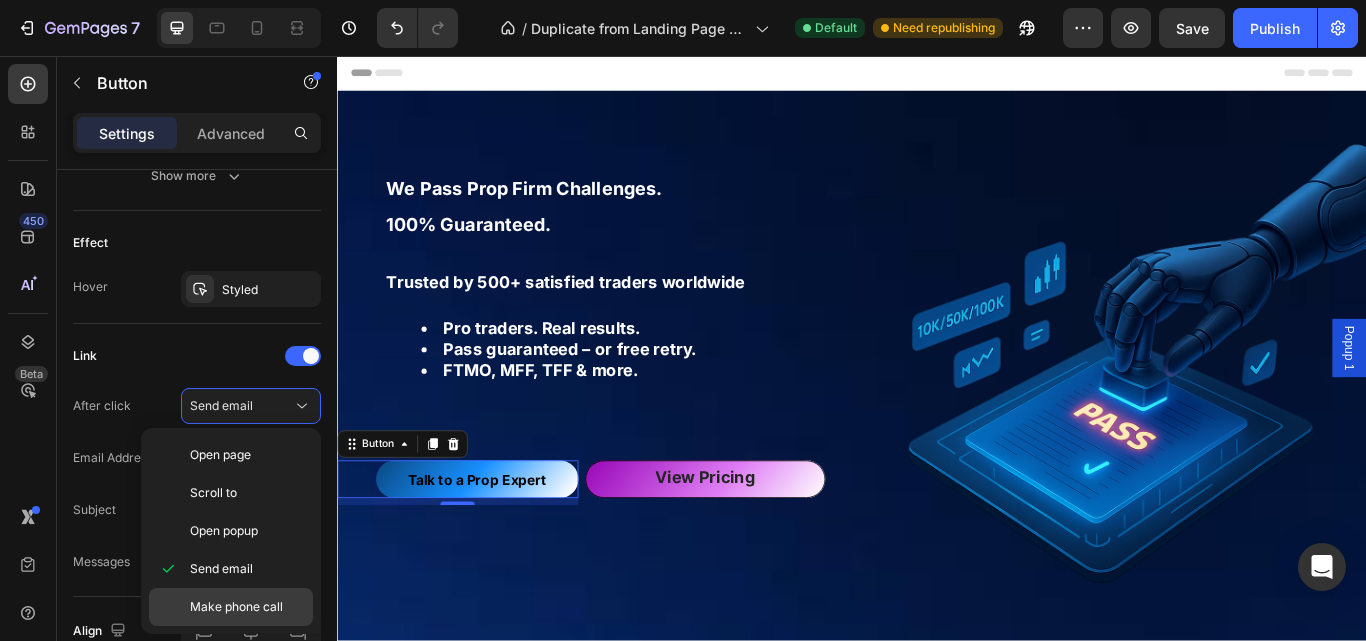 click on "Make phone call" at bounding box center (236, 607) 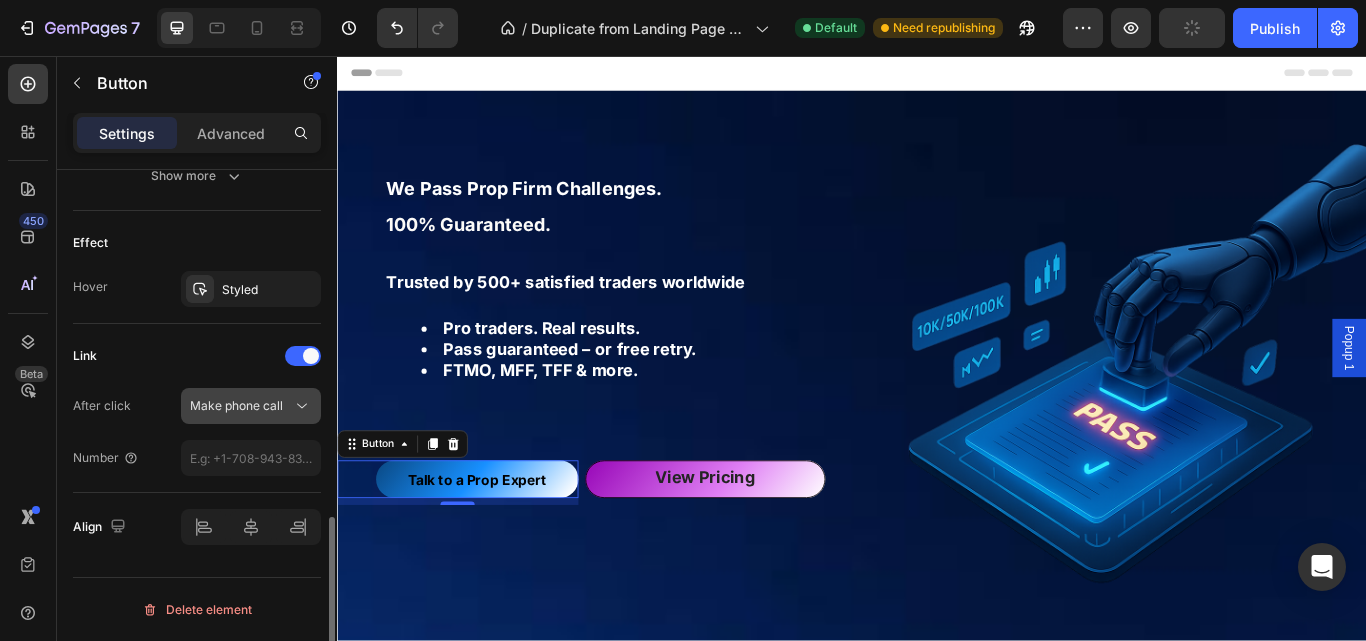 click 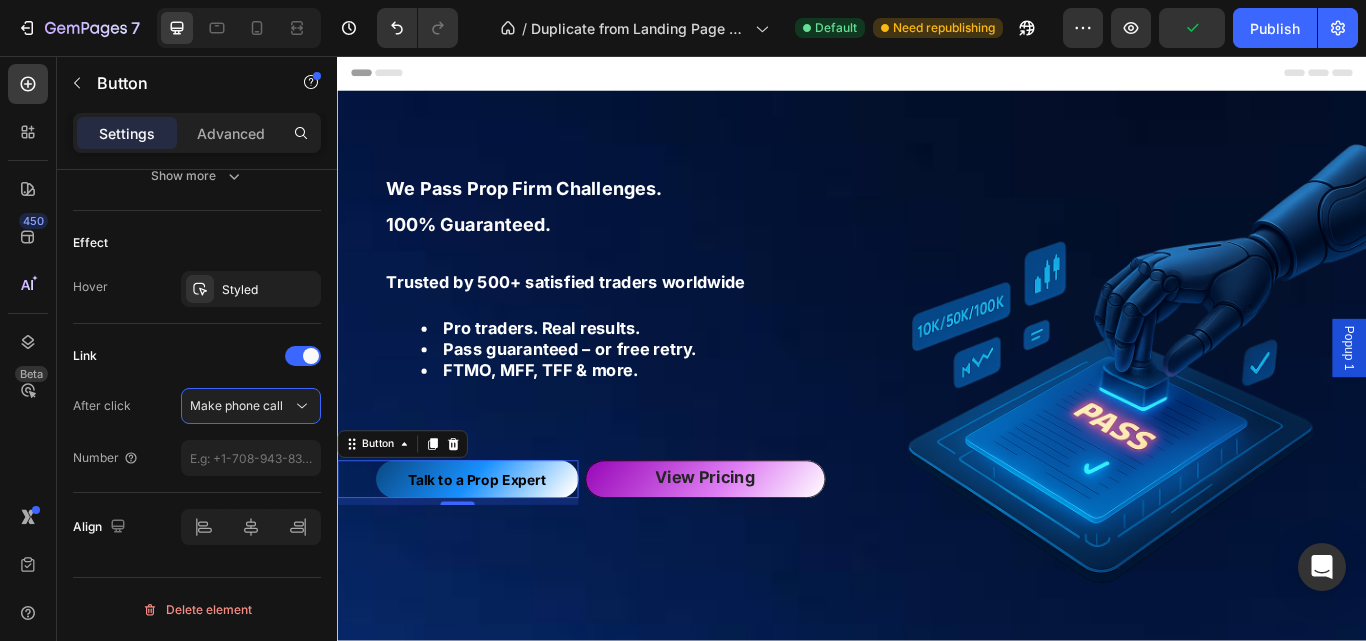 click at bounding box center [329, -94] 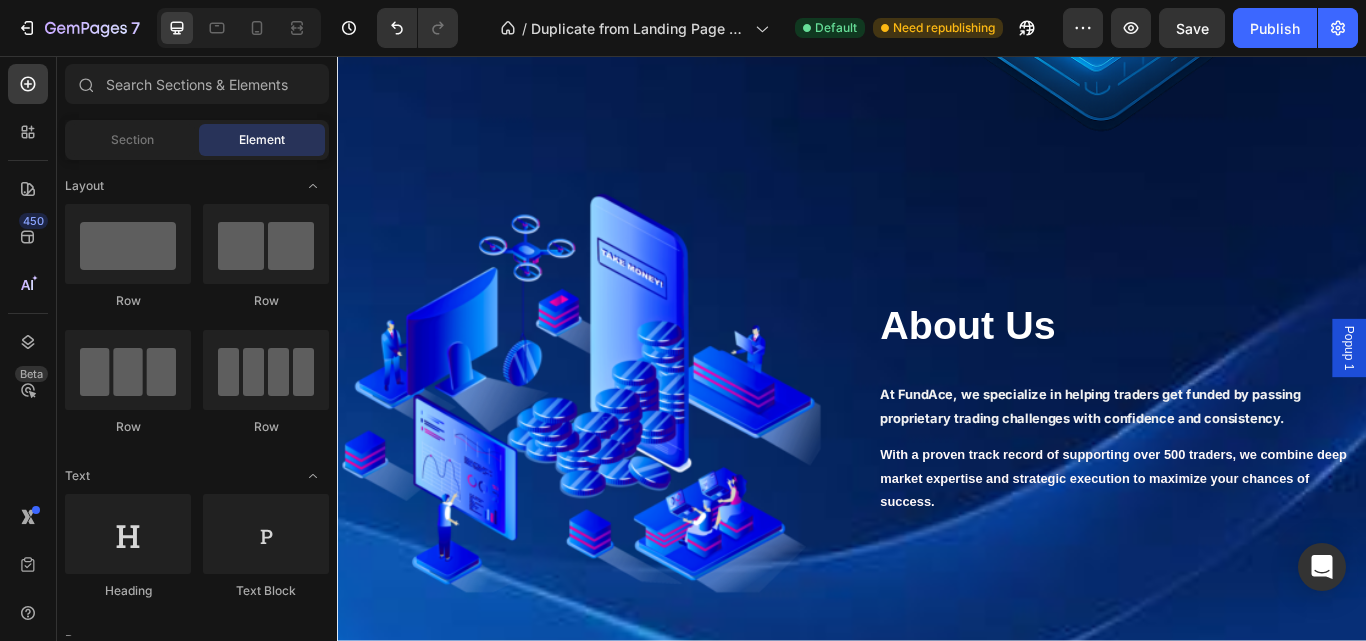 scroll, scrollTop: 498, scrollLeft: 0, axis: vertical 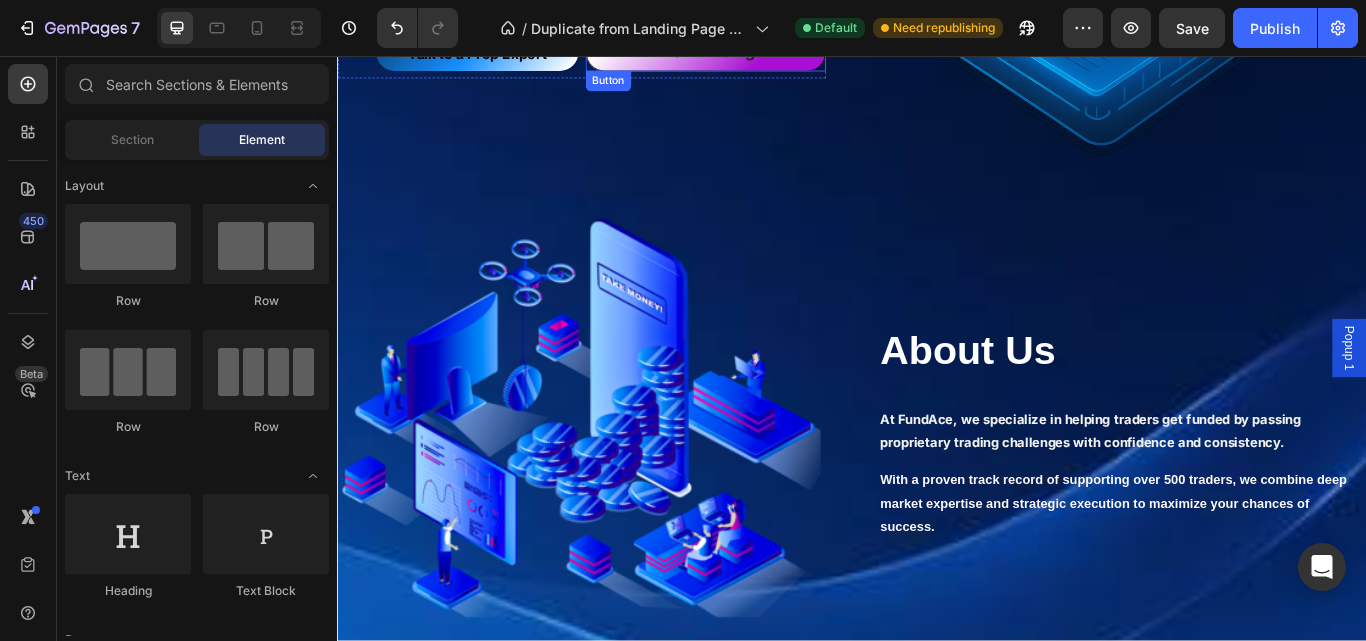 click on "View Pricing" at bounding box center [766, 52] 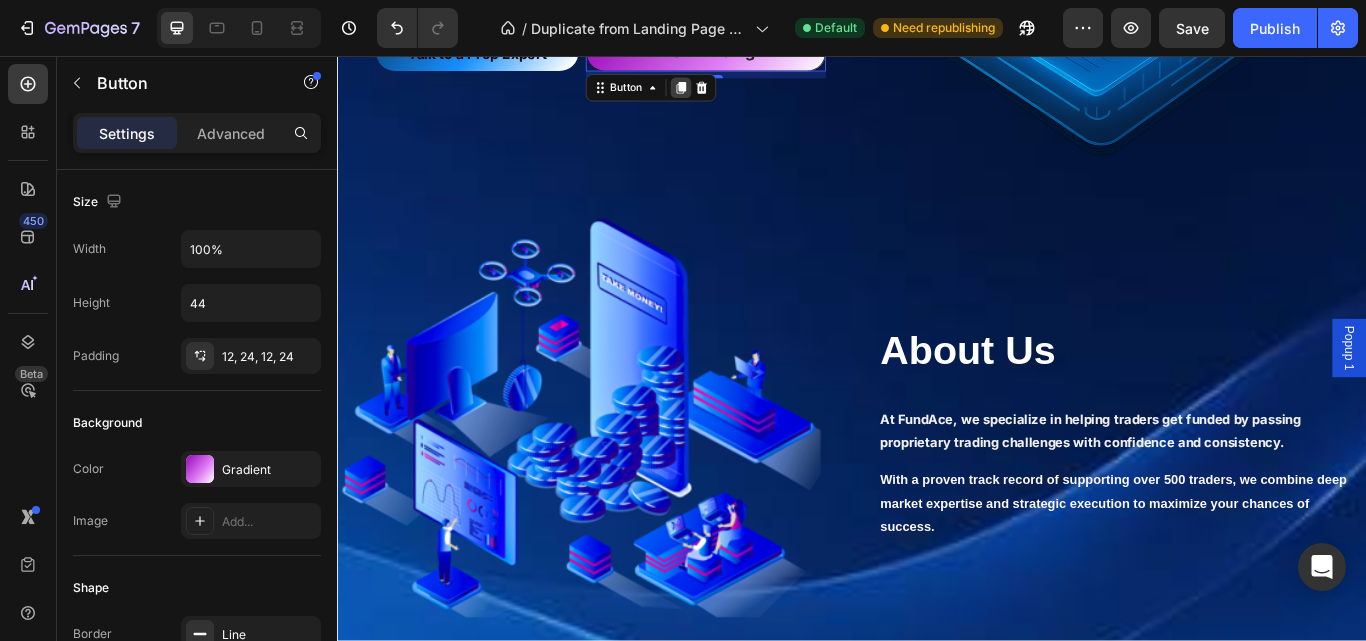 click 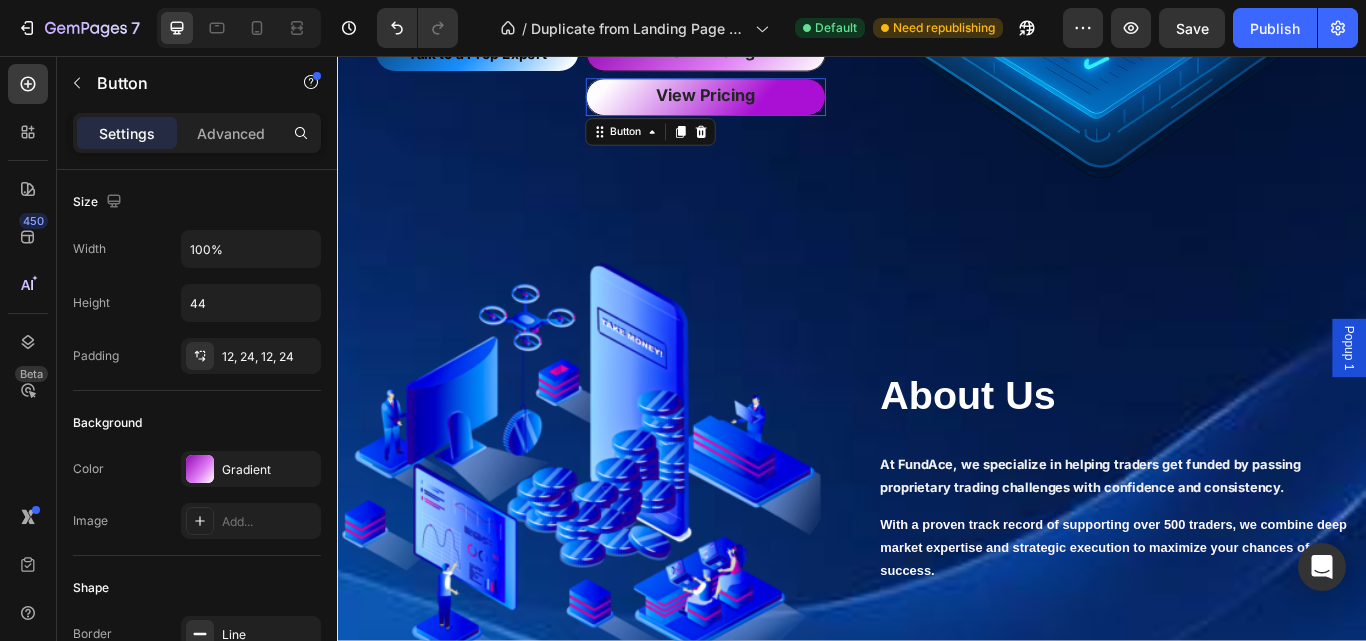 scroll, scrollTop: 482, scrollLeft: 0, axis: vertical 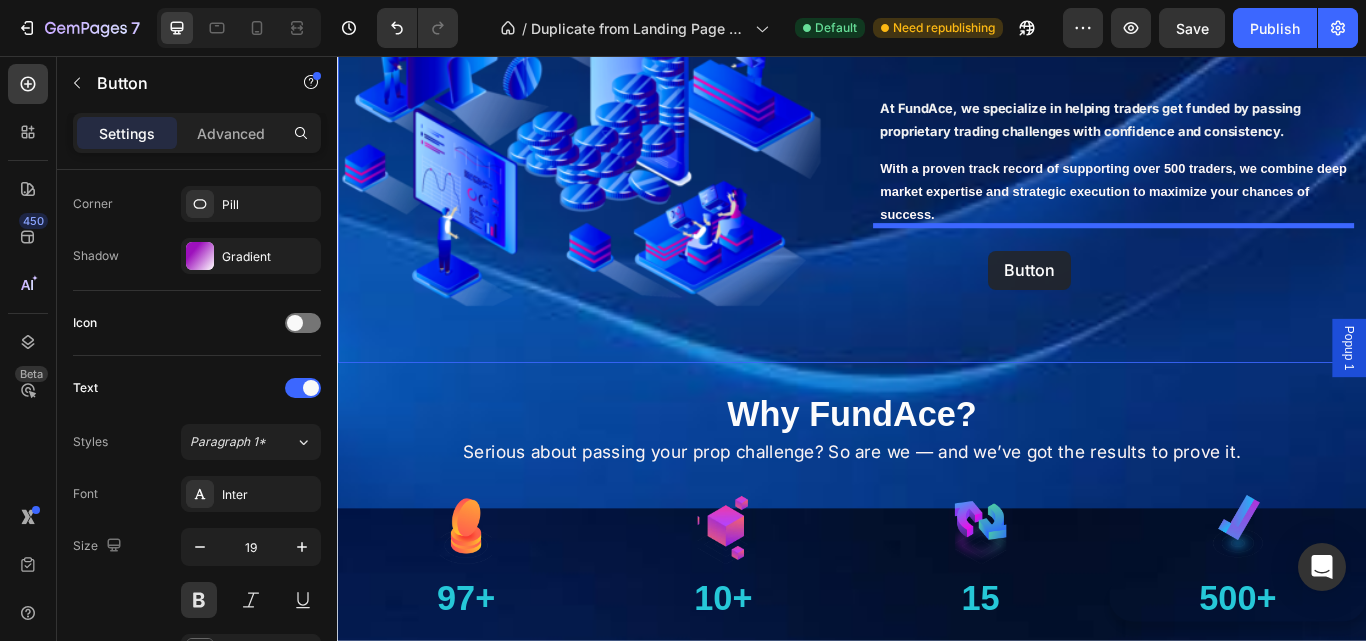 drag, startPoint x: 640, startPoint y: 144, endPoint x: 1096, endPoint y: 283, distance: 476.7148 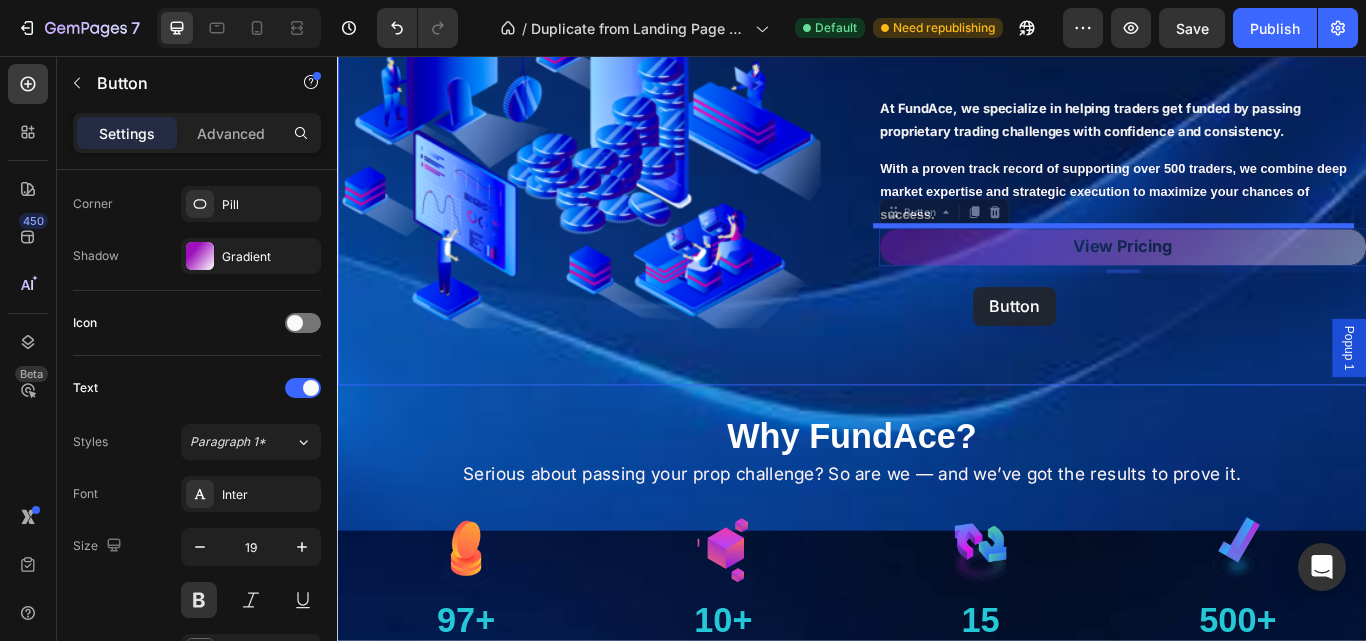 drag, startPoint x: 979, startPoint y: 230, endPoint x: 1079, endPoint y: 324, distance: 137.24431 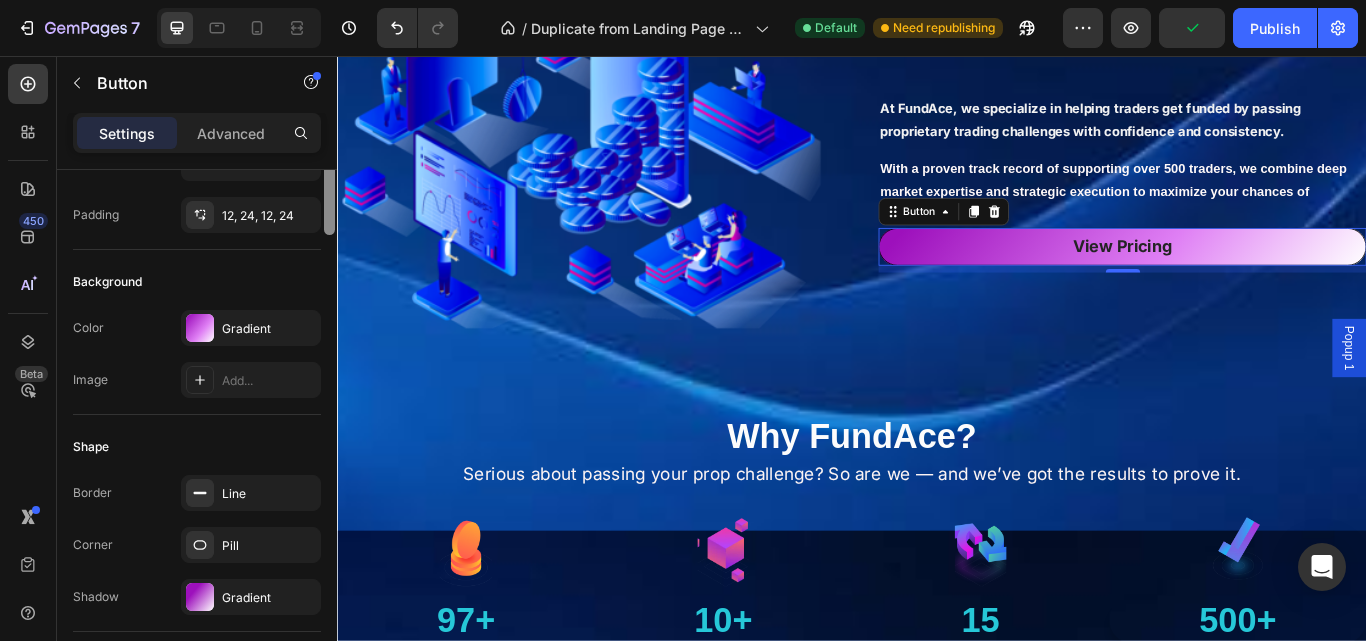 scroll, scrollTop: 0, scrollLeft: 0, axis: both 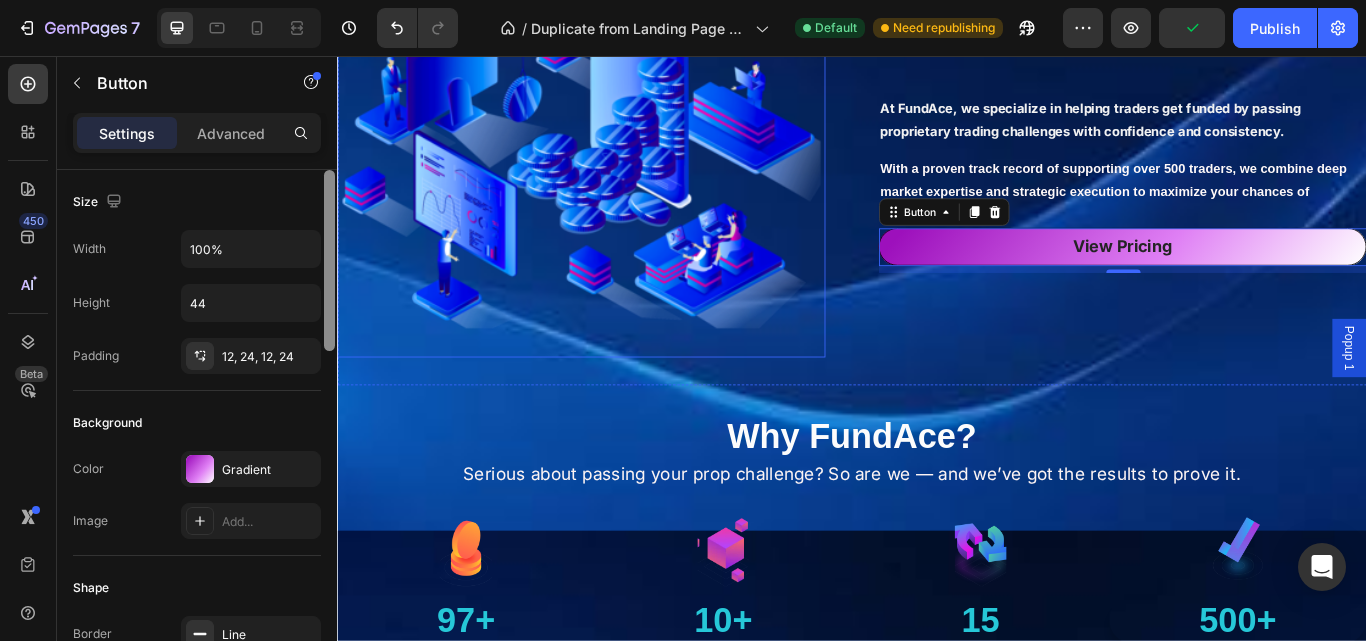 drag, startPoint x: 668, startPoint y: 502, endPoint x: 666, endPoint y: 257, distance: 245.00816 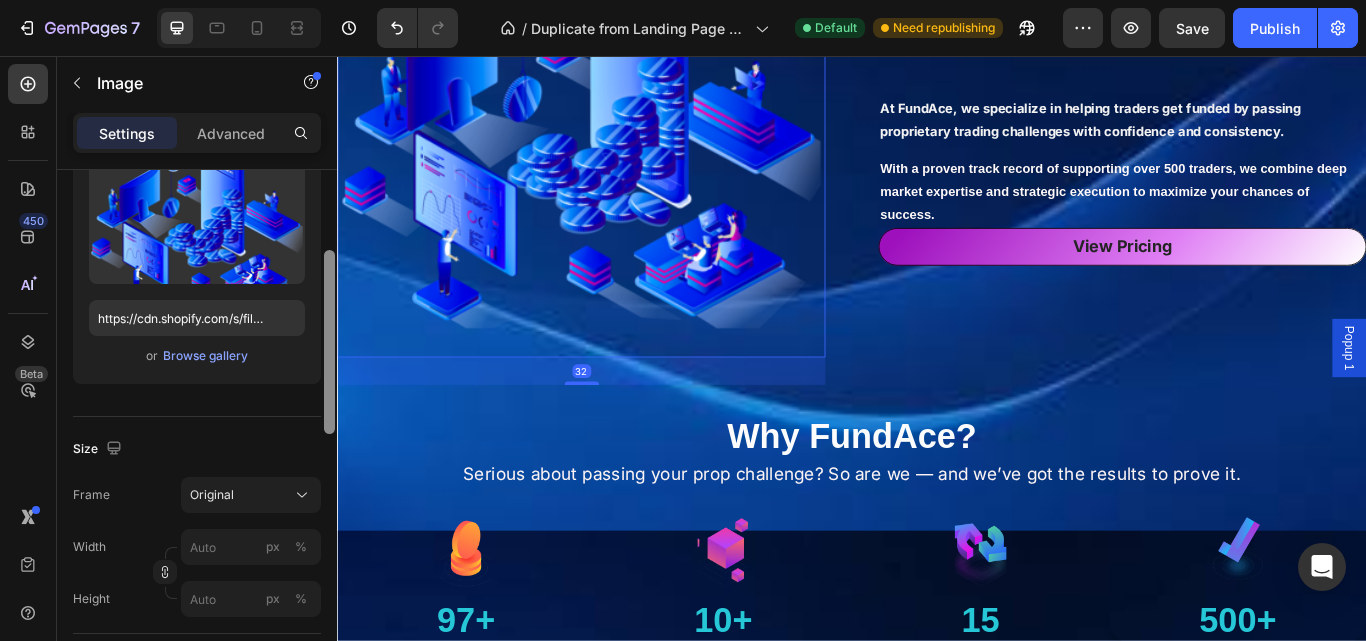 scroll, scrollTop: 194, scrollLeft: 0, axis: vertical 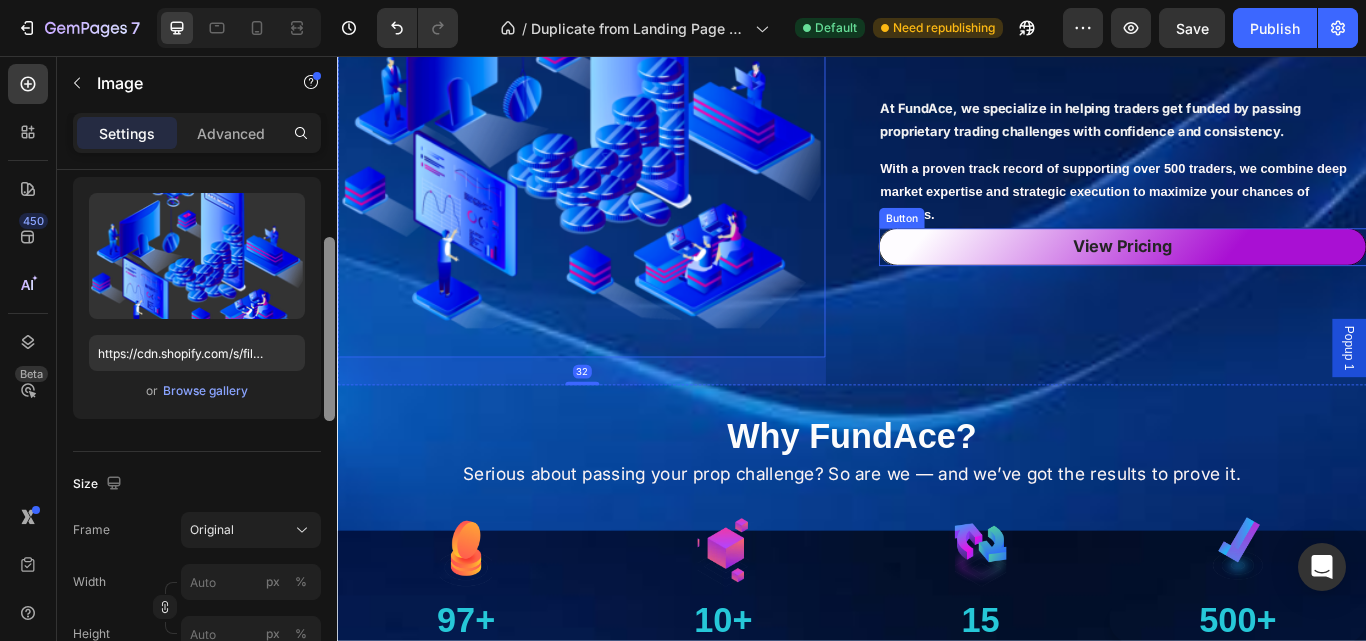 click on "View Pricing" at bounding box center [1252, 279] 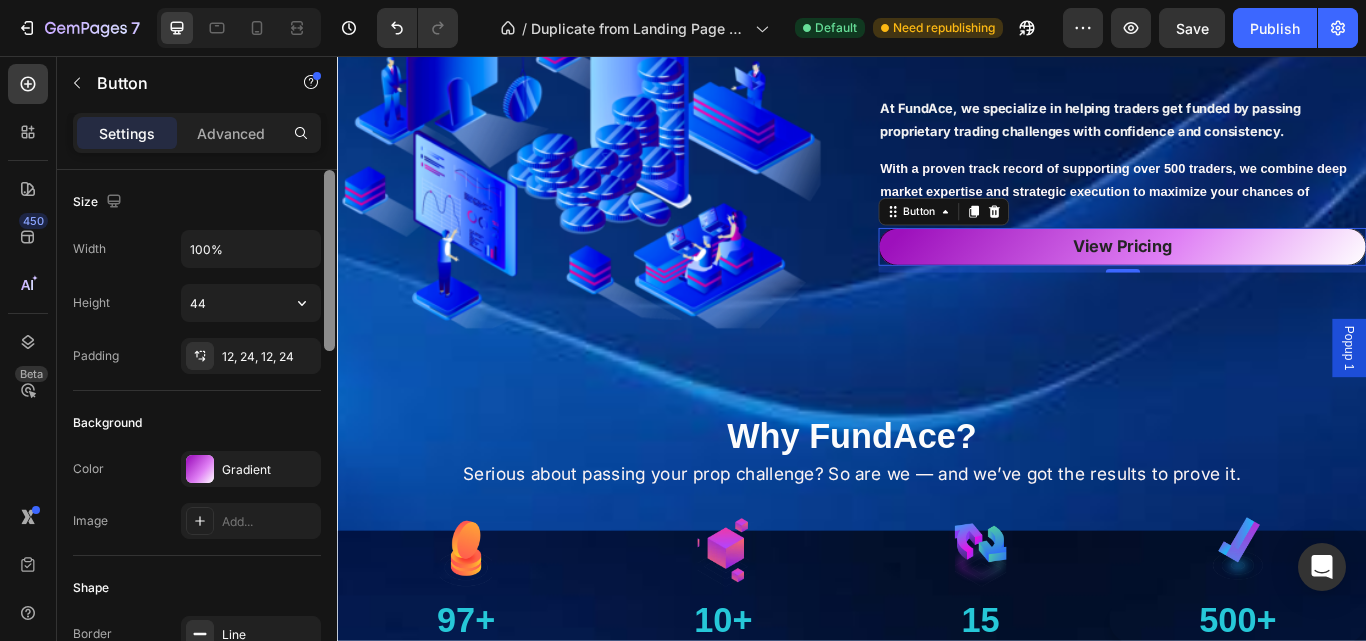 scroll, scrollTop: 0, scrollLeft: 0, axis: both 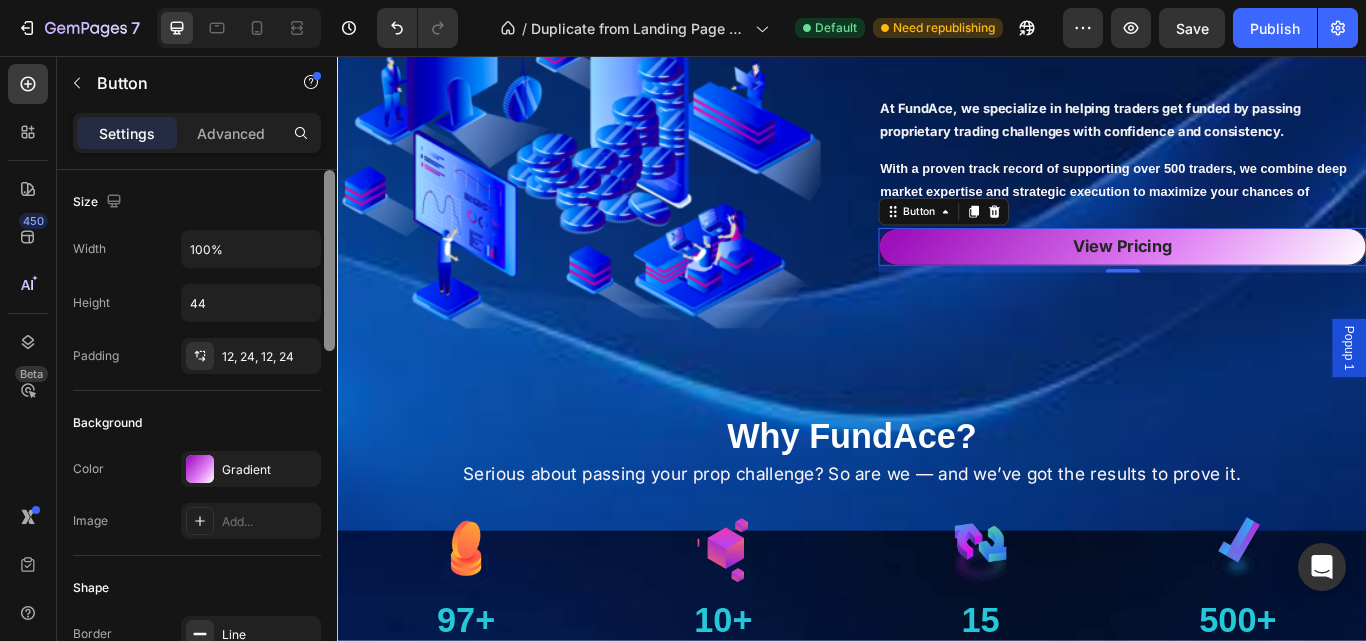 click on "Size" at bounding box center [197, 202] 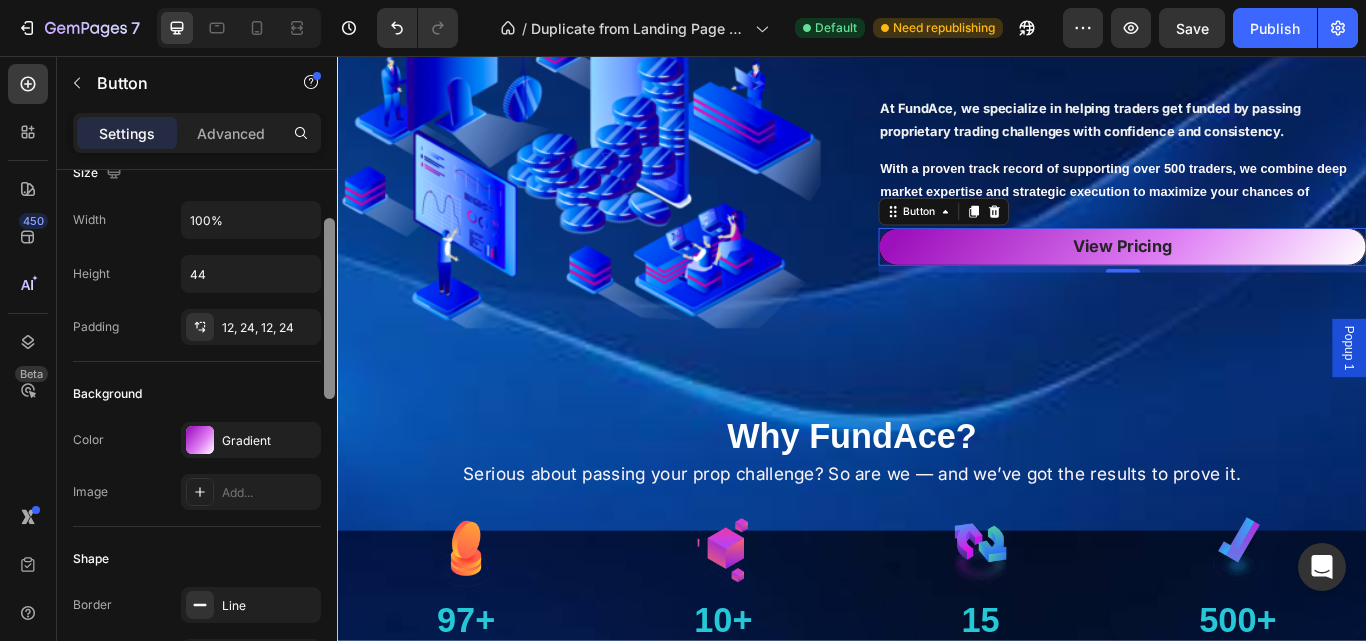 scroll, scrollTop: 0, scrollLeft: 0, axis: both 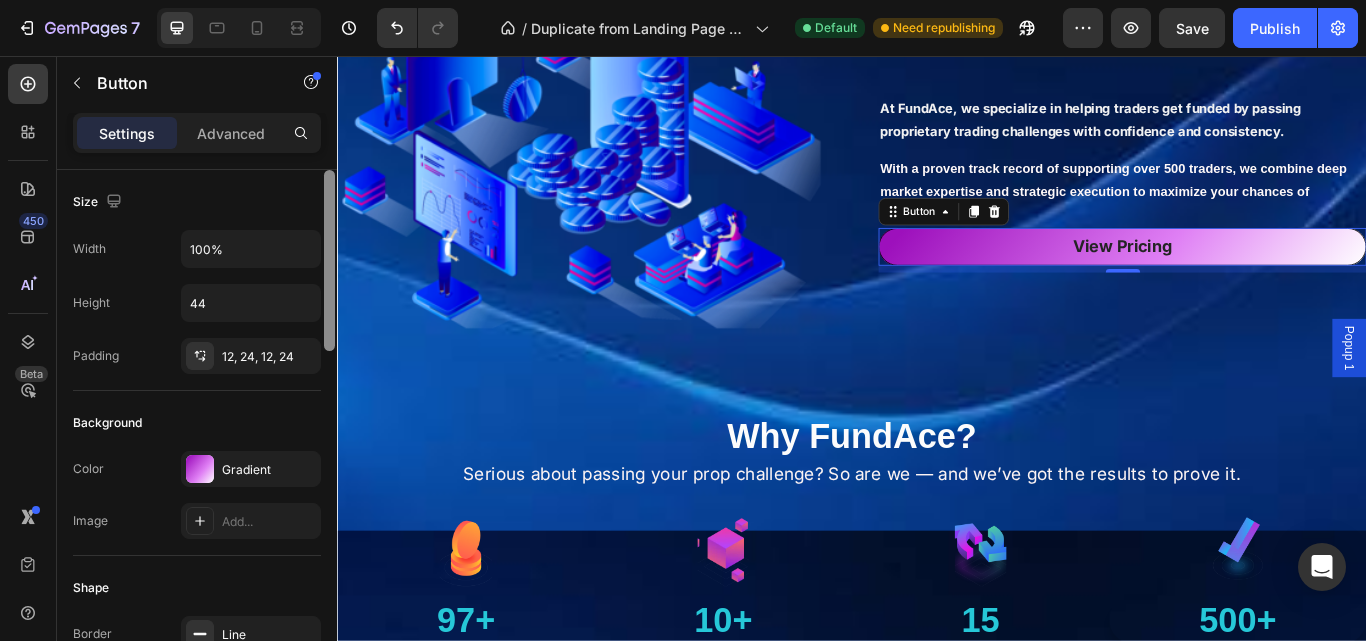 drag, startPoint x: 332, startPoint y: 247, endPoint x: 319, endPoint y: 213, distance: 36.40055 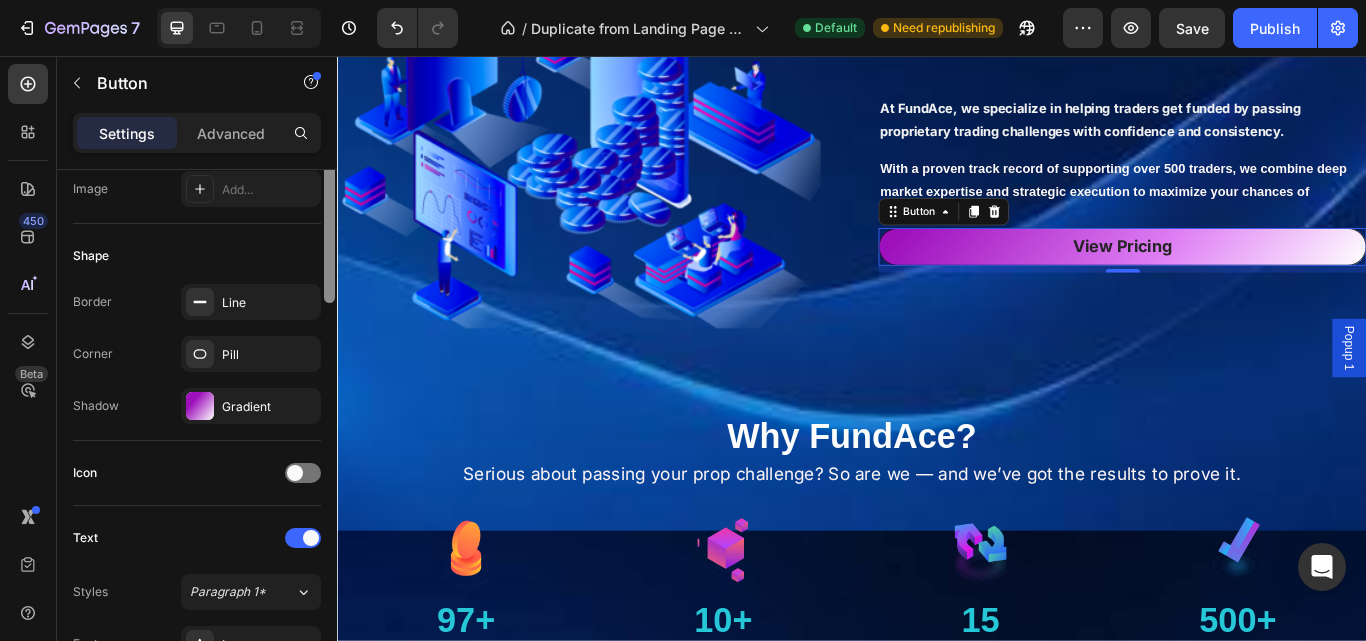 scroll, scrollTop: 212, scrollLeft: 0, axis: vertical 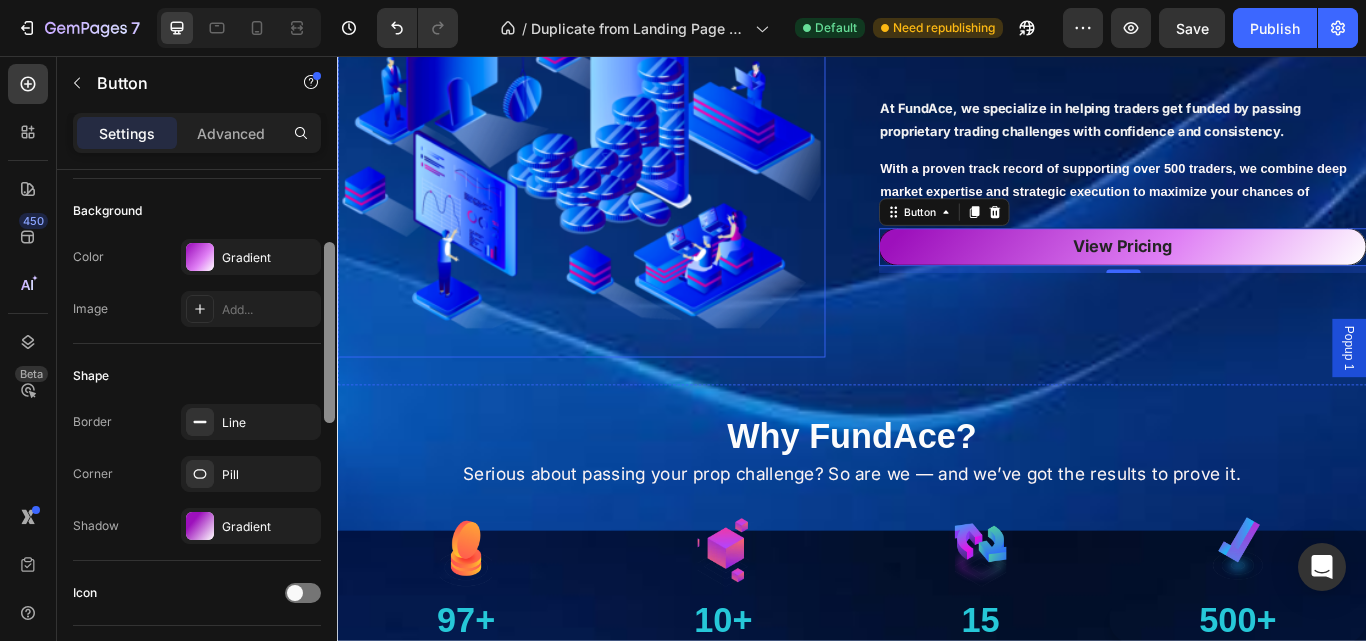 drag, startPoint x: 668, startPoint y: 347, endPoint x: 674, endPoint y: 305, distance: 42.426407 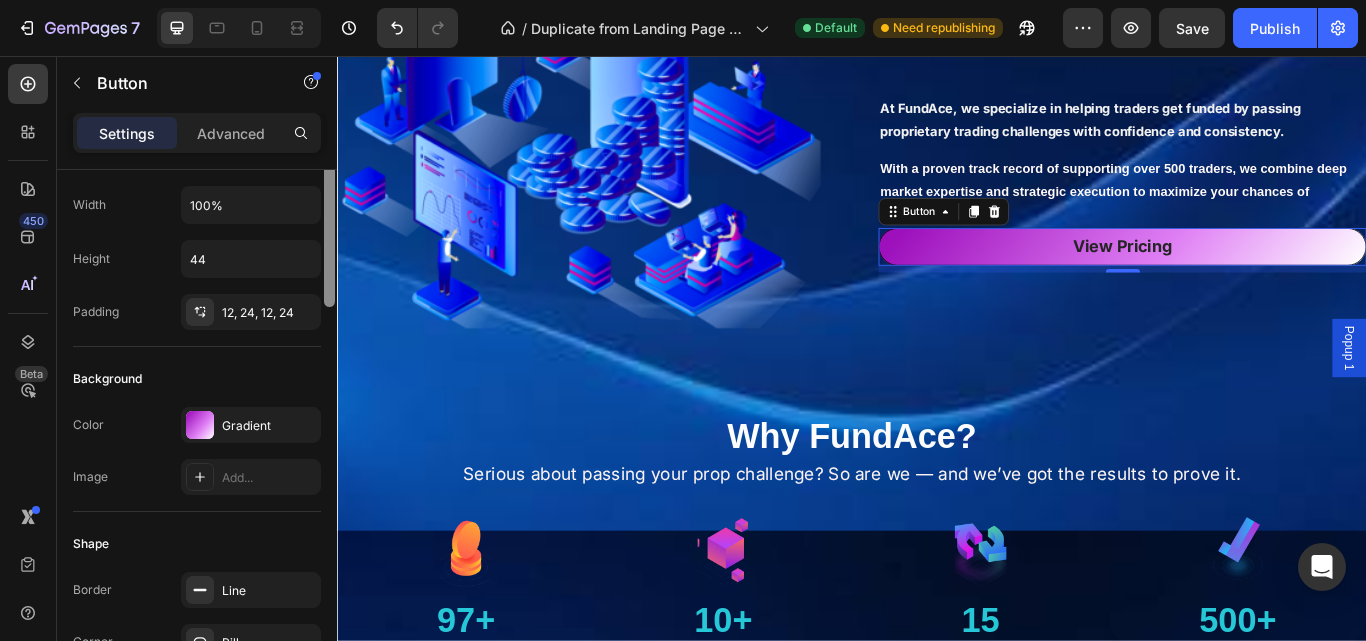 scroll, scrollTop: 0, scrollLeft: 0, axis: both 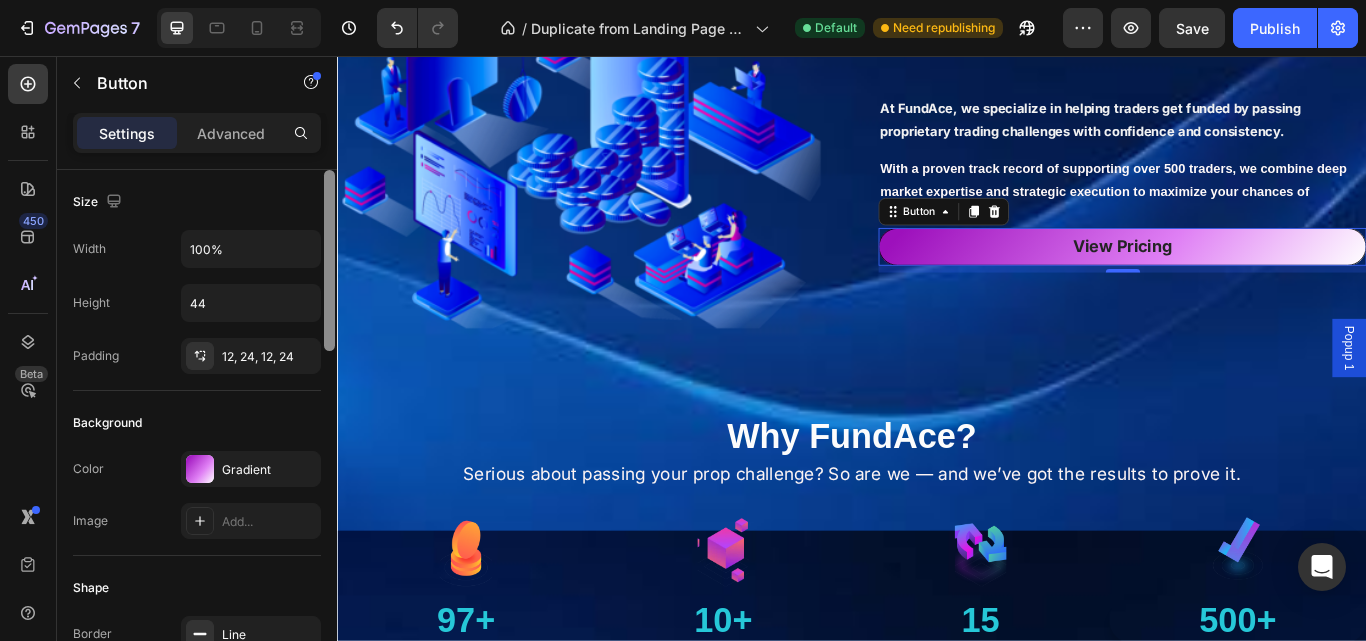 click on "Height 44" at bounding box center (197, 303) 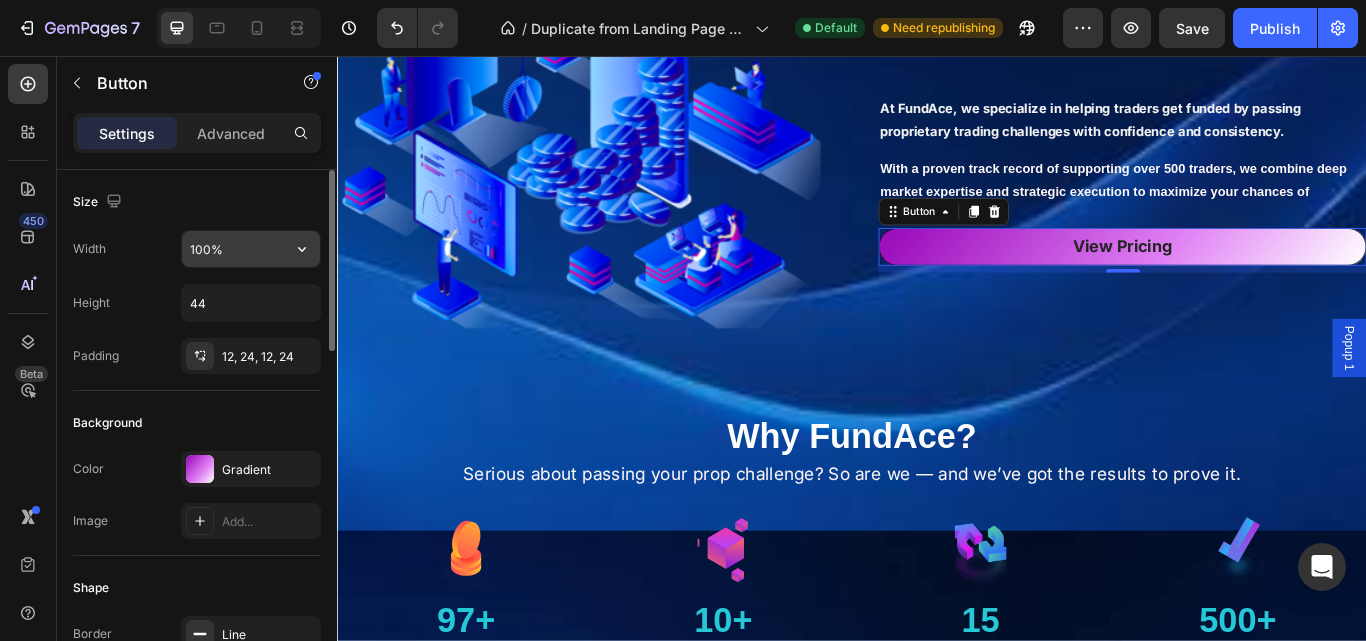 click on "100%" at bounding box center [251, 249] 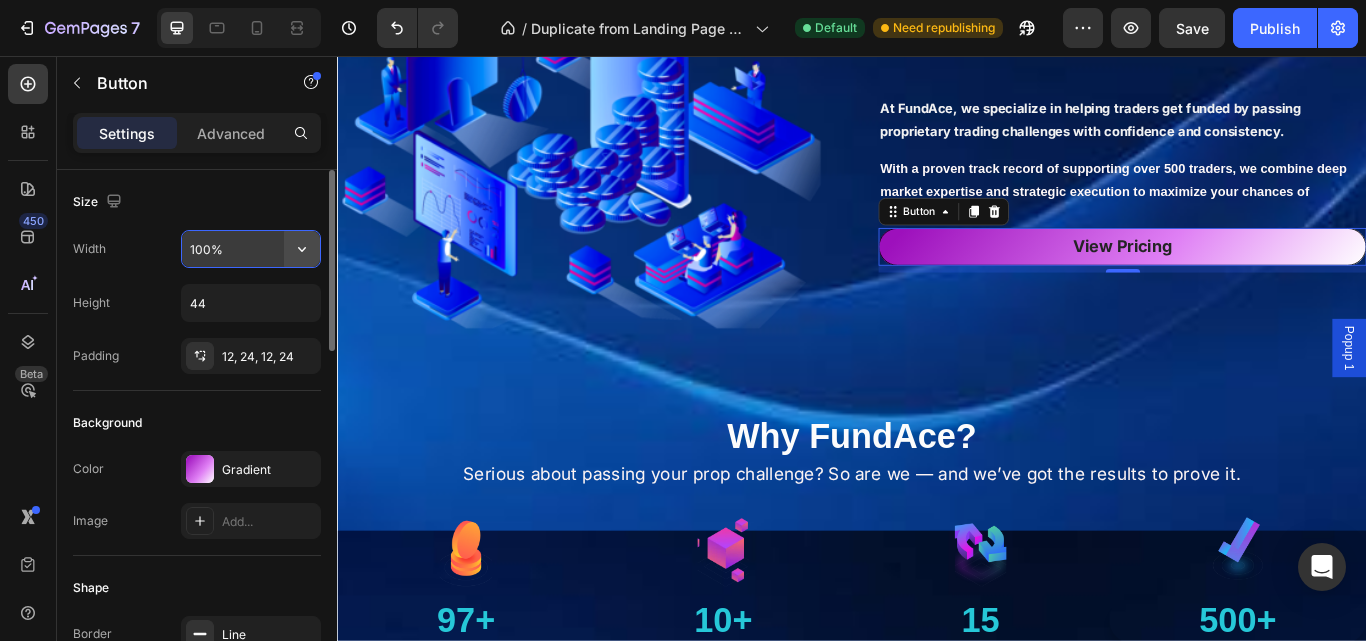 click 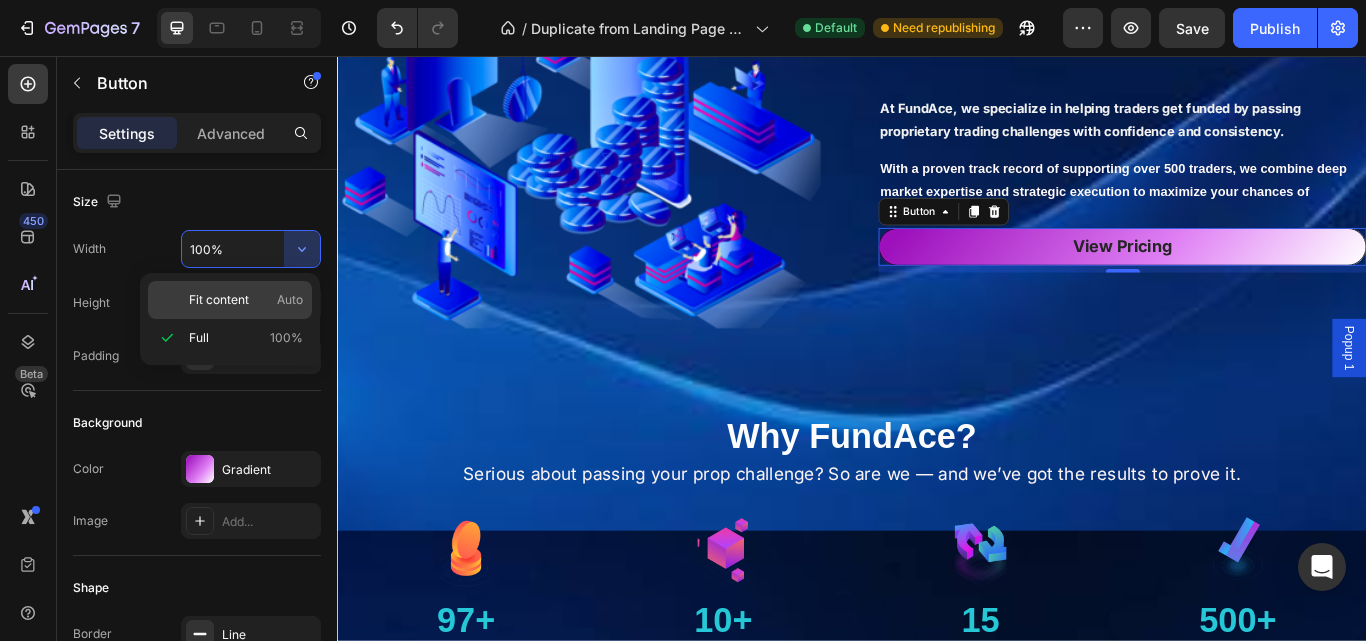 click on "Fit content Auto" at bounding box center [246, 300] 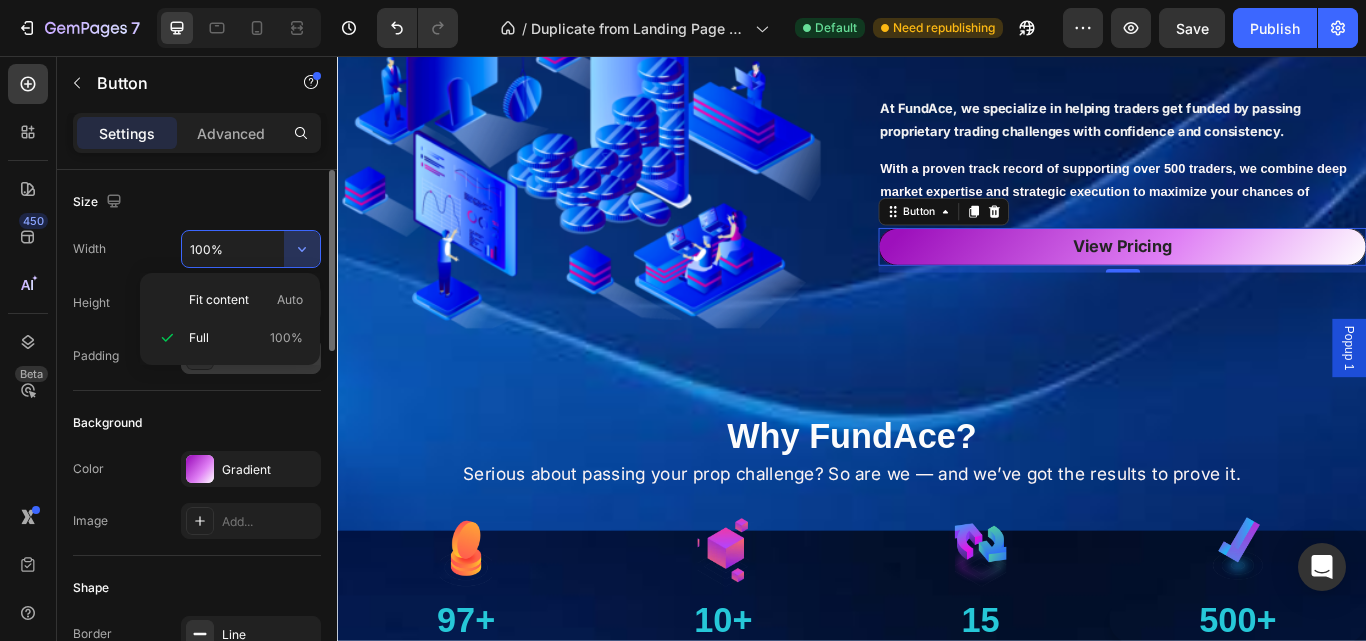 type on "Auto" 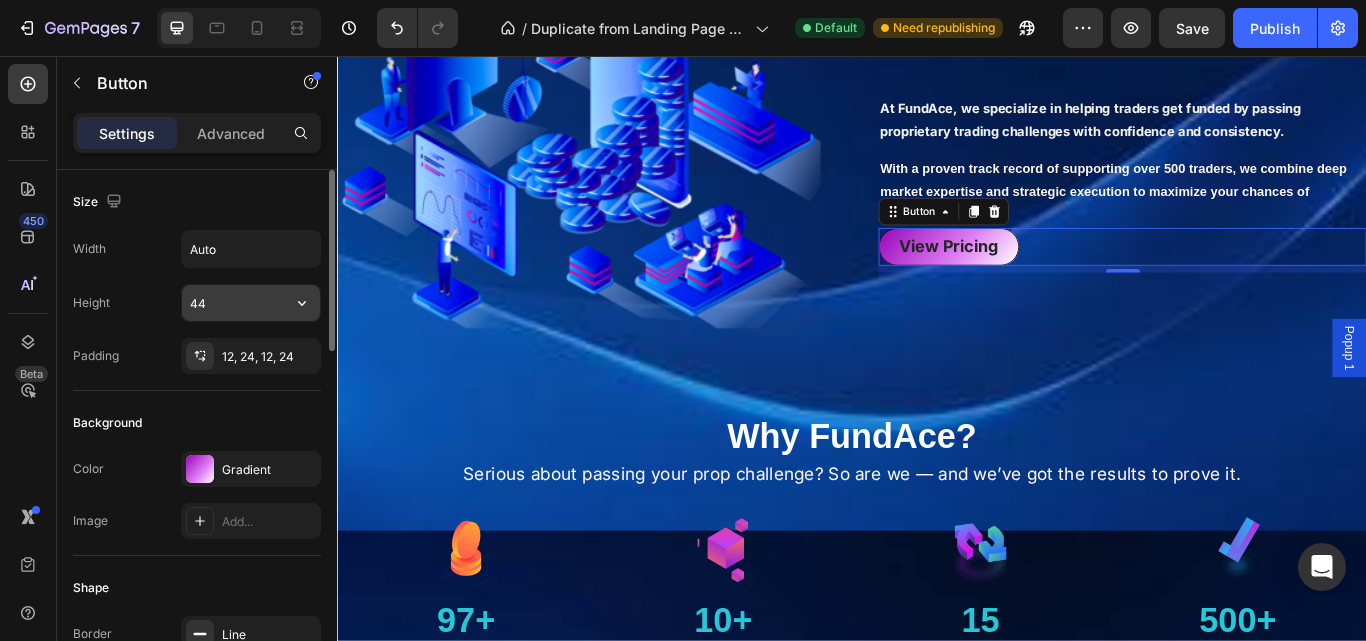 click on "44" at bounding box center (251, 303) 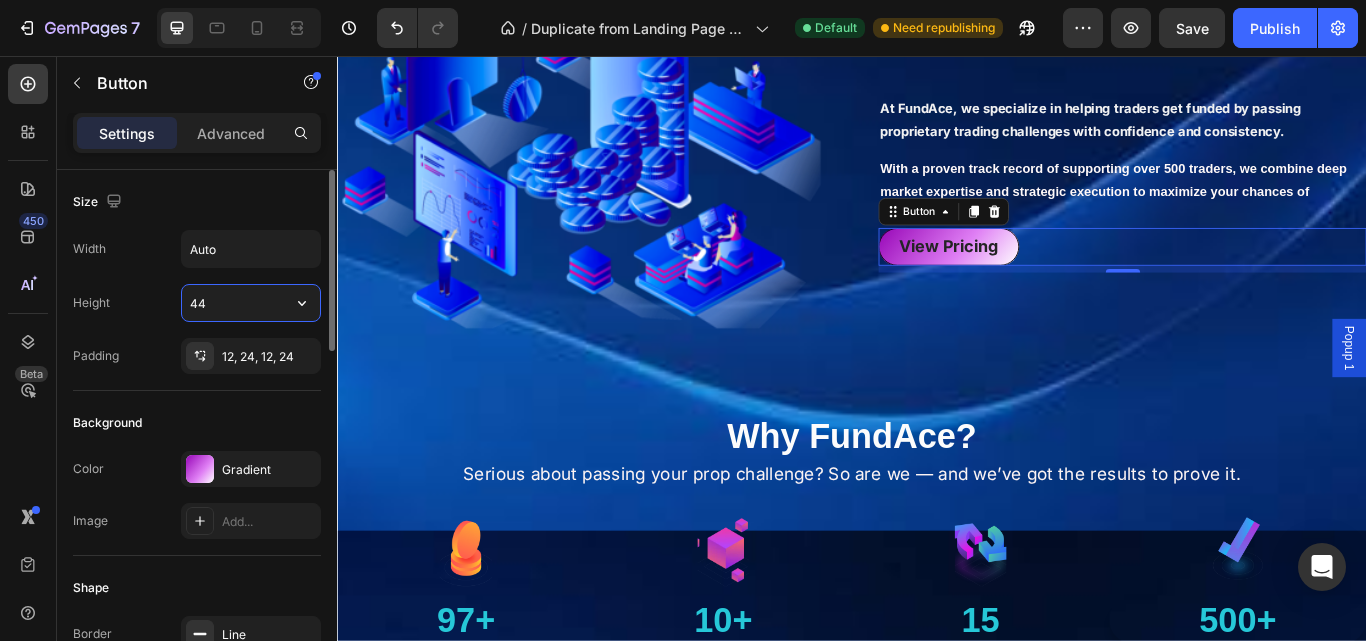 click on "44" at bounding box center (251, 303) 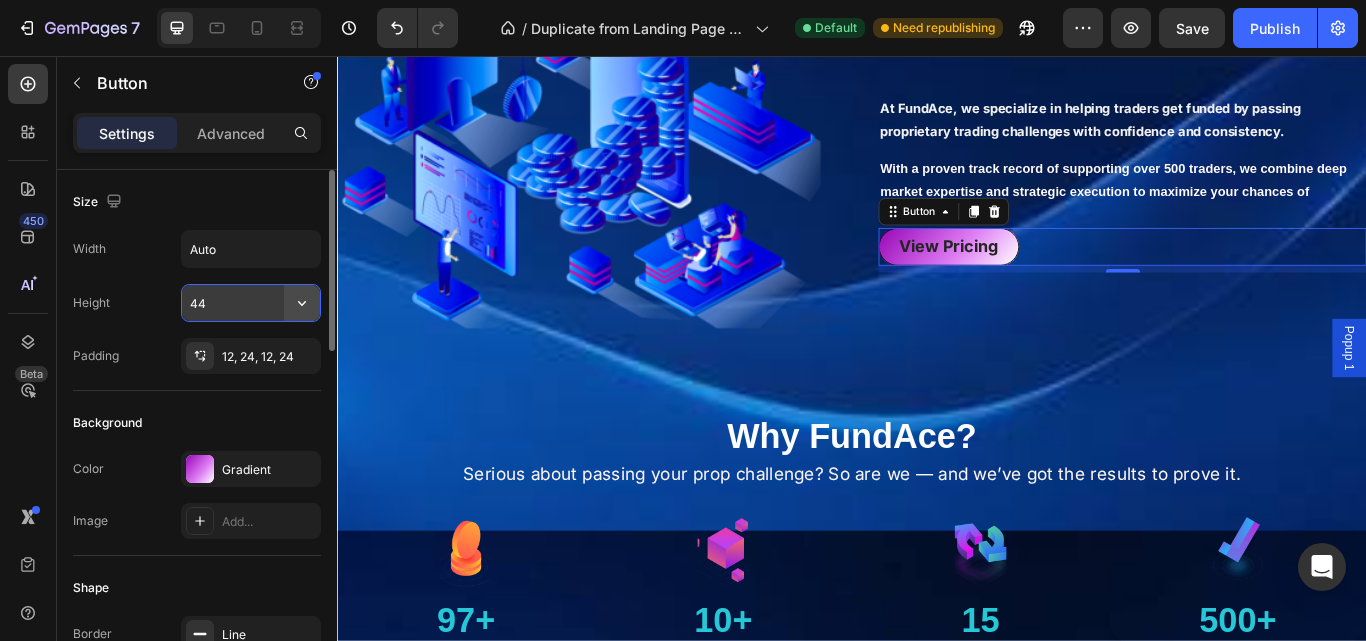 click 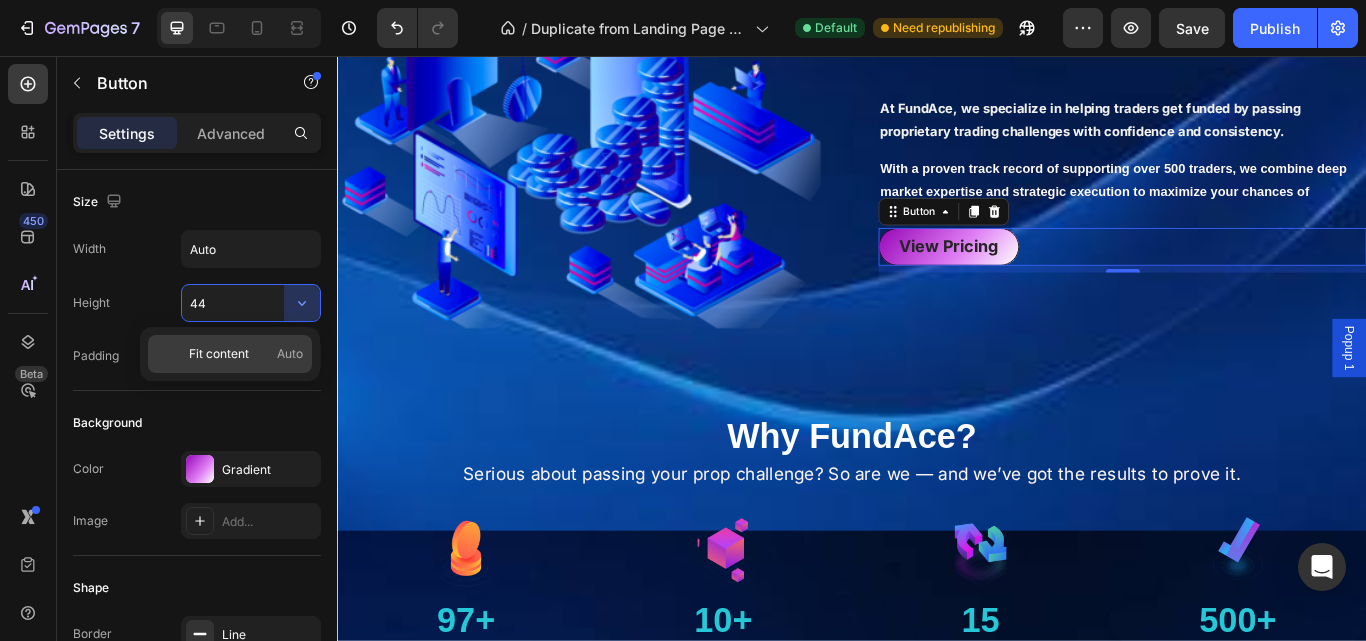 click on "Fit content Auto" 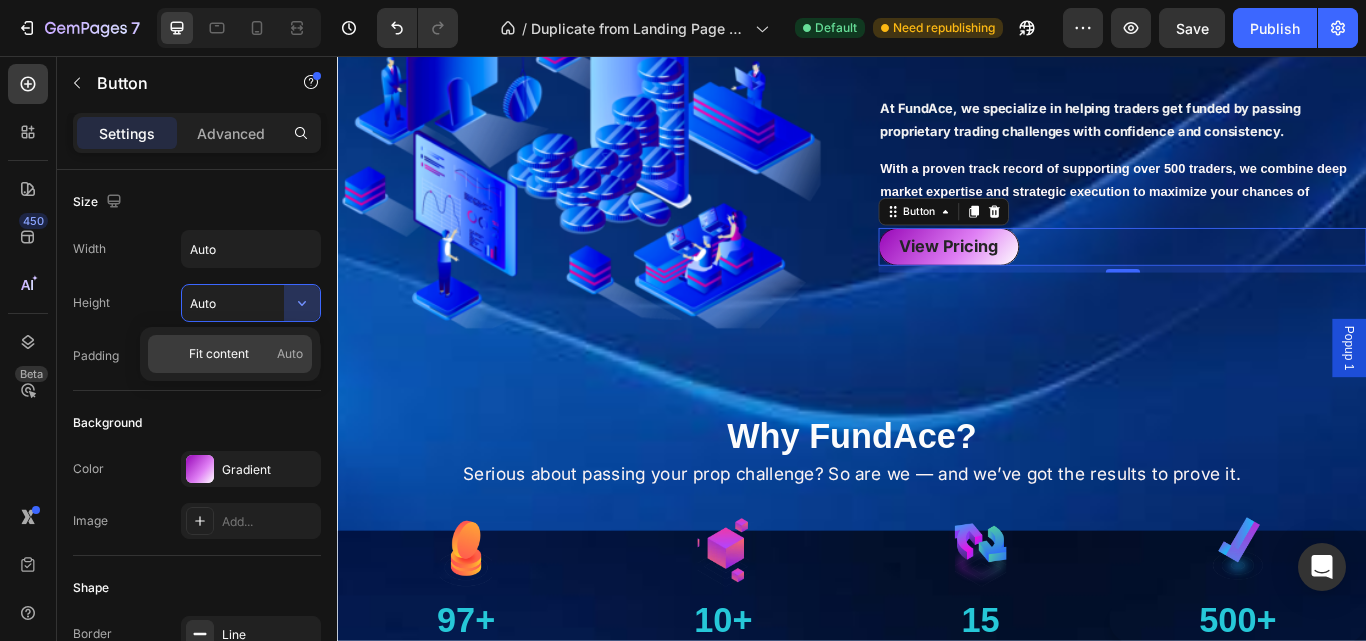 scroll, scrollTop: 833, scrollLeft: 0, axis: vertical 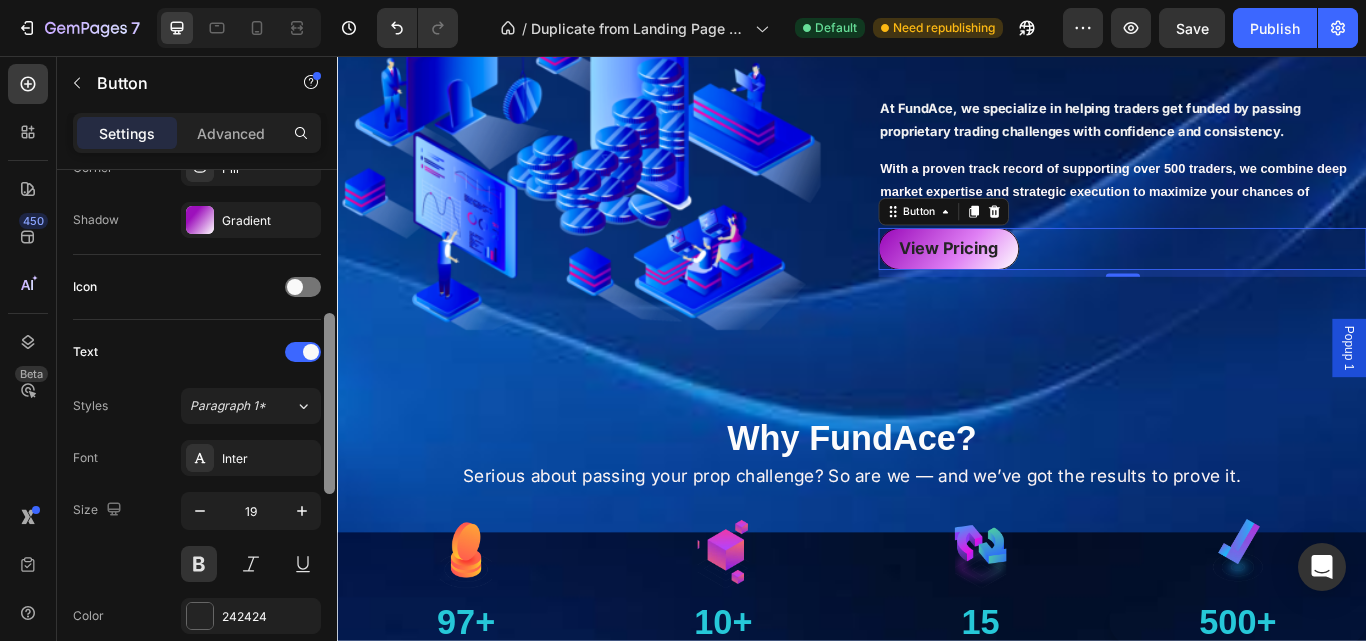 drag, startPoint x: 331, startPoint y: 332, endPoint x: 324, endPoint y: 501, distance: 169.14491 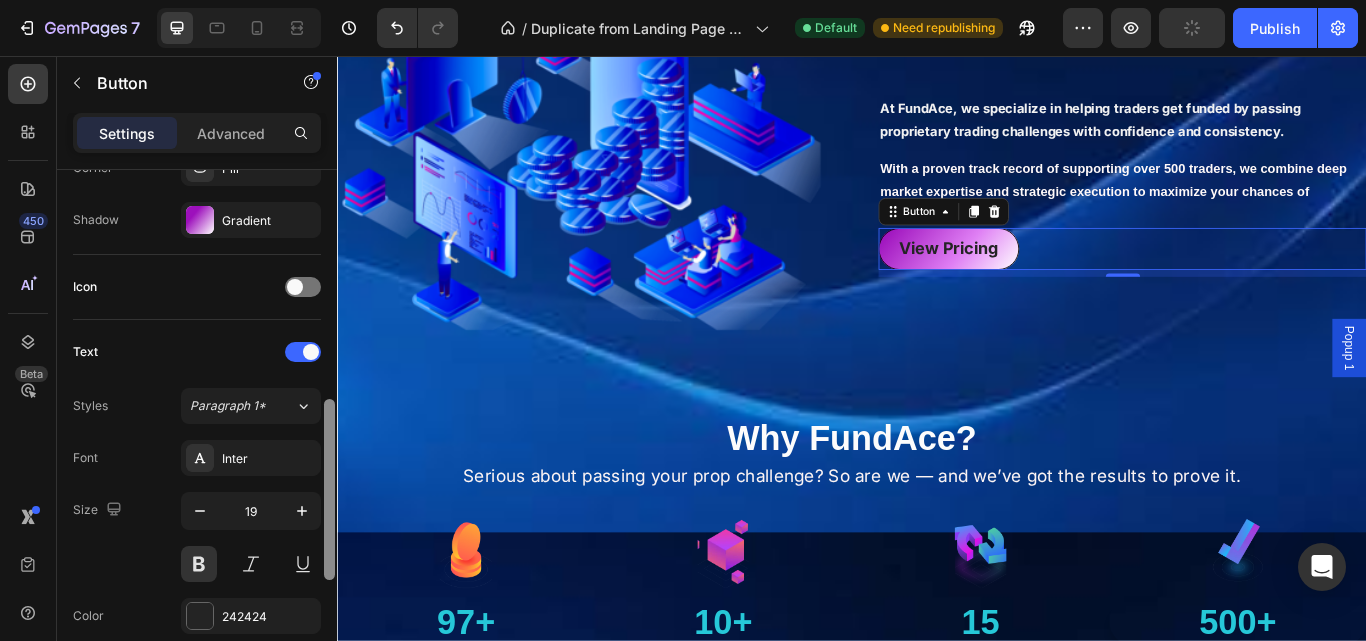scroll, scrollTop: 556, scrollLeft: 0, axis: vertical 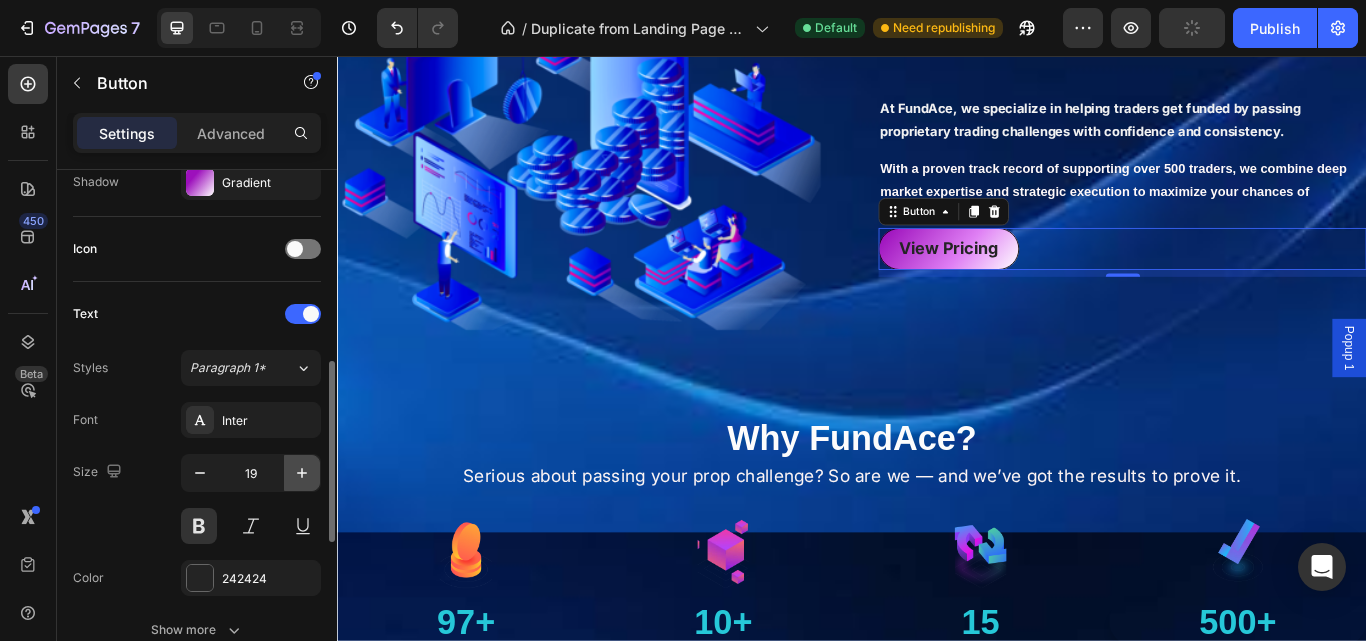 click 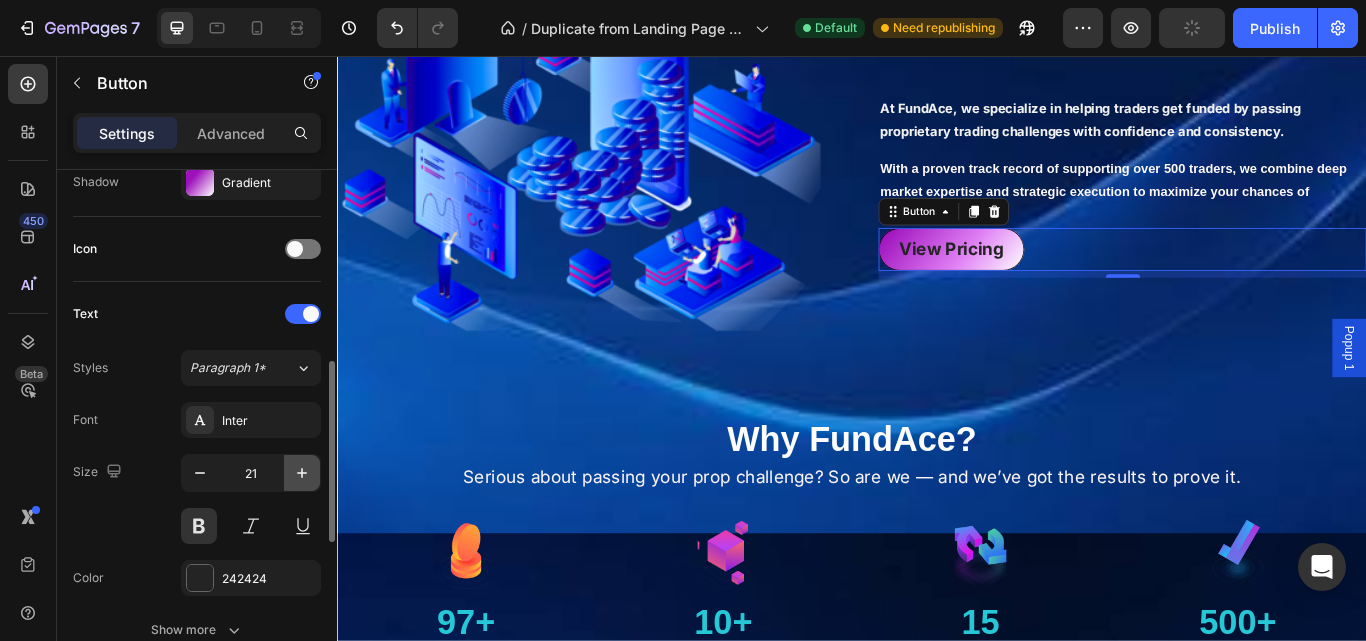 scroll, scrollTop: 831, scrollLeft: 0, axis: vertical 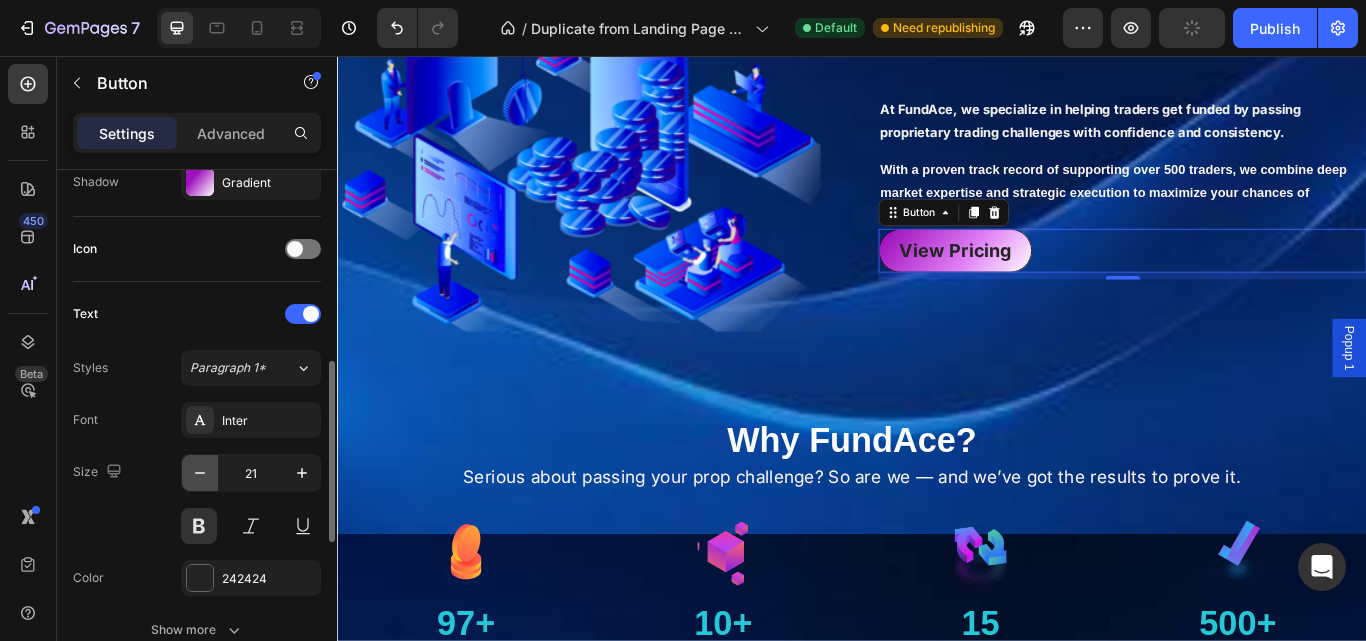 click 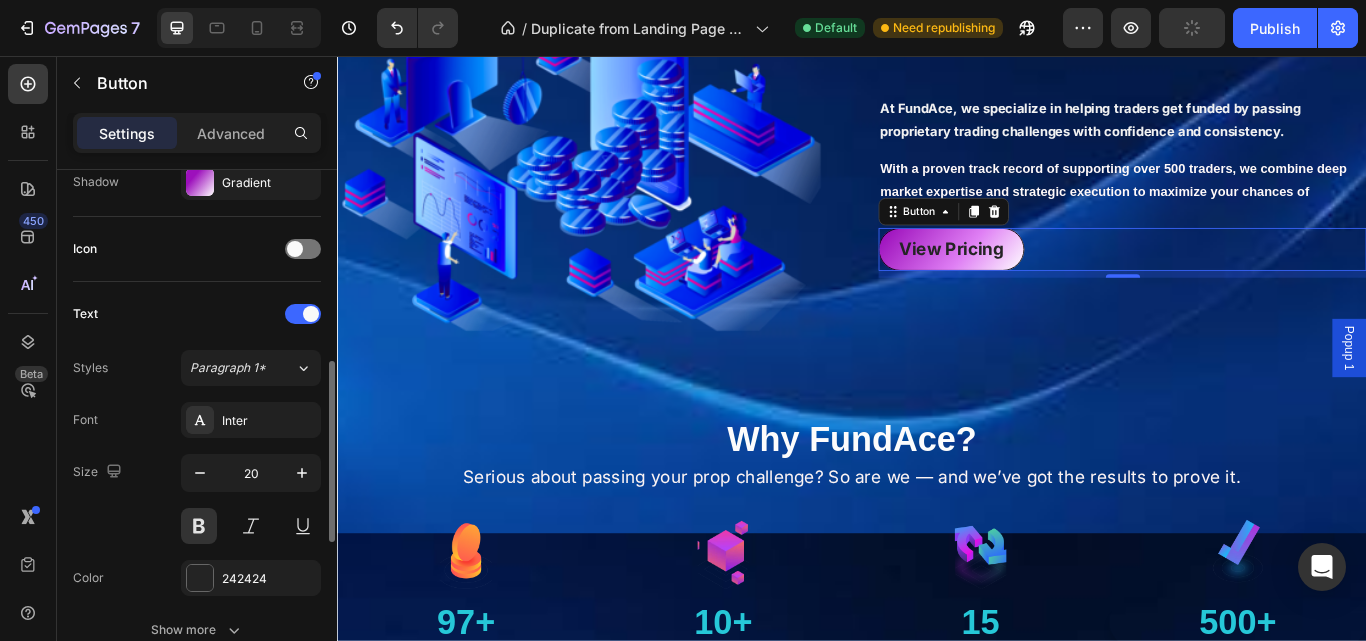 type on "19" 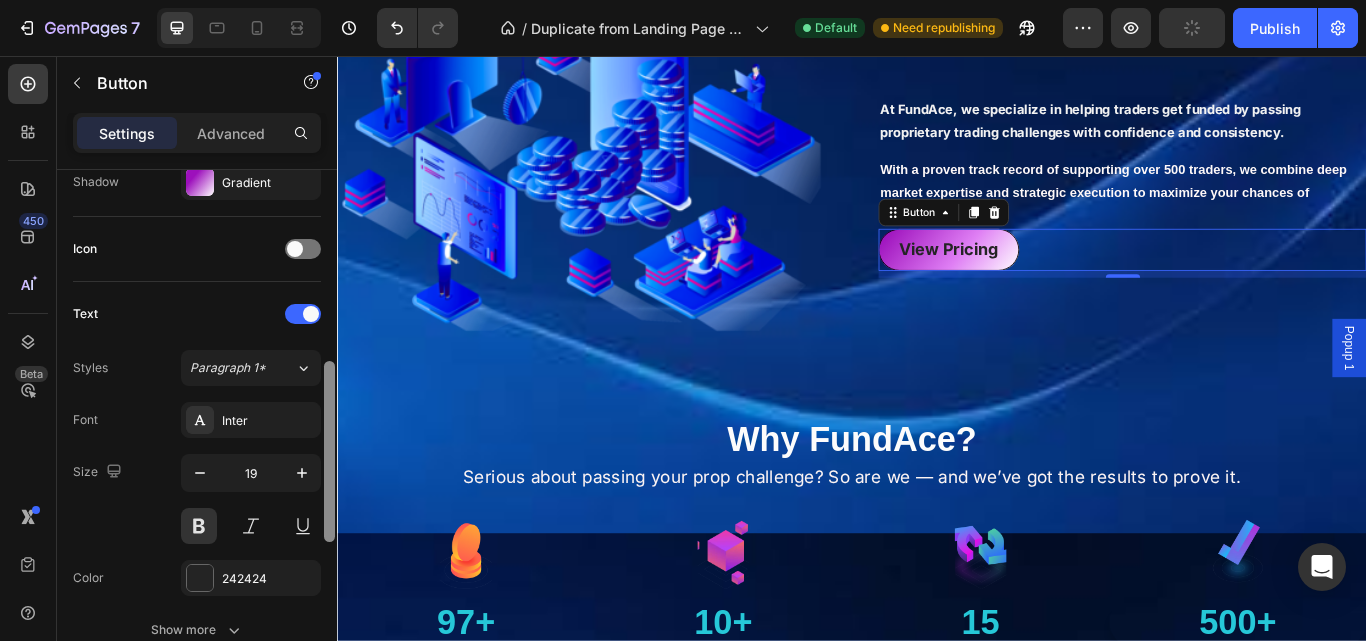 scroll, scrollTop: 833, scrollLeft: 0, axis: vertical 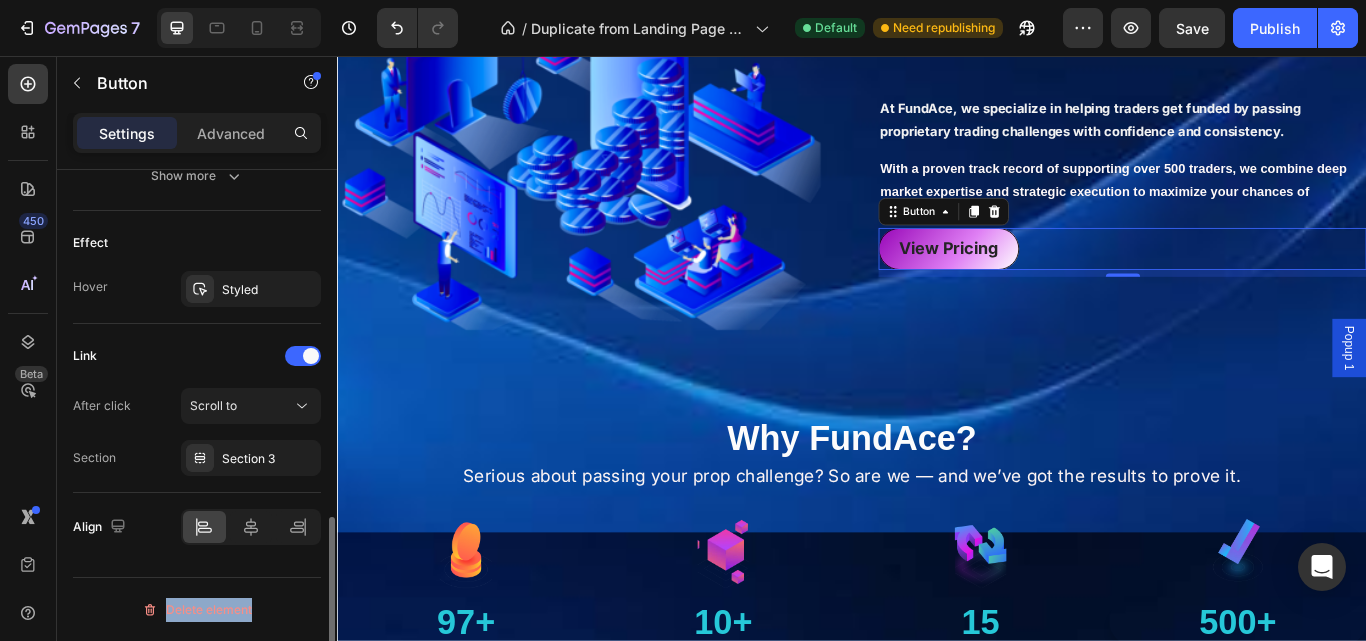 drag, startPoint x: 321, startPoint y: 447, endPoint x: 308, endPoint y: 550, distance: 103.81715 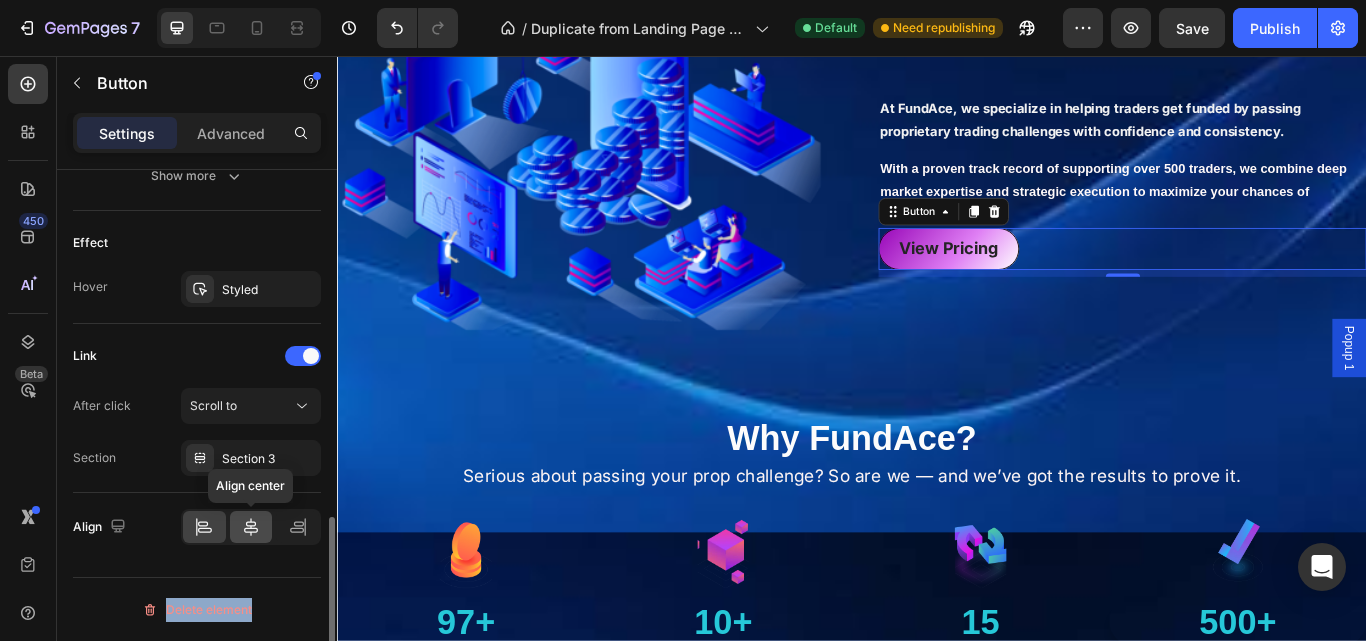 click 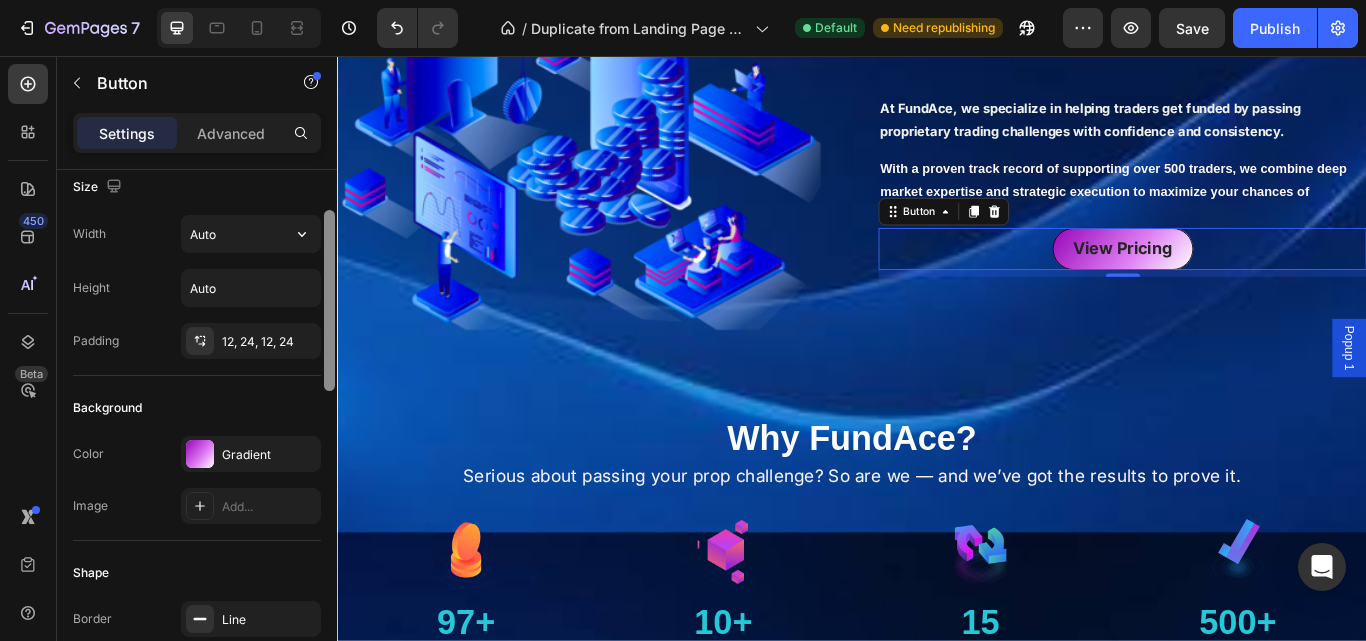 scroll, scrollTop: 0, scrollLeft: 0, axis: both 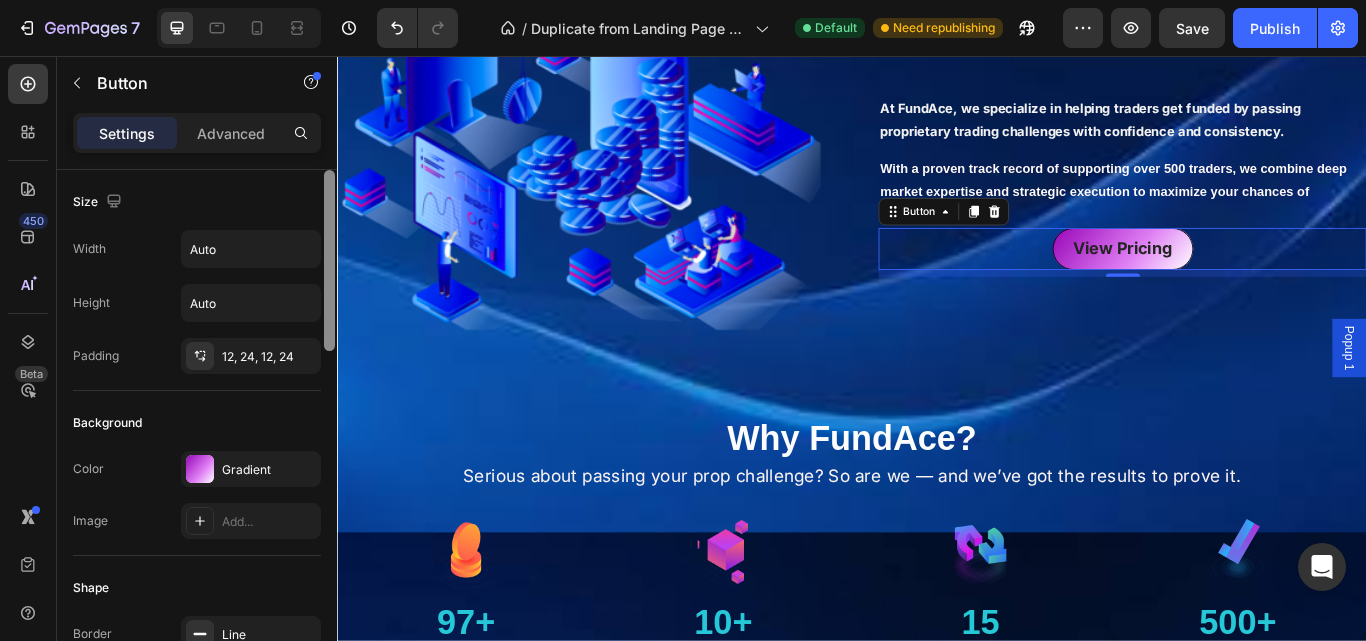 drag, startPoint x: 326, startPoint y: 527, endPoint x: 317, endPoint y: 131, distance: 396.10226 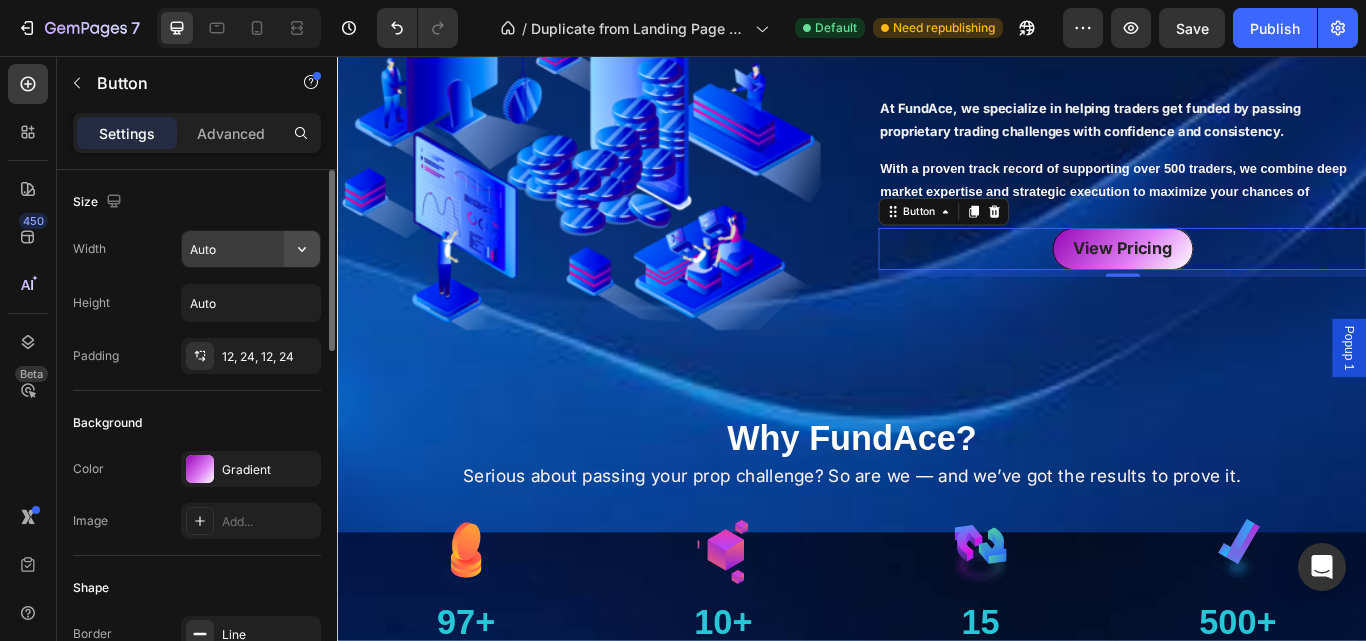 click 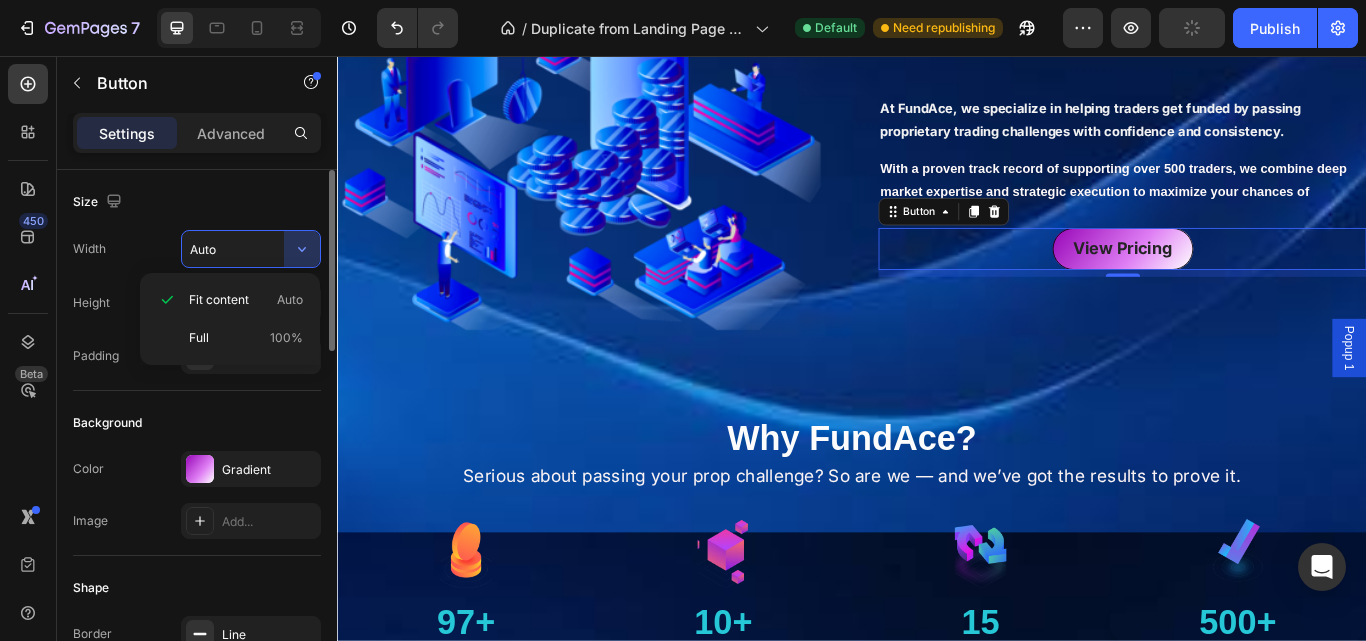 click on "Size Width Auto Height Auto Padding 12, 24, 12, 24" 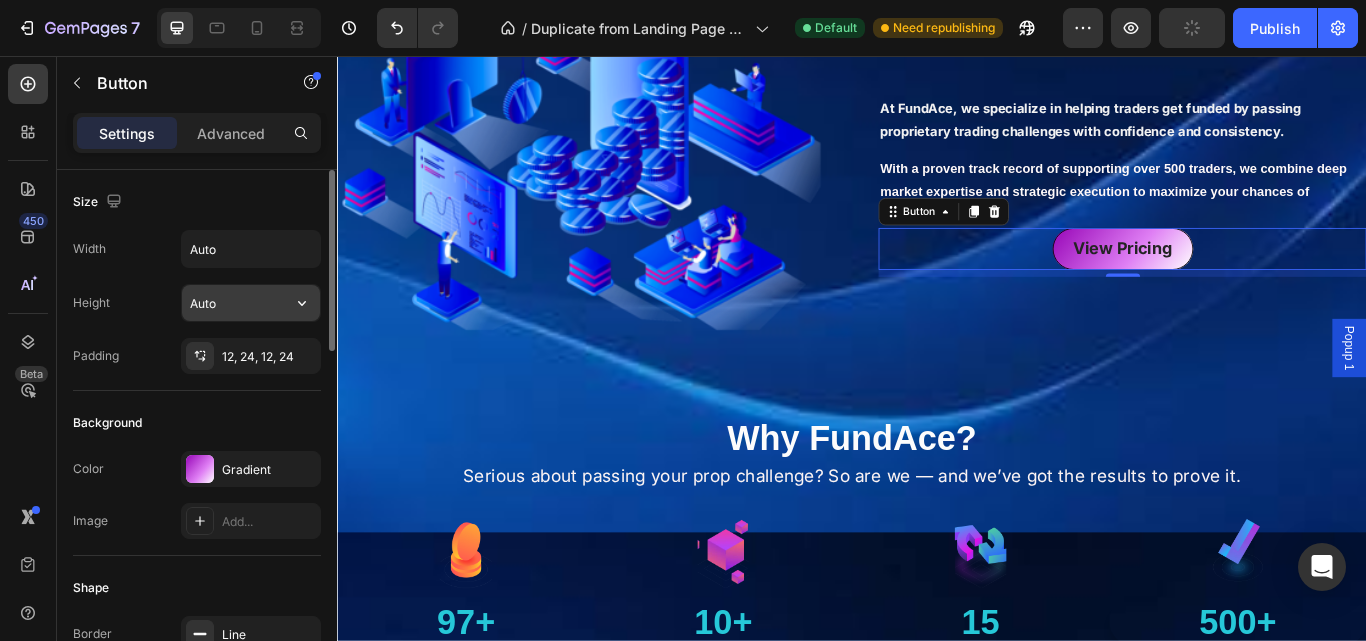 click on "Auto" at bounding box center (251, 303) 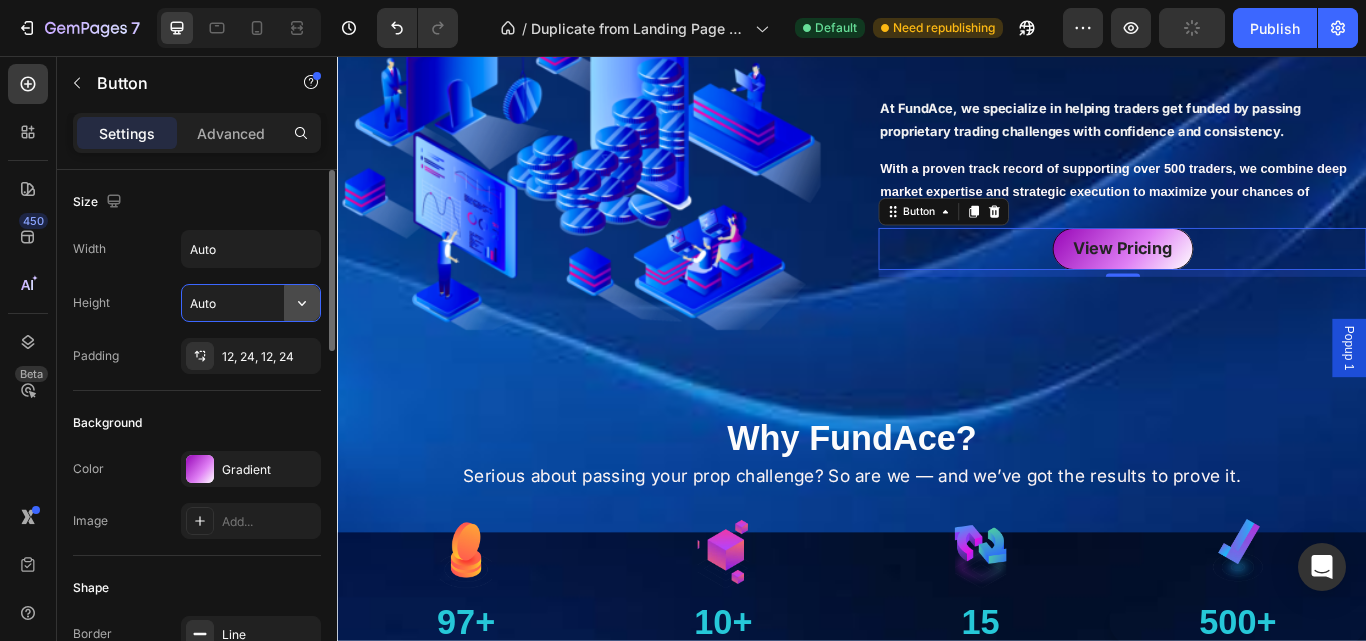 click 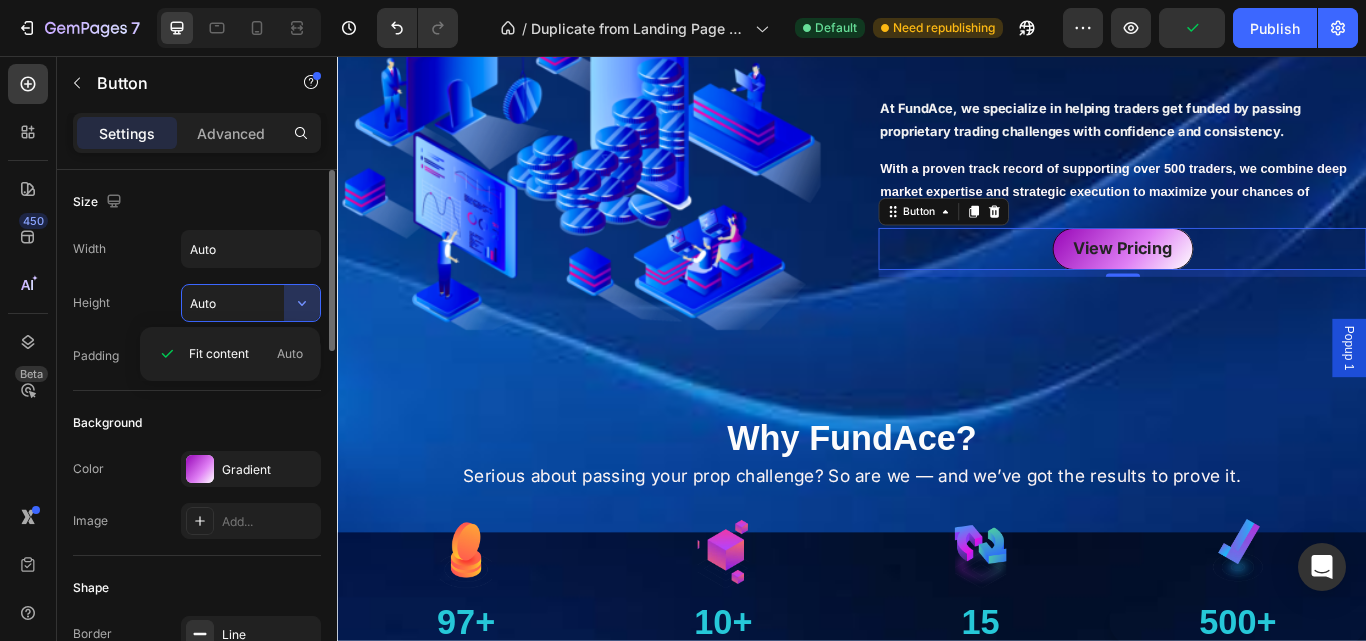 click on "Size Width Auto Height Auto Padding 12, 24, 12, 24" 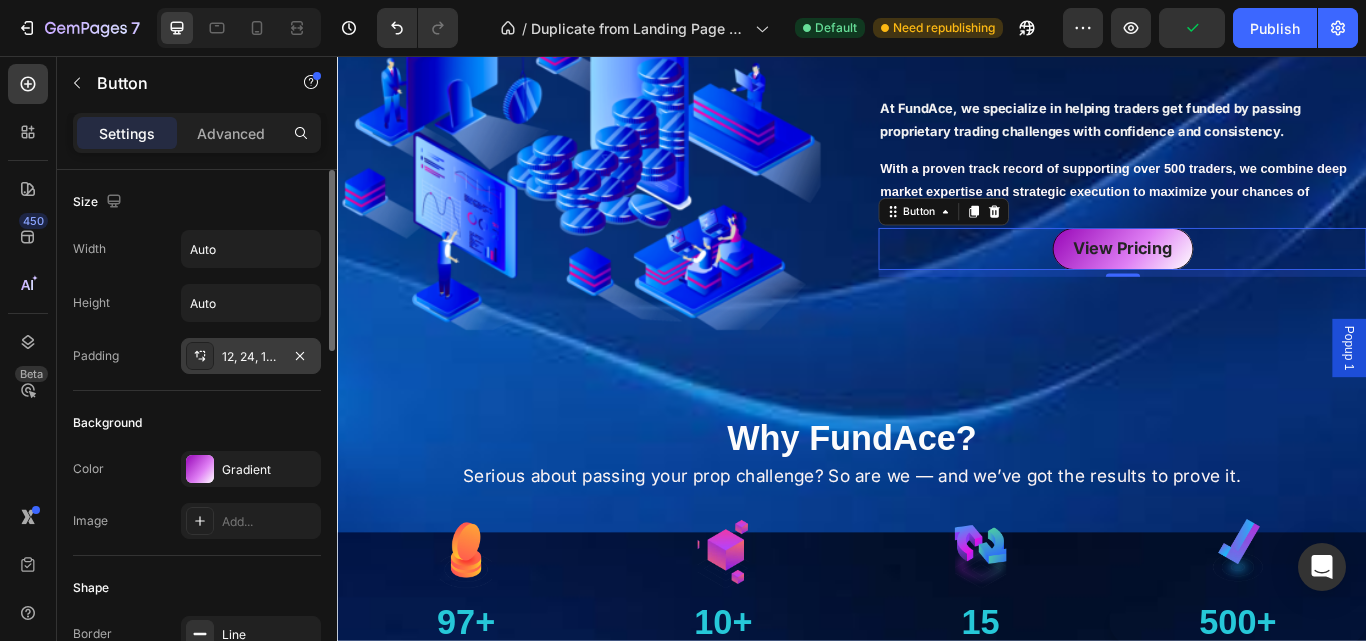 click 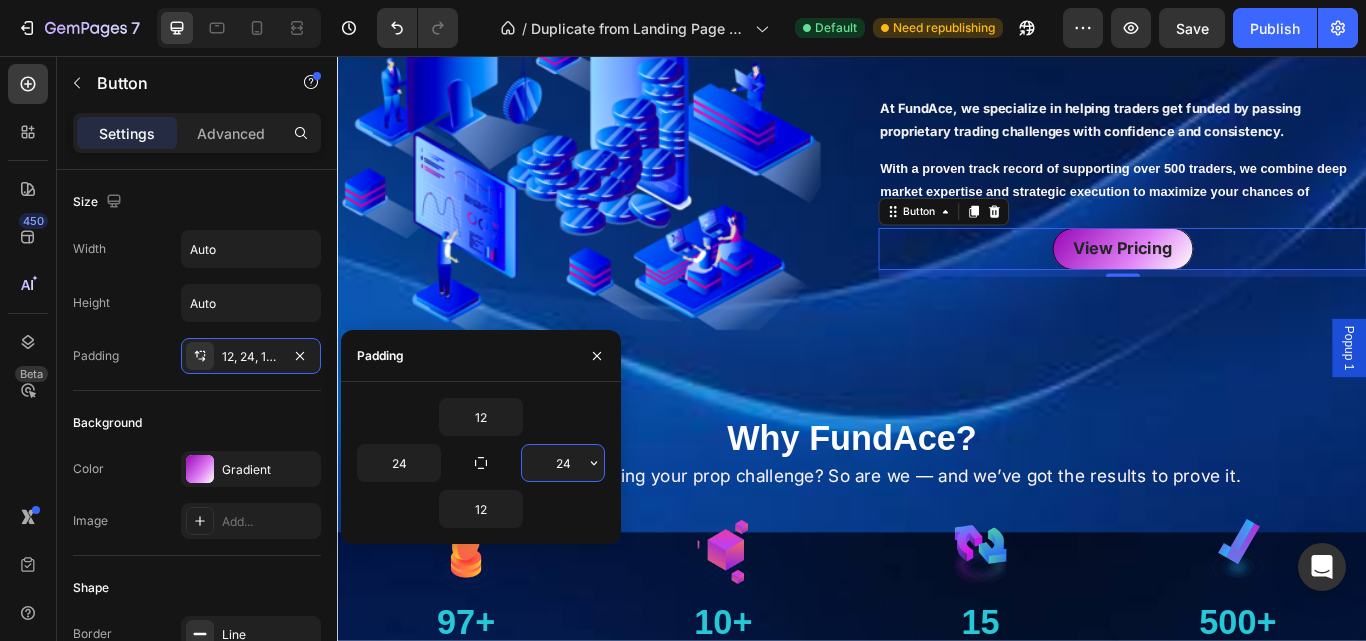 click on "24" at bounding box center (563, 463) 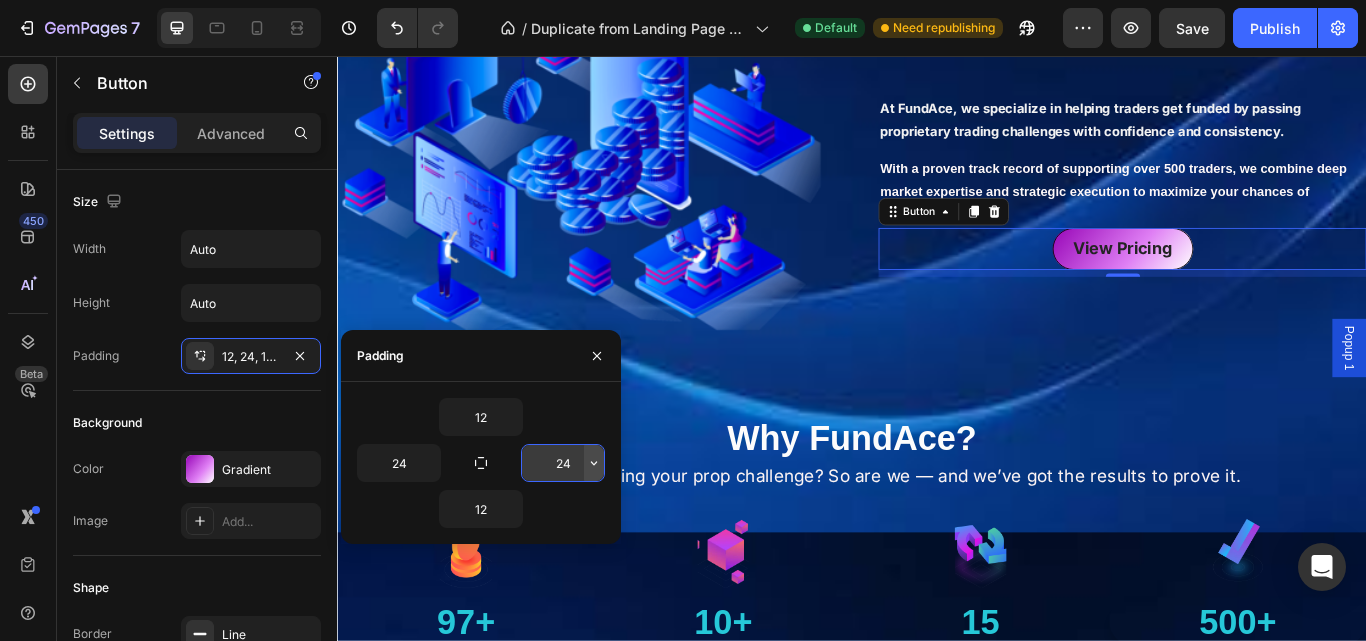 click 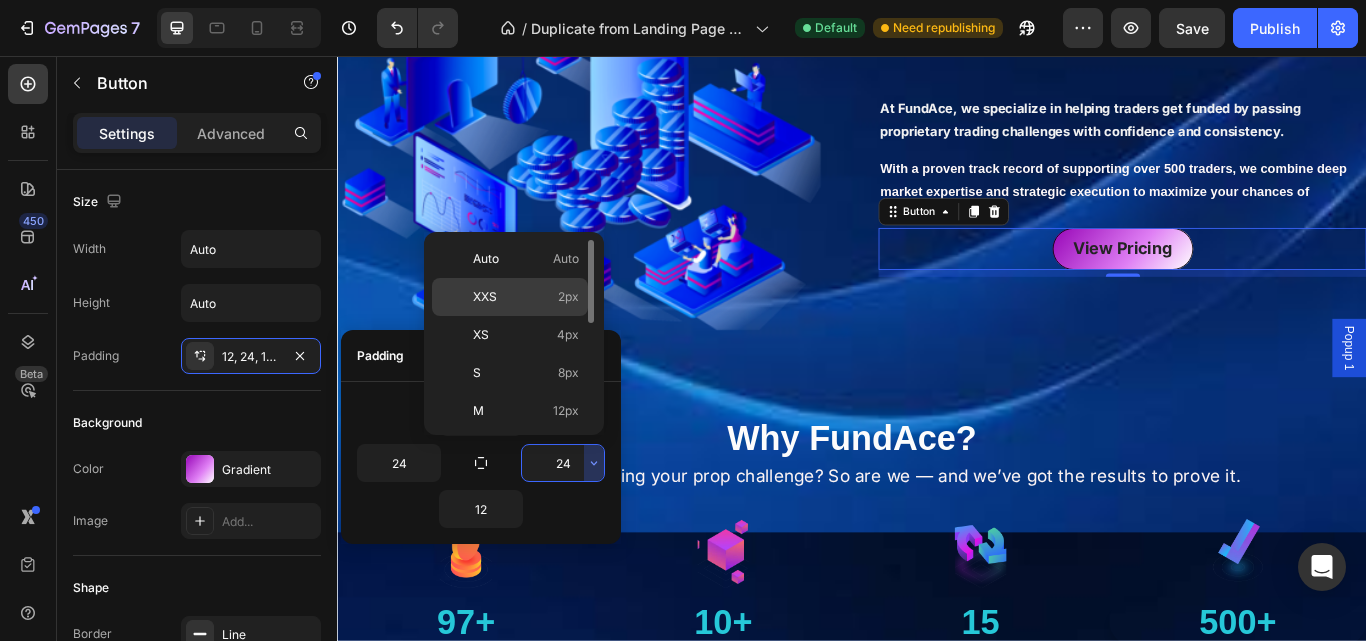 click on "XXS 2px" at bounding box center [526, 297] 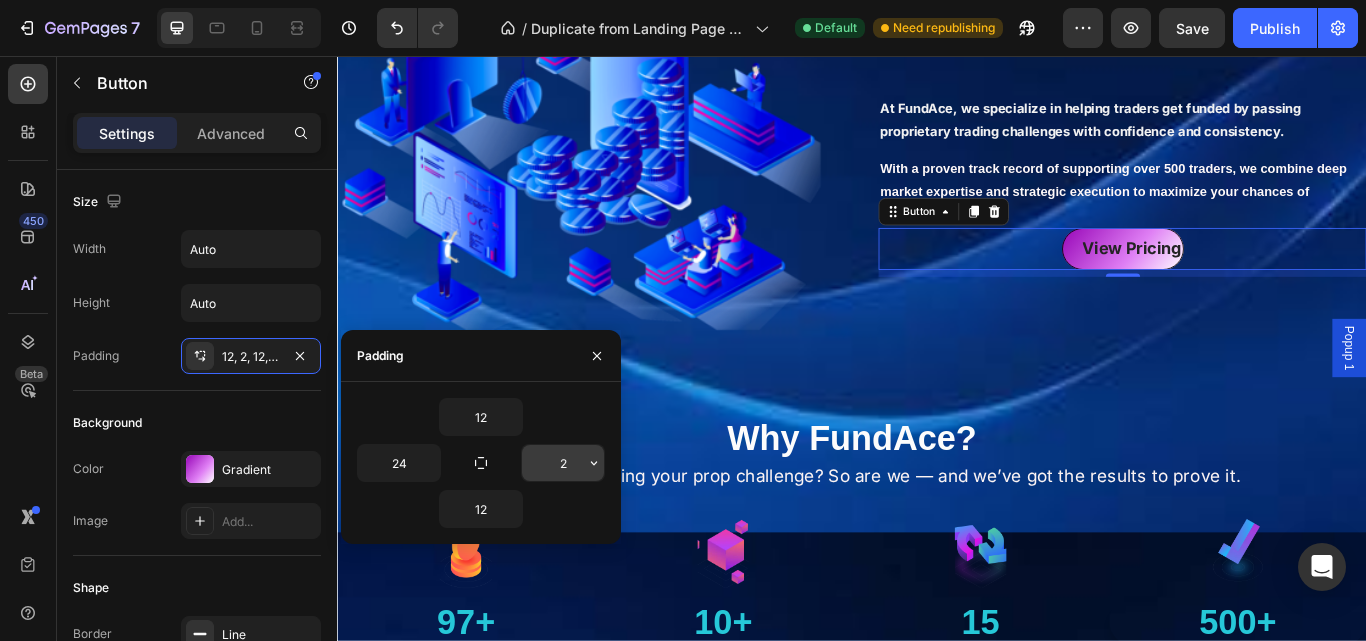 click on "2" at bounding box center (563, 463) 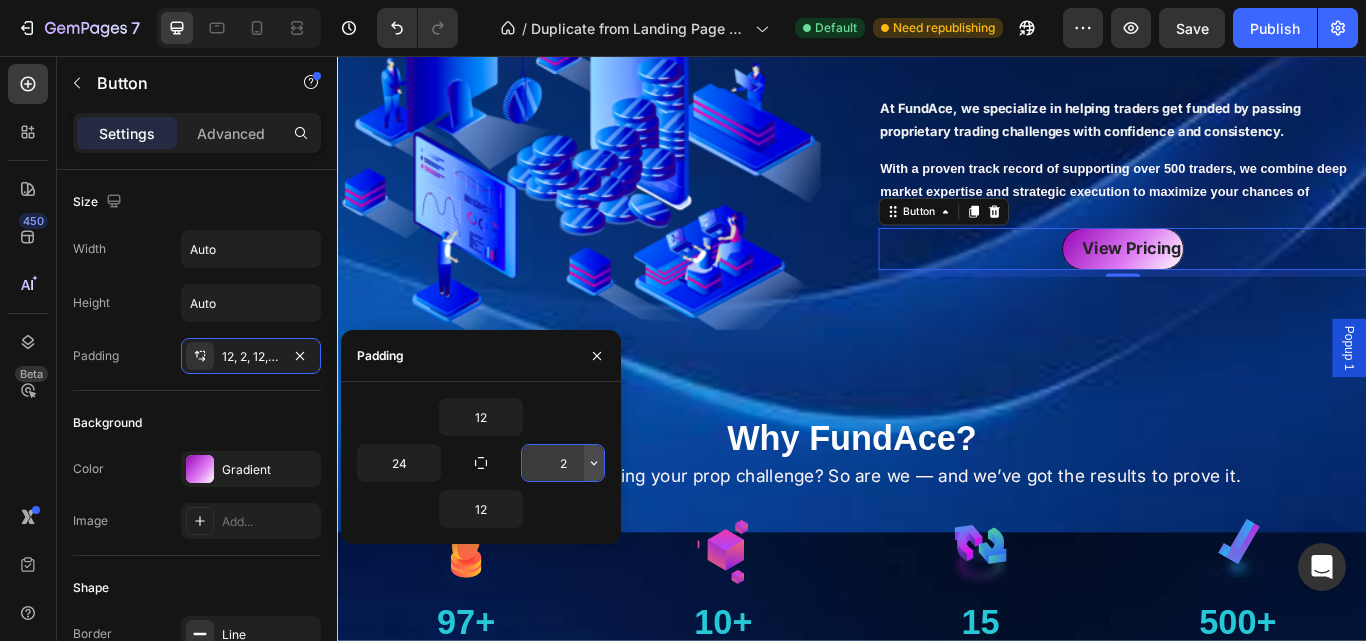 click 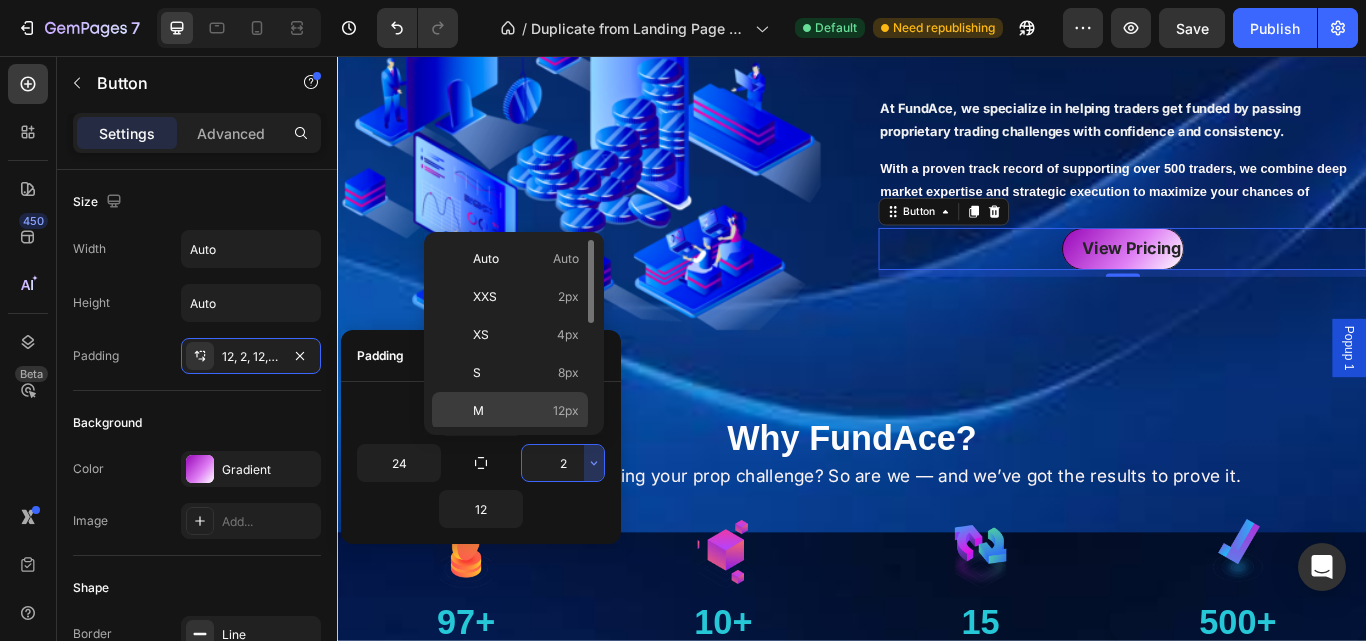 click on "Auto Auto XXS 2px XS 4px S 8px M 12px L 16px XL 24px 2XL 32px 3XL 48px 4XL 80px 5XL 112px" 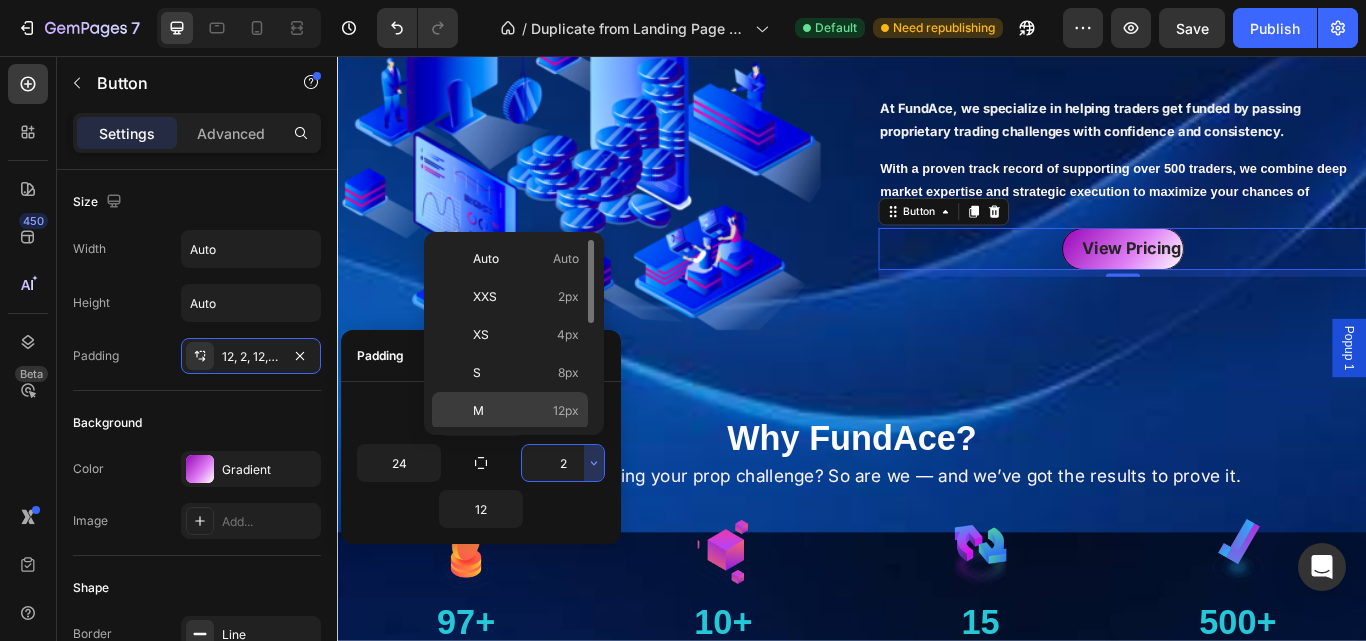 click on "M 12px" at bounding box center (526, 411) 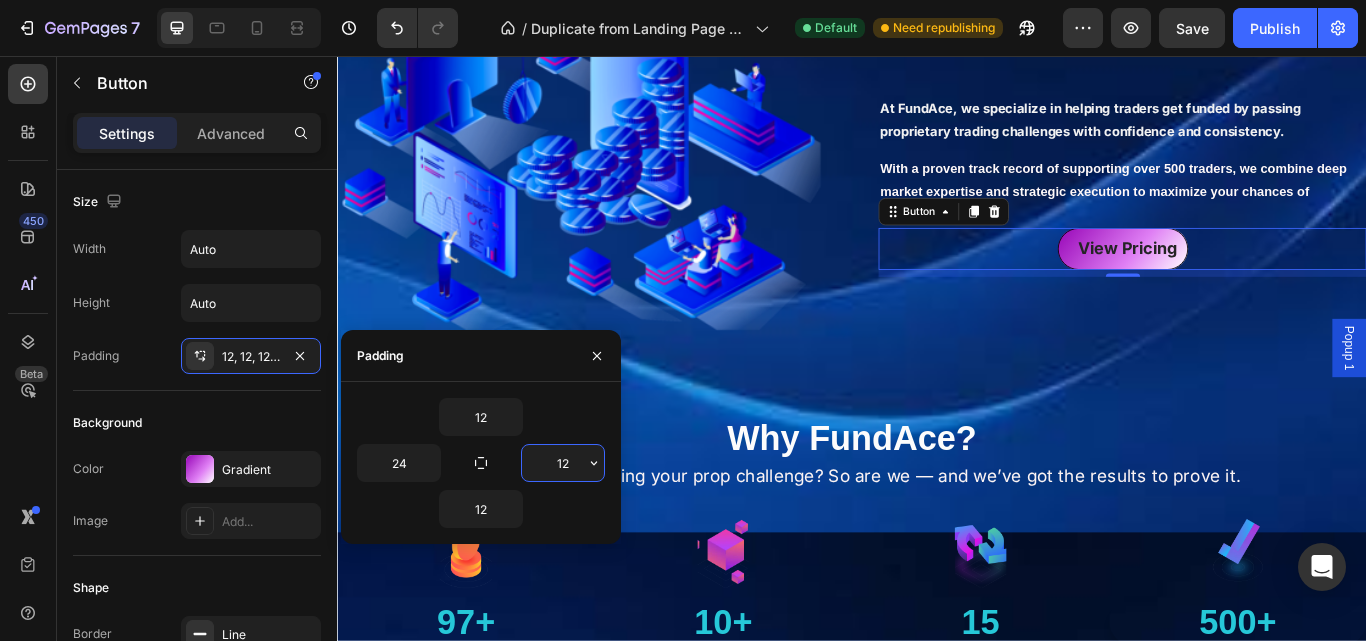 click on "12" at bounding box center (563, 463) 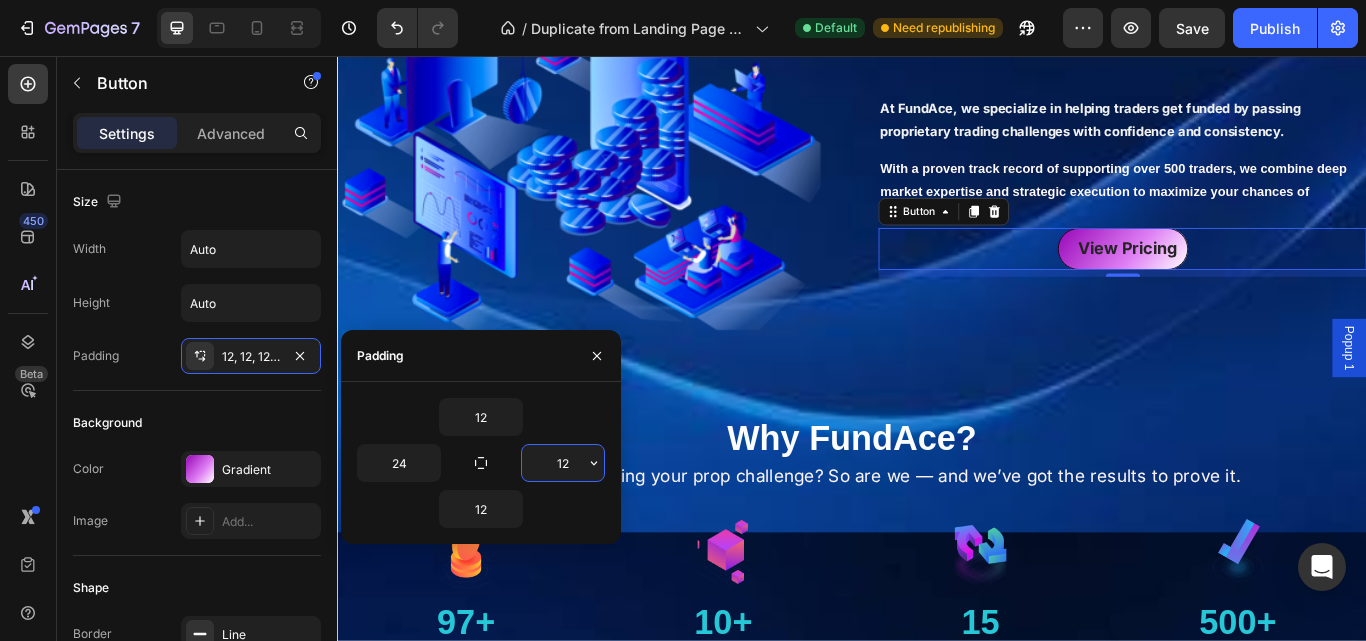 click on "12" at bounding box center [563, 463] 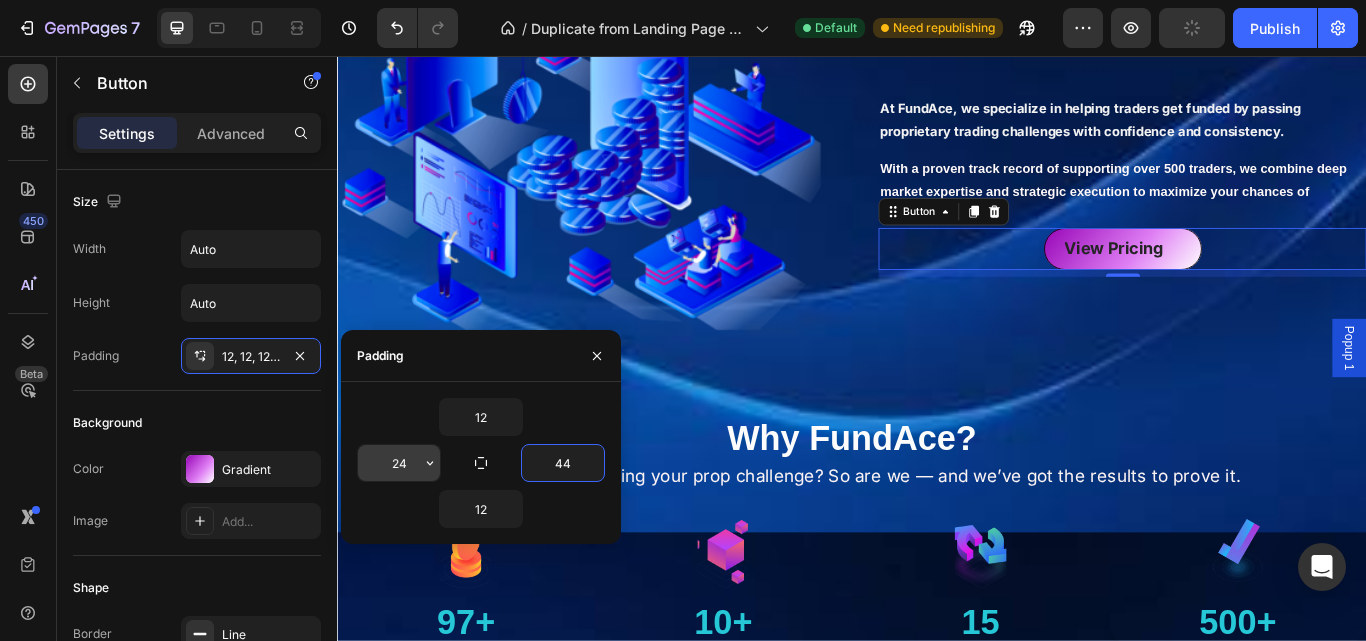type on "44" 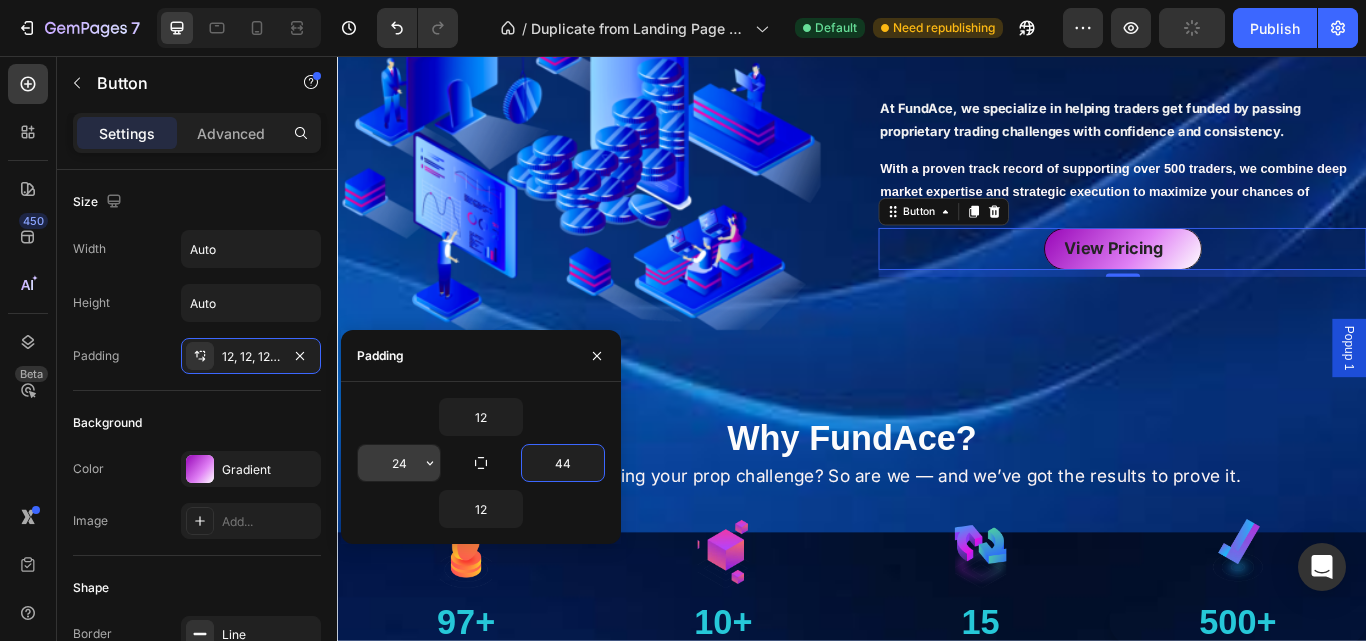 click on "24" at bounding box center [399, 463] 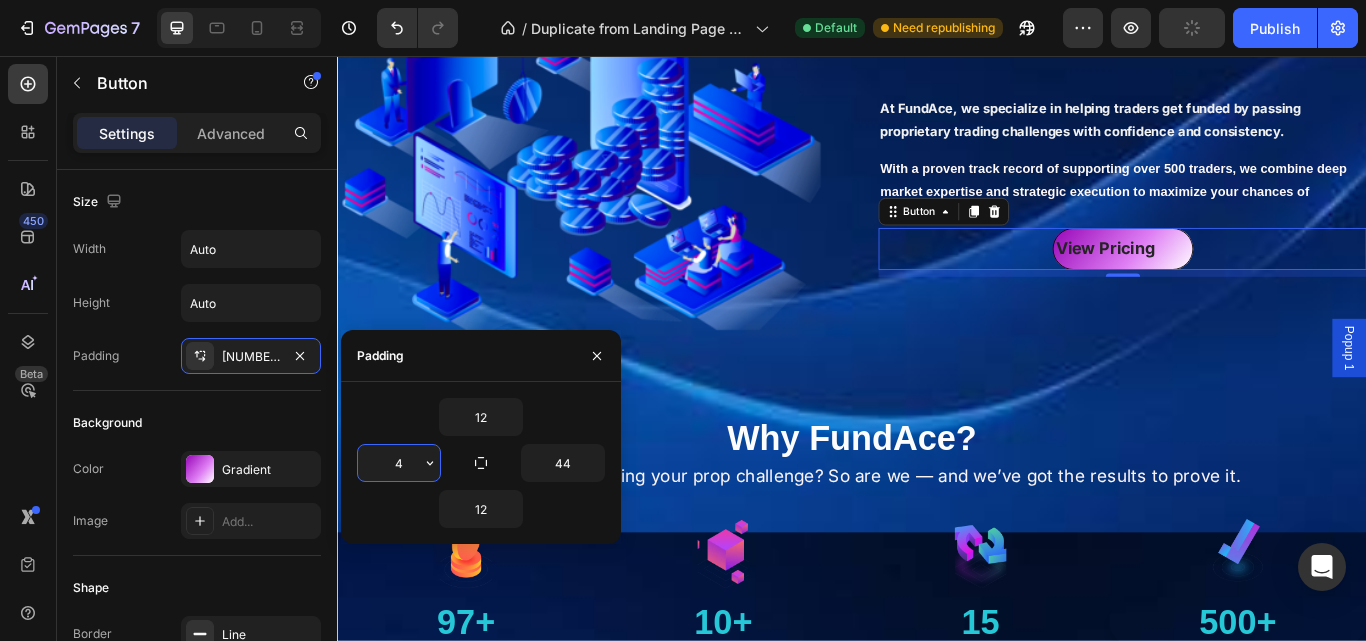 type on "44" 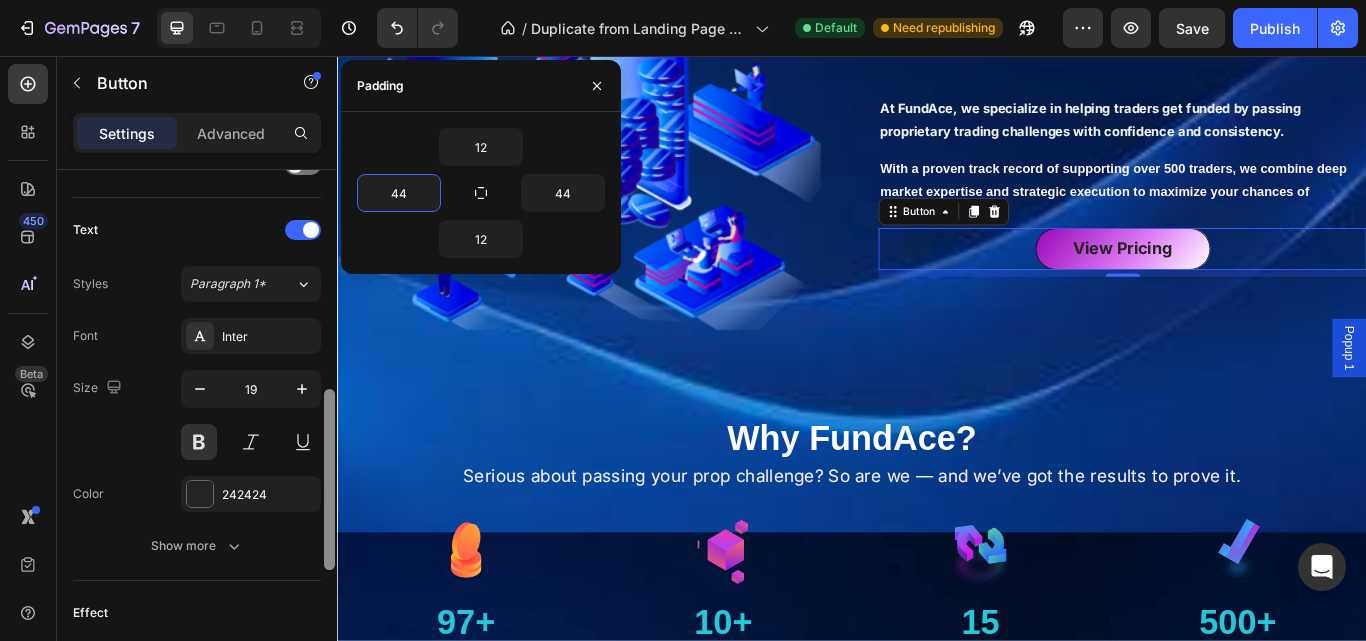 drag, startPoint x: 329, startPoint y: 244, endPoint x: 319, endPoint y: 464, distance: 220.22716 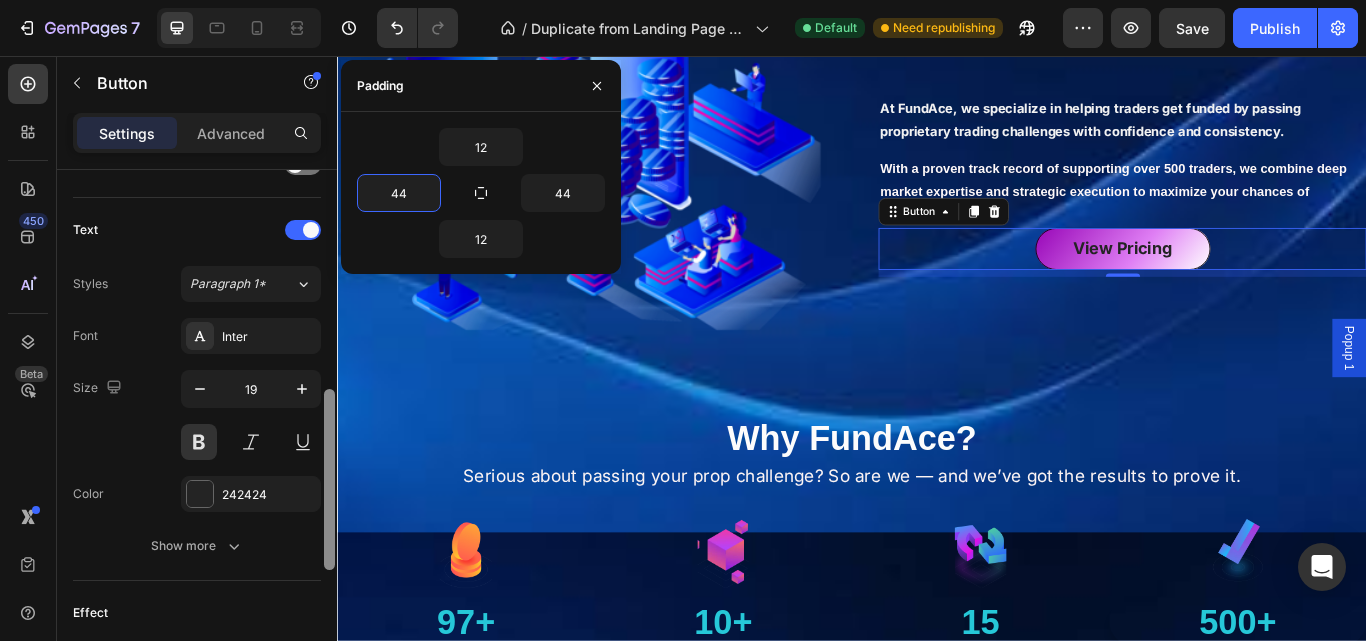 click on "Size Width Auto Height Auto Padding 12, 44, 12, 24 Background Color Gradient Image Add... Shape Border Line Corner Pill Shadow Gradient Icon Text Styles Paragraph 1* Font Inter Size 19 Color 242424 Show more Effect Hover Styled Link After click Scroll to Section Section 3 Align Delete element" at bounding box center [197, 434] 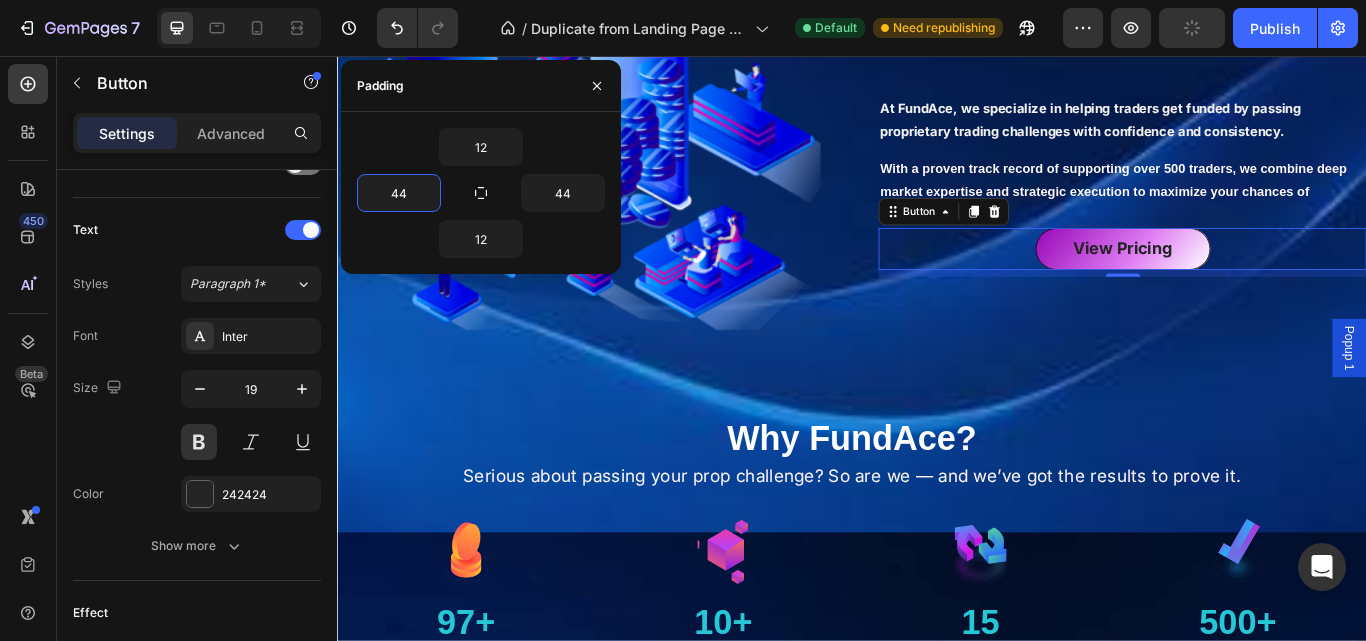scroll, scrollTop: 1010, scrollLeft: 0, axis: vertical 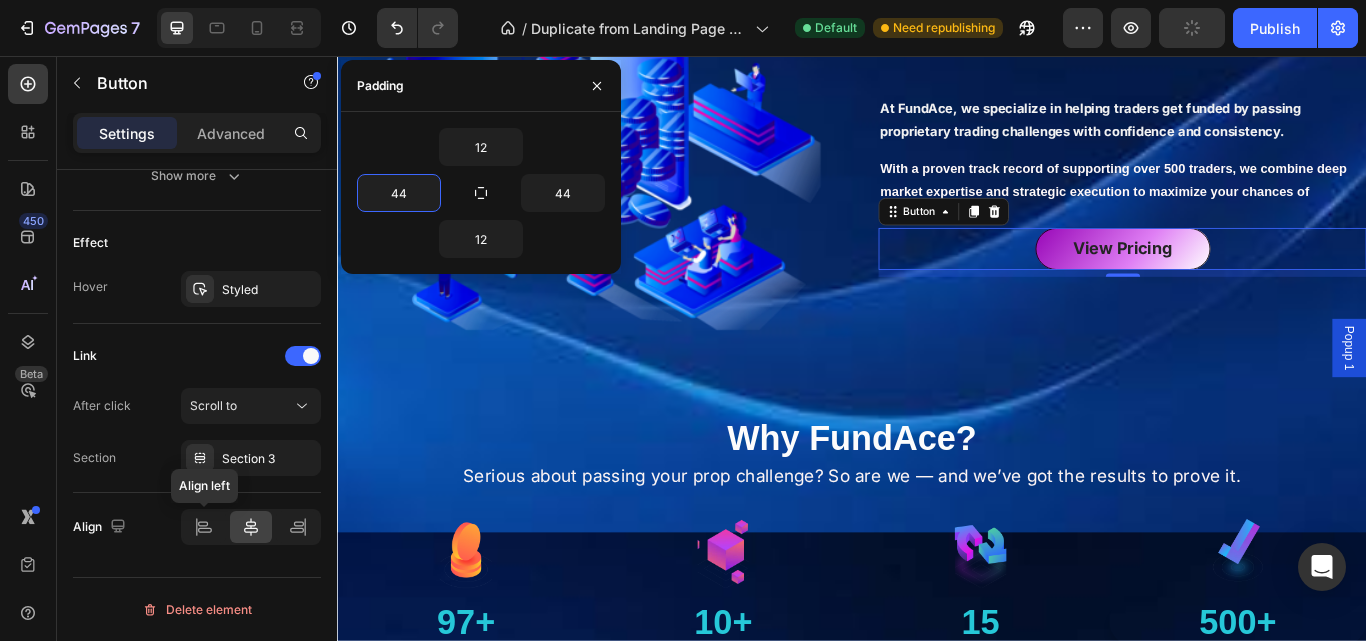 click 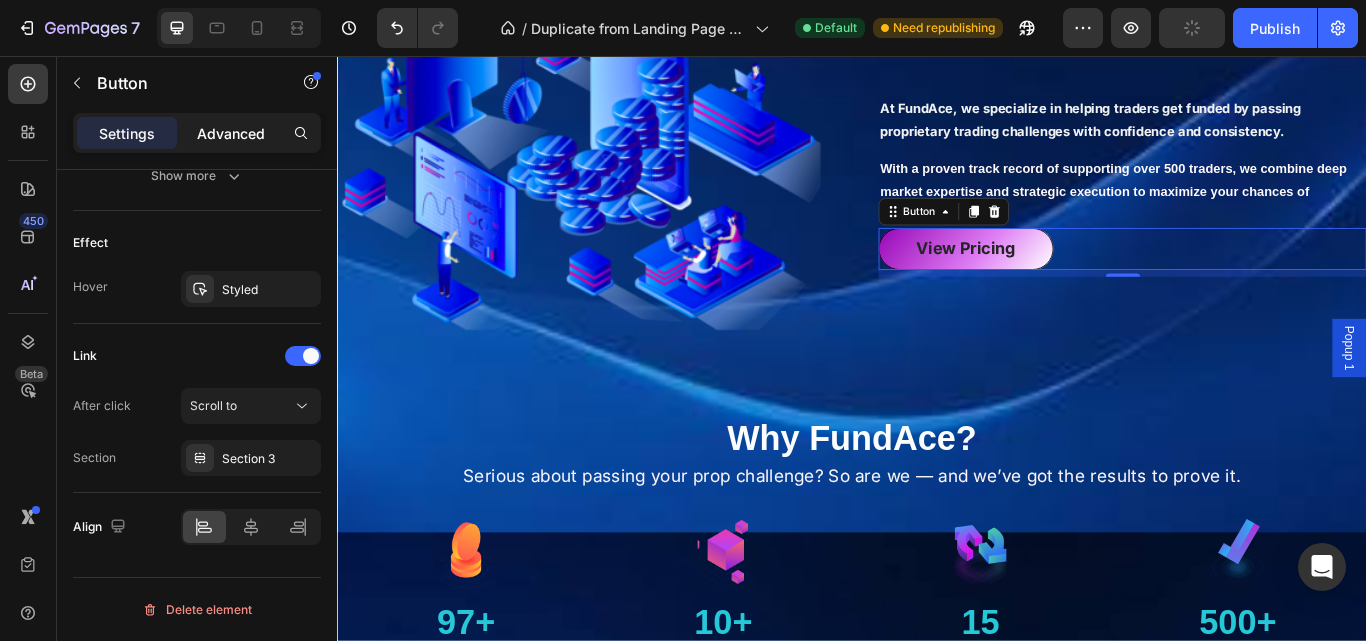 click on "Advanced" 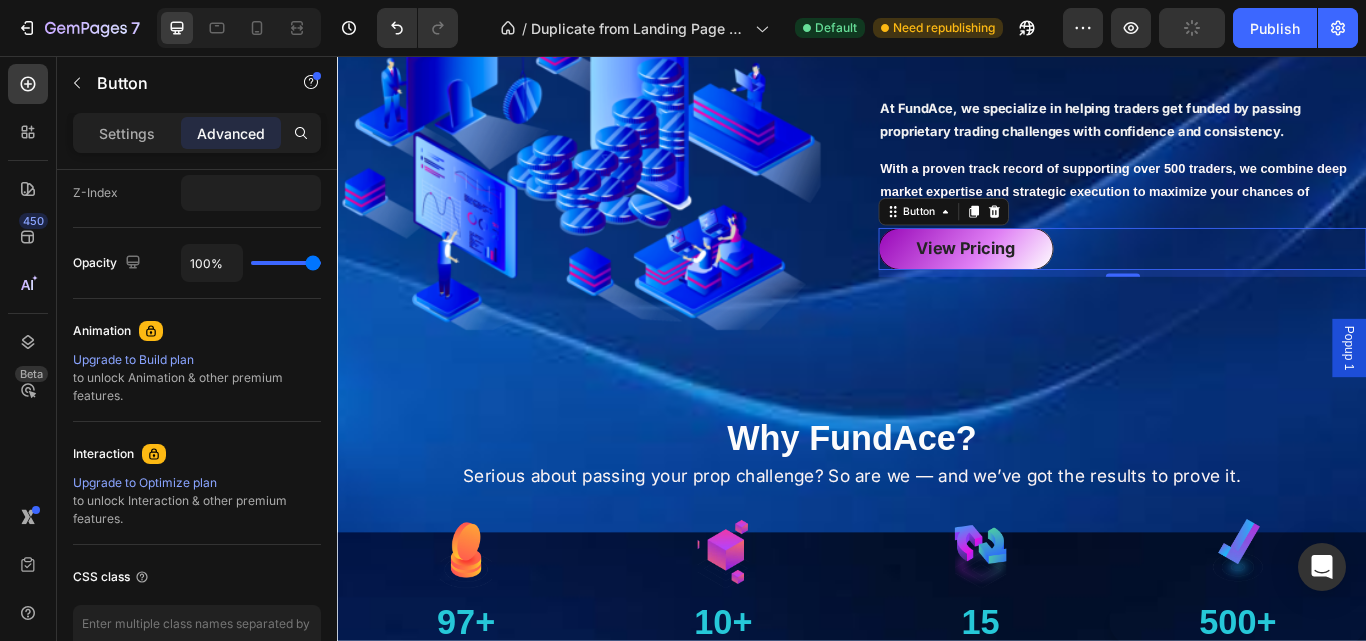 scroll, scrollTop: 0, scrollLeft: 0, axis: both 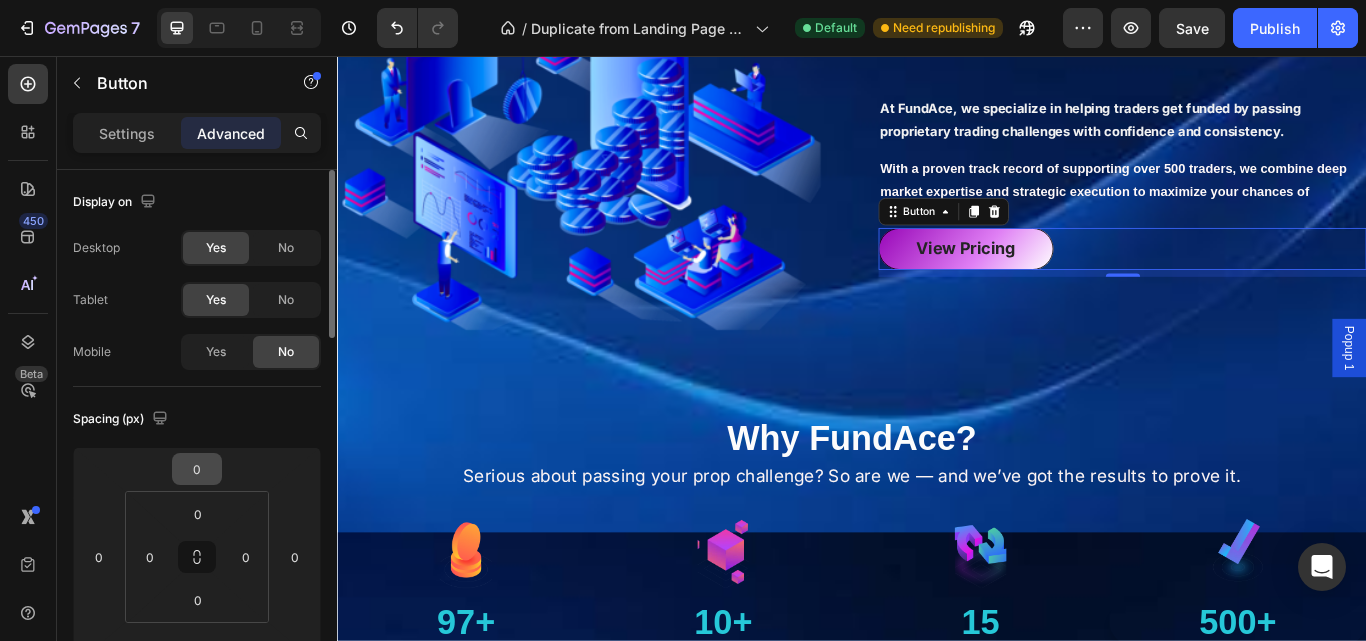 click on "0" at bounding box center (197, 469) 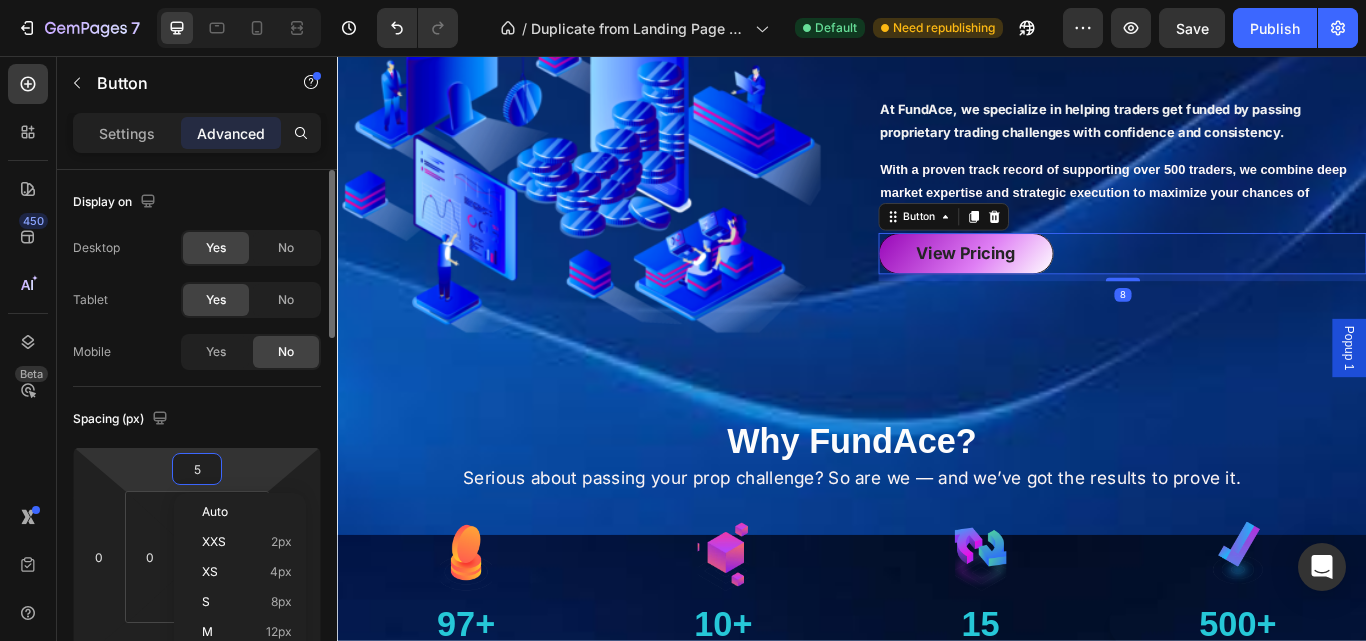 type on "55" 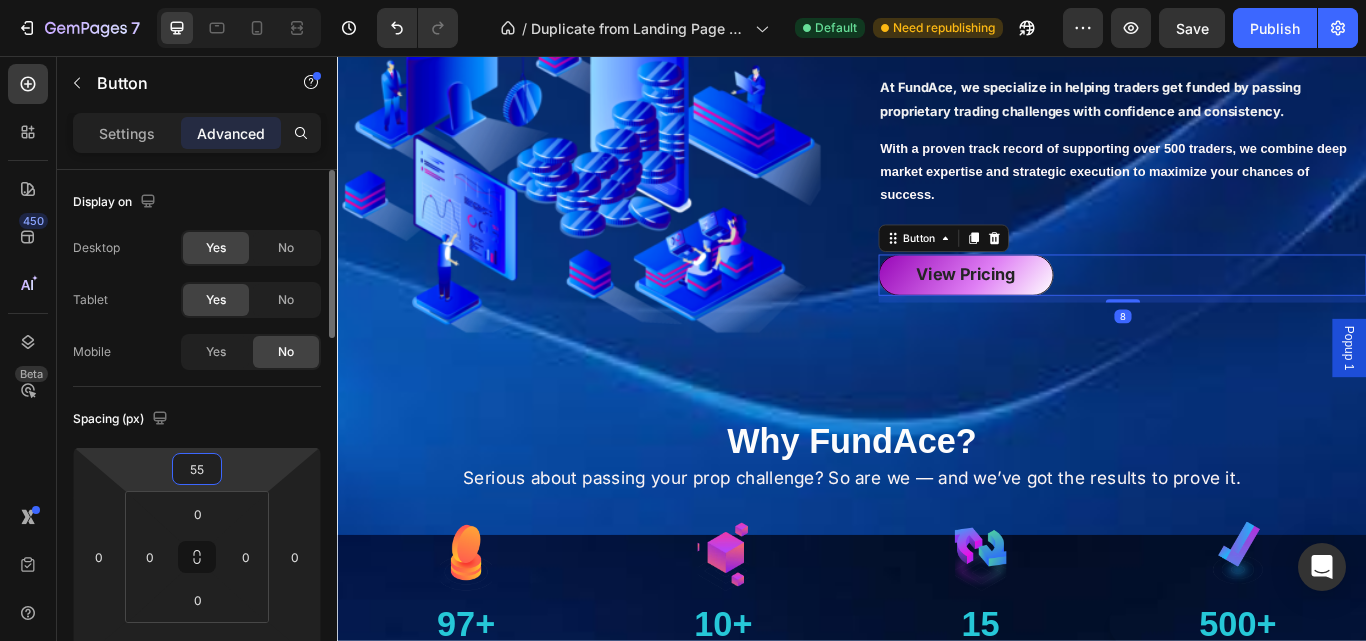 scroll, scrollTop: 805, scrollLeft: 0, axis: vertical 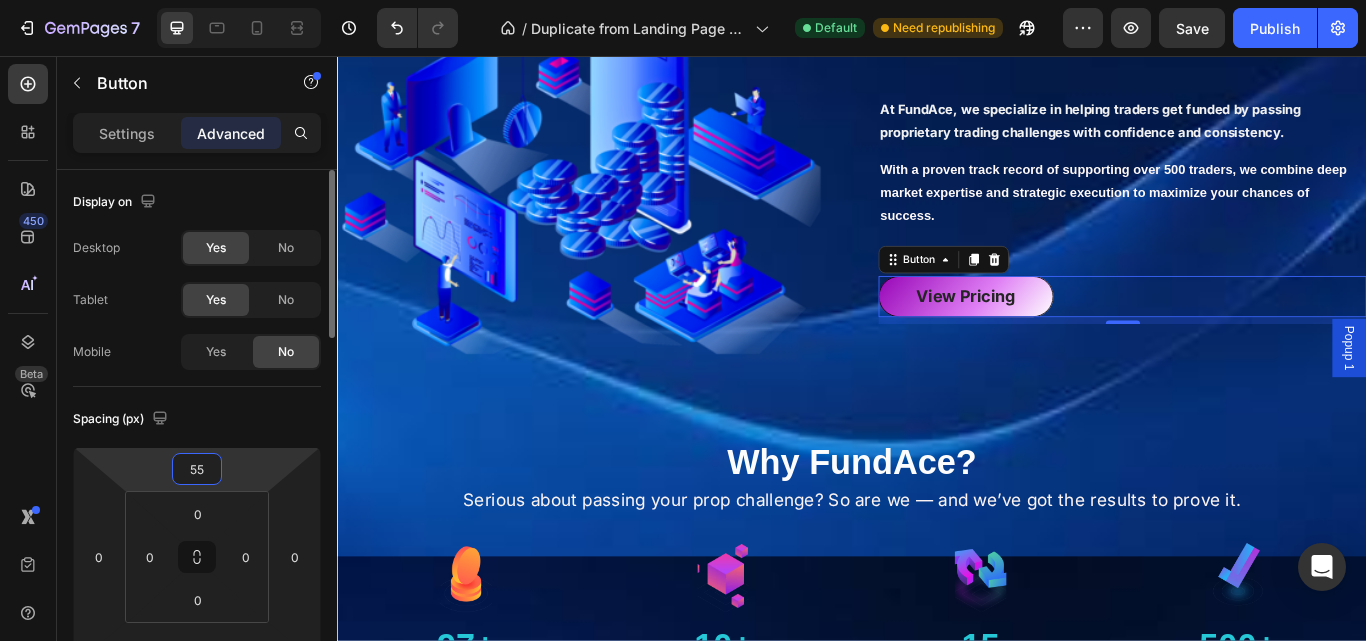 drag, startPoint x: 121, startPoint y: 139, endPoint x: 309, endPoint y: 489, distance: 397.29587 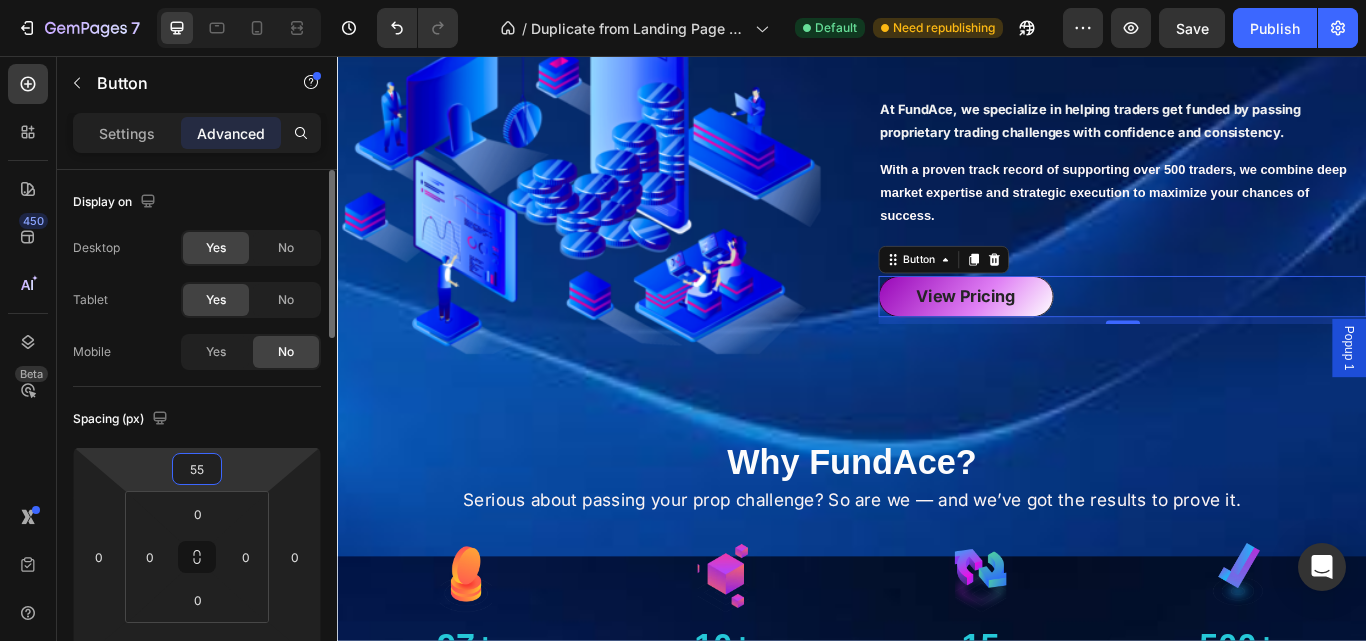 click on "Settings" at bounding box center (127, 133) 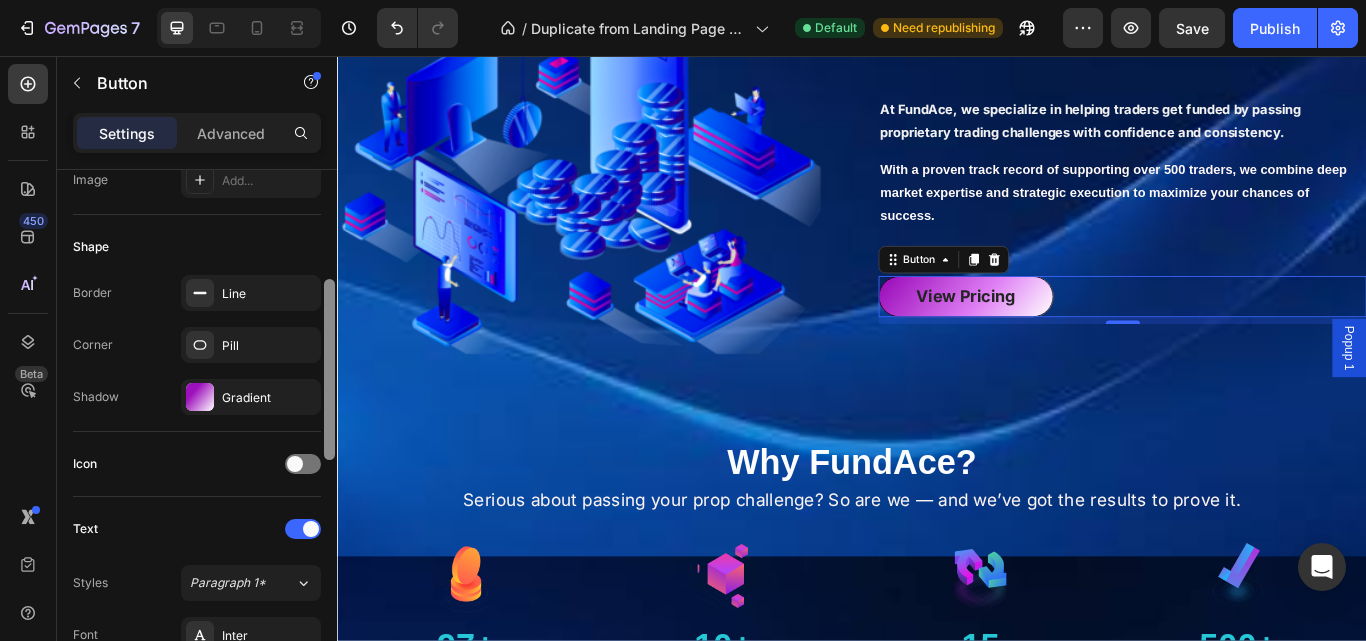 drag, startPoint x: 334, startPoint y: 329, endPoint x: 324, endPoint y: 417, distance: 88.56636 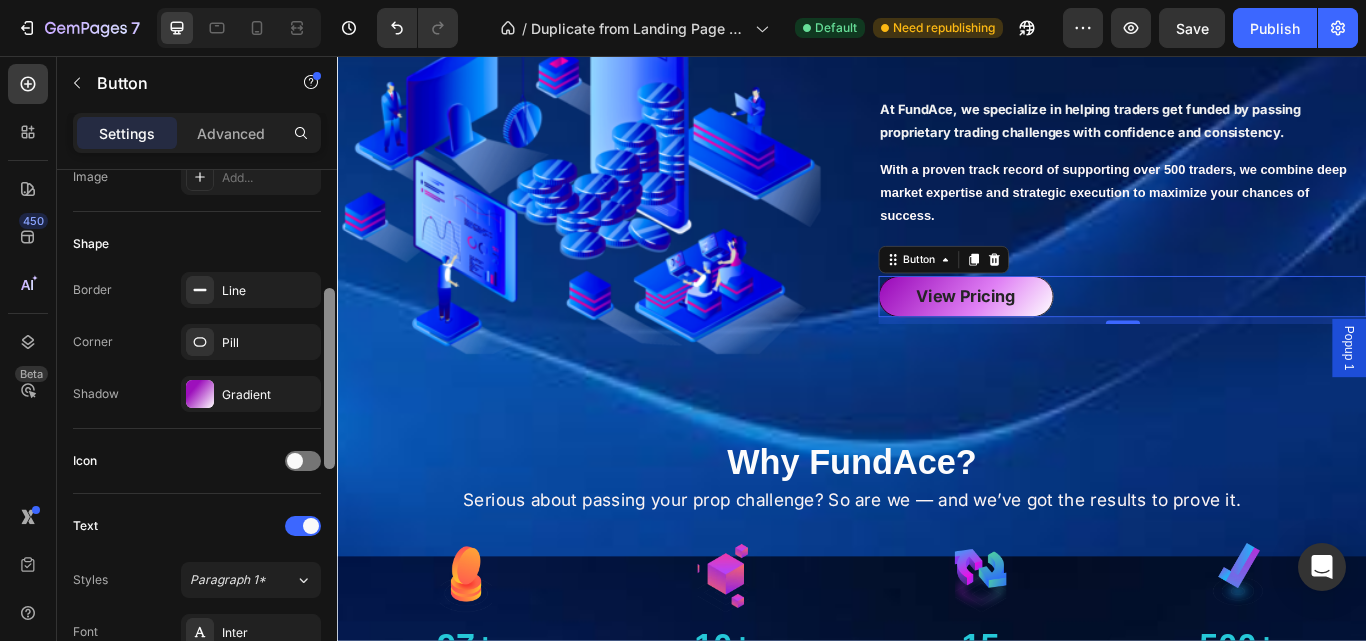click at bounding box center (329, 378) 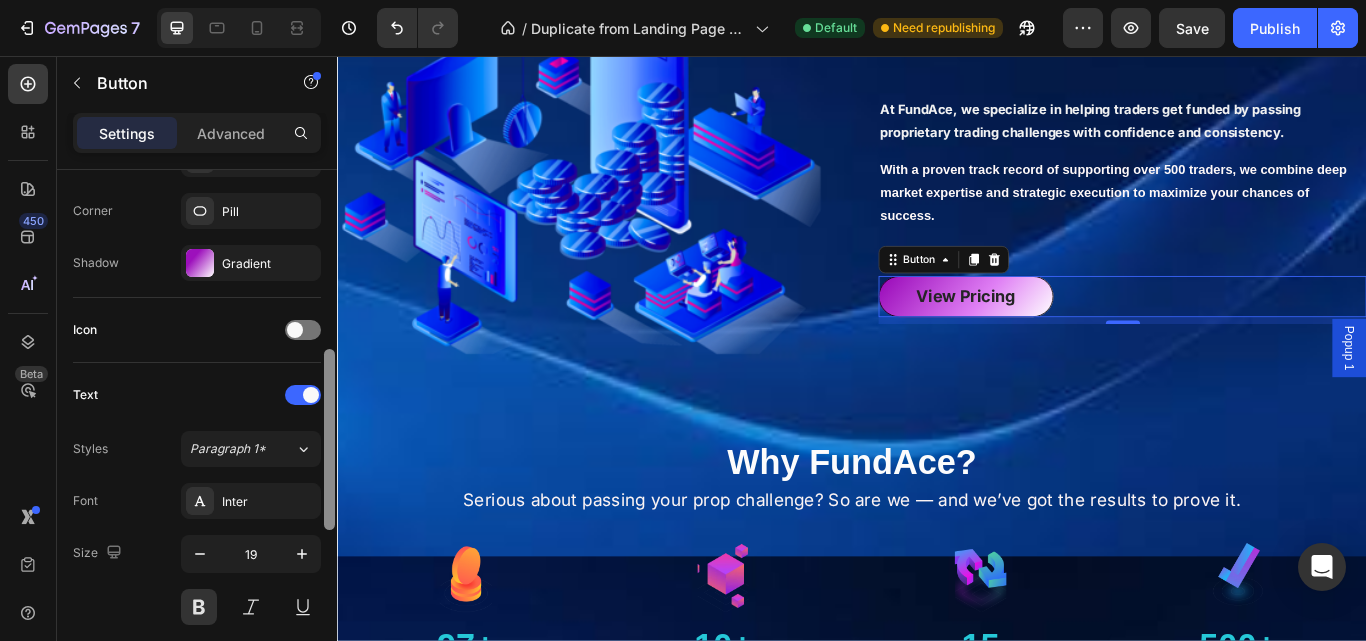 drag, startPoint x: 329, startPoint y: 482, endPoint x: 305, endPoint y: 505, distance: 33.24154 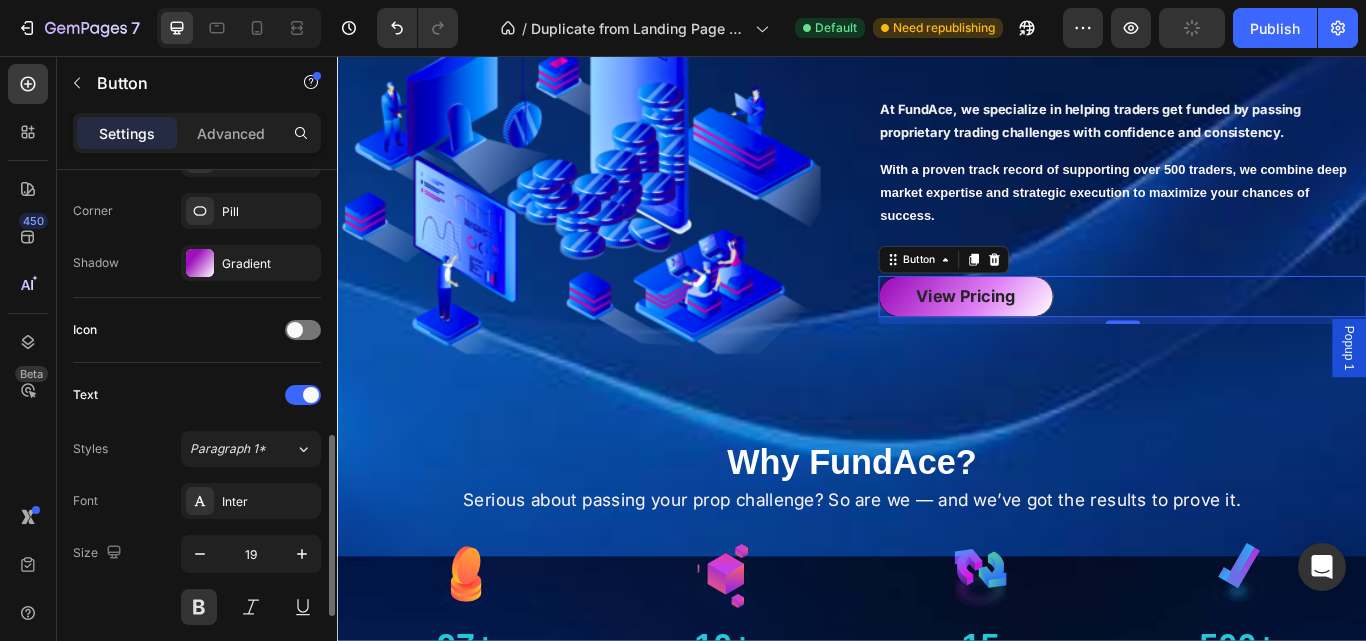 scroll, scrollTop: 551, scrollLeft: 0, axis: vertical 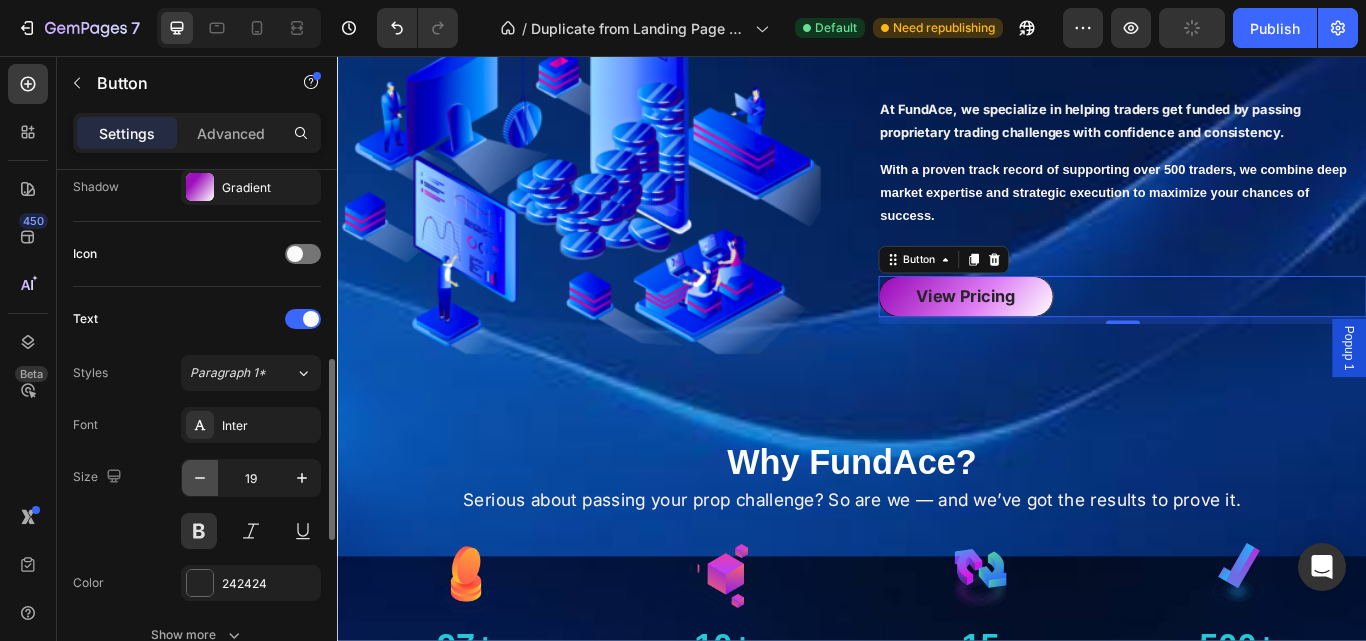 click at bounding box center (200, 478) 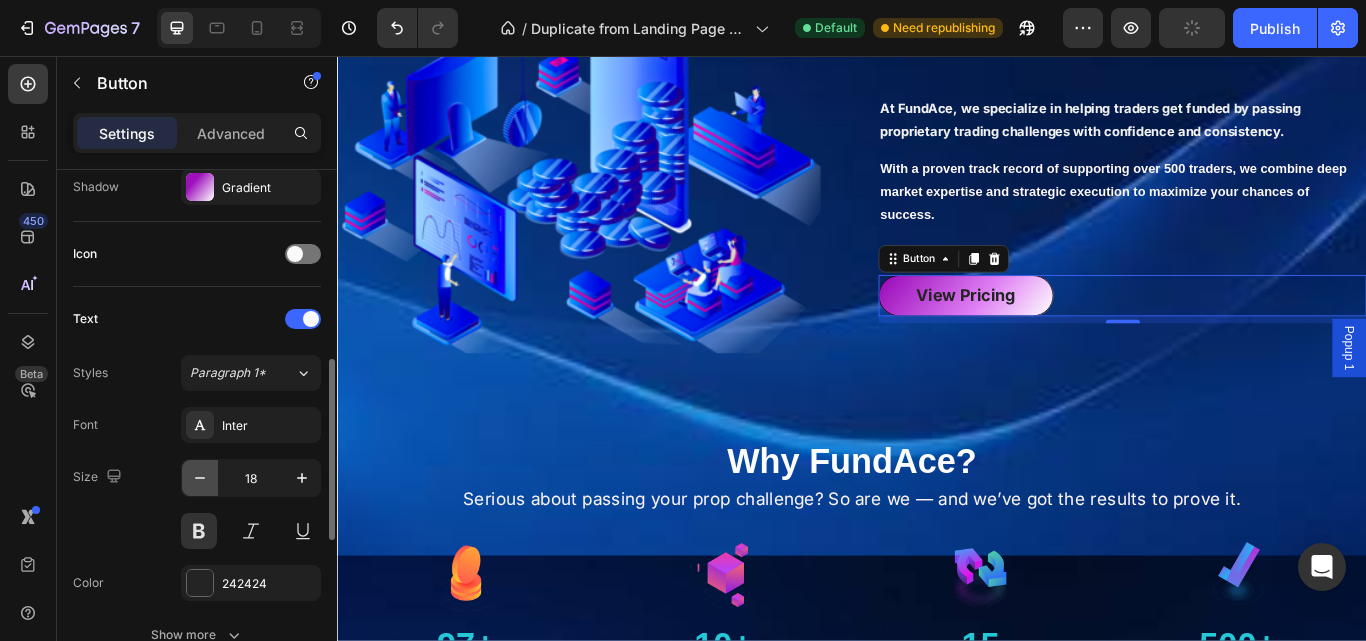 click at bounding box center [200, 478] 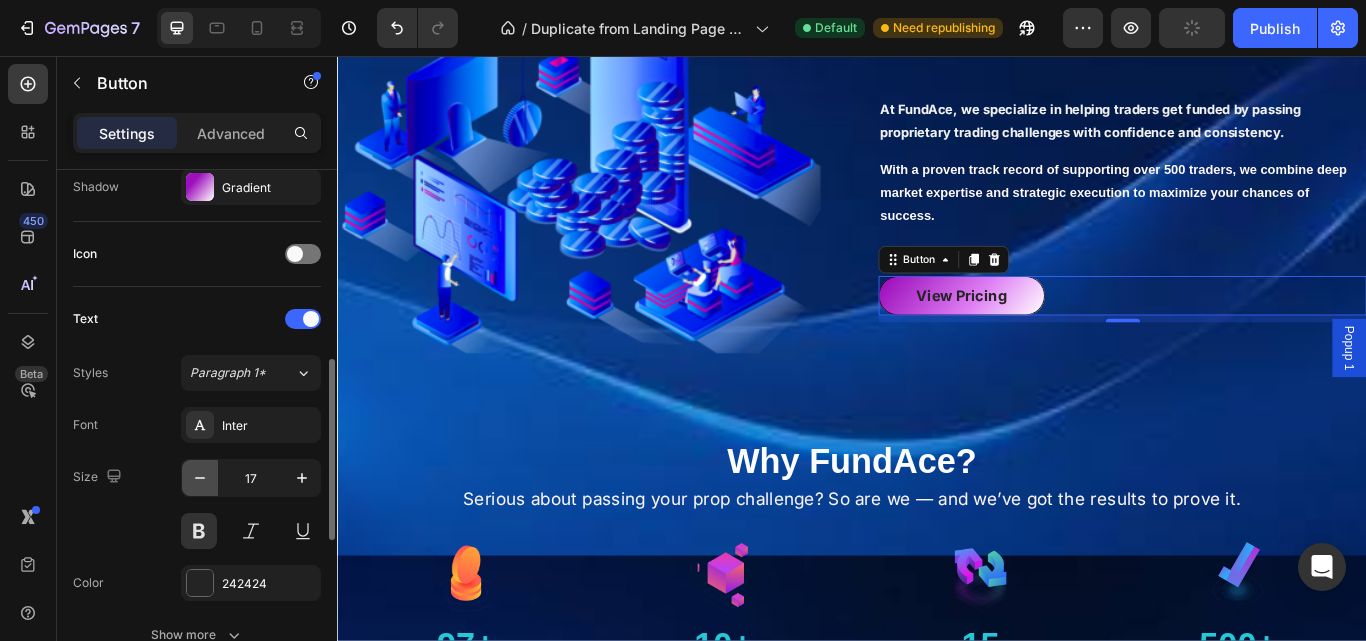 scroll, scrollTop: 807, scrollLeft: 0, axis: vertical 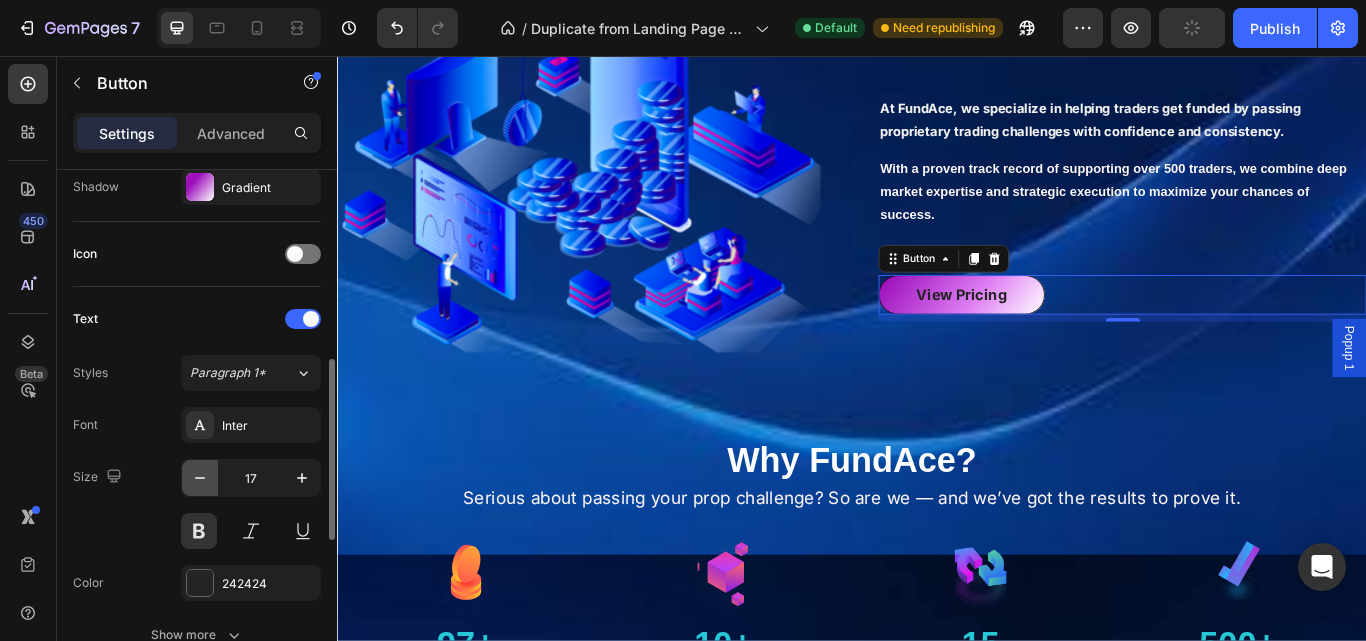 type on "16" 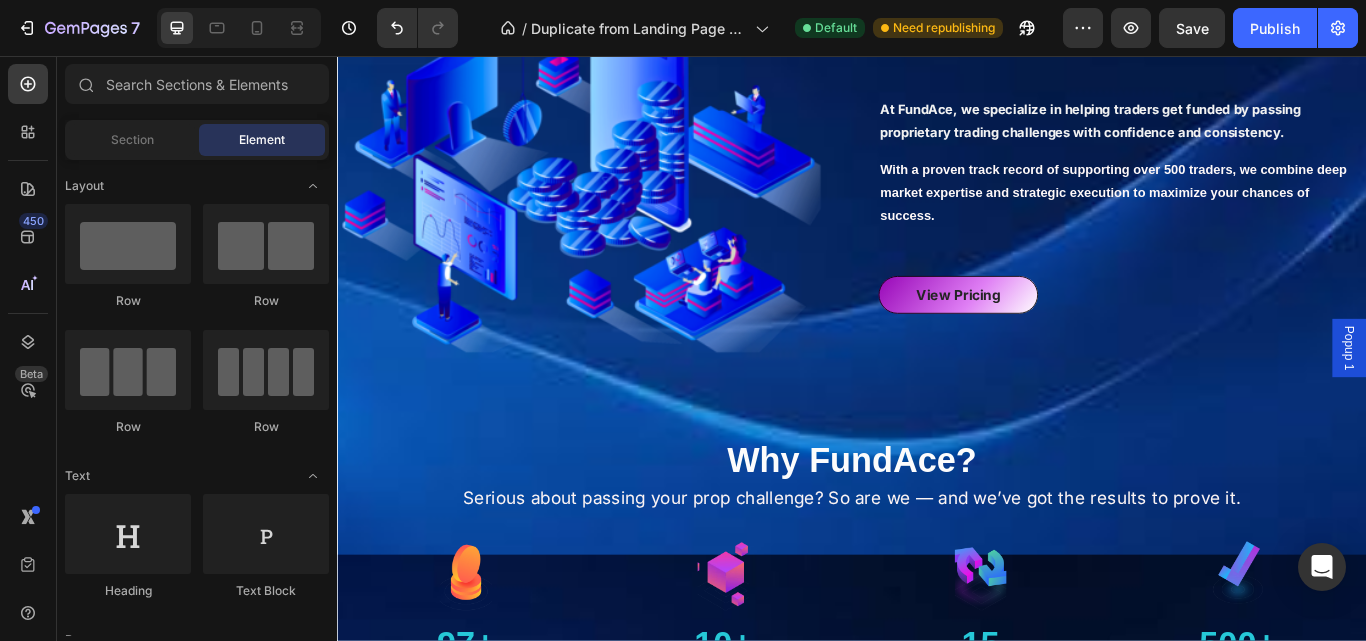 scroll, scrollTop: 470, scrollLeft: 0, axis: vertical 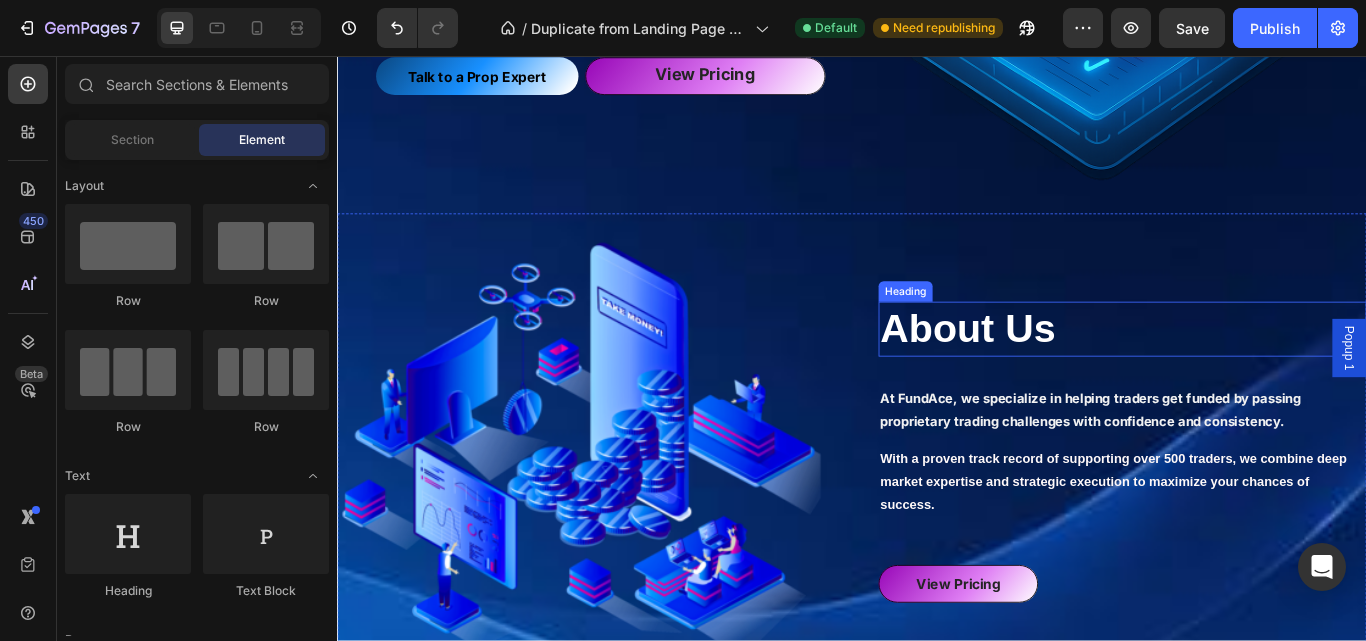click on "About Us" at bounding box center (1072, 374) 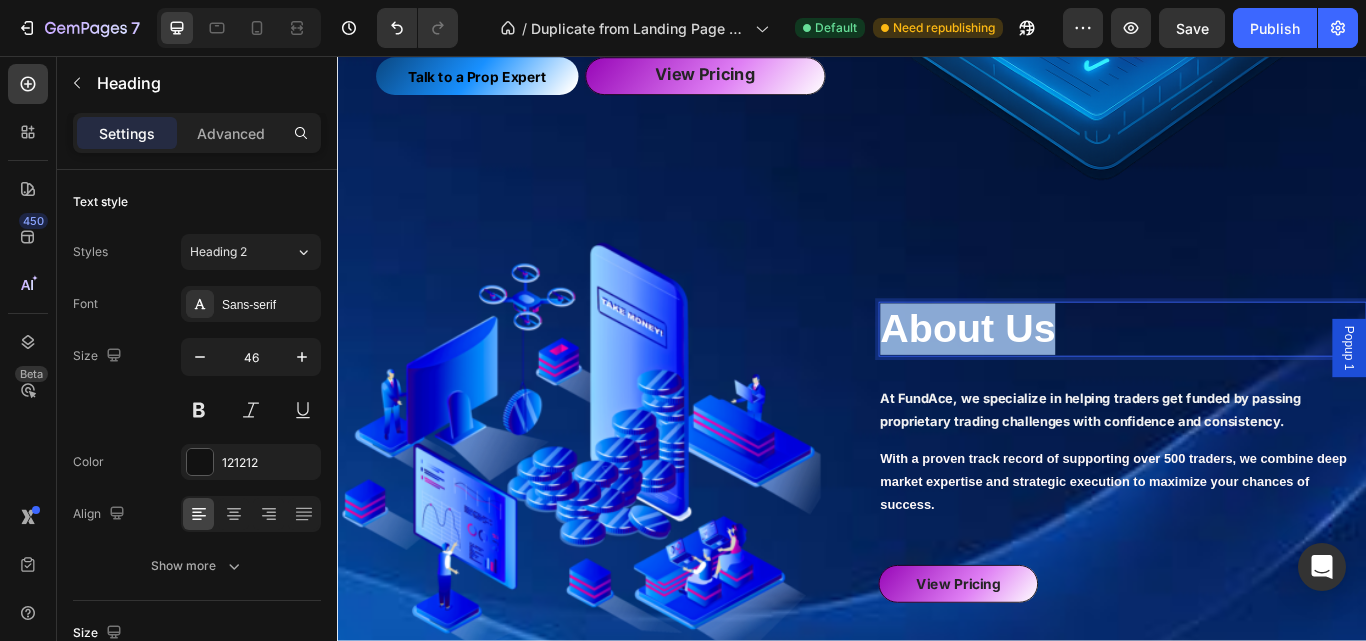 drag, startPoint x: 1026, startPoint y: 369, endPoint x: 1046, endPoint y: 366, distance: 20.22375 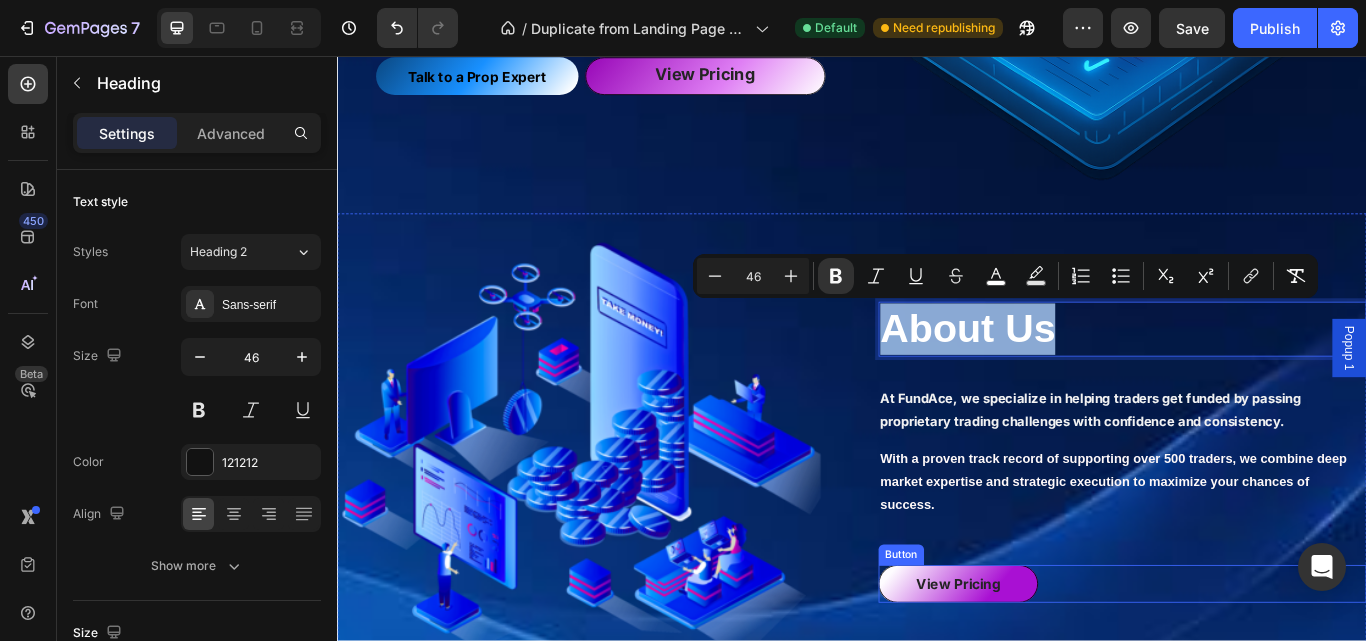 click on "View Pricing" at bounding box center [1061, 672] 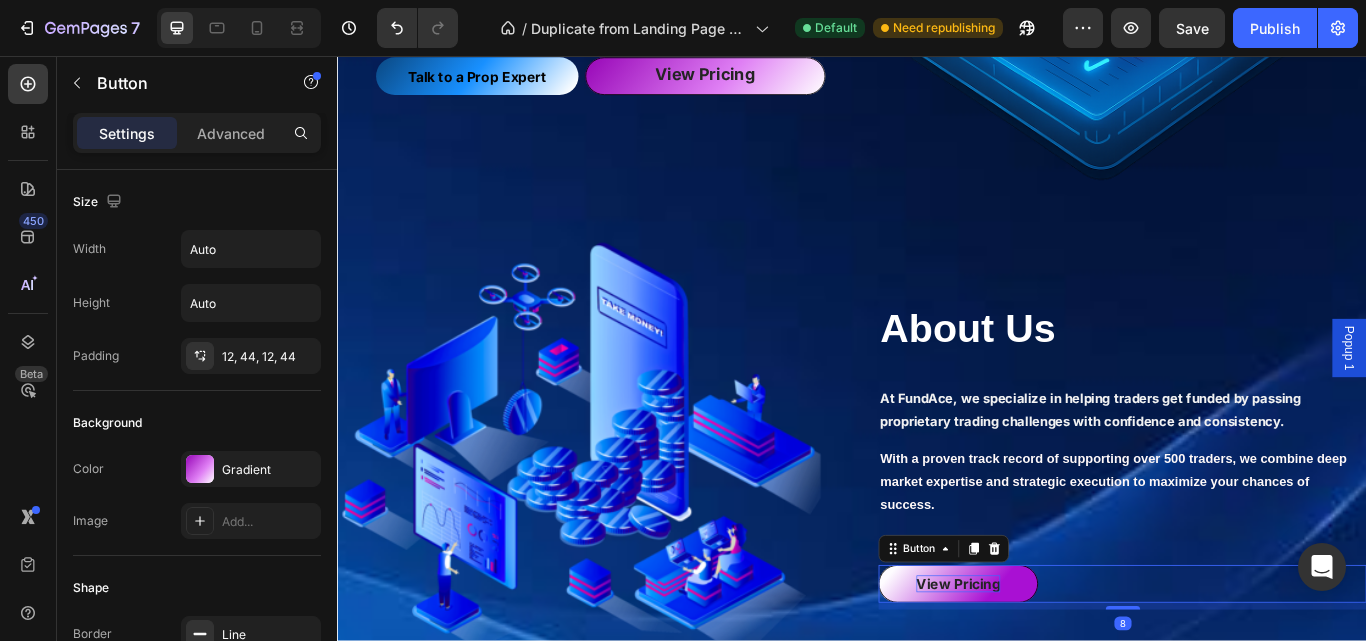 click on "View Pricing" at bounding box center (1061, 672) 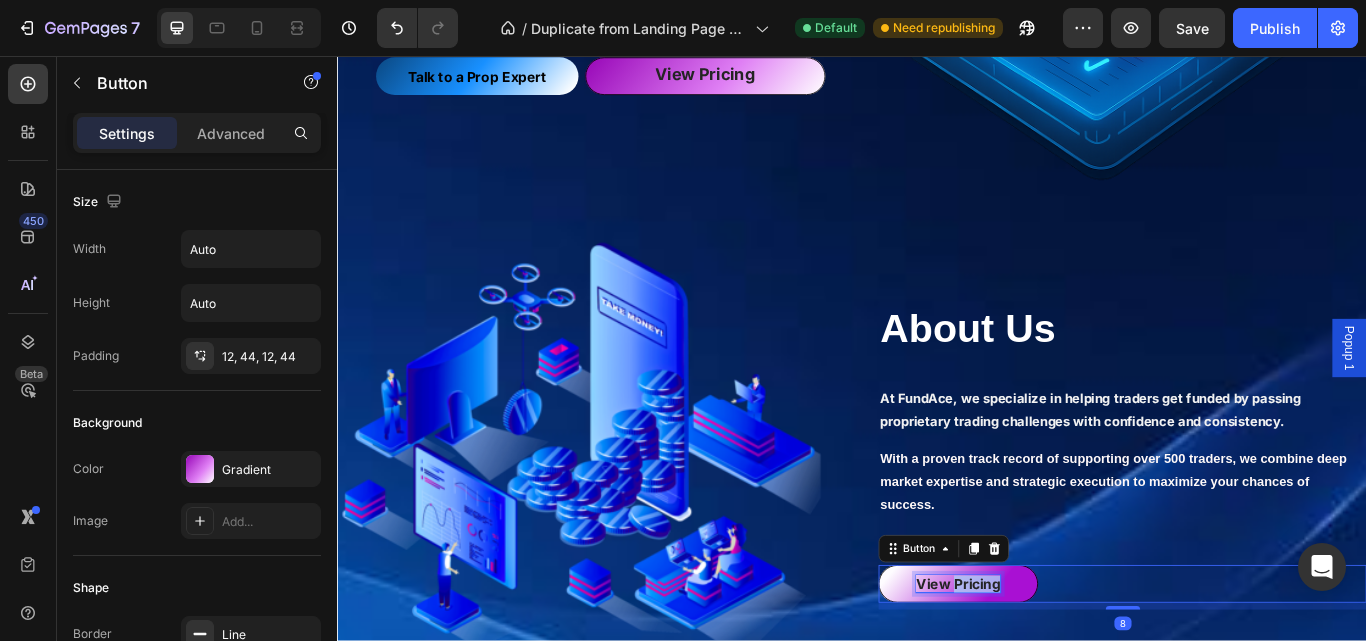click on "View Pricing" at bounding box center (1061, 672) 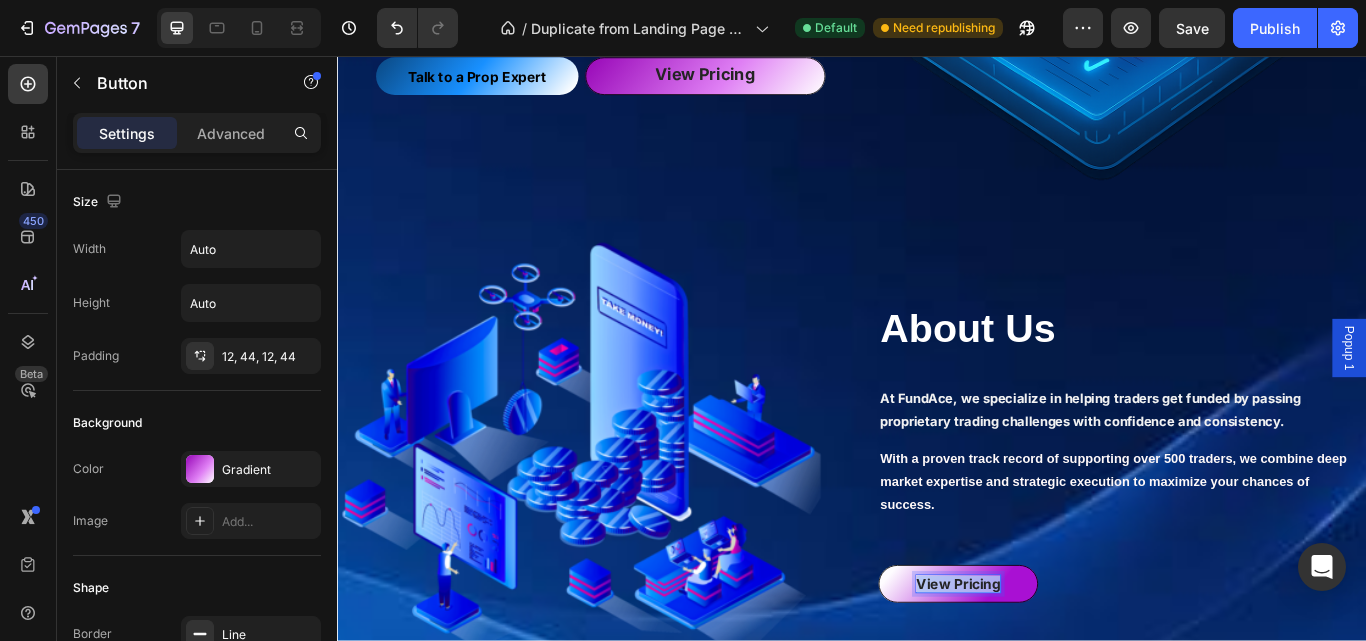 click on "View Pricing" at bounding box center [1061, 672] 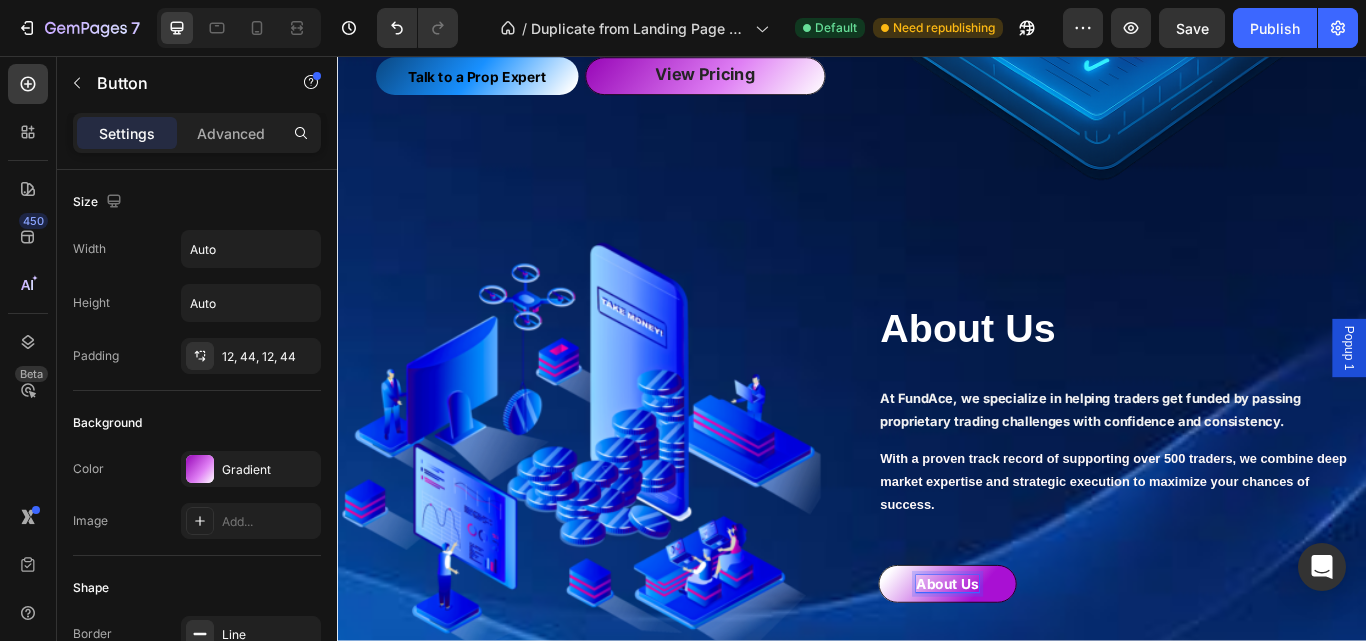 click on "About Us" at bounding box center (1048, 672) 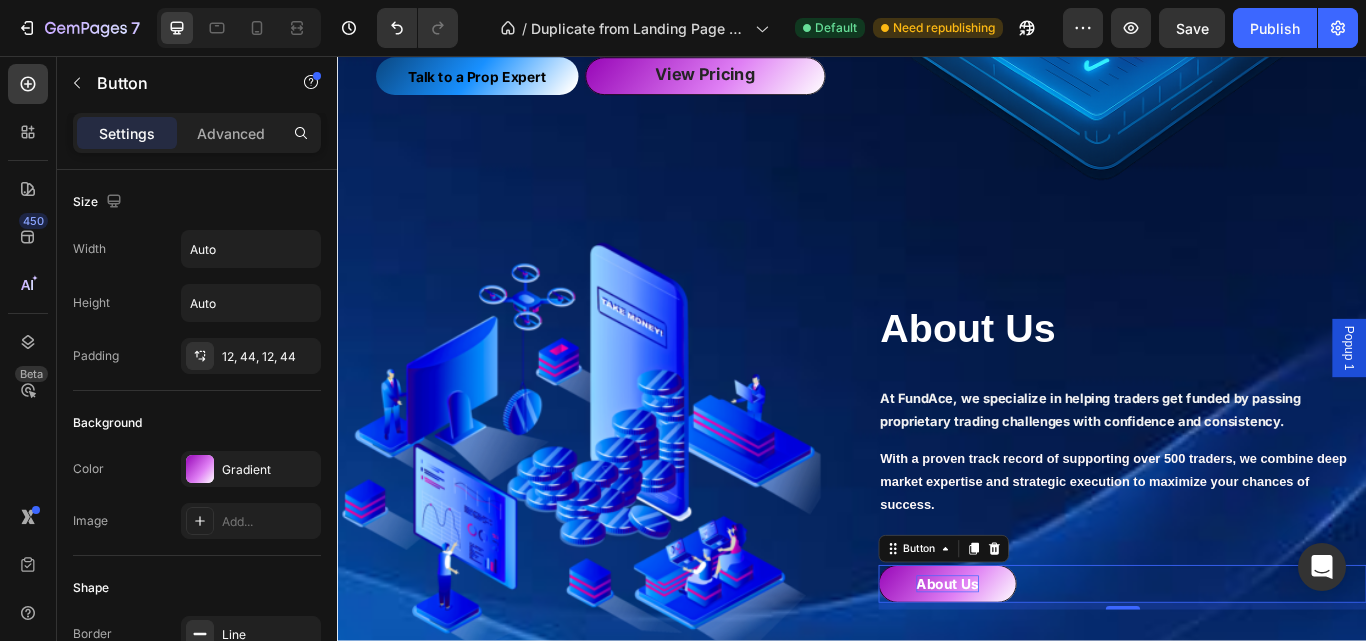 click on "About Us" at bounding box center [1048, 672] 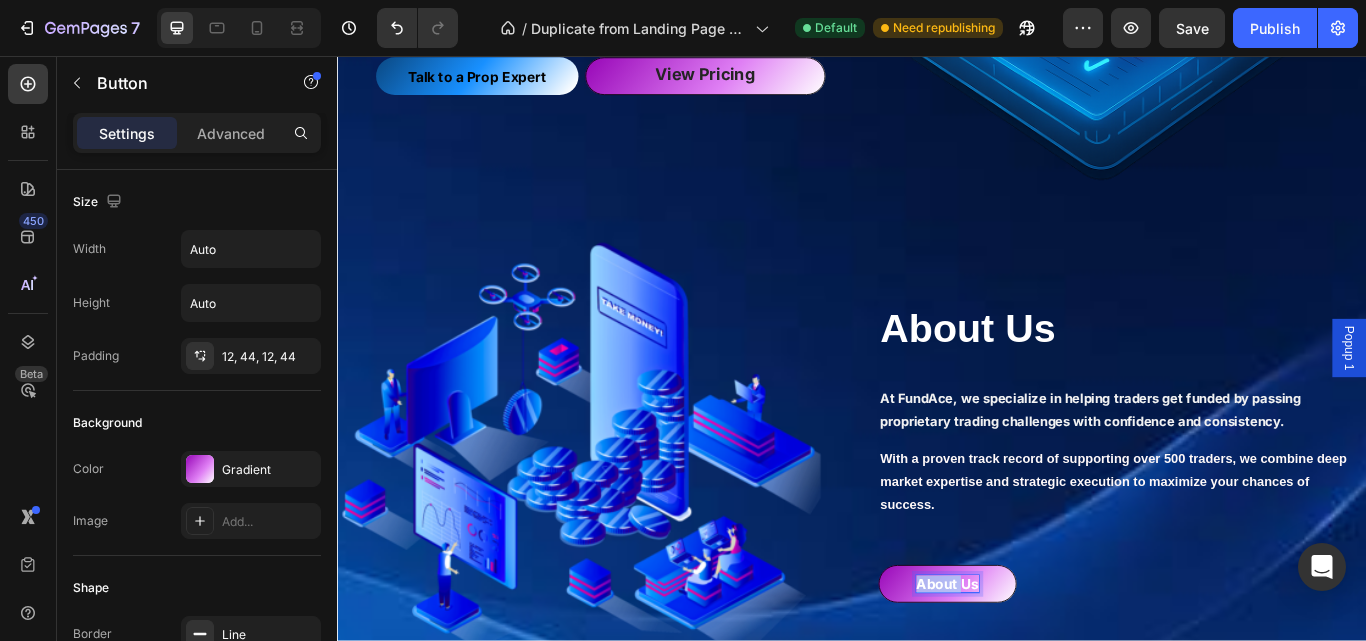 click on "About Us" at bounding box center [1048, 672] 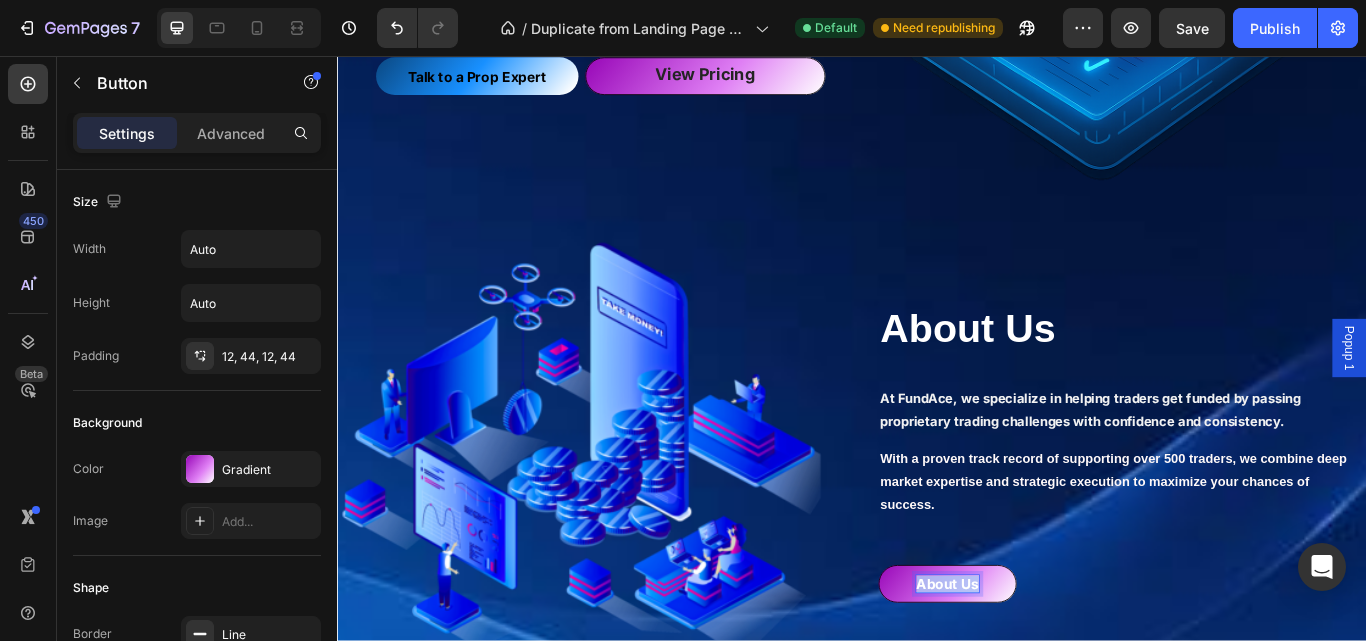click on "About Us" at bounding box center [1048, 672] 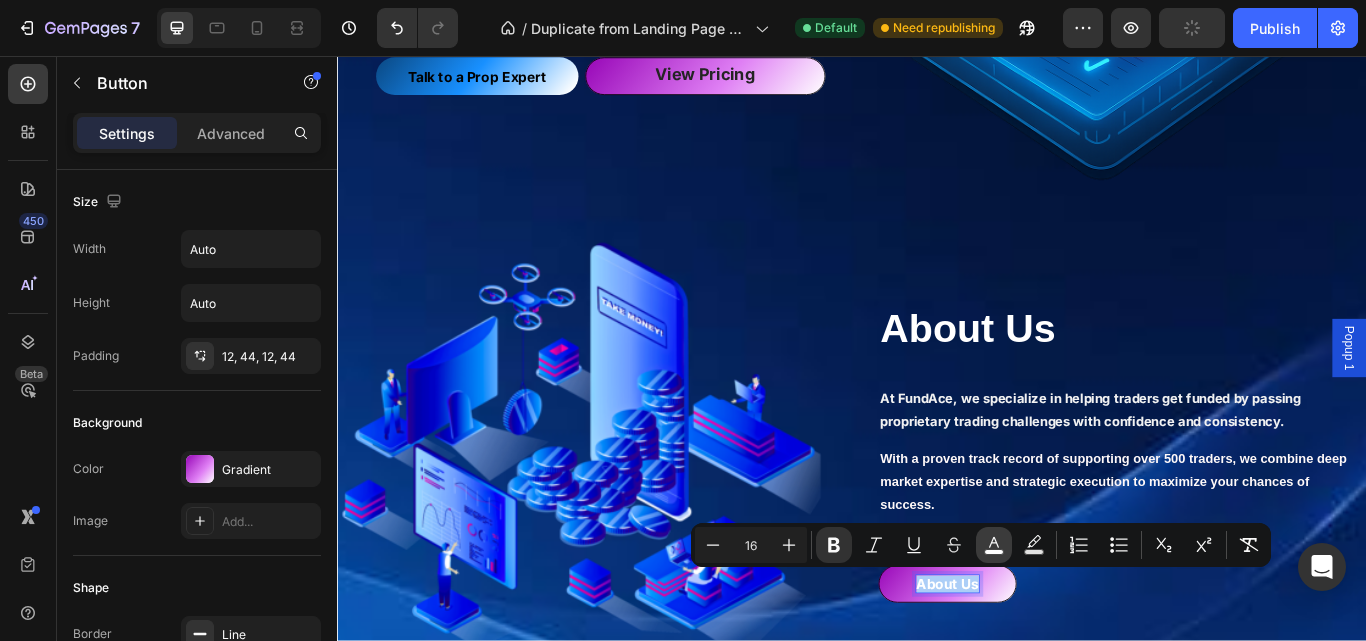 click 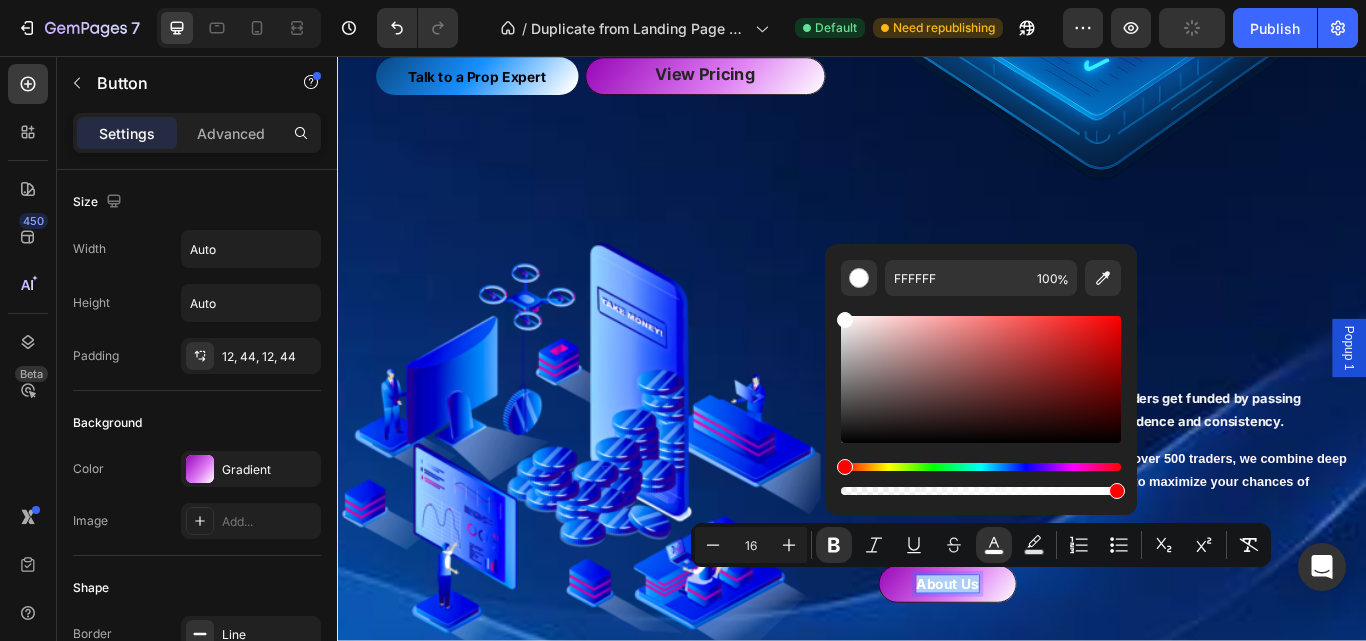 click at bounding box center [981, 379] 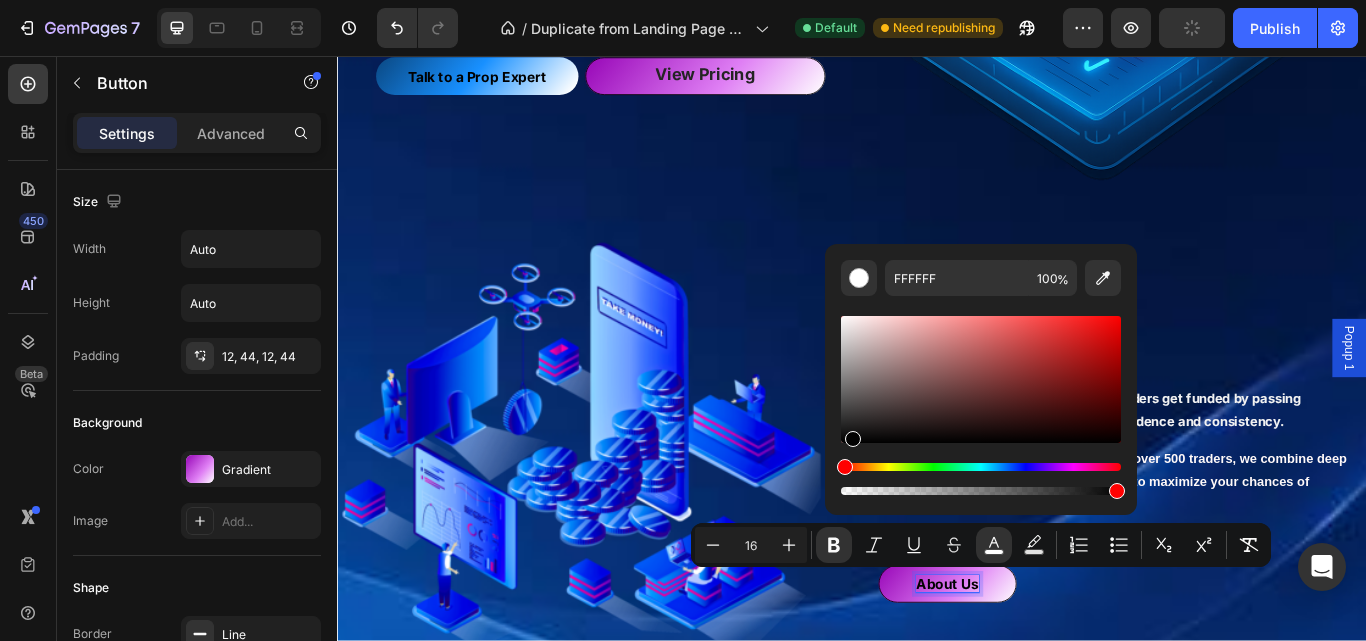 type on "020202" 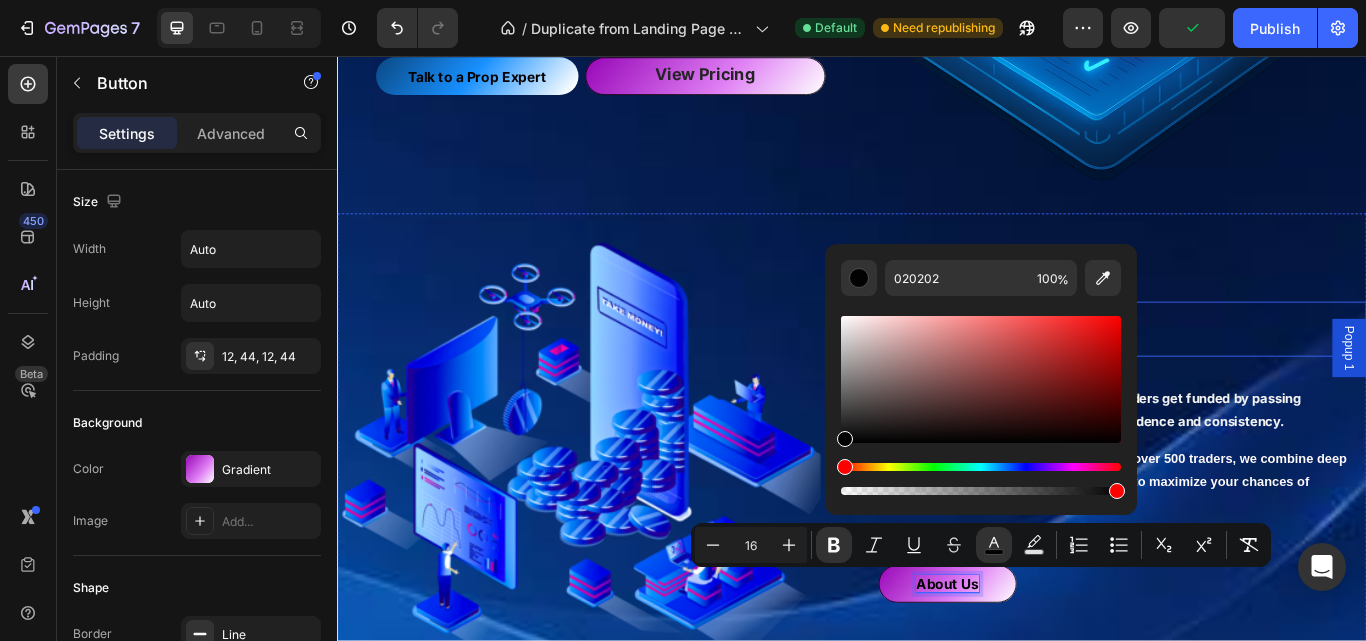 click on "⁠⁠⁠⁠⁠⁠⁠ About Us" at bounding box center (1252, 375) 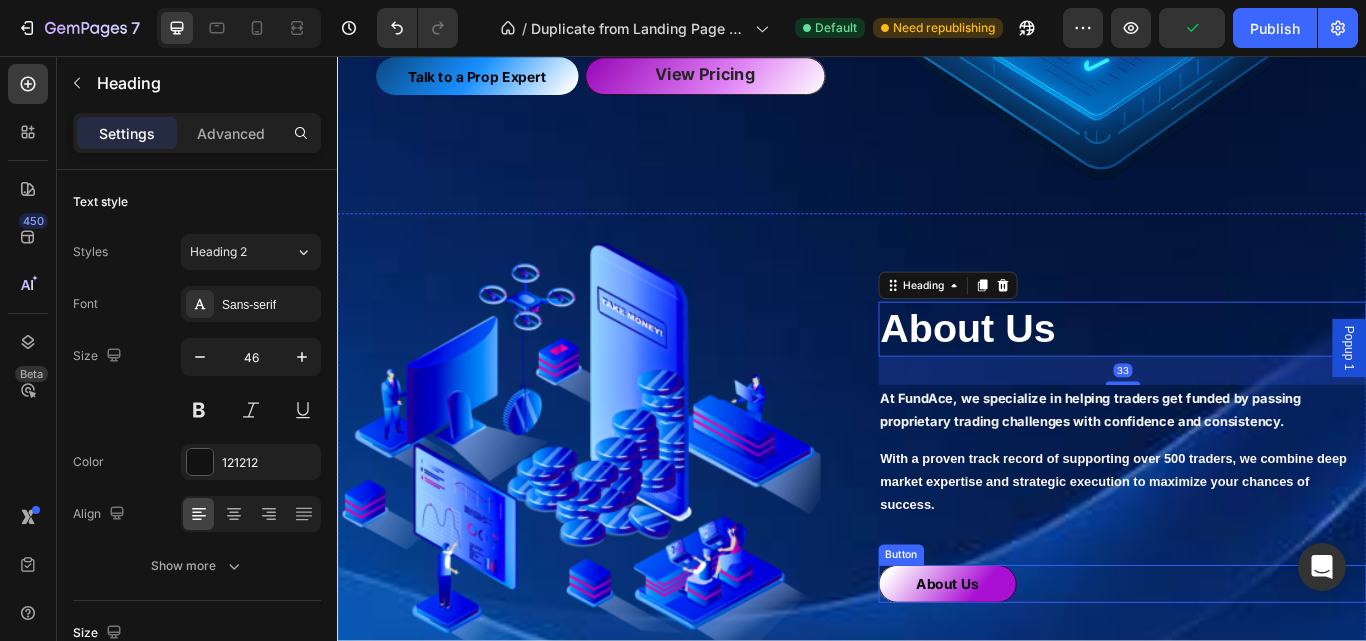 click on "About Us" at bounding box center (1048, 672) 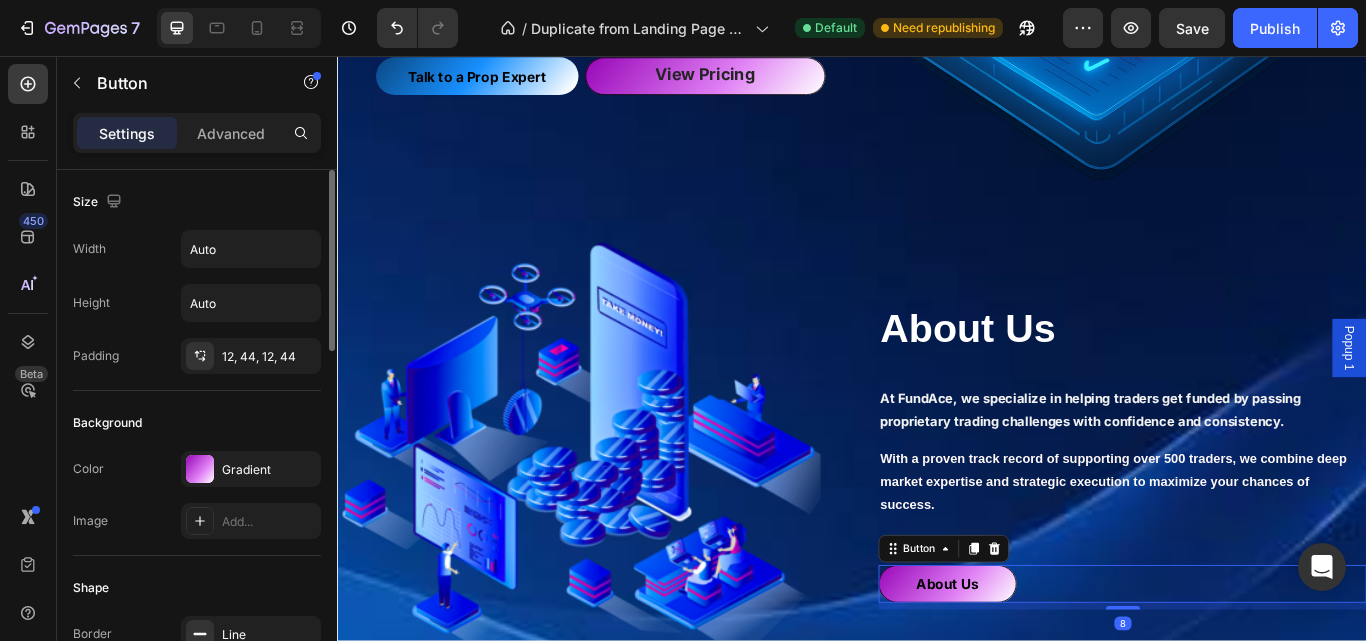 scroll, scrollTop: 1010, scrollLeft: 0, axis: vertical 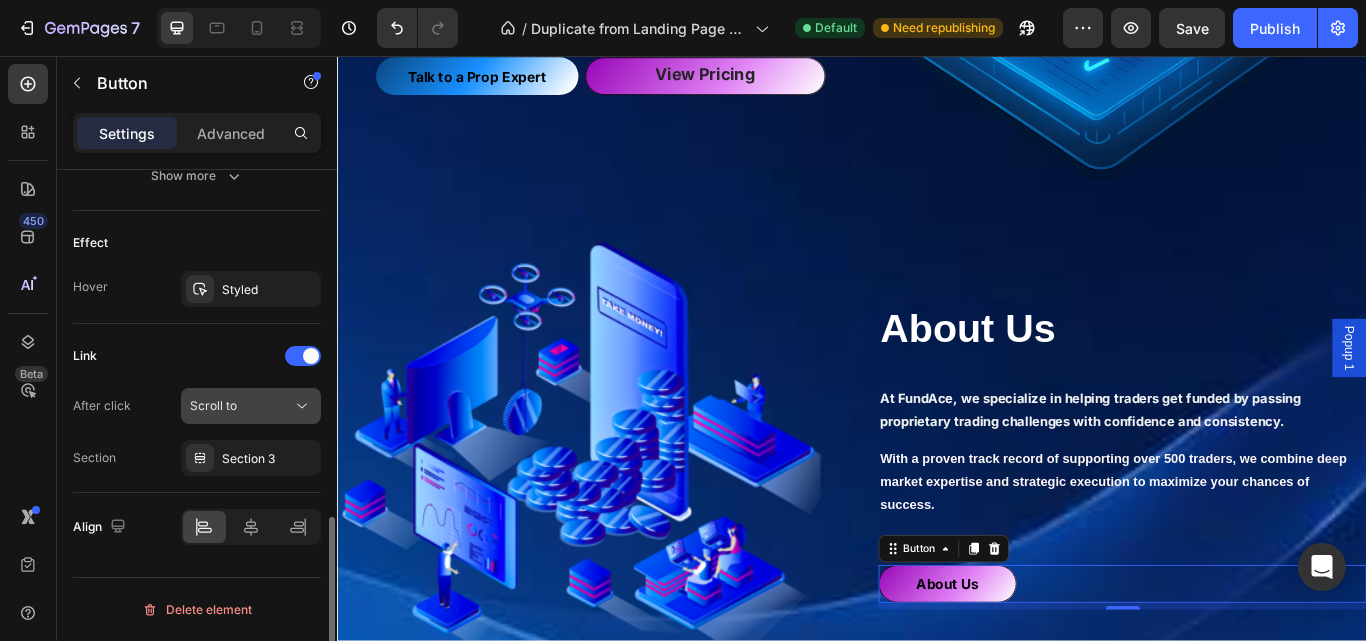 click on "Scroll to" at bounding box center (241, 406) 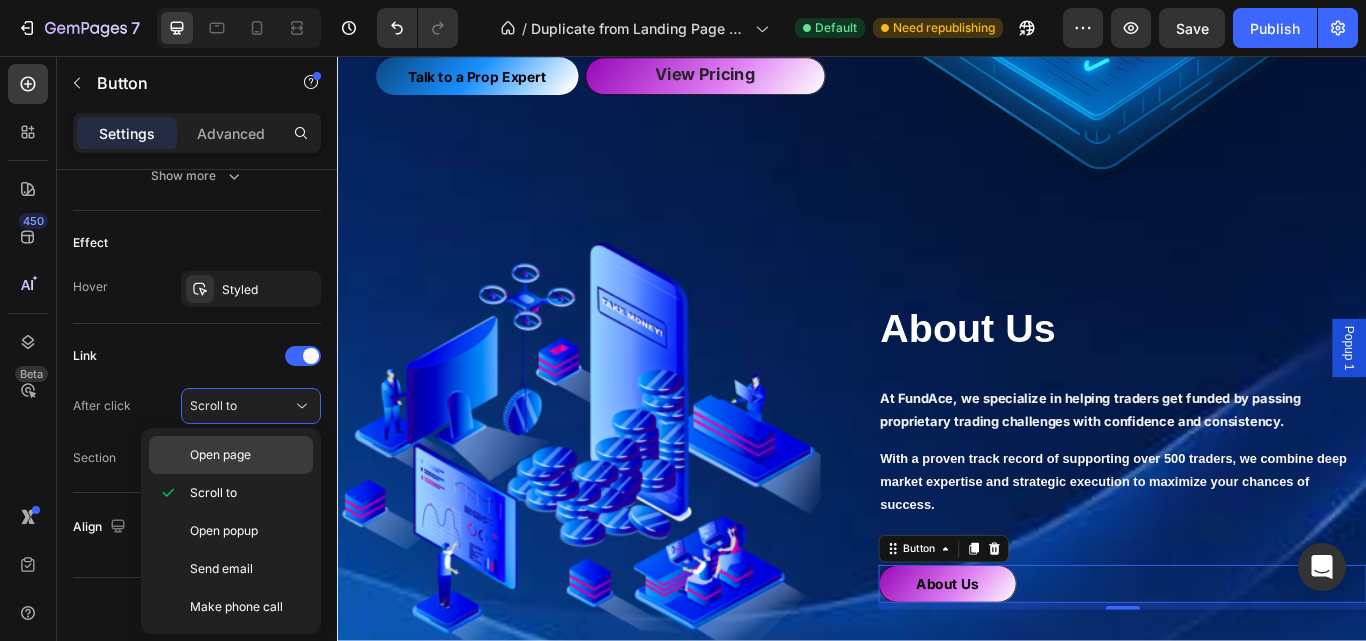 click on "Open page" at bounding box center (247, 455) 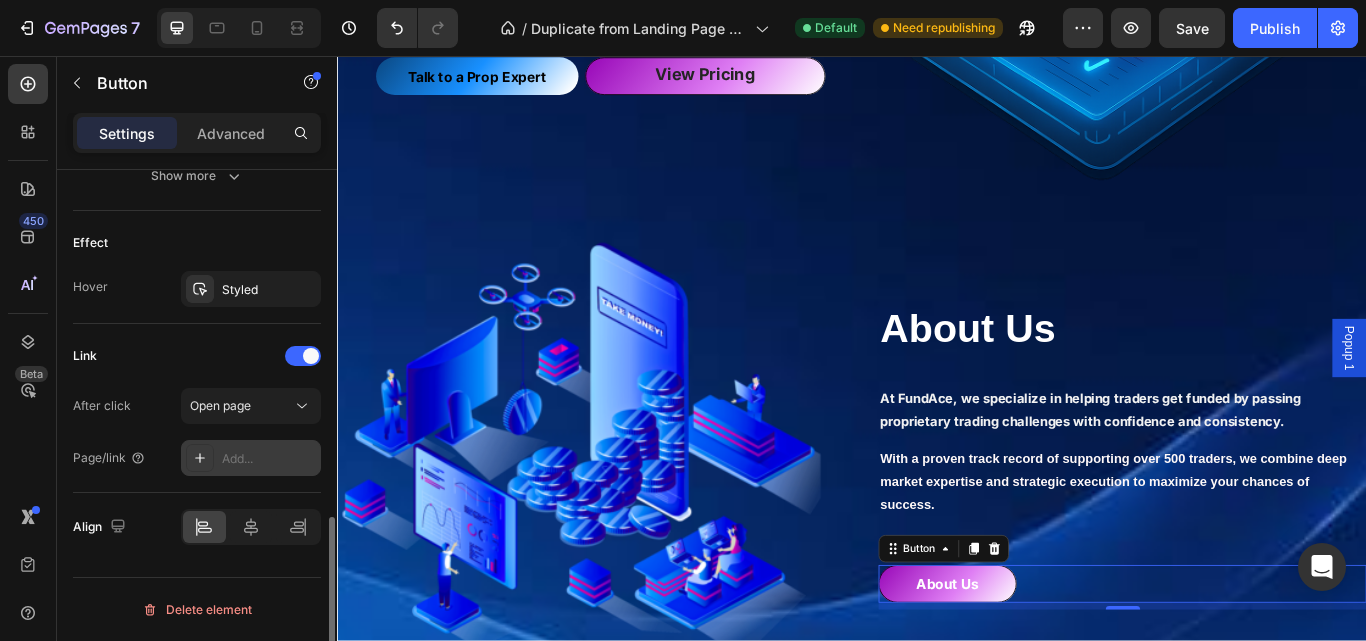 click on "Add..." at bounding box center [269, 459] 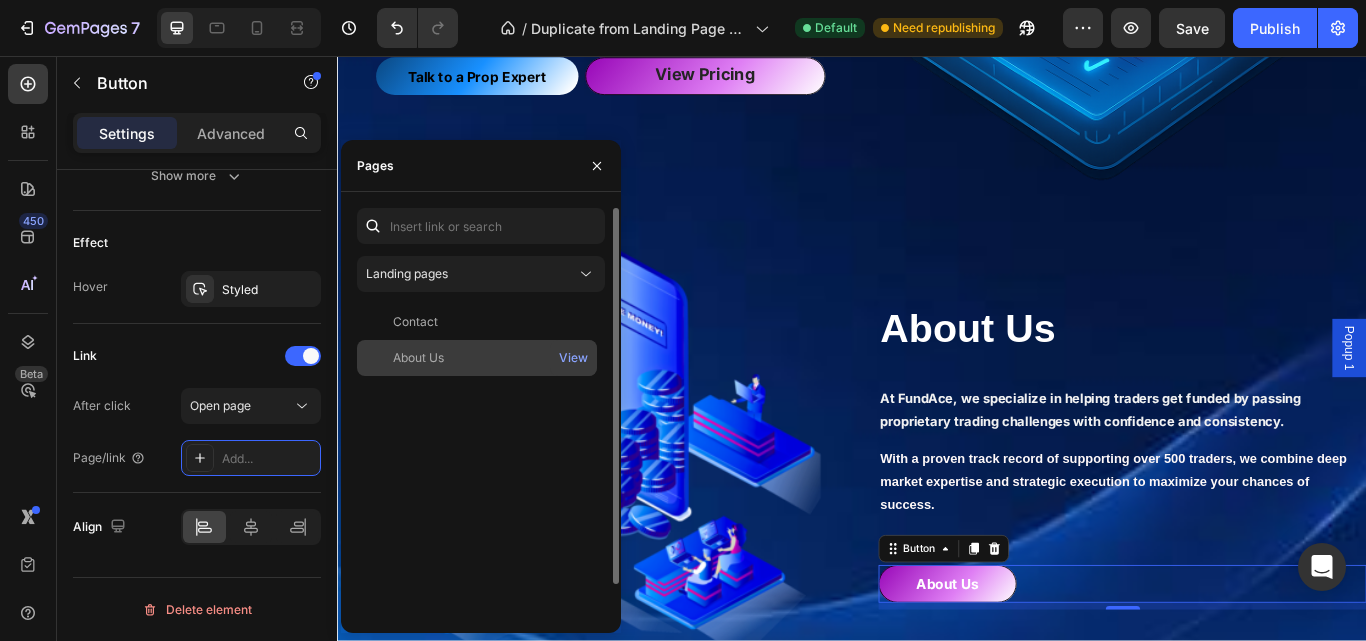 click on "About Us" at bounding box center [477, 358] 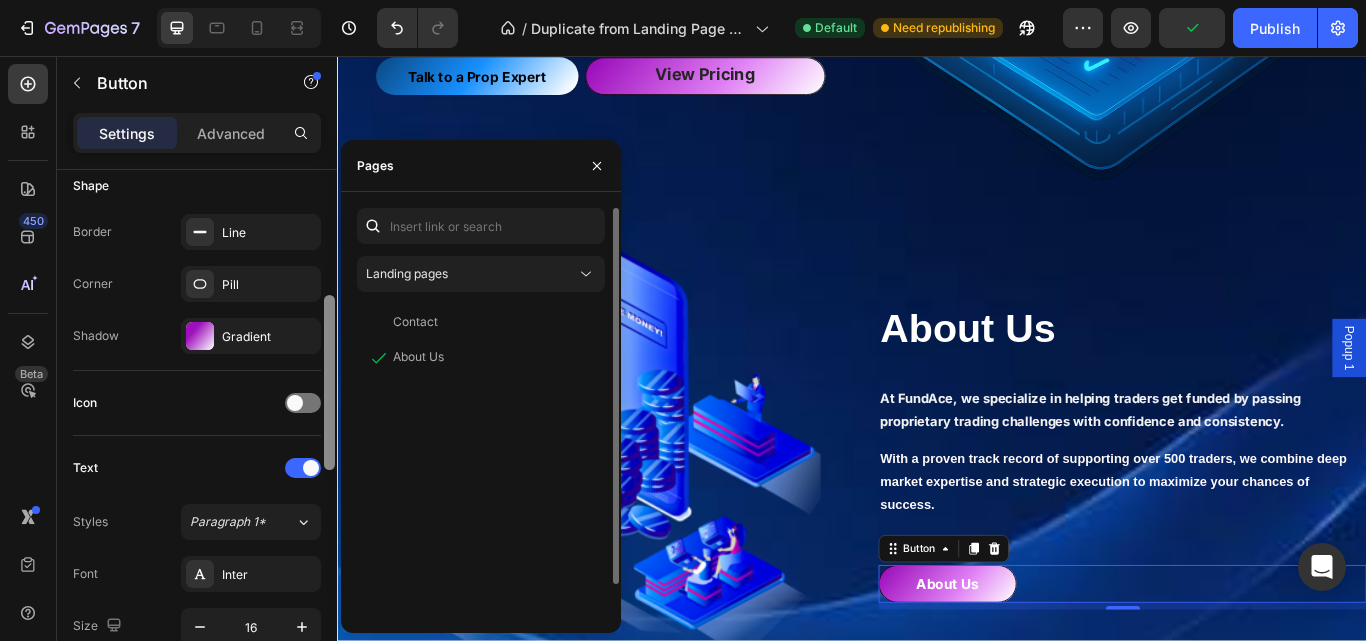 scroll, scrollTop: 405, scrollLeft: 0, axis: vertical 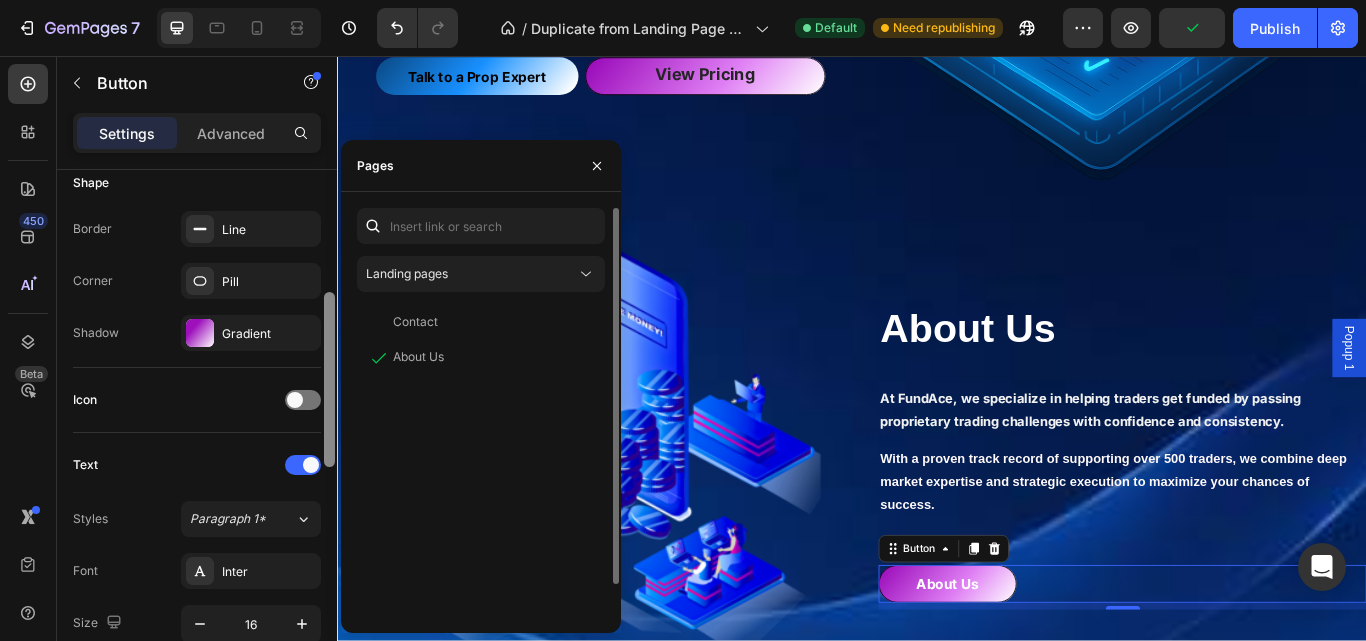 drag, startPoint x: 327, startPoint y: 517, endPoint x: 344, endPoint y: 316, distance: 201.71762 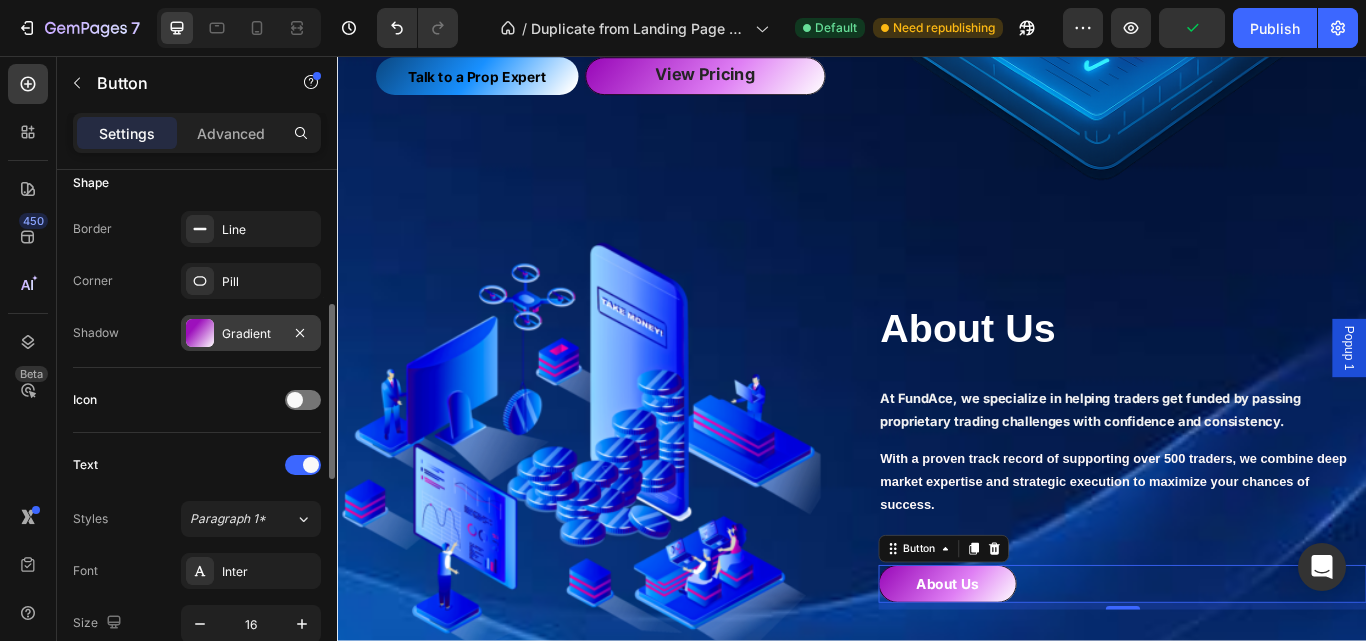 click on "Gradient" at bounding box center [251, 334] 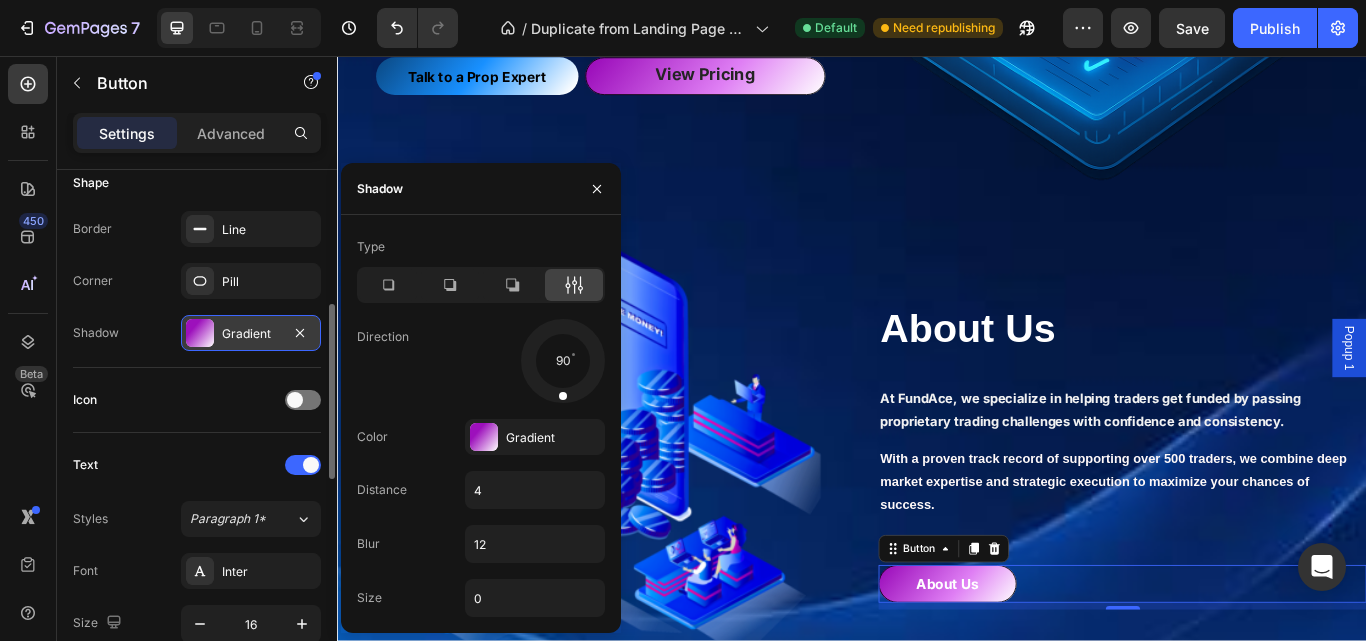 click at bounding box center (200, 333) 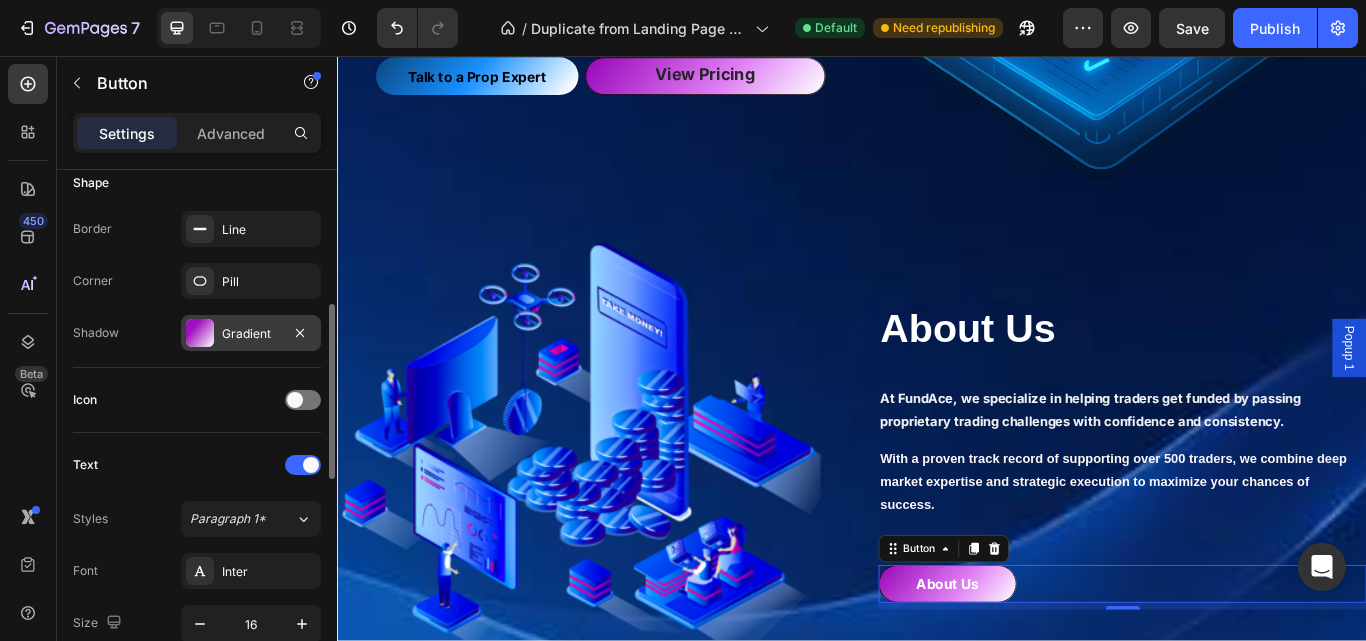 click at bounding box center [200, 333] 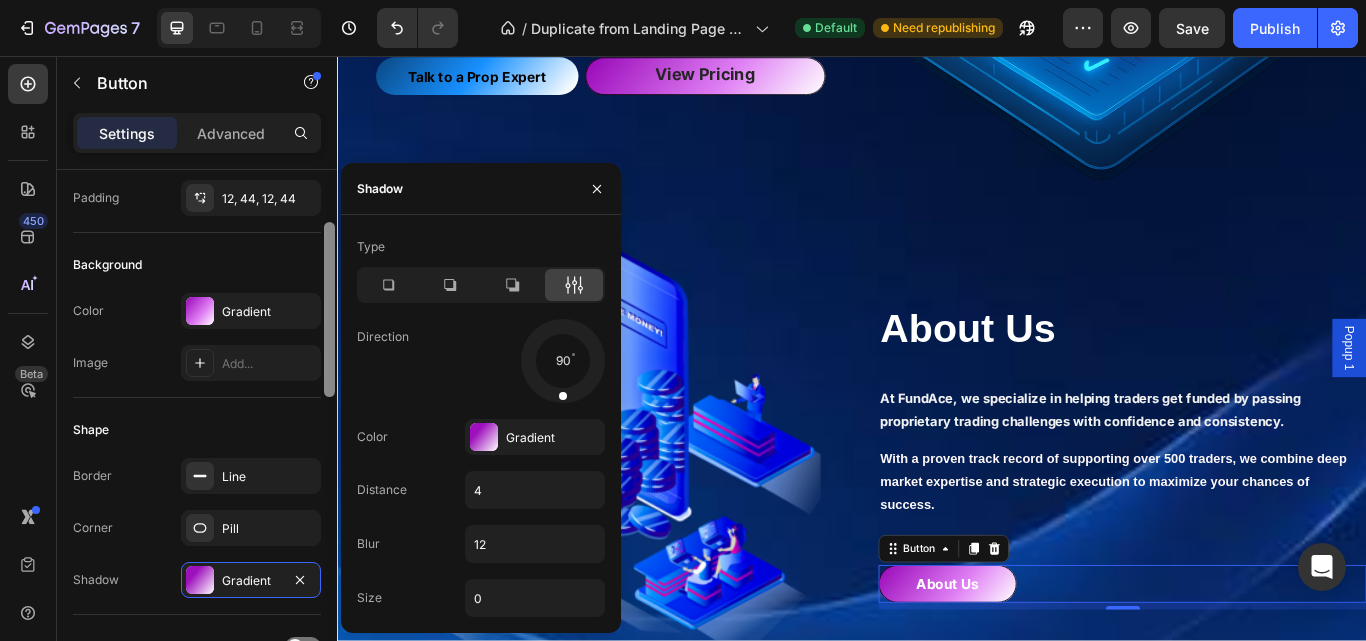 scroll, scrollTop: 161, scrollLeft: 0, axis: vertical 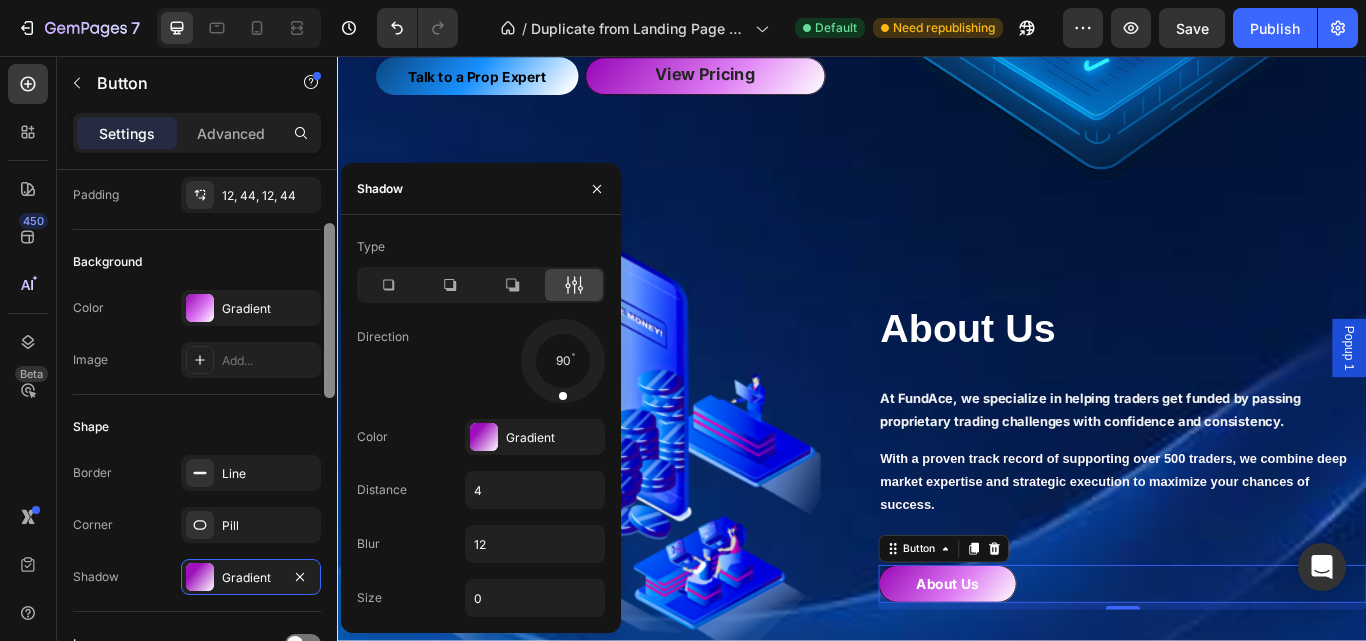 drag, startPoint x: 330, startPoint y: 417, endPoint x: 326, endPoint y: 349, distance: 68.117546 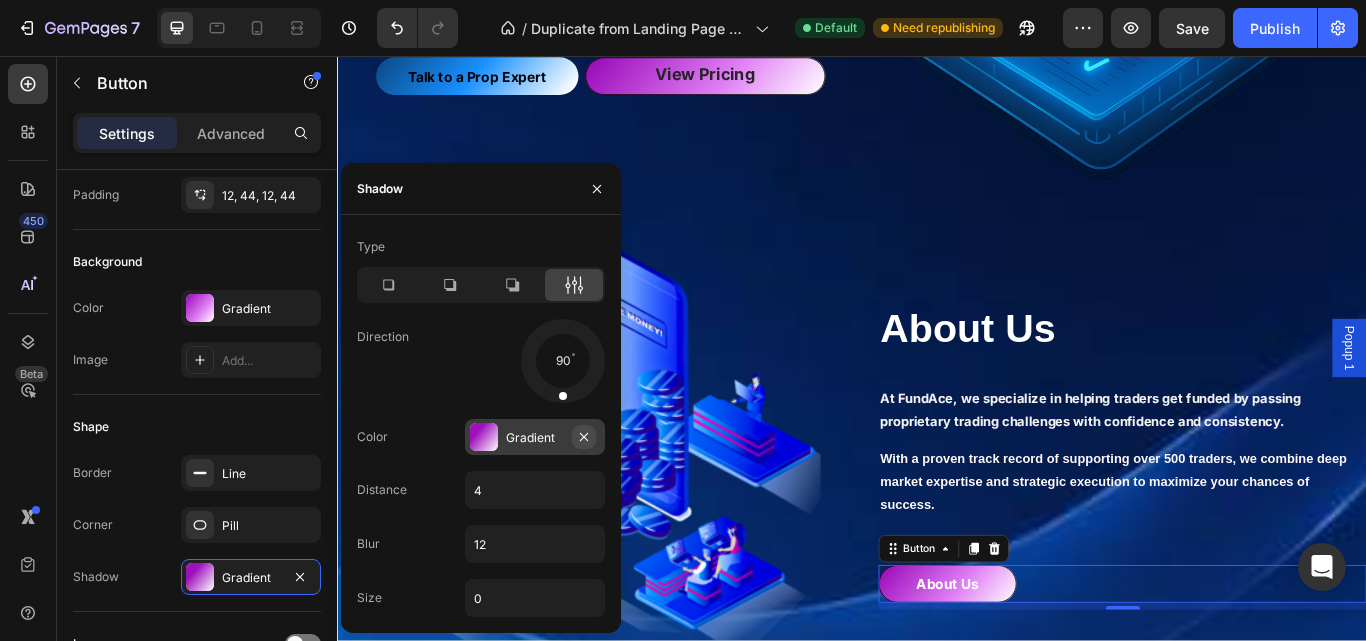 click 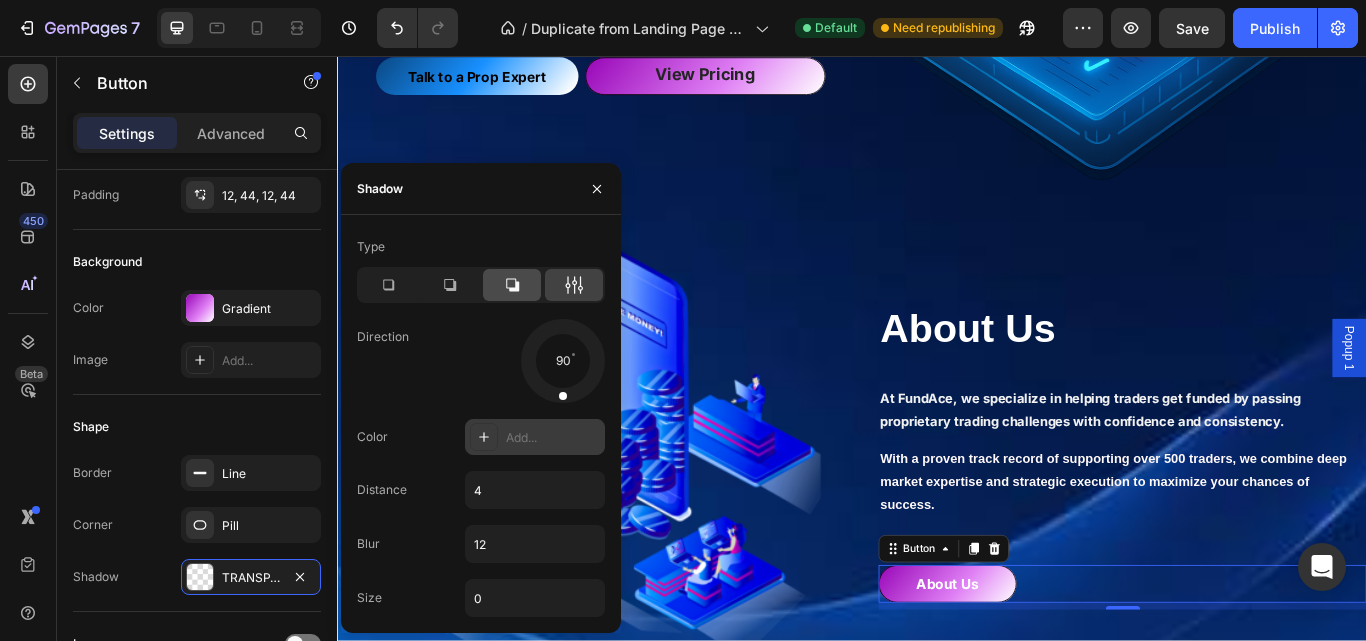 click 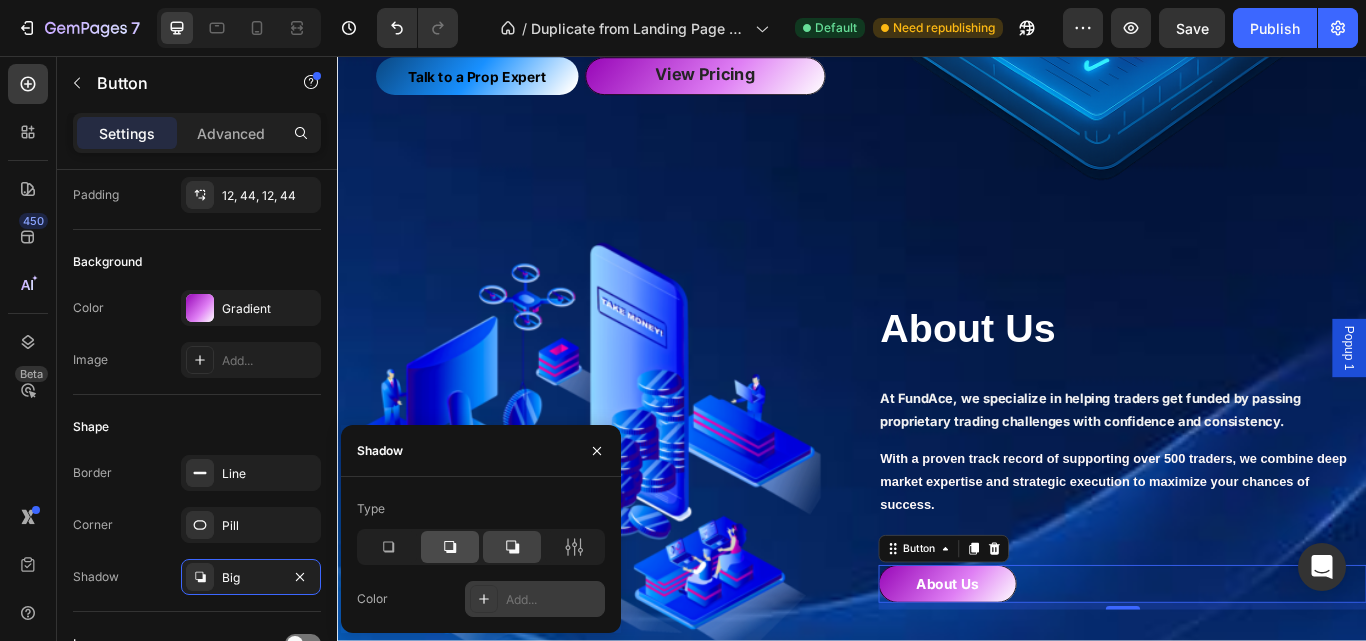 click 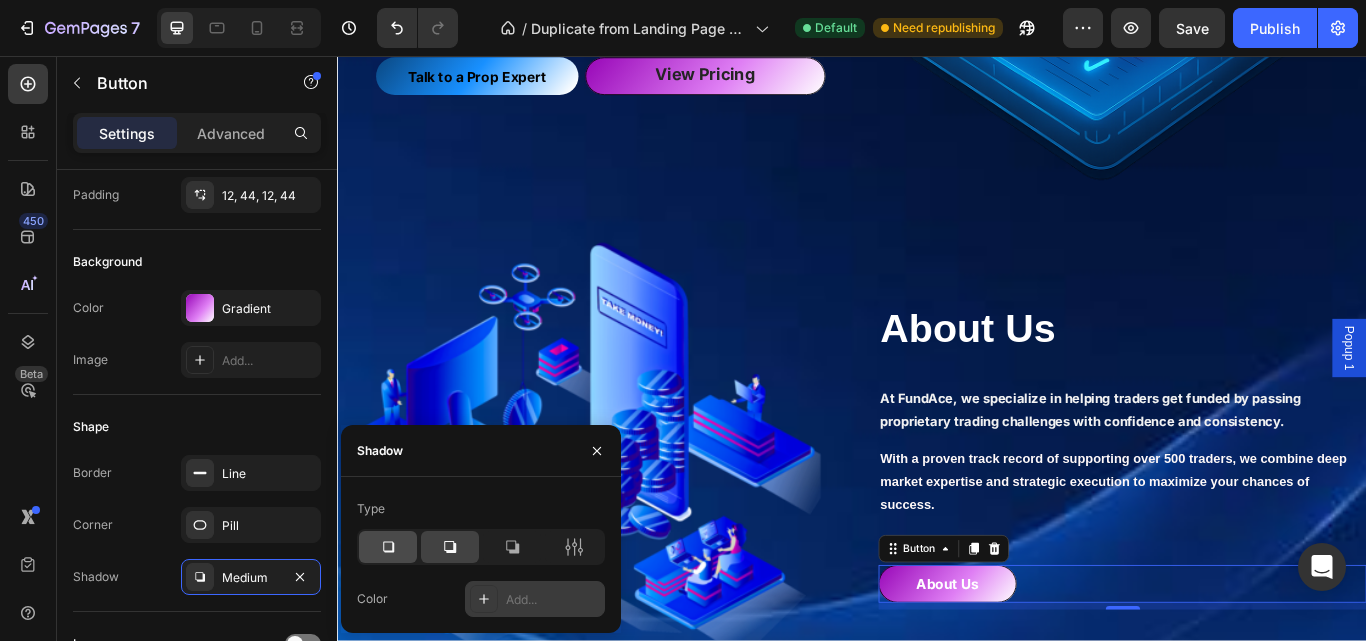 click 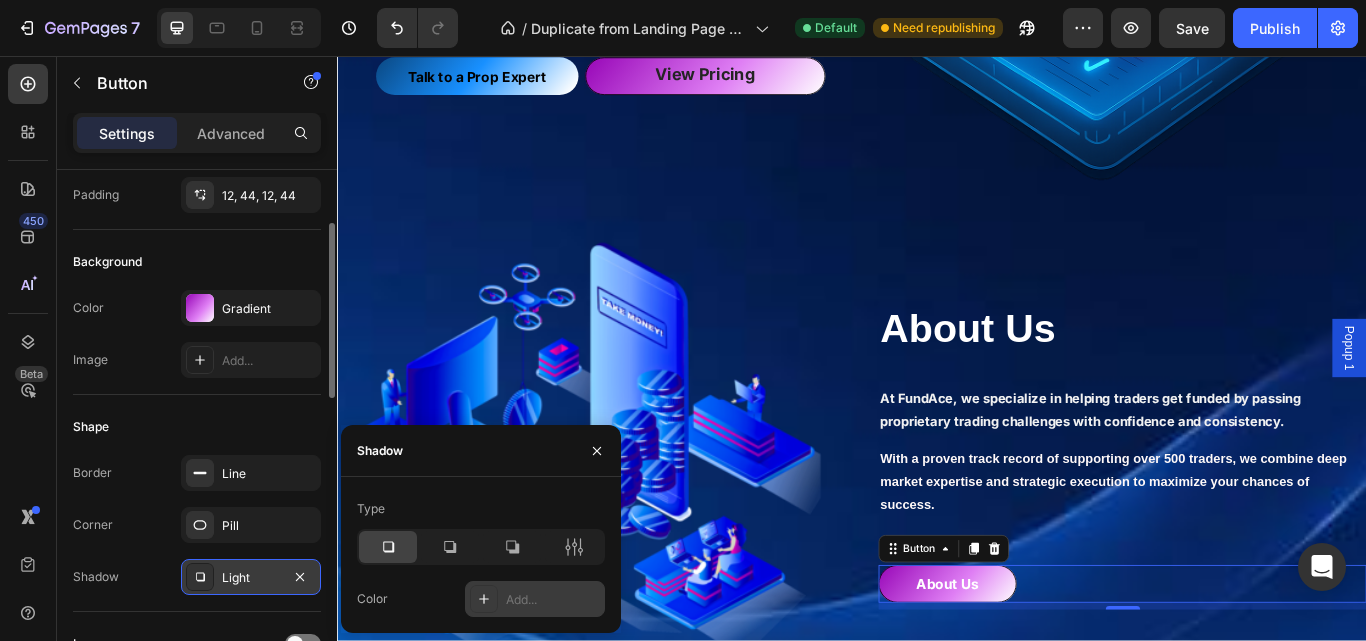click on "Light" at bounding box center [251, 578] 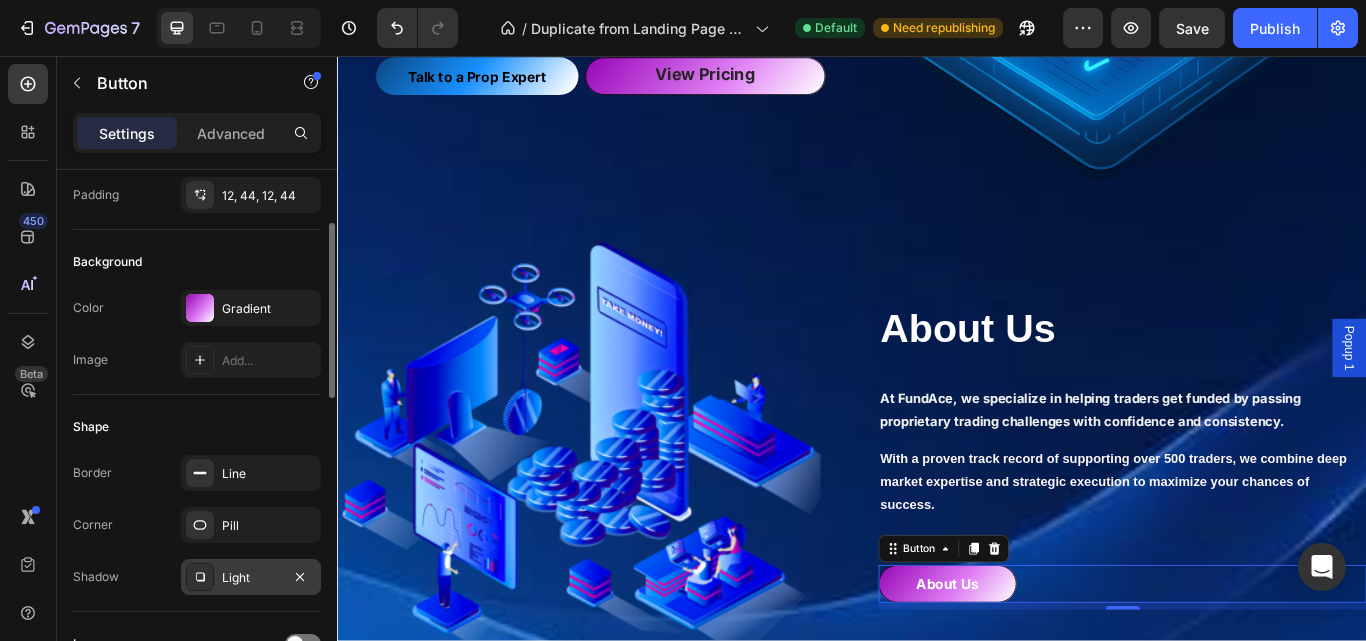 click on "Light" at bounding box center [251, 578] 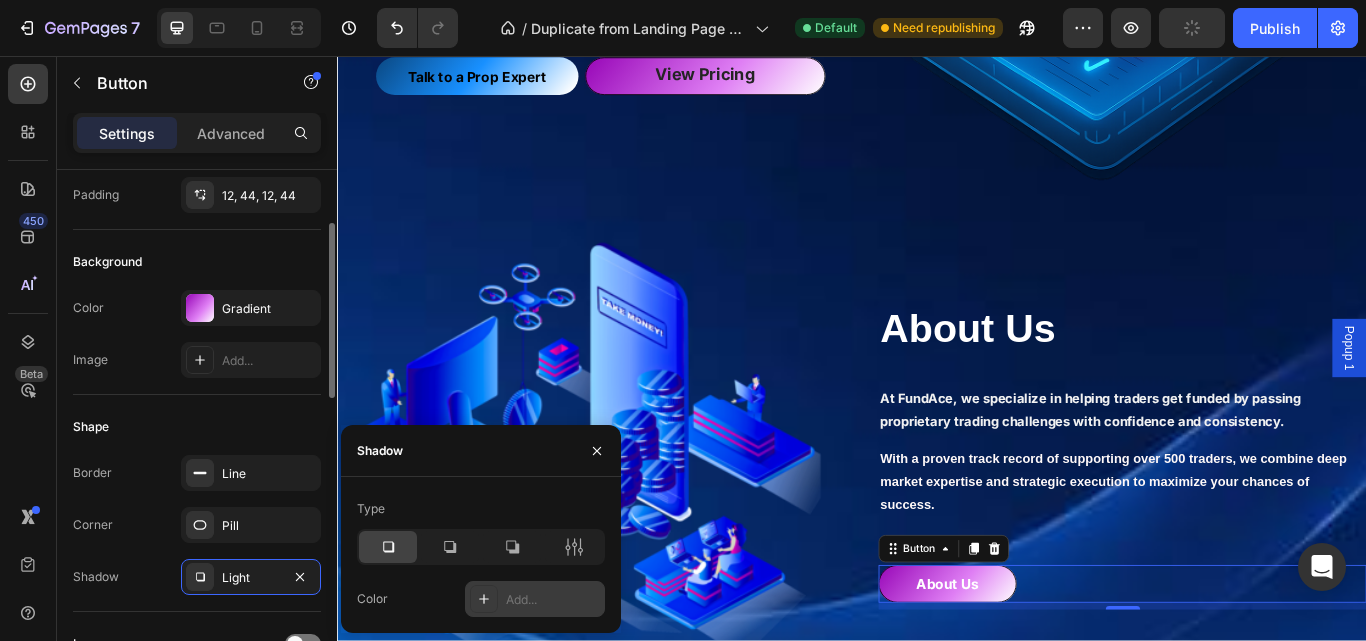 click on "Shape Border Line Corner Pill Shadow Light" 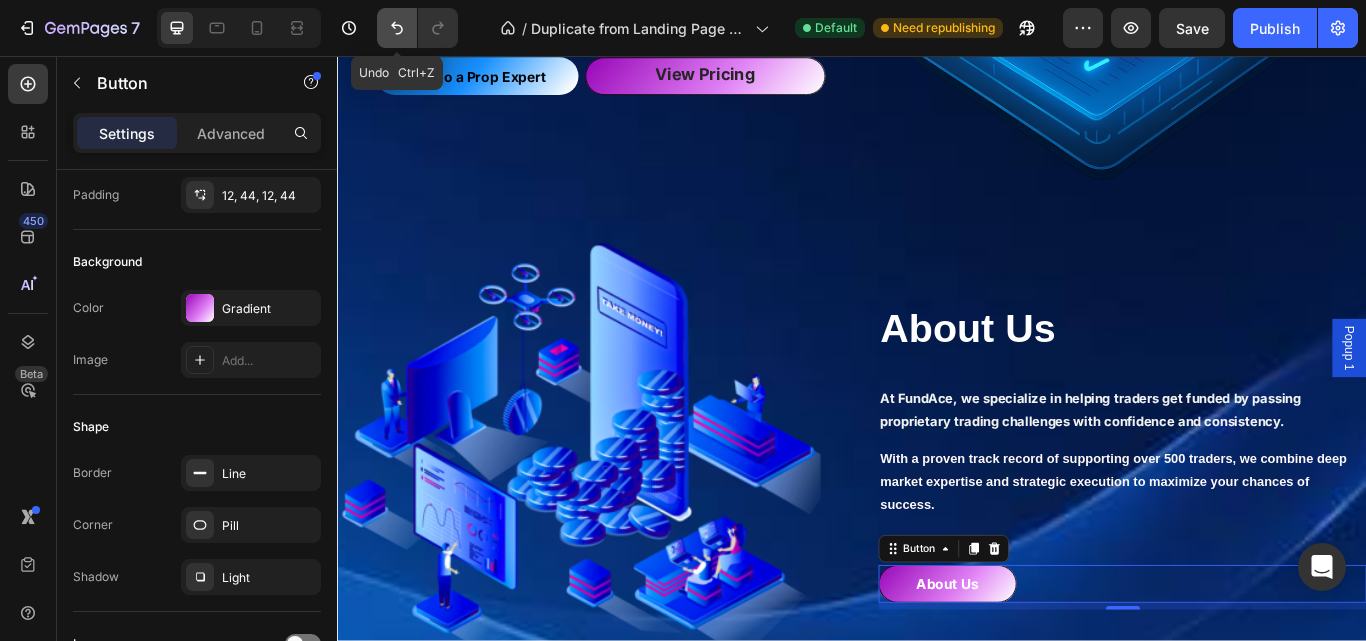 click 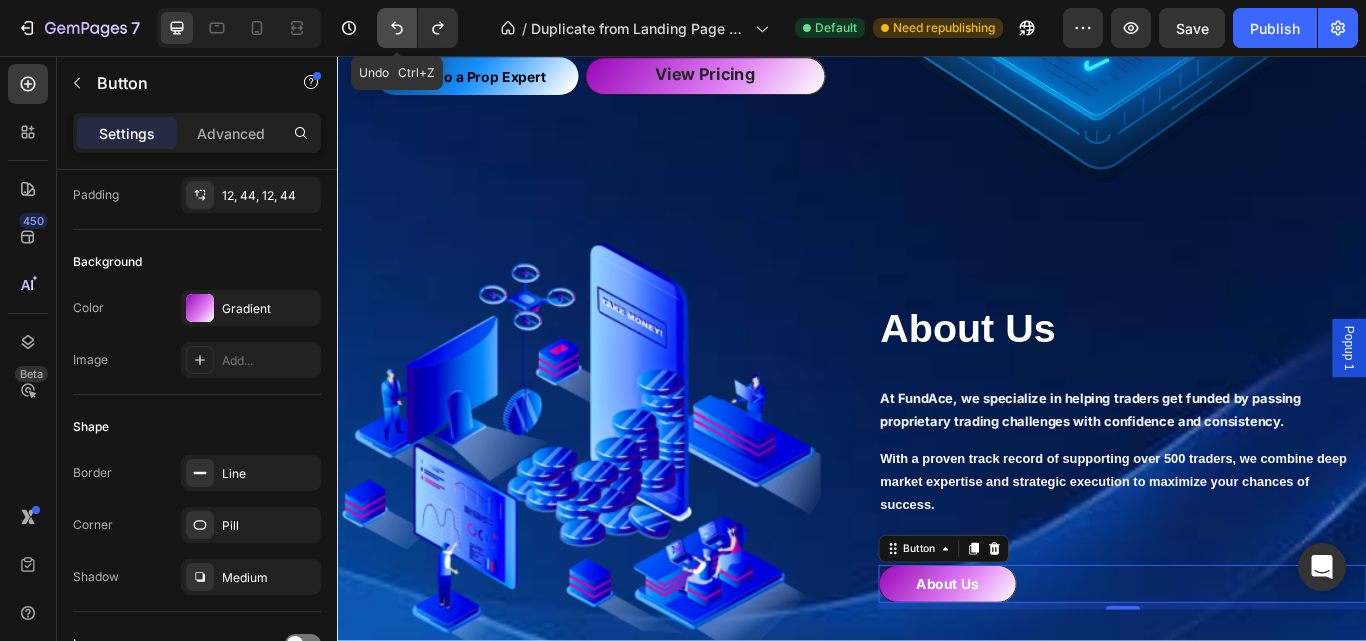click 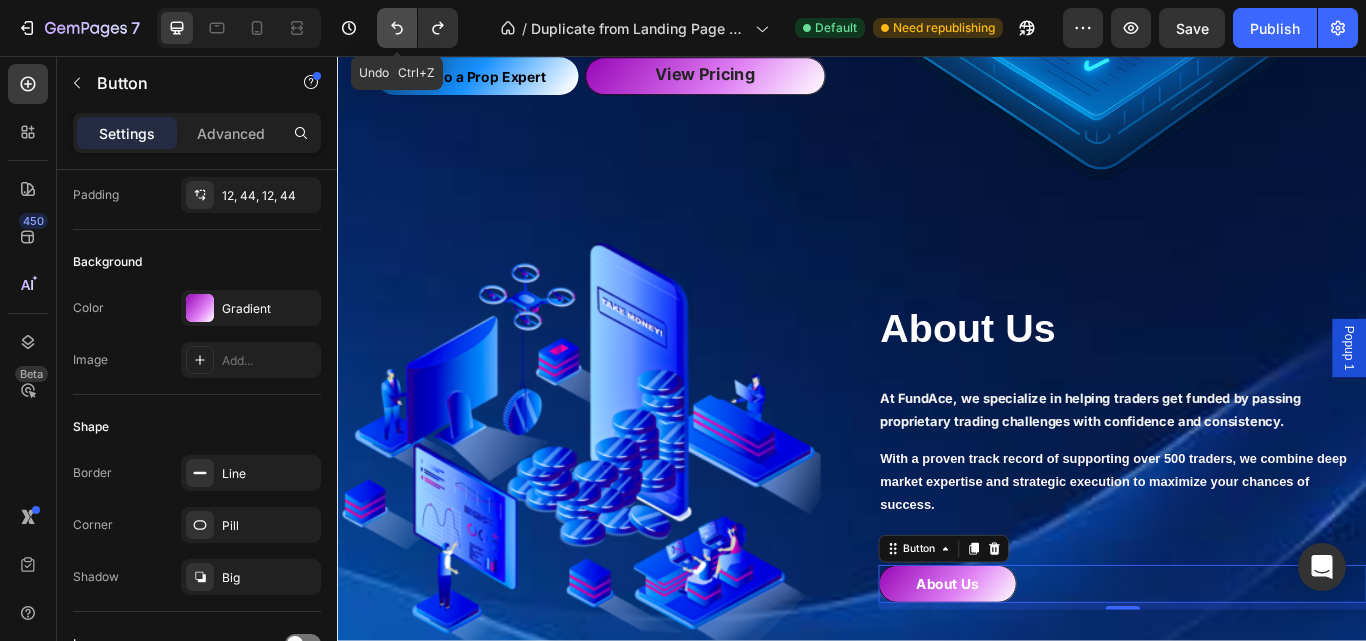 click 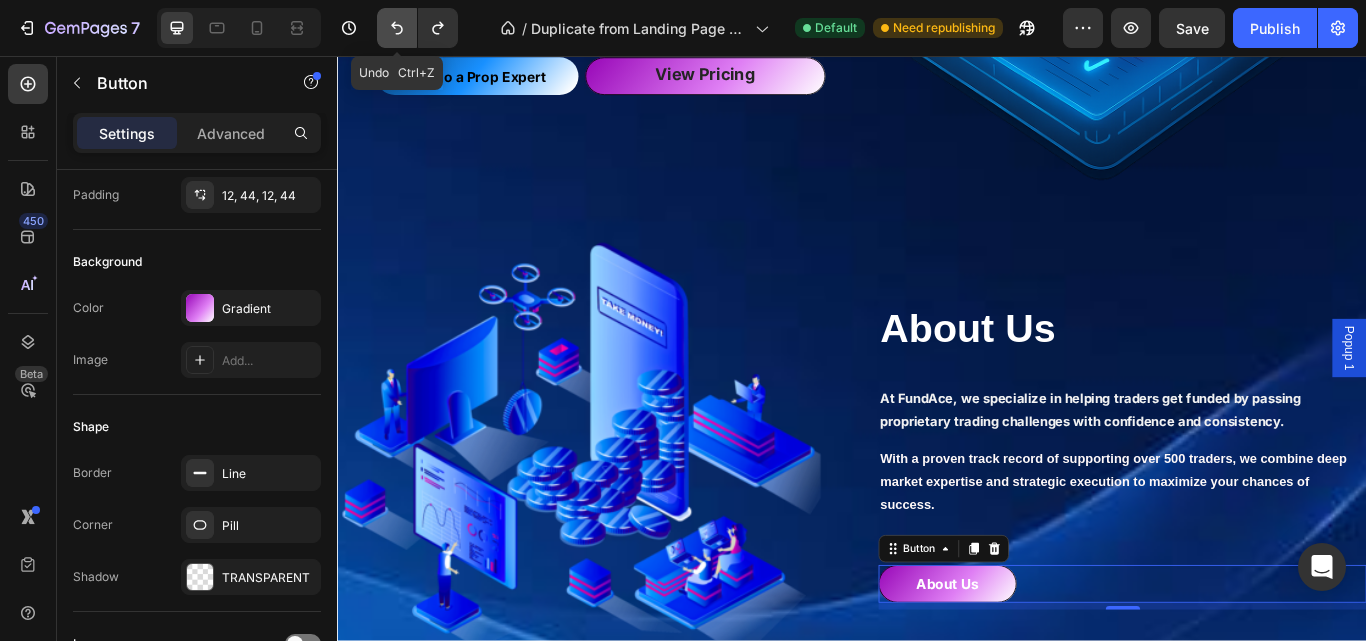 click 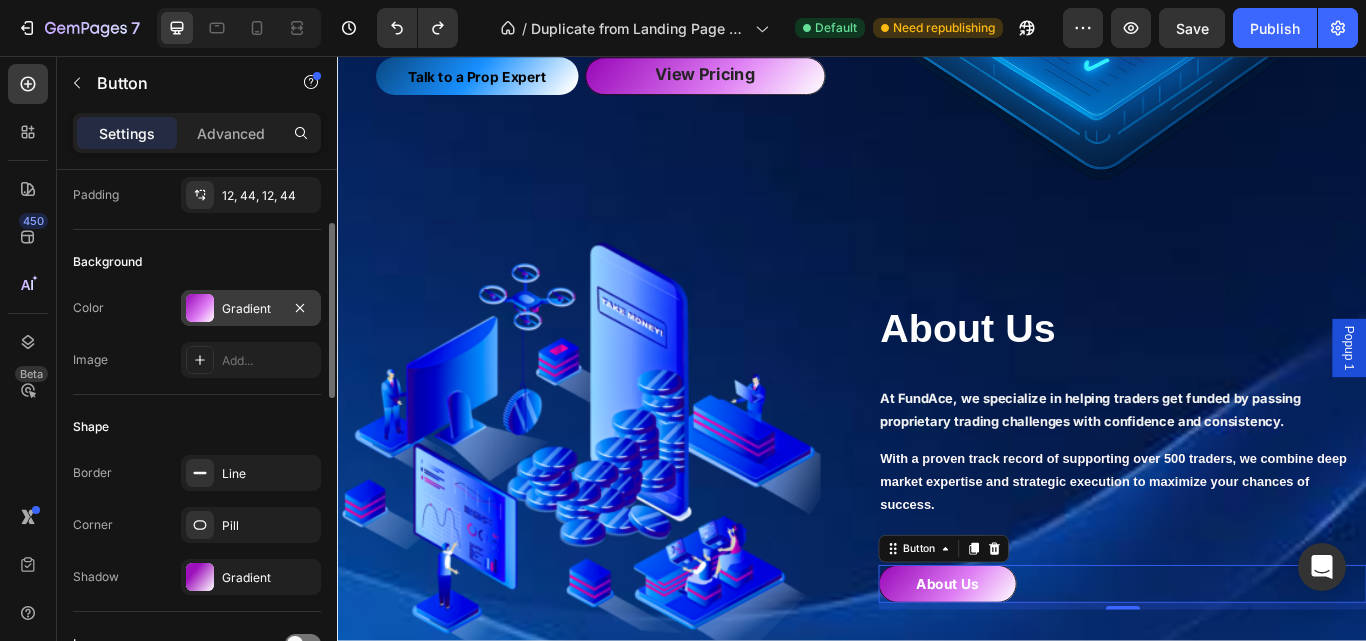 click on "Gradient" at bounding box center [251, 308] 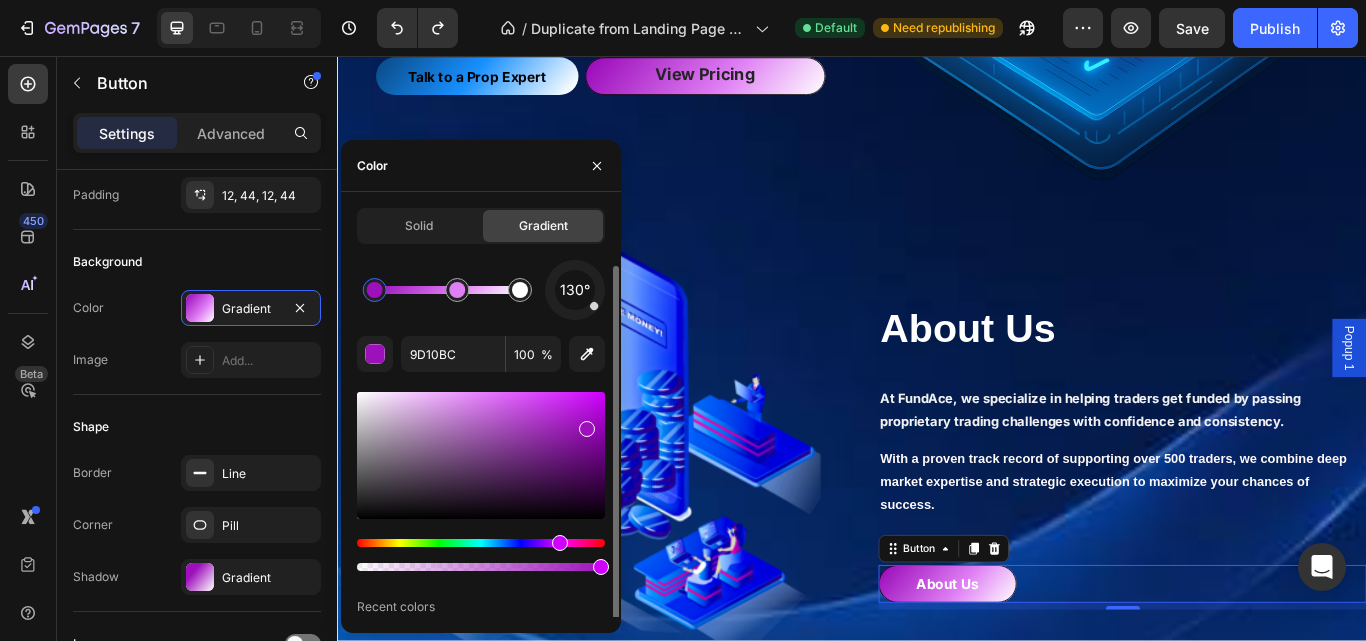scroll, scrollTop: 30, scrollLeft: 0, axis: vertical 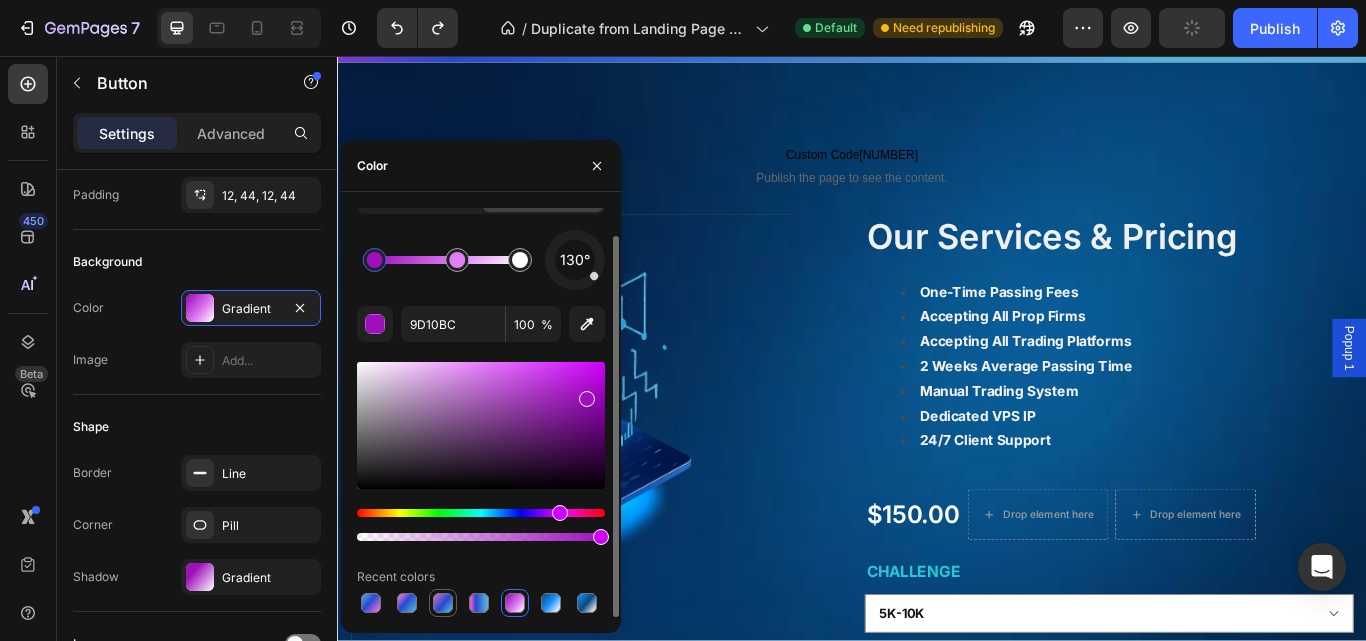 click at bounding box center [443, 603] 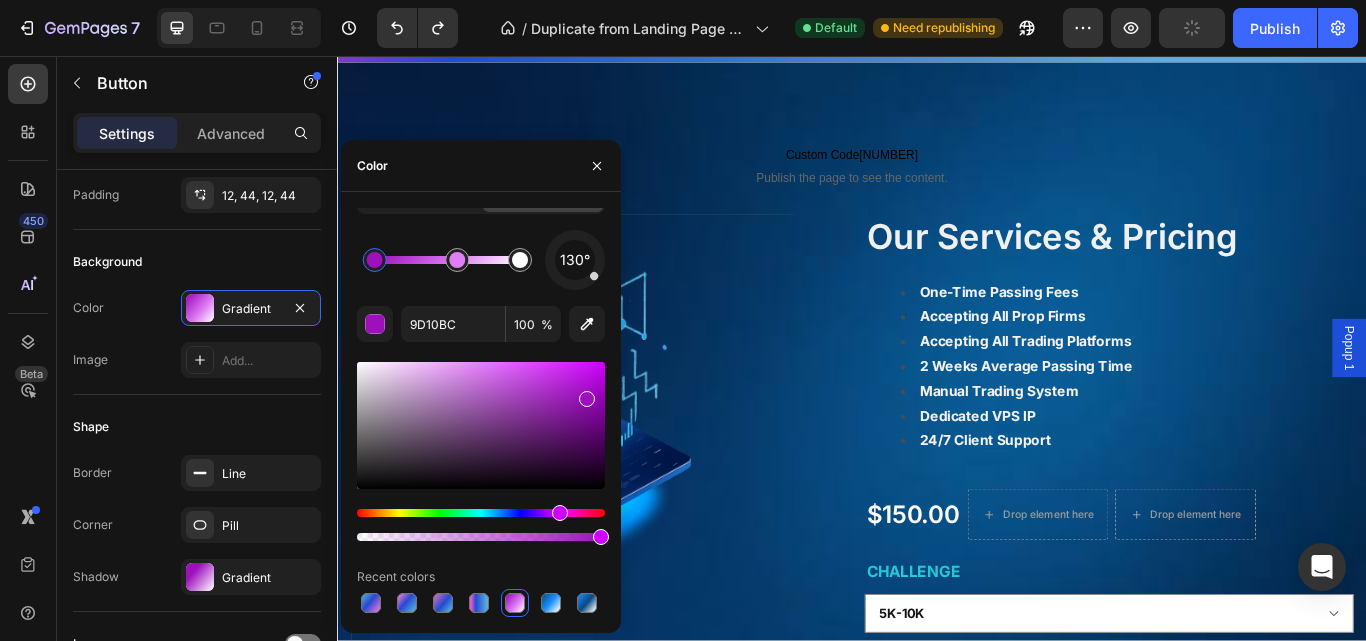 type on "C96CB8" 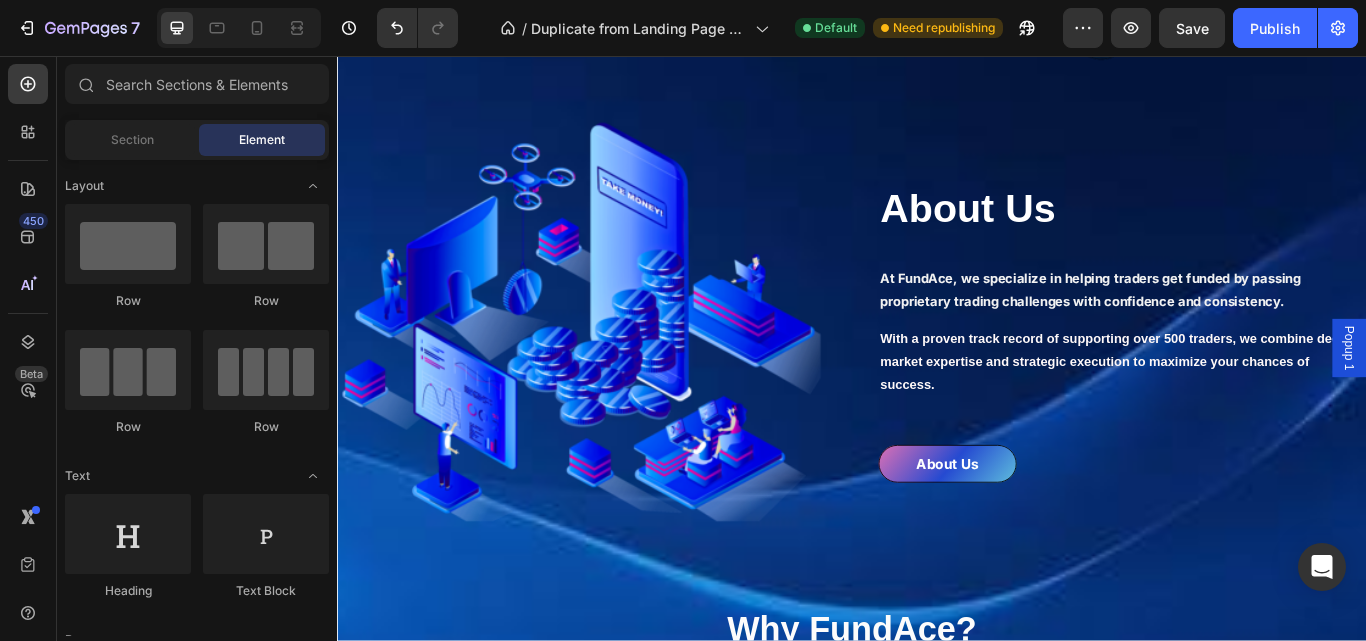 scroll, scrollTop: 581, scrollLeft: 0, axis: vertical 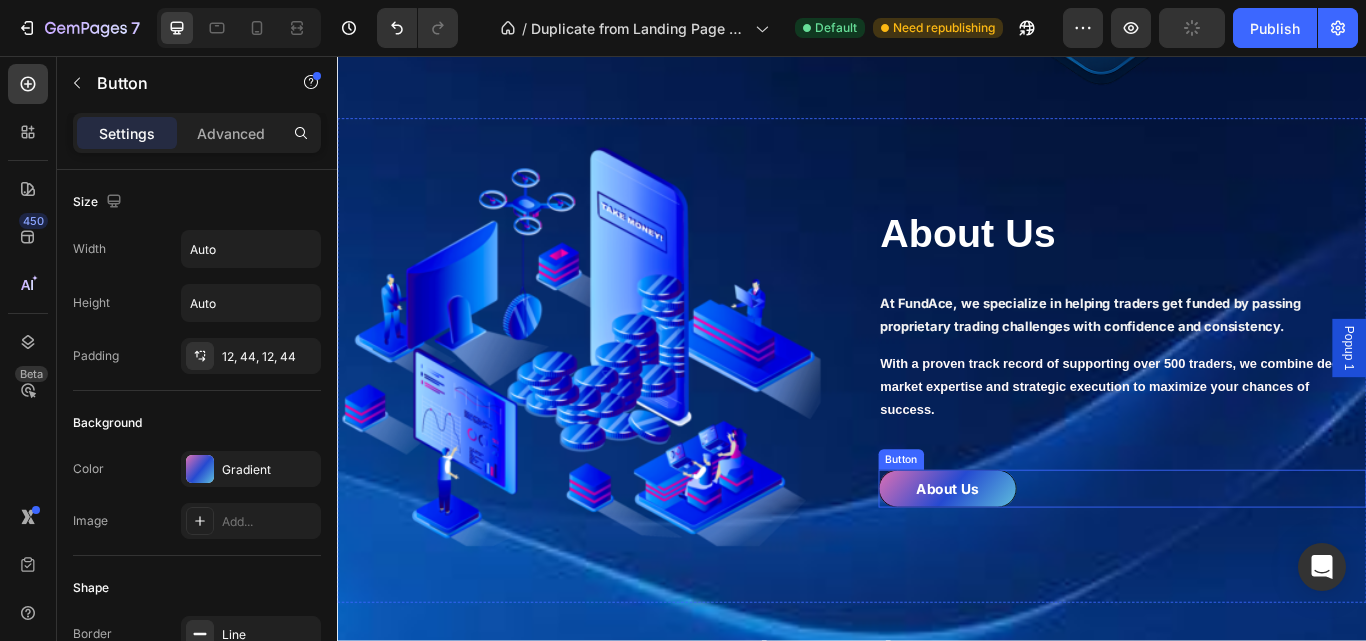 click on "About Us" at bounding box center [1048, 561] 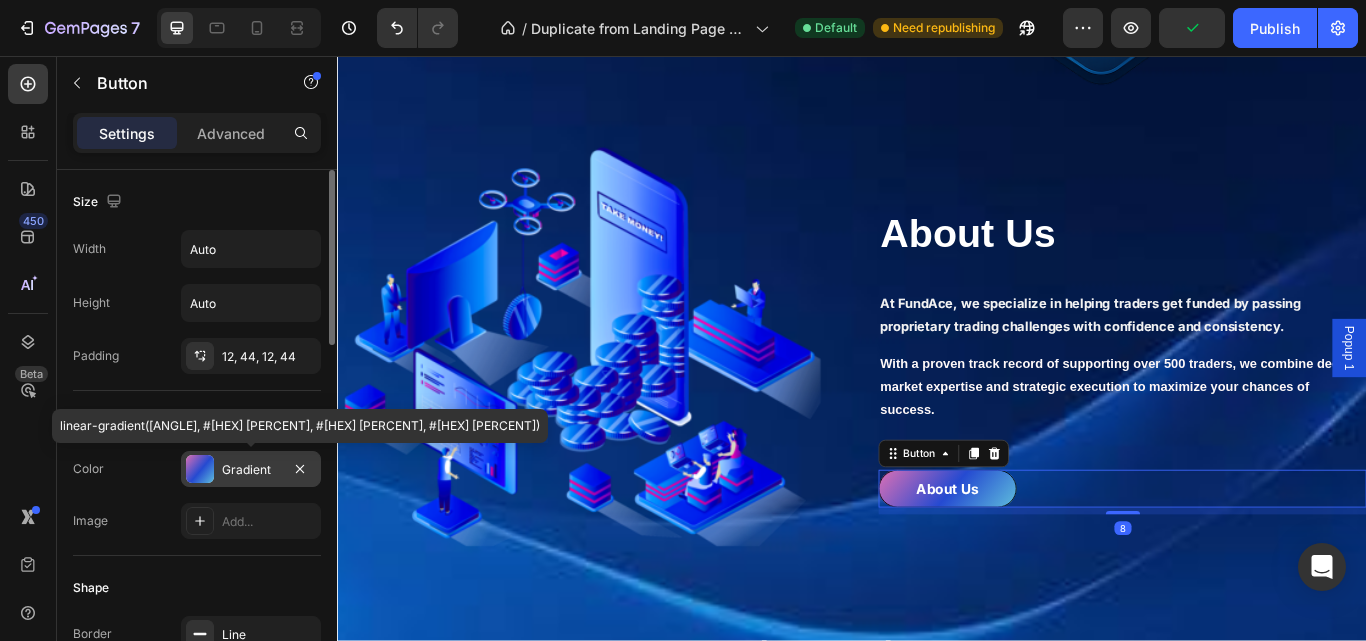 click on "Gradient" at bounding box center [251, 469] 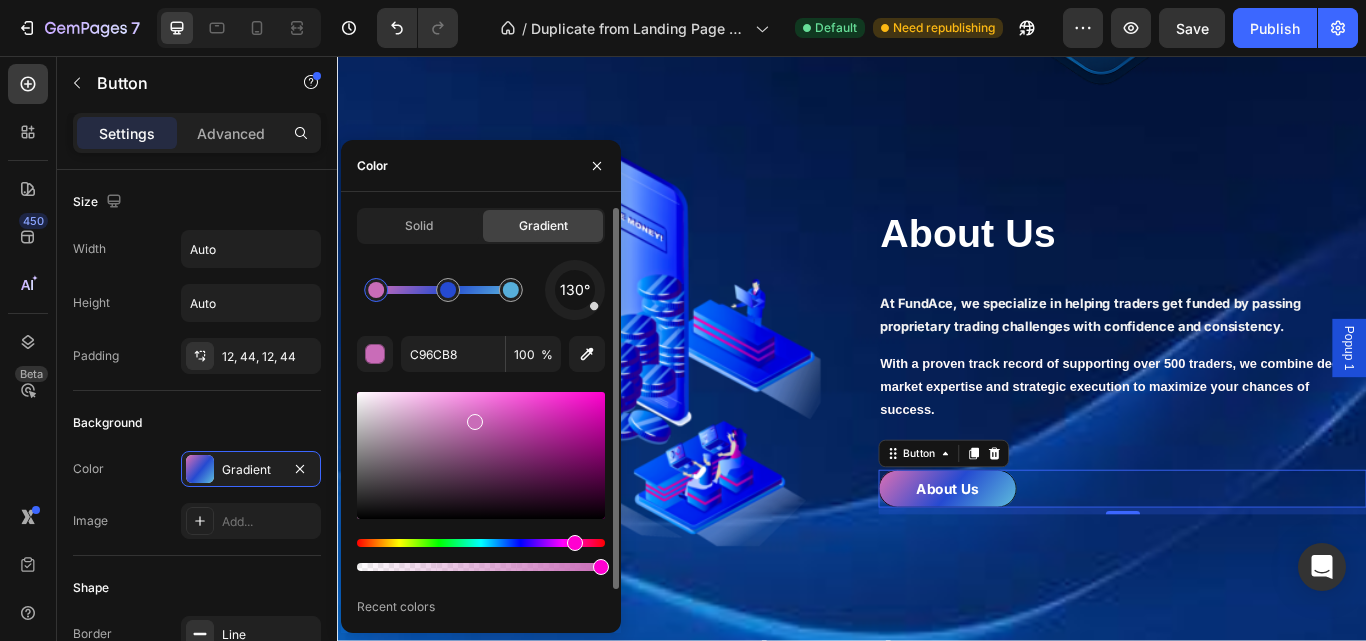 scroll, scrollTop: 30, scrollLeft: 0, axis: vertical 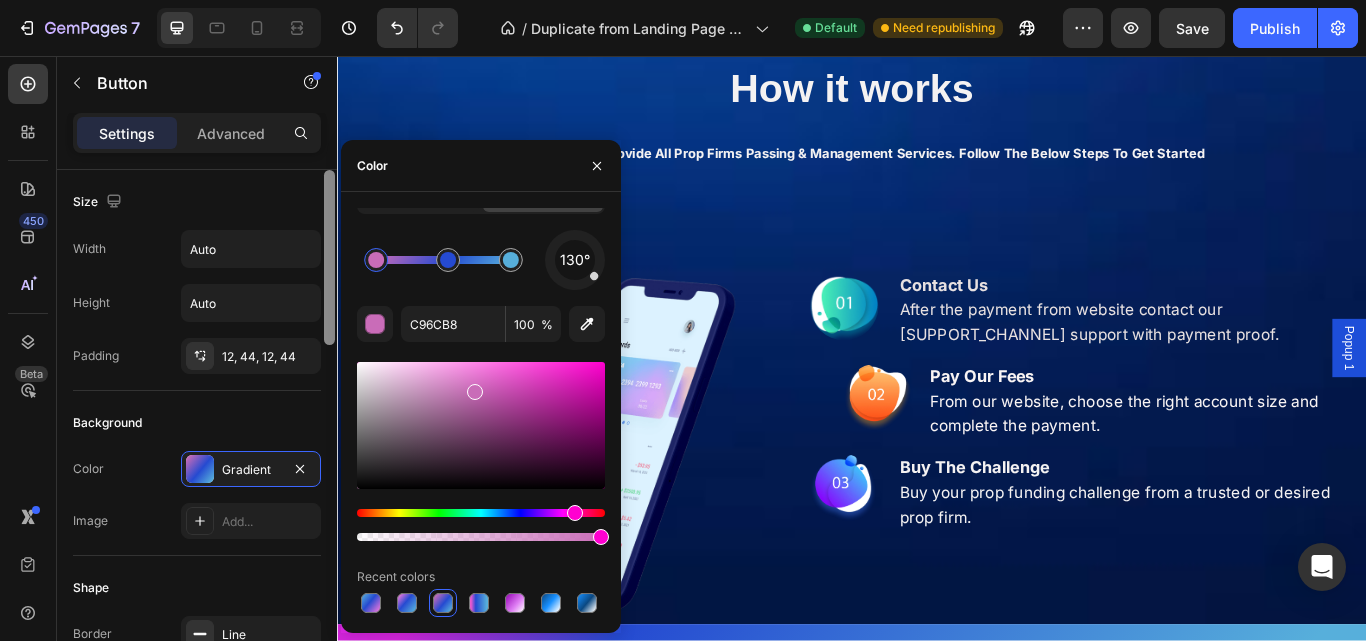 drag, startPoint x: 333, startPoint y: 323, endPoint x: 334, endPoint y: 284, distance: 39.012817 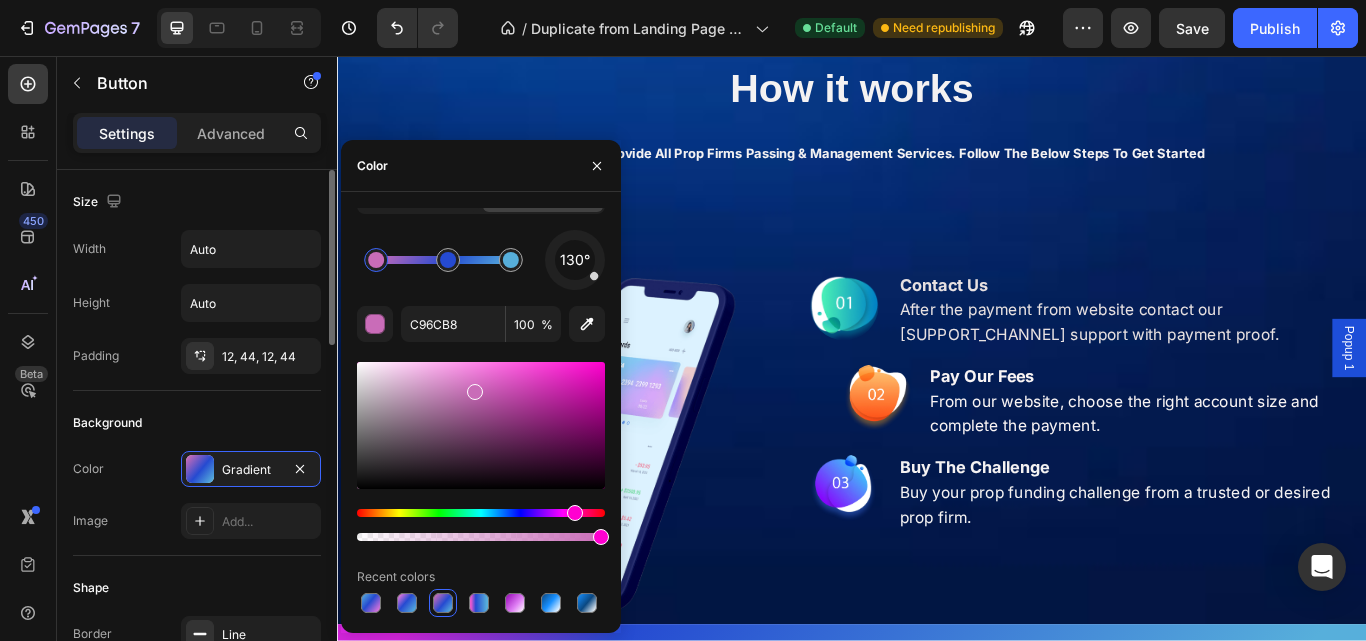 click on "Size" at bounding box center (197, 202) 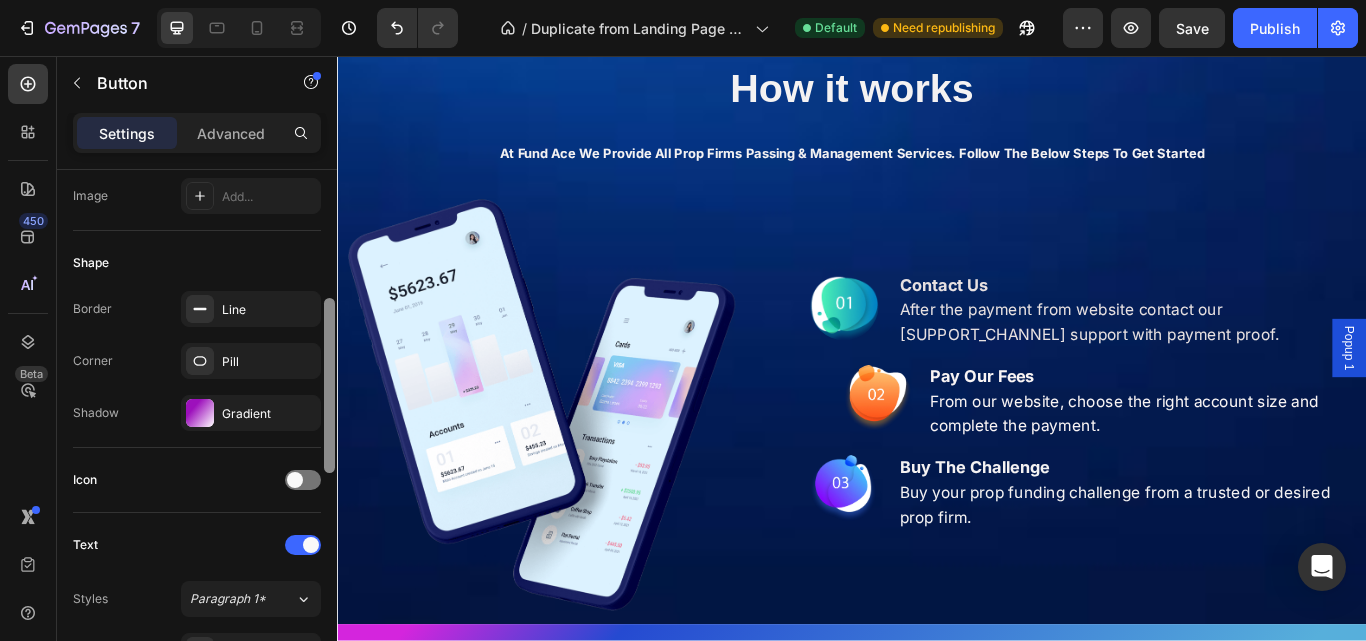 scroll, scrollTop: 355, scrollLeft: 0, axis: vertical 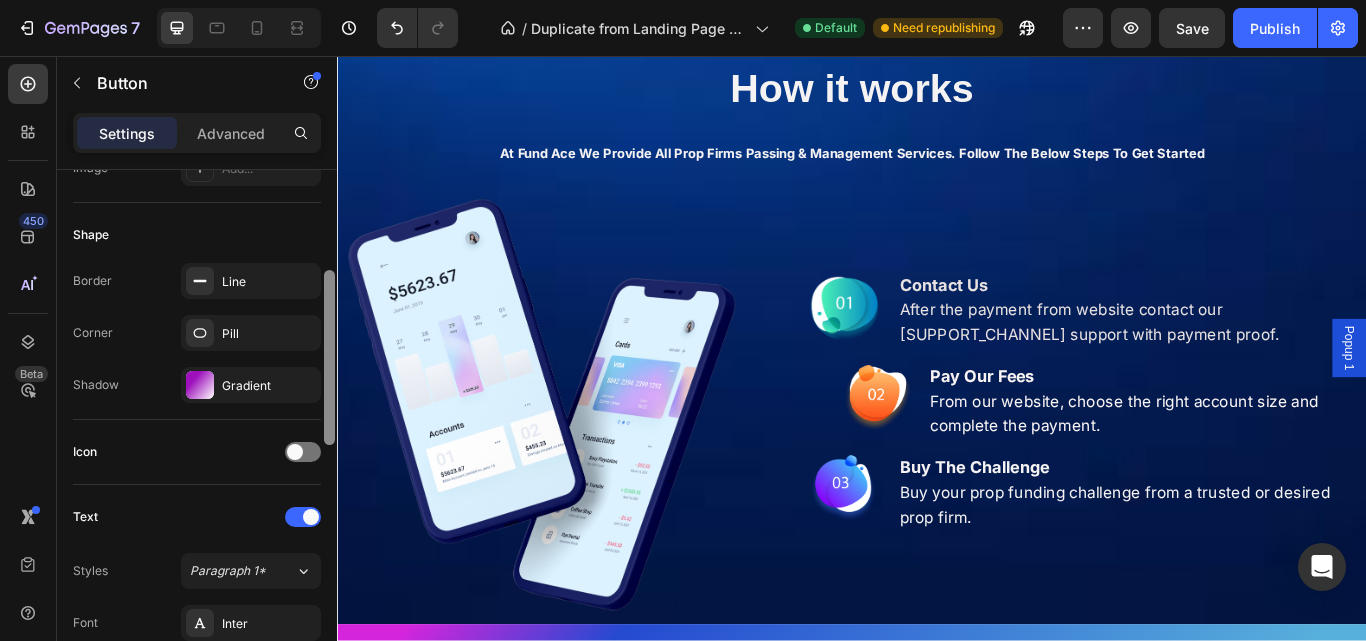 drag, startPoint x: 327, startPoint y: 315, endPoint x: 307, endPoint y: 430, distance: 116.72617 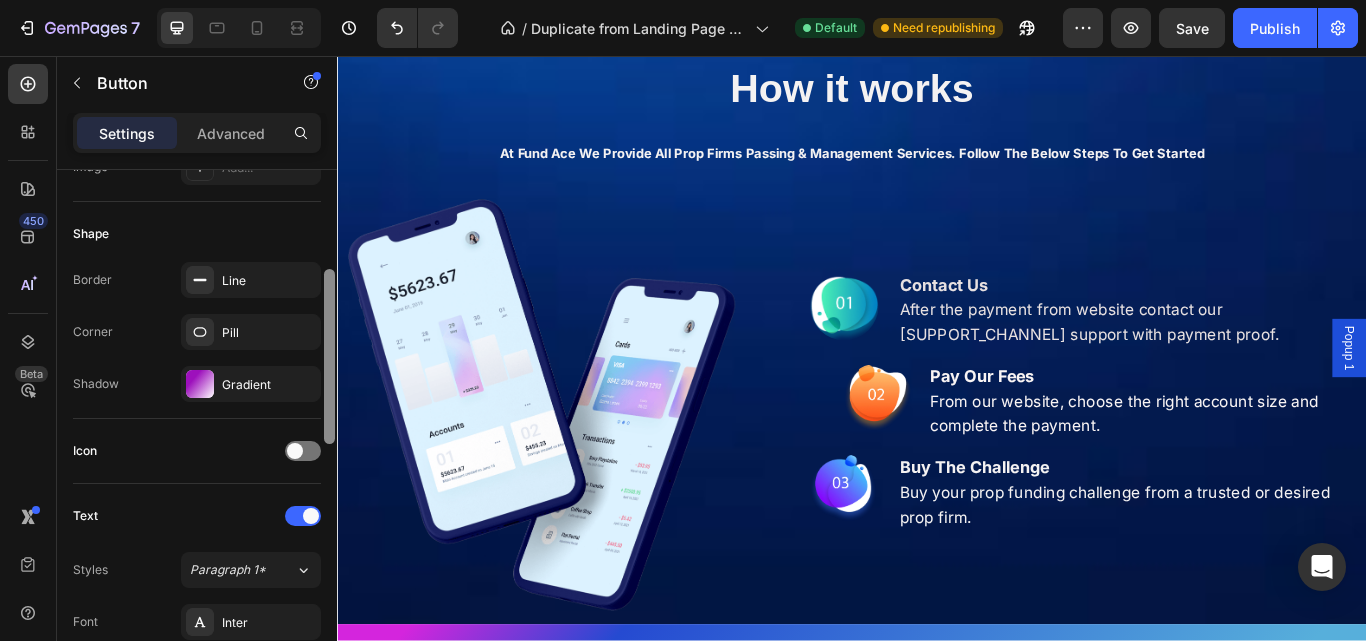 click on "7   /  Duplicate from Landing Page - [DATE], [TIME] Default Need republishing Preview  Save   Publish  450 Beta Sections(18) Elements(83) Section Element Hero Section Product Detail Brands Trusted Badges Guarantee Product Breakdown How to use Testimonials Compare Bundle FAQs Social Proof Brand Story Product List Collection Blog List Contact Sticky Add to Cart Custom Footer Browse Library 450 Layout
Row
Row
Row
Row Text
Heading
Text Block Button
Button
Button Media
Image
Image
Video" 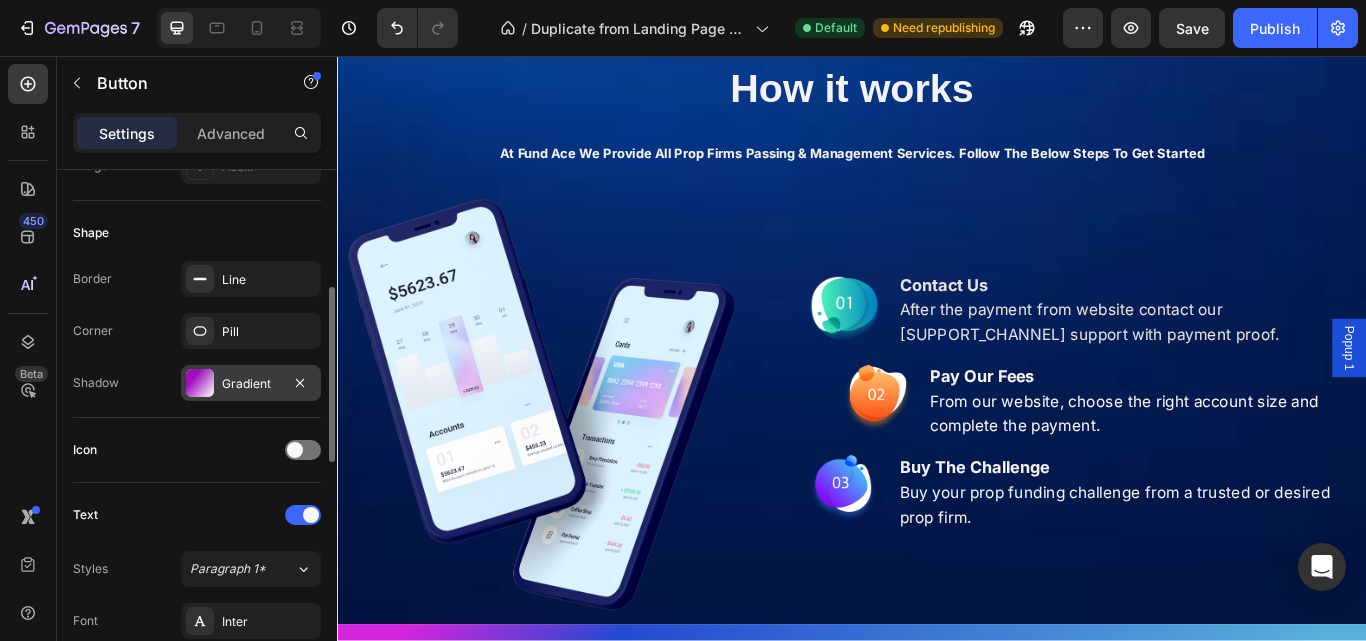 click on "Gradient" at bounding box center [251, 384] 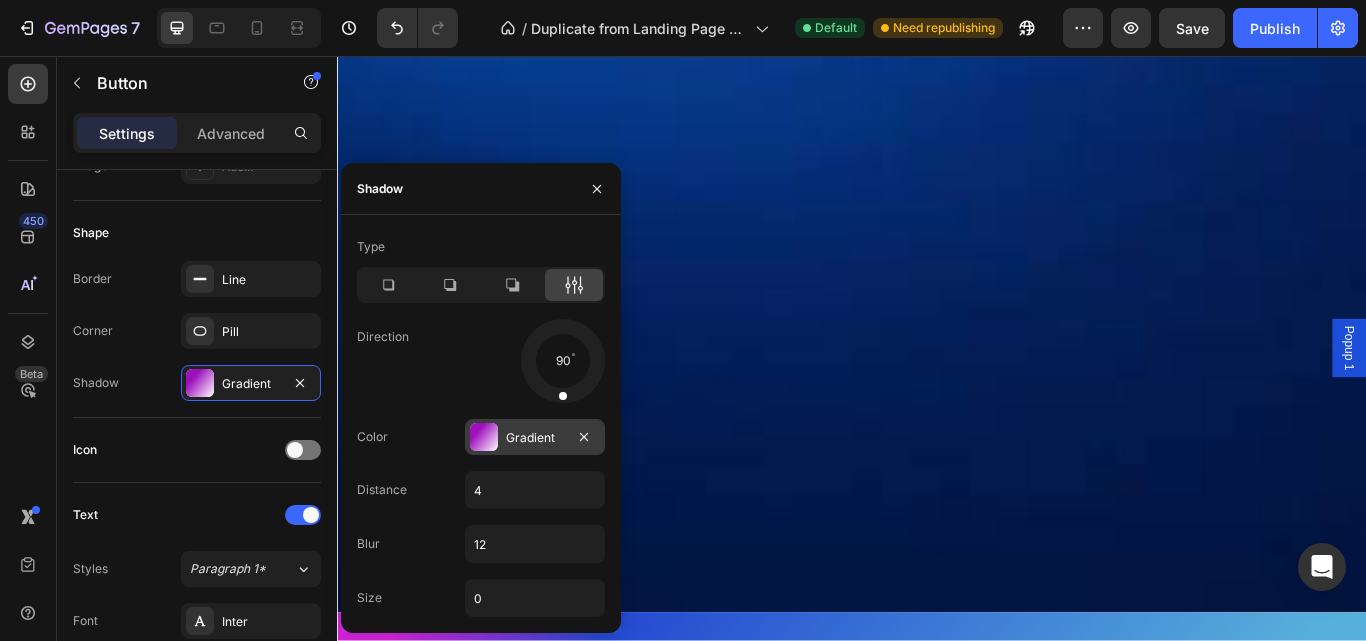 click on "Gradient" at bounding box center [535, 438] 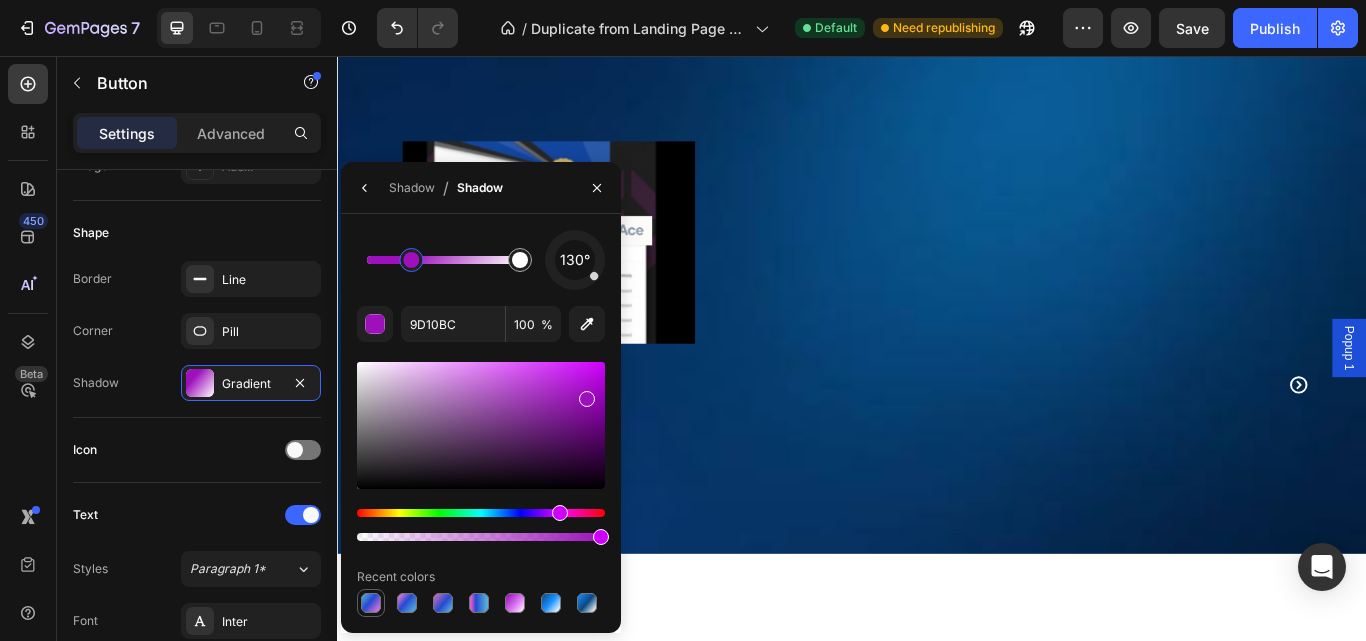 click at bounding box center (371, 603) 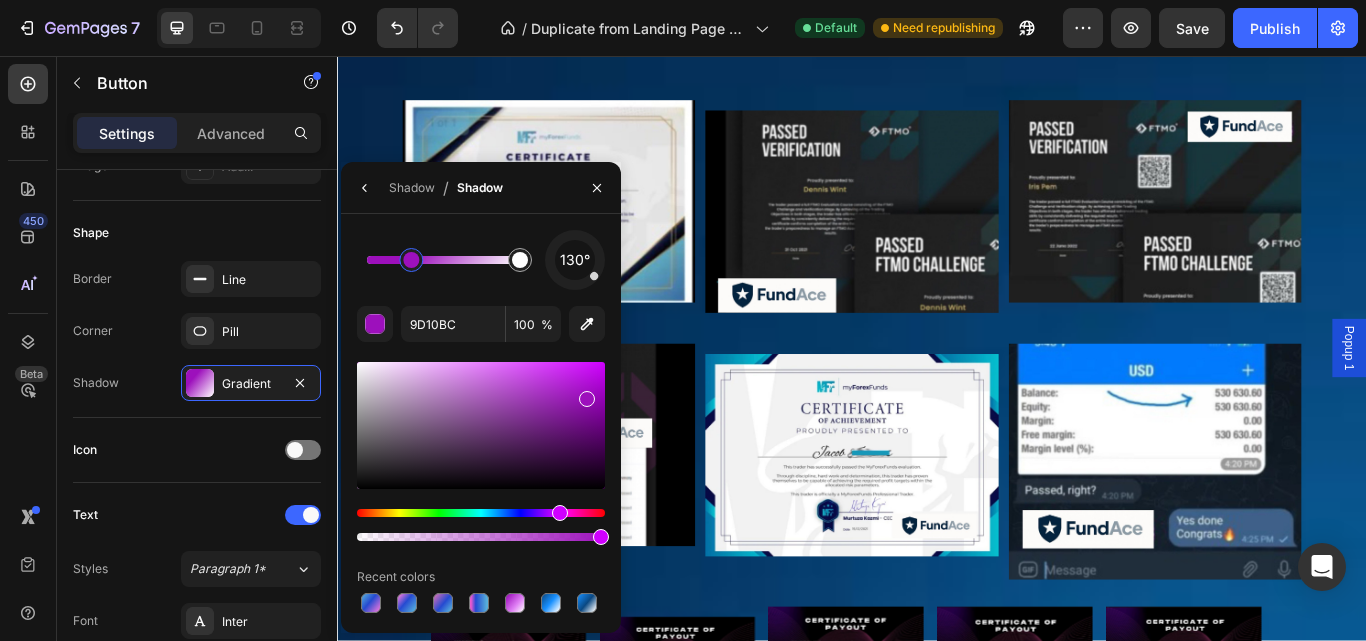 type on "[HEX_CODE]" 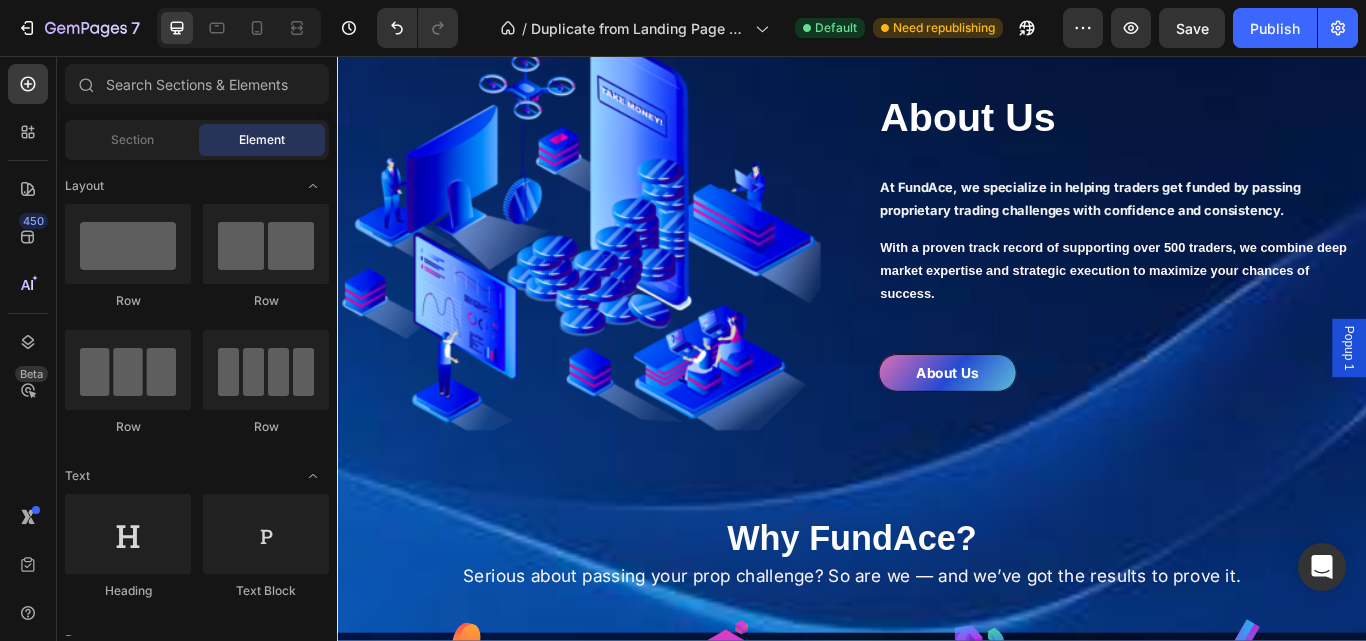 scroll, scrollTop: 772, scrollLeft: 0, axis: vertical 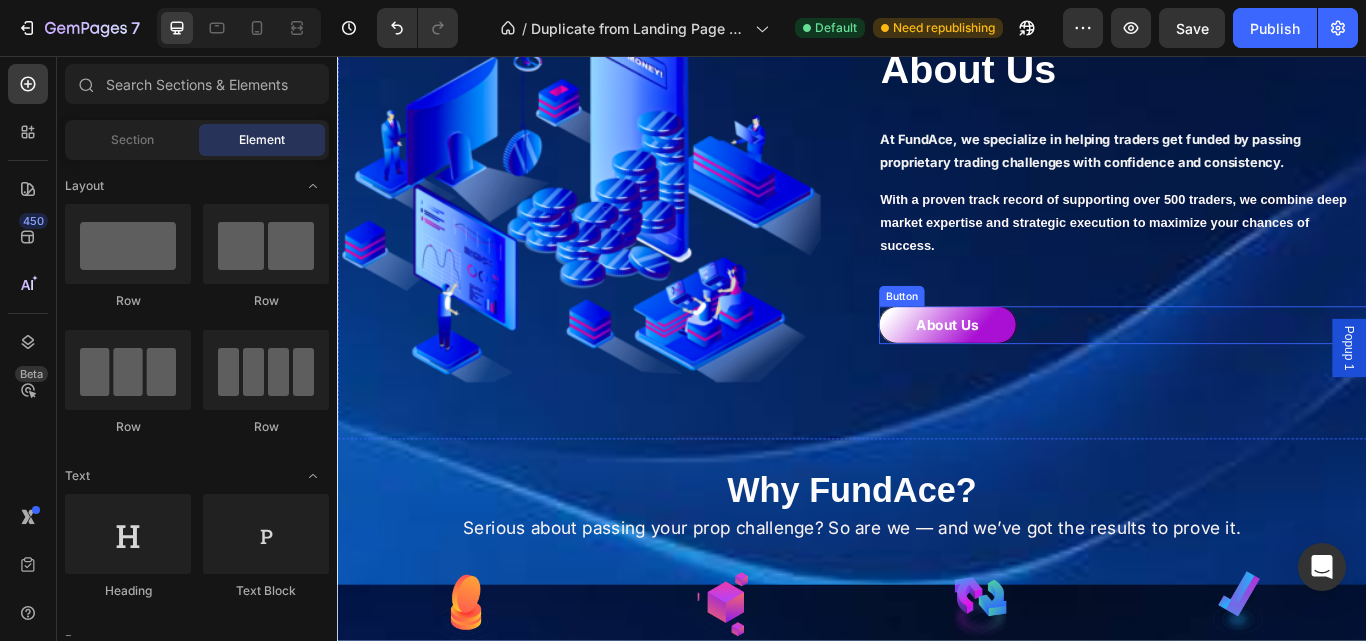 click on "About Us" at bounding box center (1048, 370) 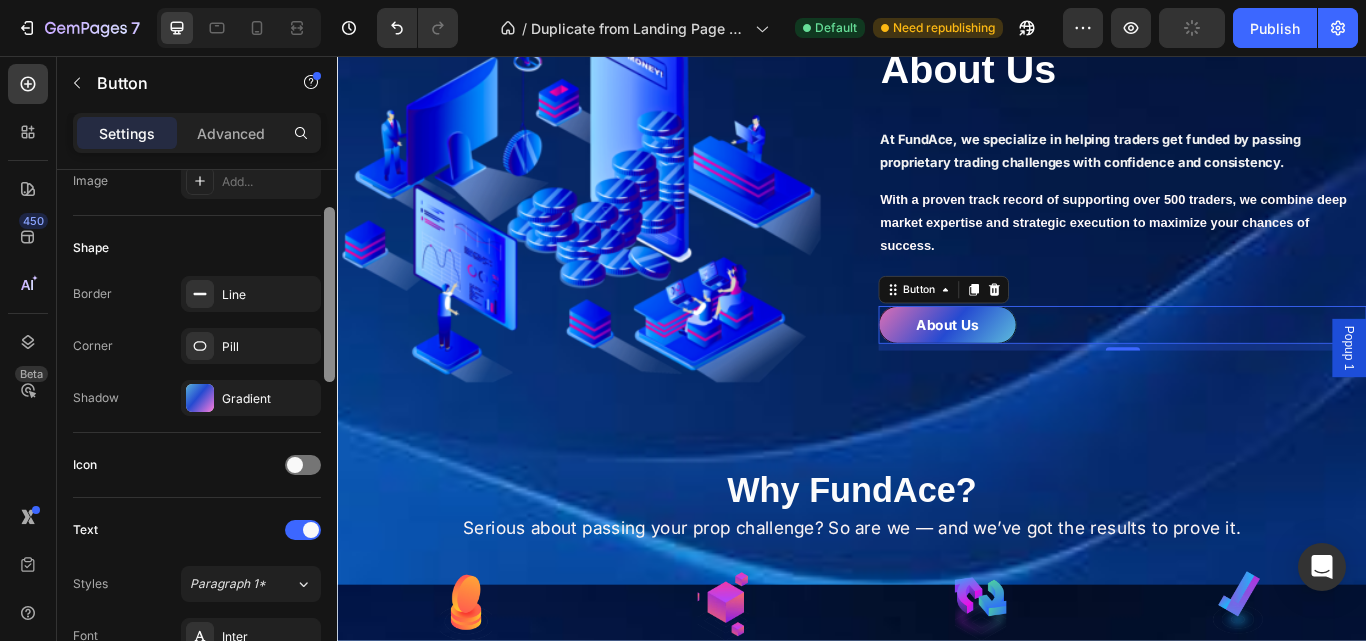 drag, startPoint x: 327, startPoint y: 334, endPoint x: 281, endPoint y: 443, distance: 118.308914 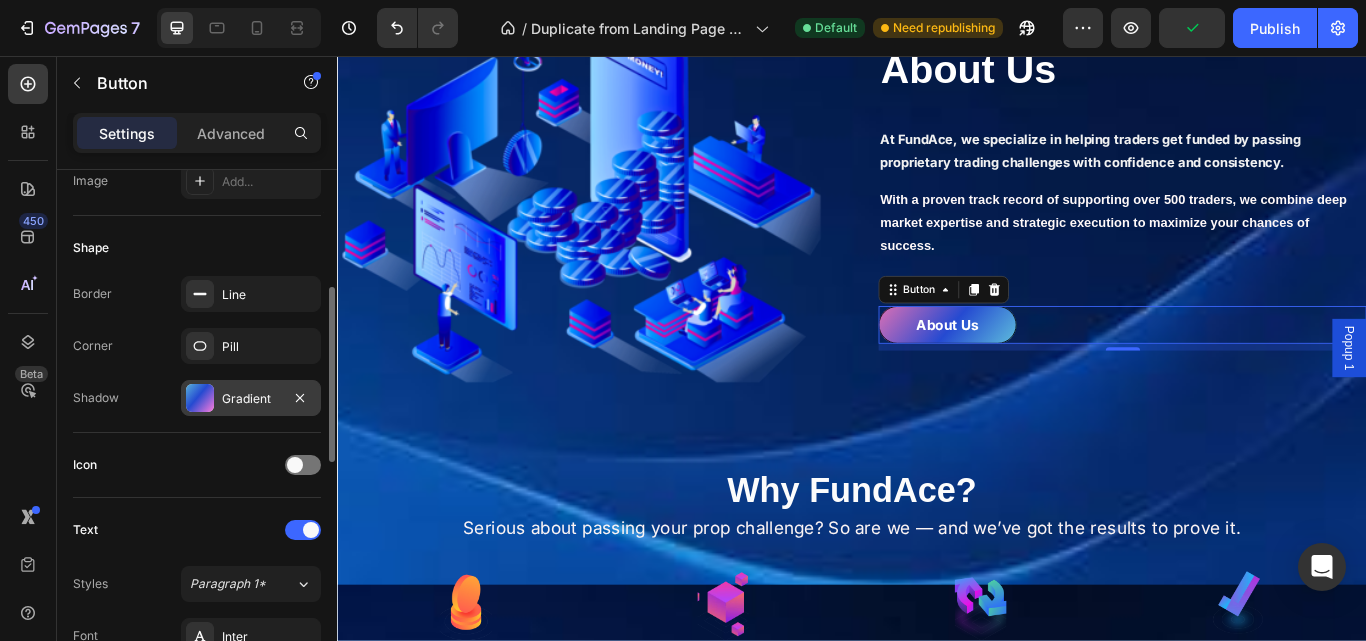 scroll, scrollTop: 343, scrollLeft: 0, axis: vertical 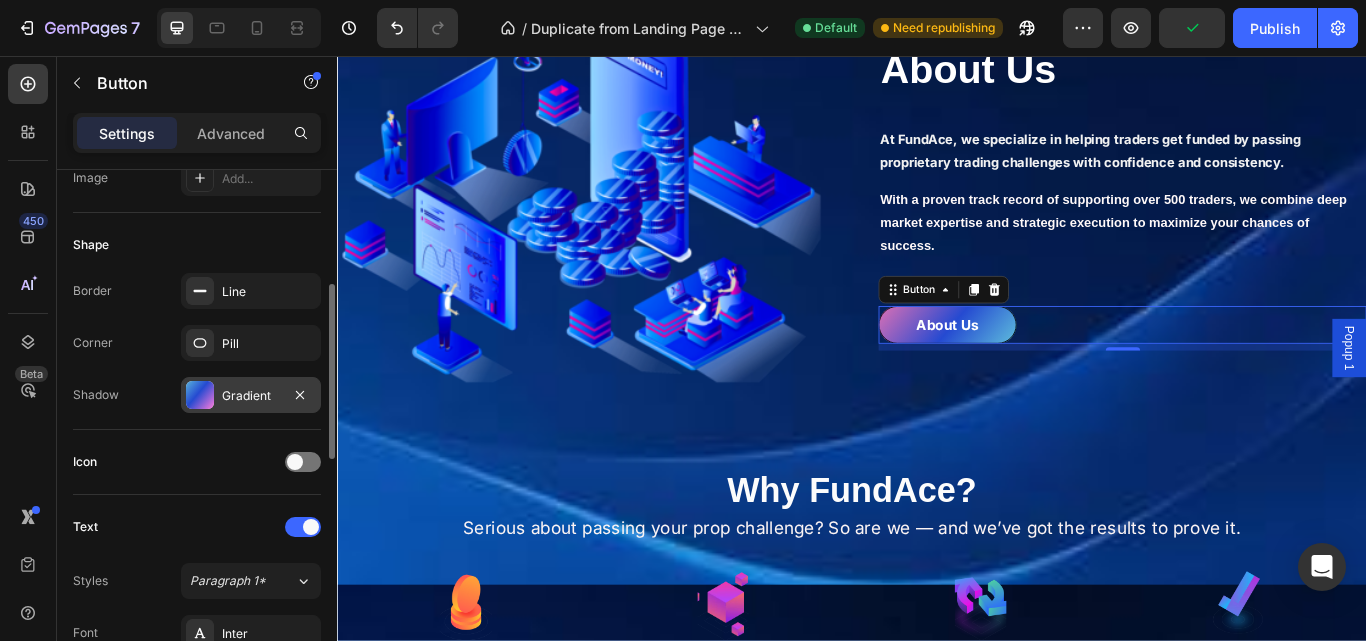 click on "Gradient" at bounding box center (251, 396) 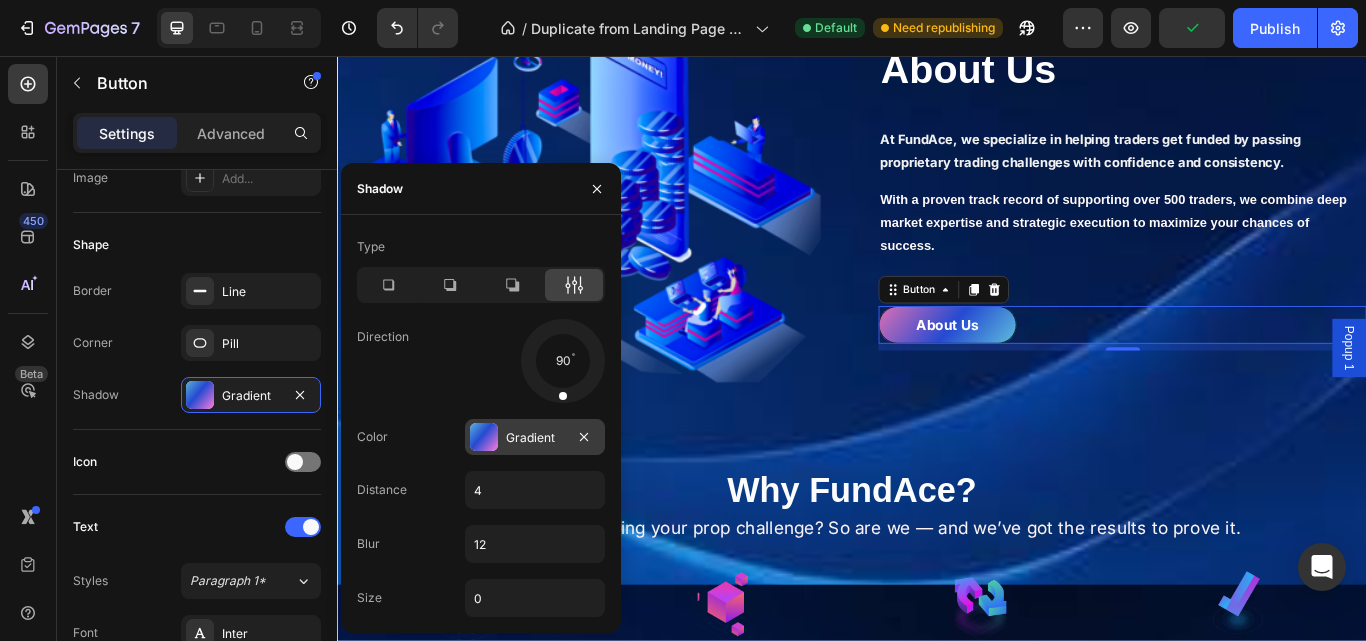 click on "Gradient" at bounding box center [535, 438] 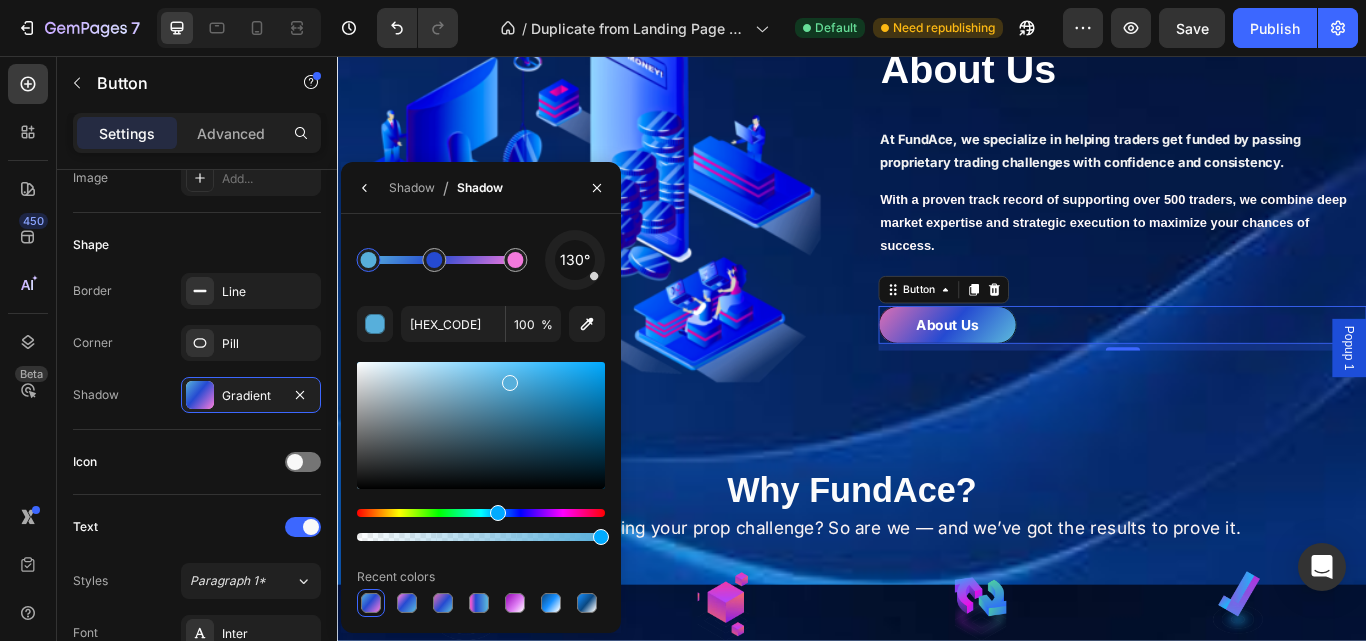 click at bounding box center [371, 603] 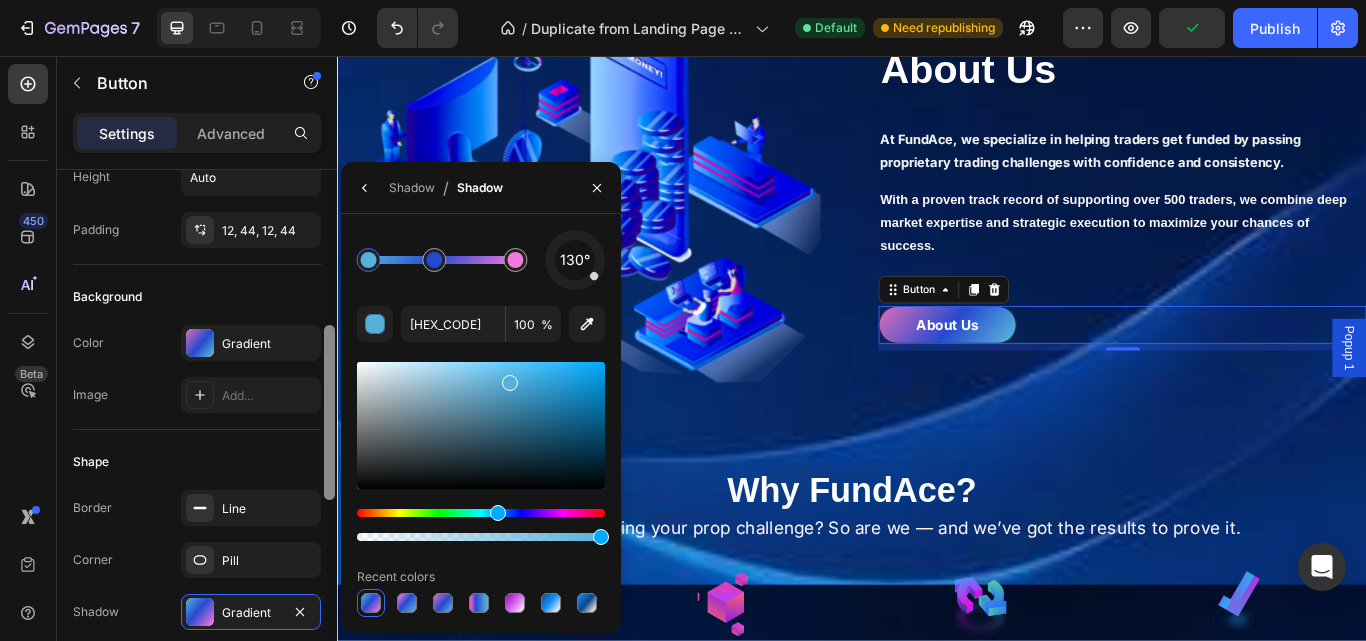 scroll, scrollTop: 211, scrollLeft: 0, axis: vertical 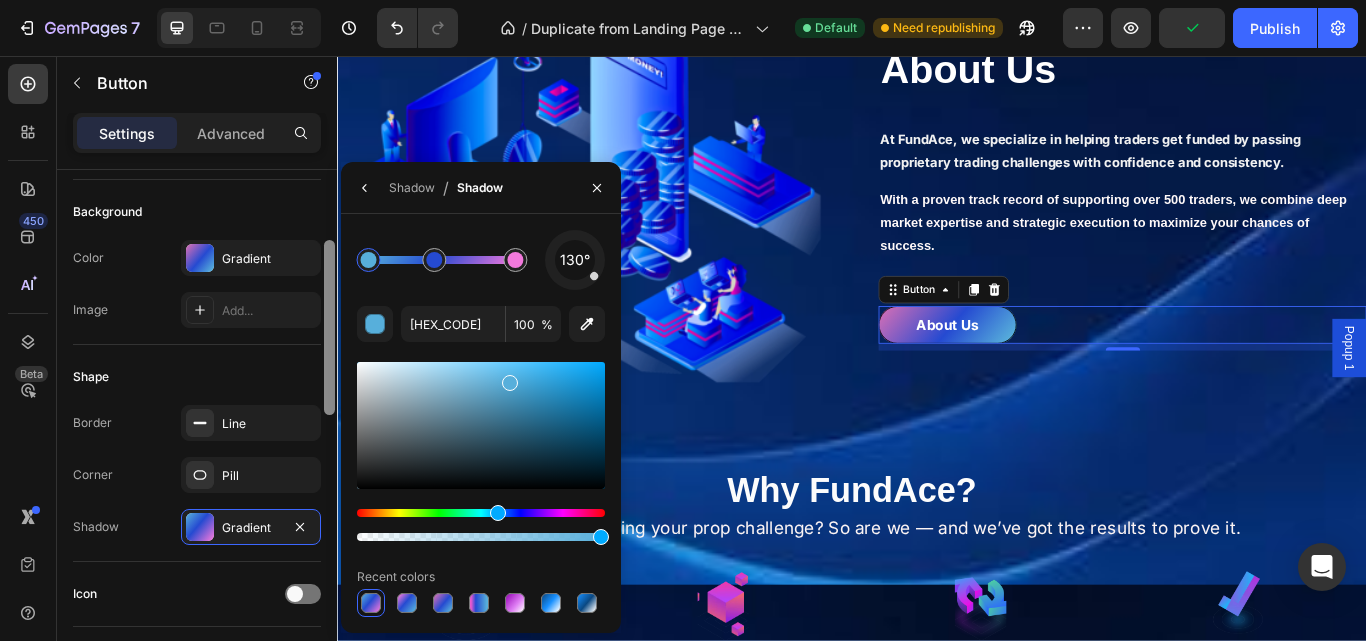 drag, startPoint x: 333, startPoint y: 433, endPoint x: 314, endPoint y: 390, distance: 47.010635 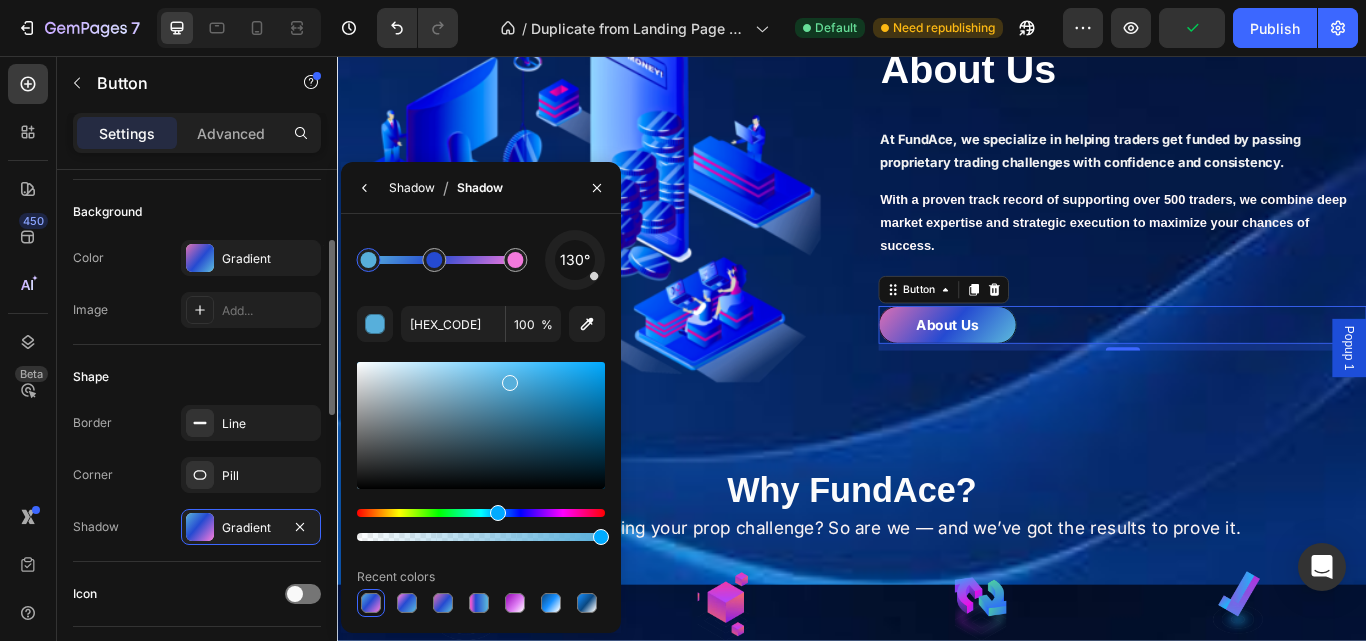 click on "Shadow" at bounding box center (412, 188) 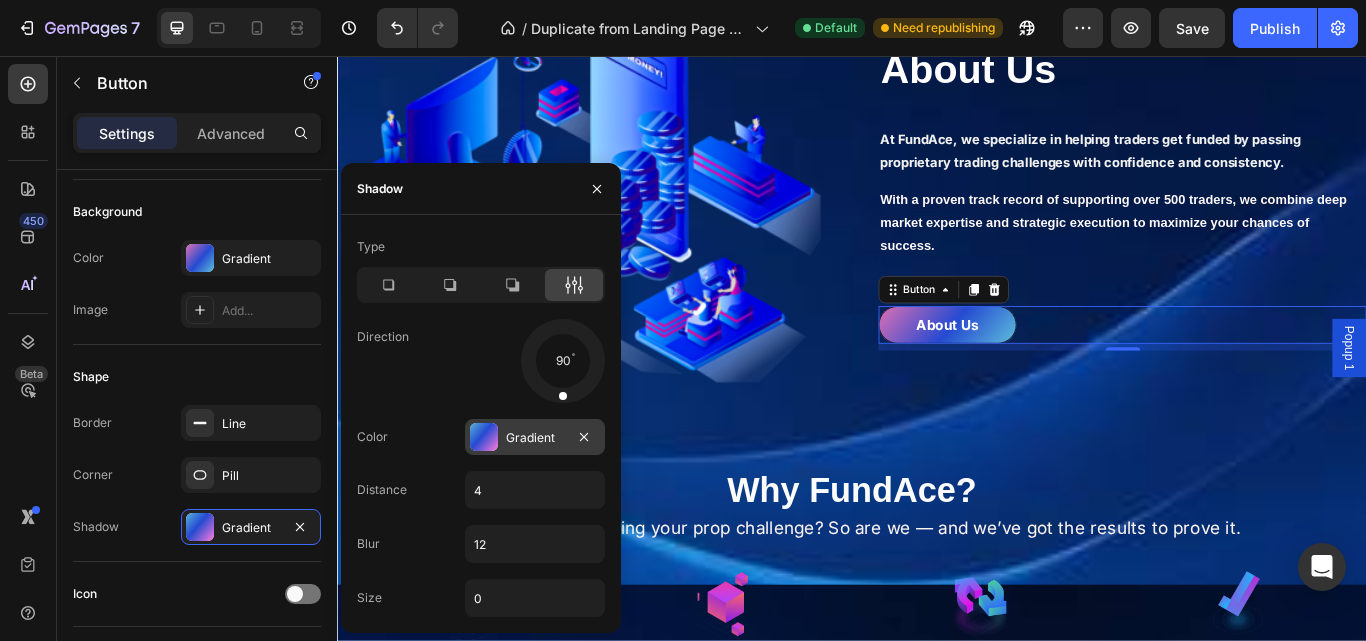 click on "Gradient" at bounding box center [535, 437] 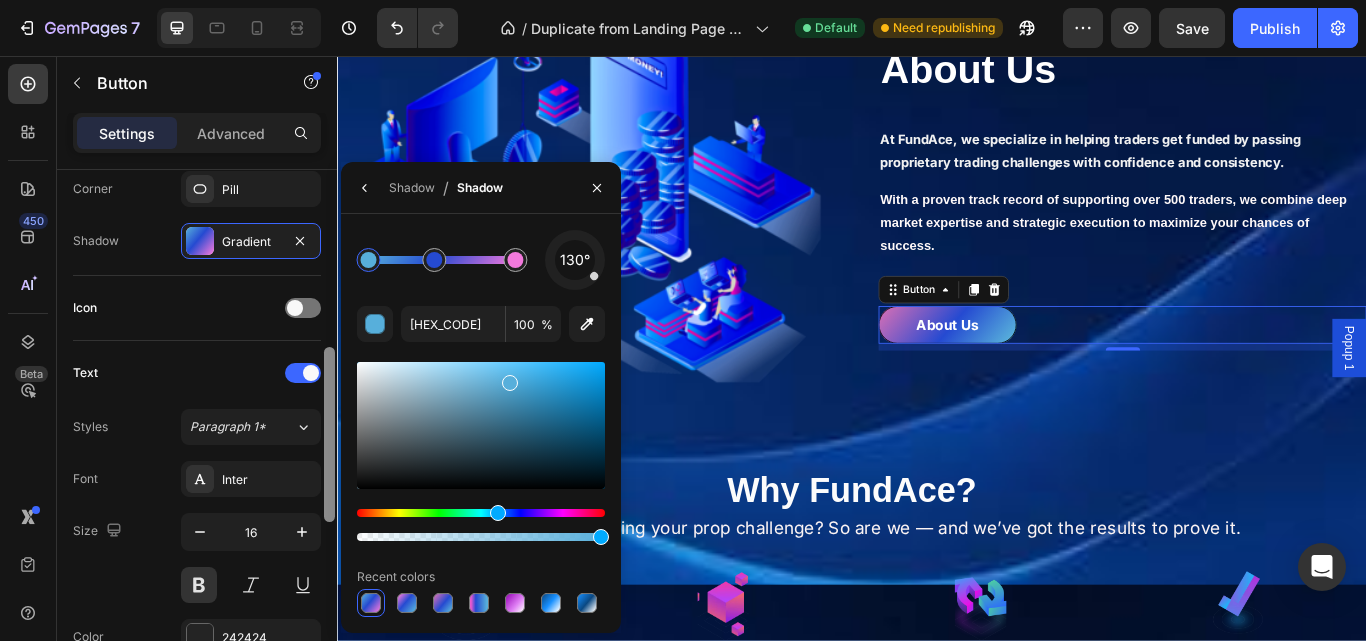 scroll, scrollTop: 509, scrollLeft: 0, axis: vertical 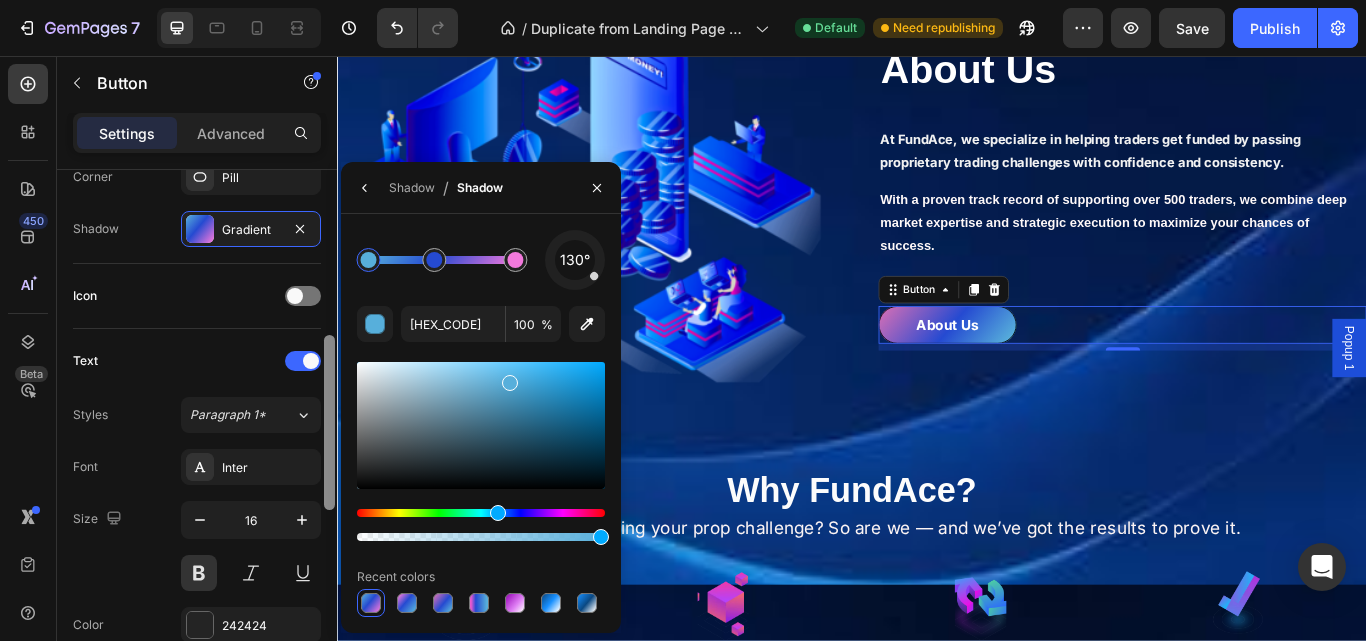 drag, startPoint x: 325, startPoint y: 420, endPoint x: 324, endPoint y: 485, distance: 65.00769 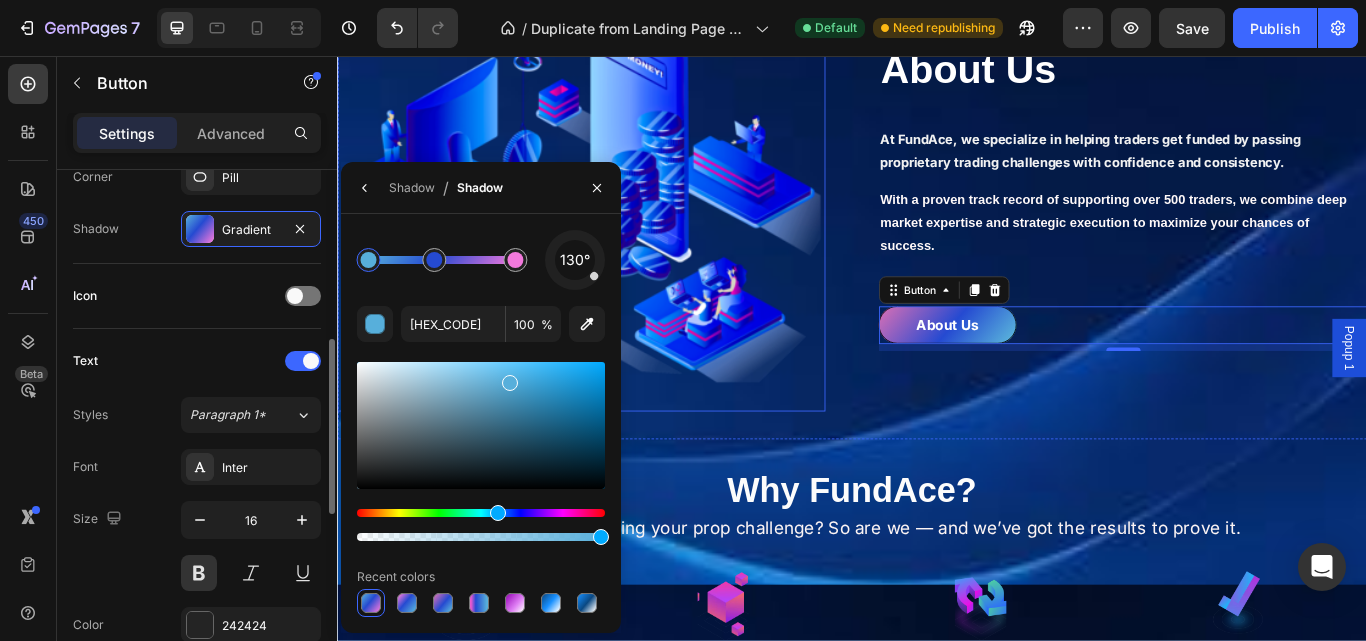 click at bounding box center [621, 204] 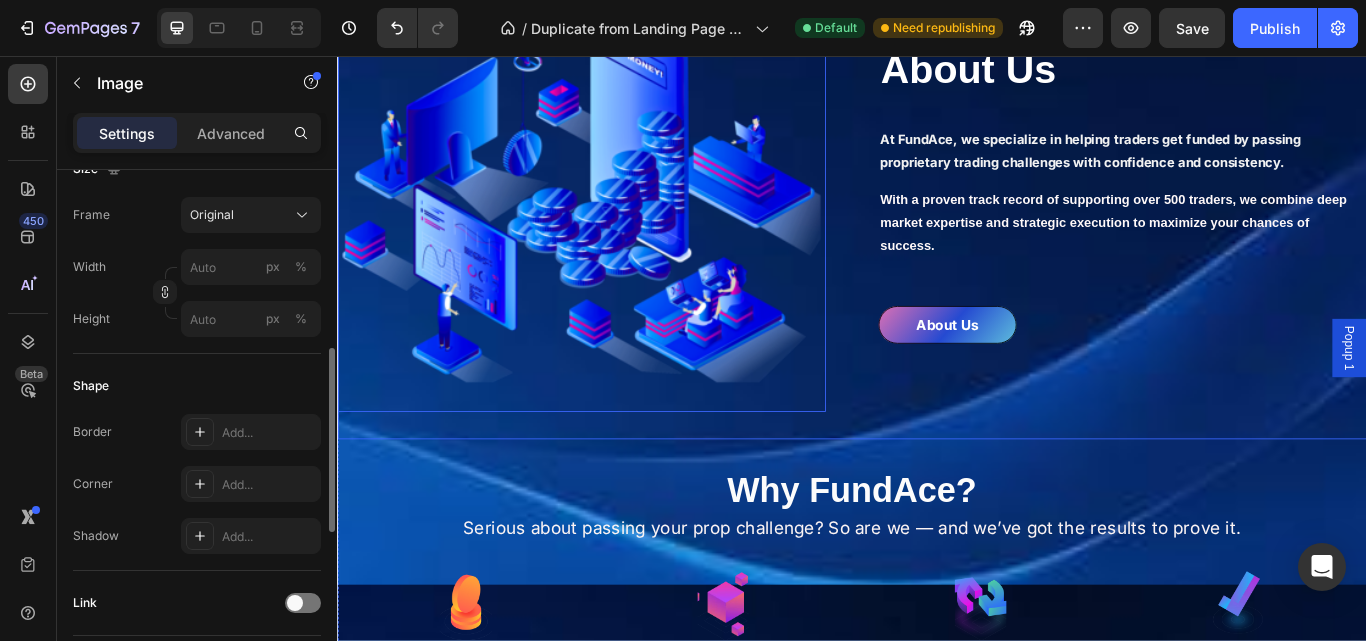 scroll, scrollTop: 0, scrollLeft: 0, axis: both 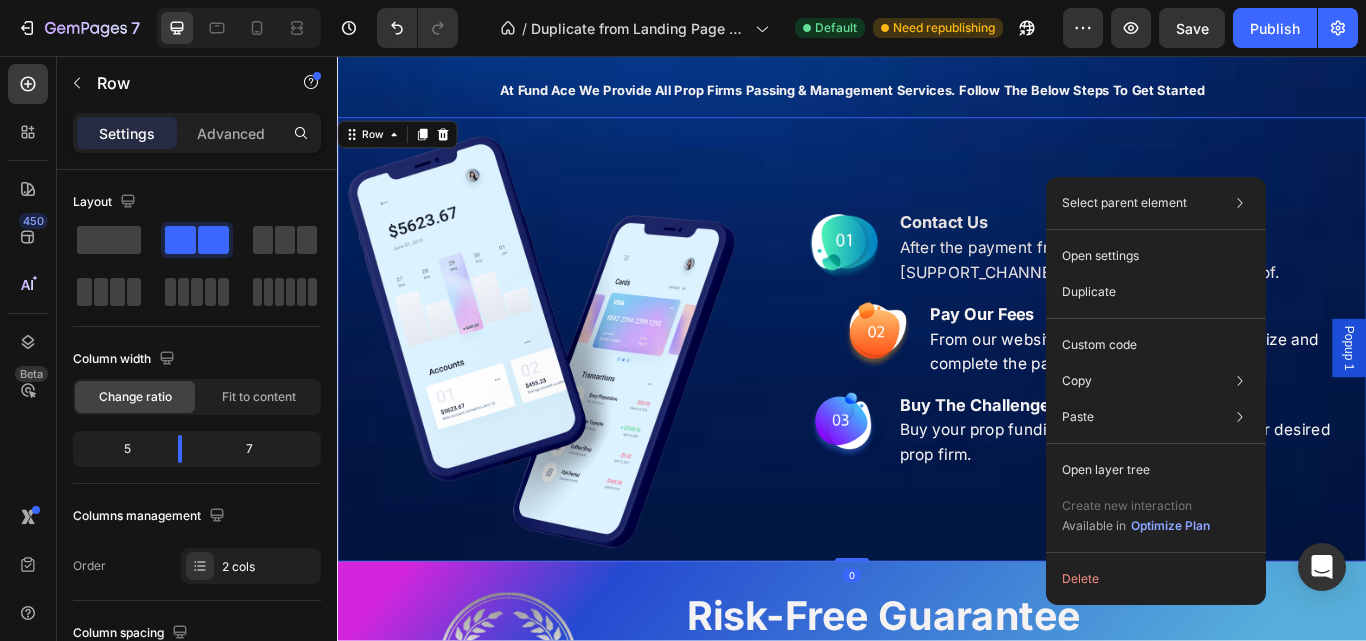 click on "Image Contact Us After the payment from website contact our Telegram support with payment proof. Text Block Row Image Pay Our Fees From our website, choose the right account size and complete the payment. Text Block Row Image Buy The Challenge Buy your prop funding challenge from a trusted or desired prop firm. Text Block Row" at bounding box center [1205, 386] 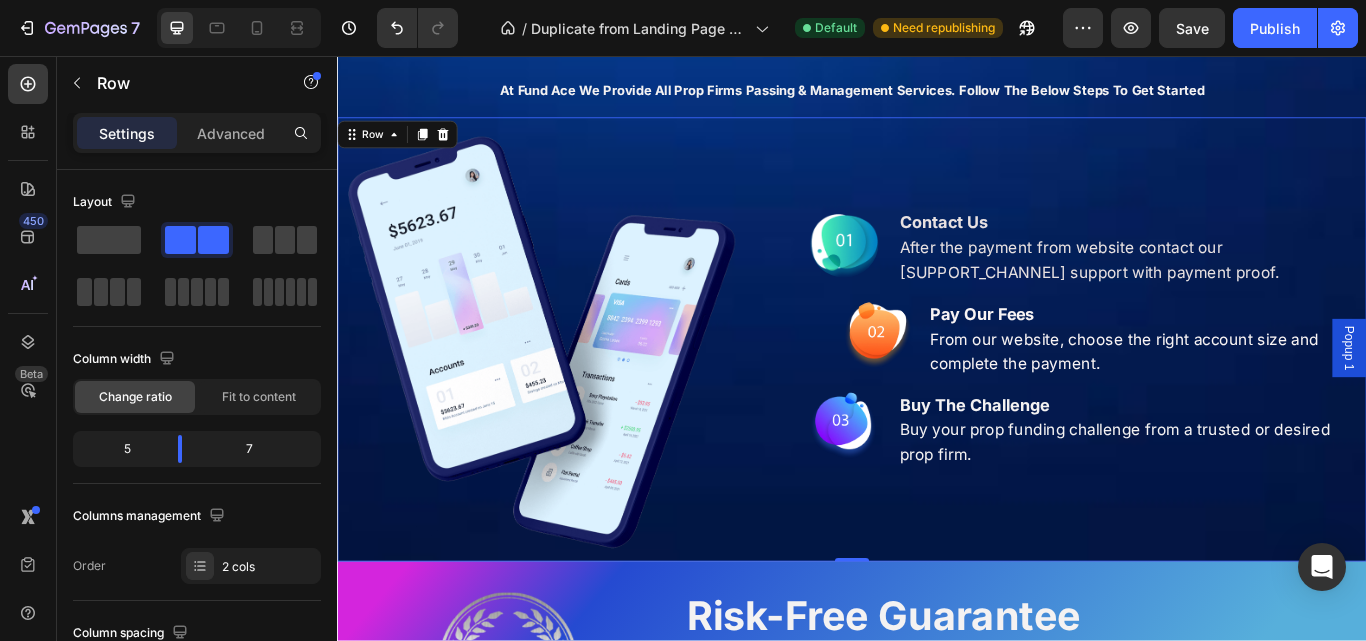 click on "Buy your prop funding challenge from a trusted or desired prop firm." at bounding box center (1263, 508) 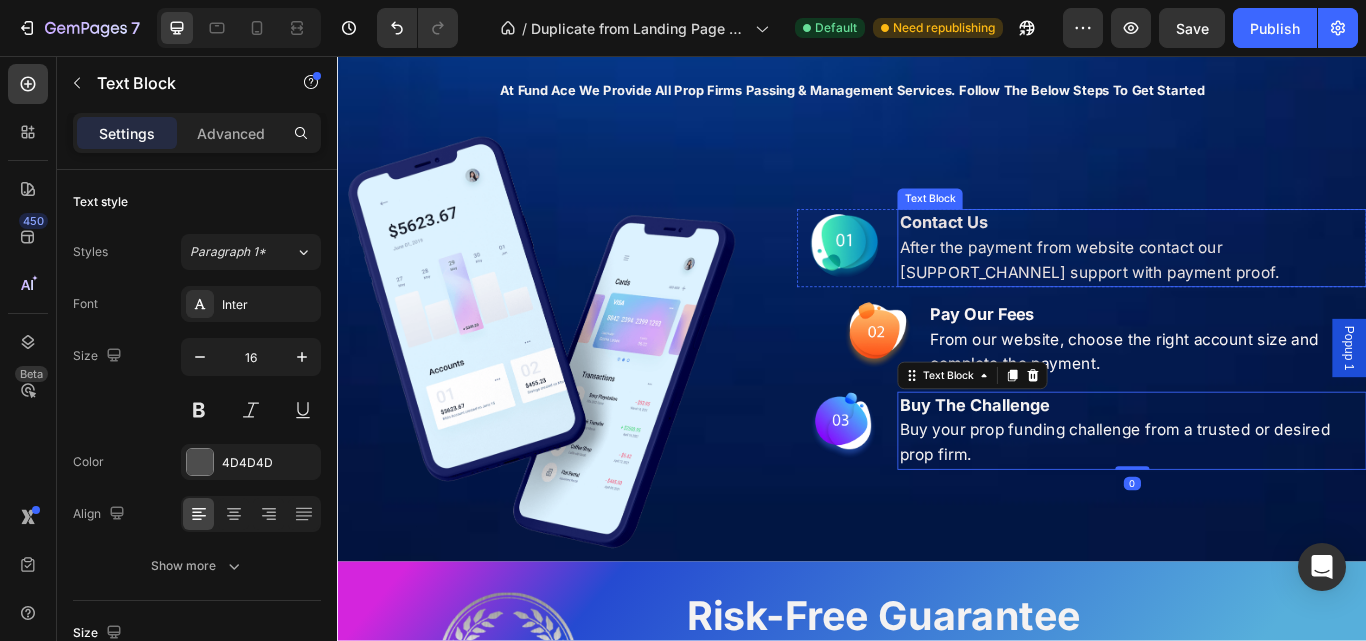 click on "After the payment from website contact our [SUPPORT_CHANNEL] support with payment proof." at bounding box center (1213, 294) 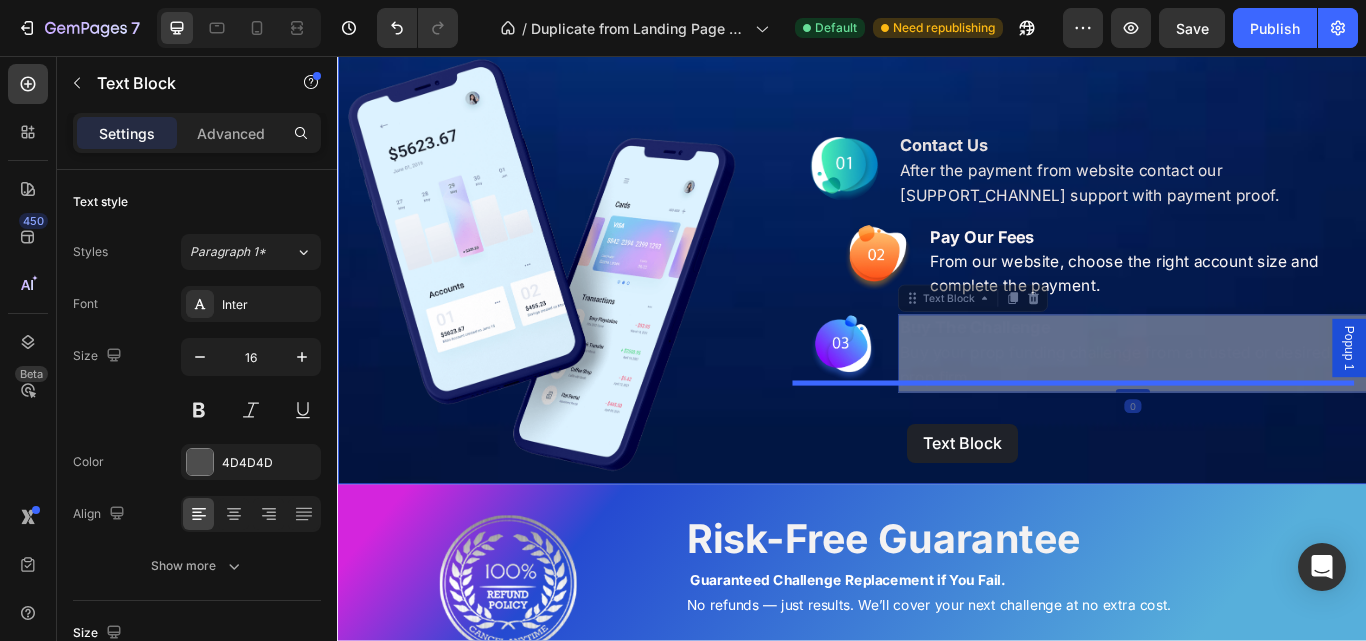 drag, startPoint x: 993, startPoint y: 429, endPoint x: 1002, endPoint y: 485, distance: 56.718605 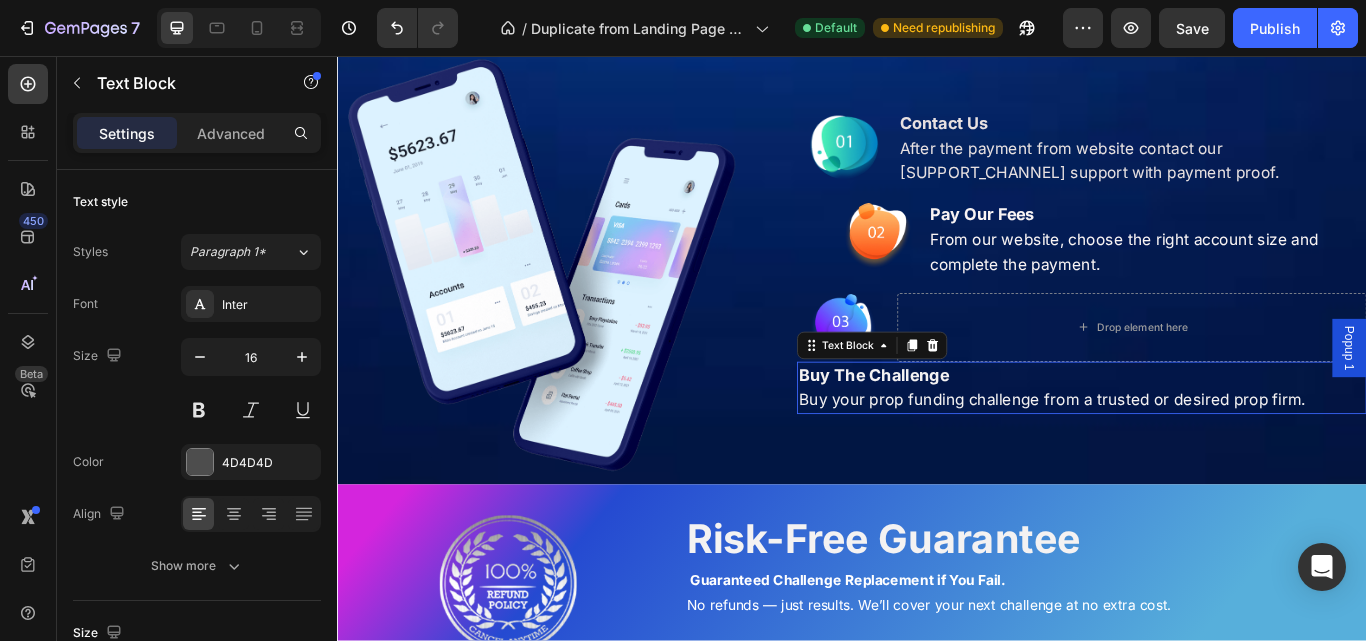scroll, scrollTop: 1718, scrollLeft: 0, axis: vertical 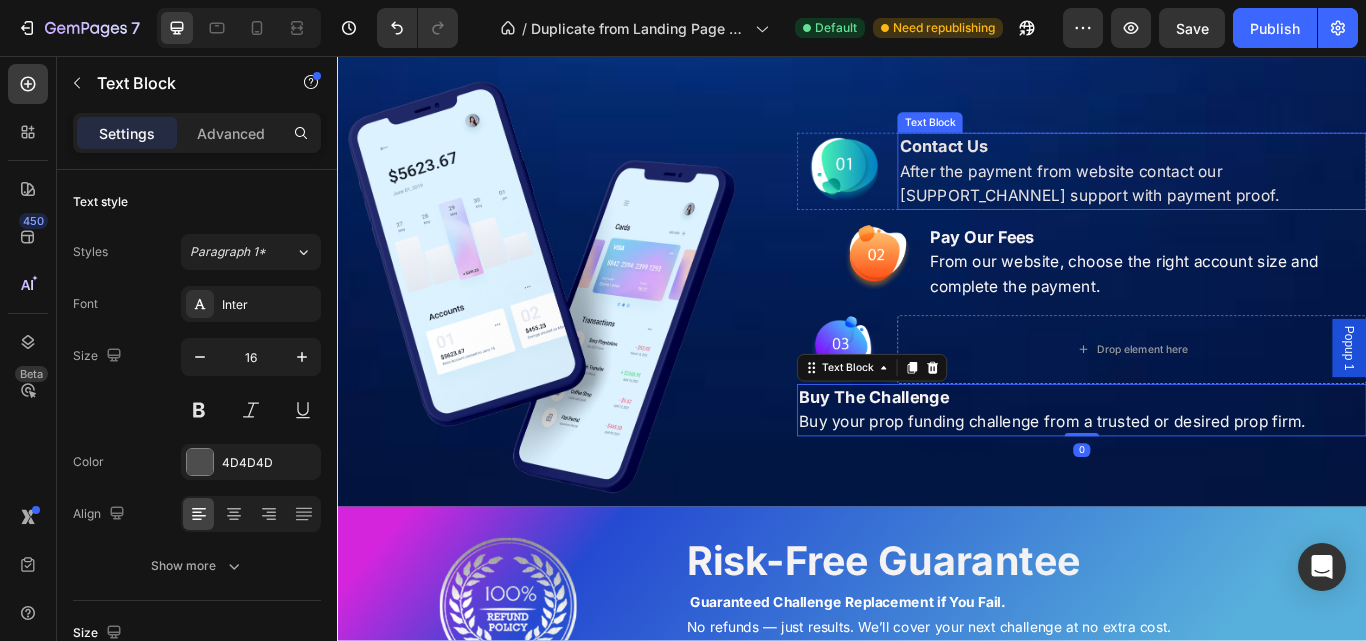 click on "Contact Us" at bounding box center [1044, 161] 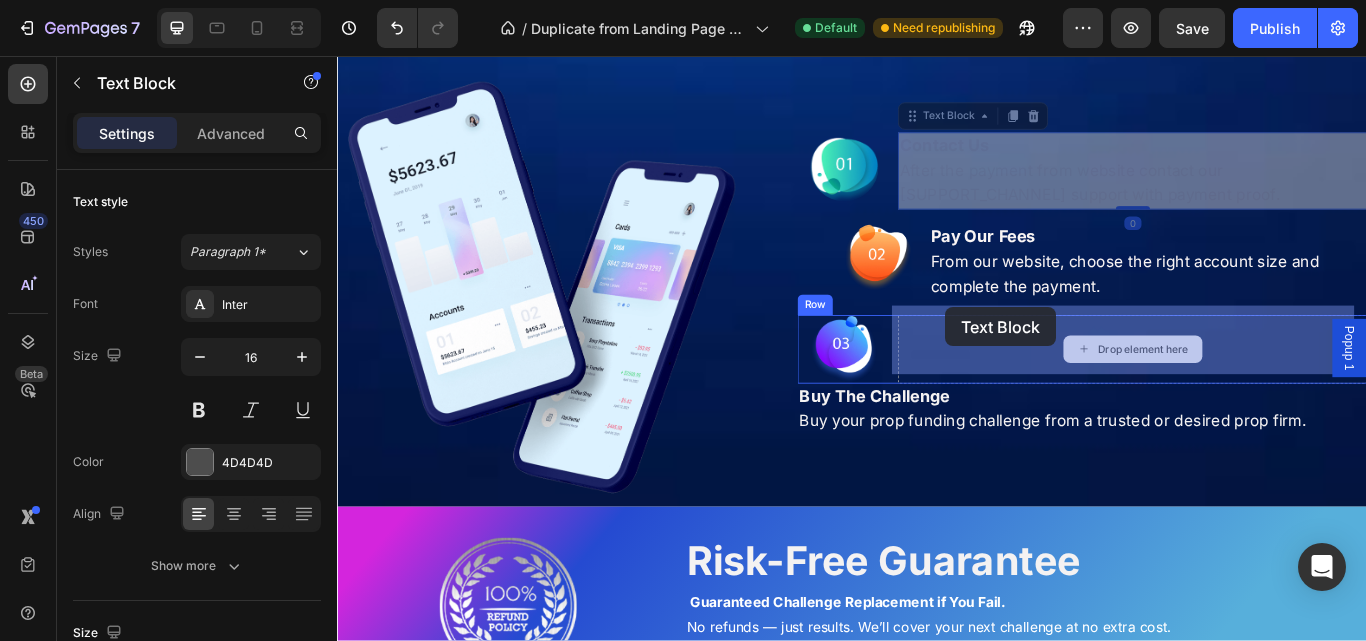 drag, startPoint x: 1008, startPoint y: 121, endPoint x: 1029, endPoint y: 276, distance: 156.4161 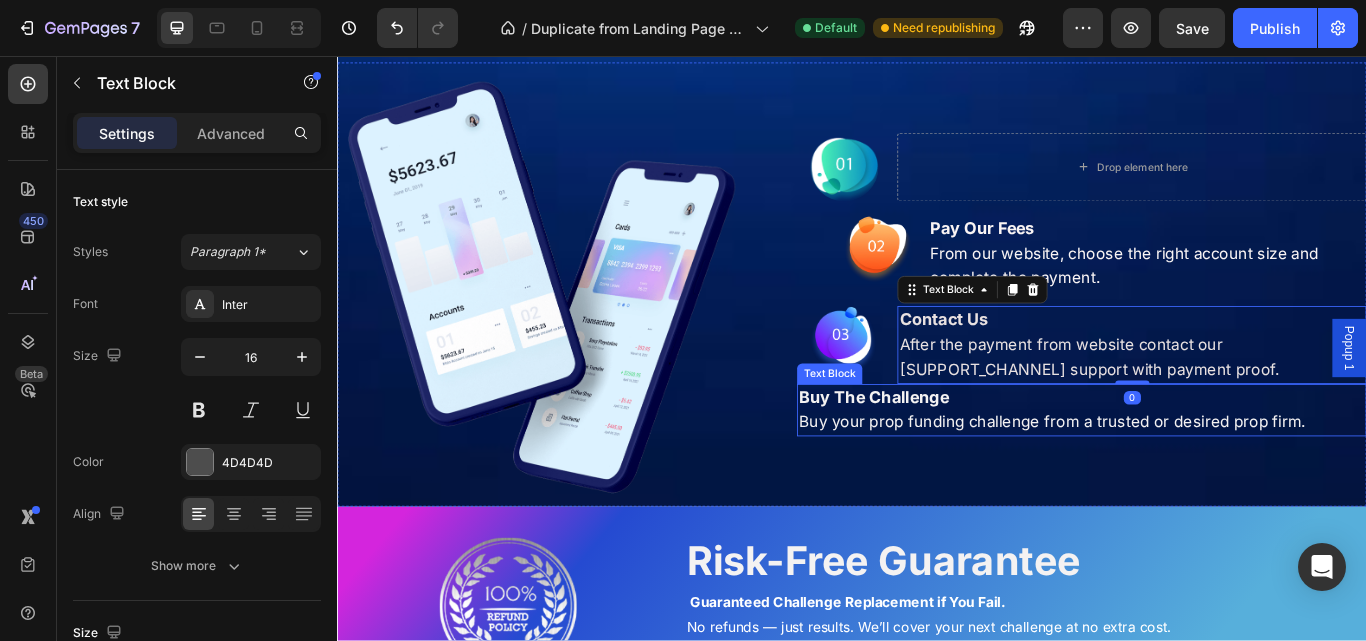 click on "Buy The Challenge" at bounding box center (962, 454) 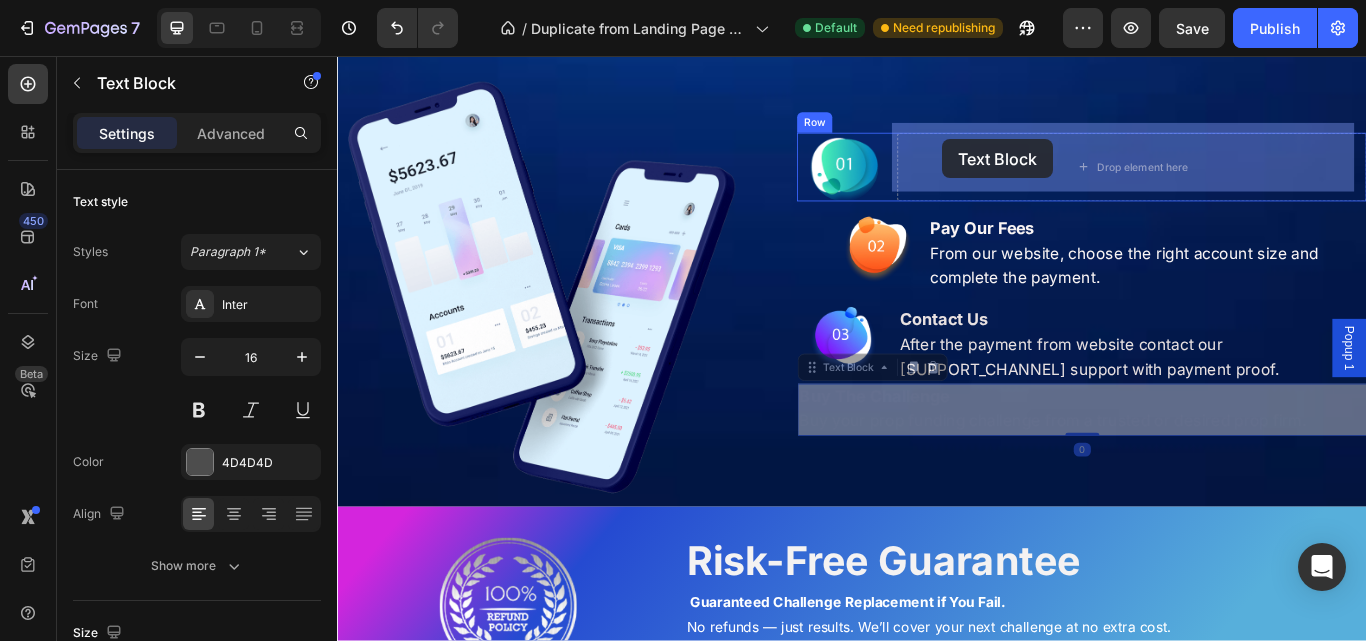 drag, startPoint x: 885, startPoint y: 418, endPoint x: 1043, endPoint y: 153, distance: 308.52716 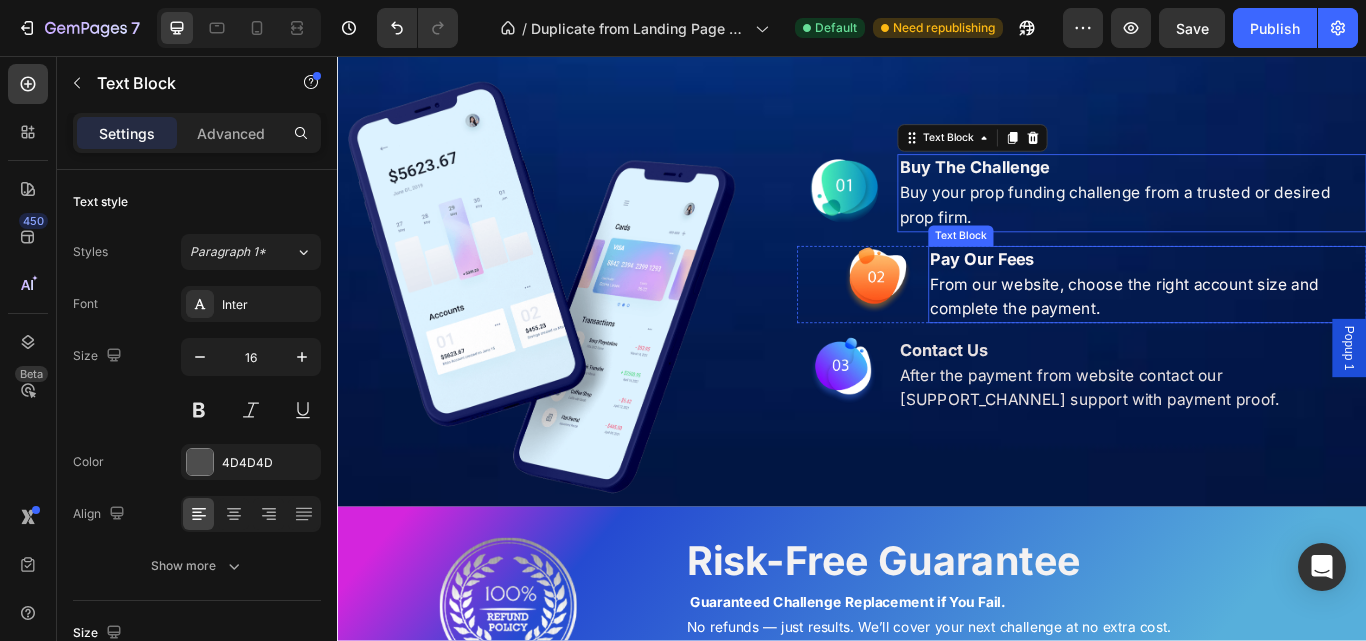 scroll, scrollTop: 1744, scrollLeft: 0, axis: vertical 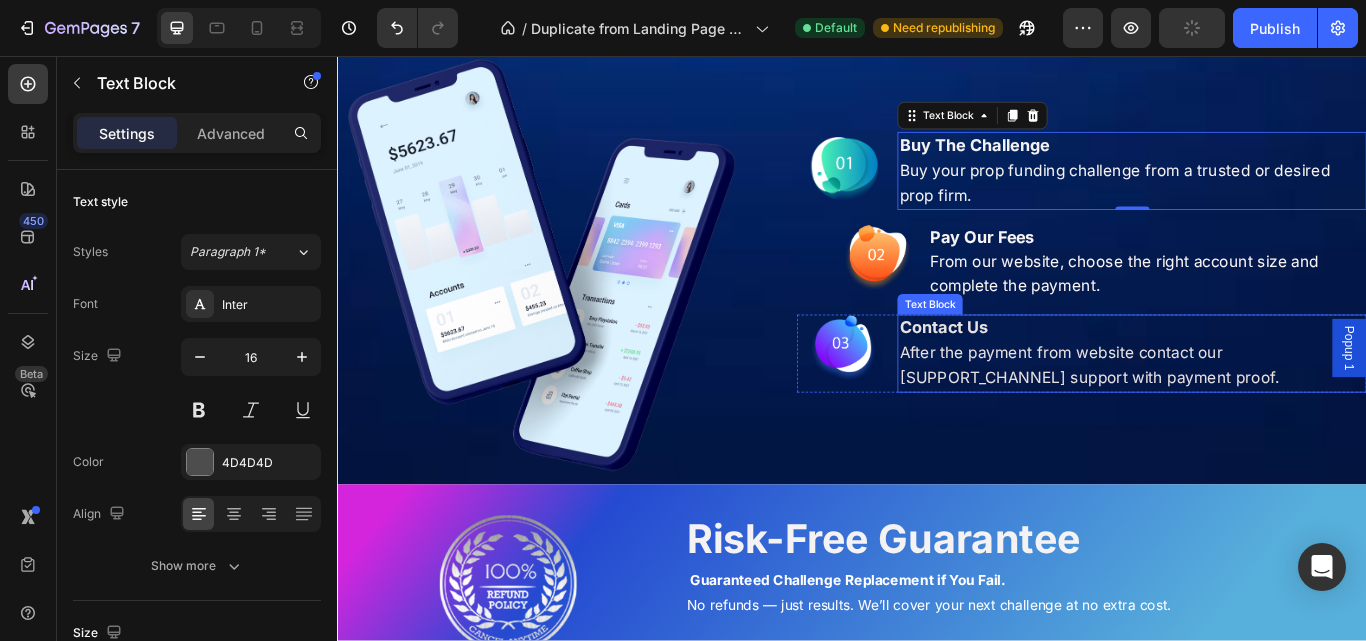 click on "After the payment from website contact our [SUPPORT_CHANNEL] support with payment proof." at bounding box center (1213, 417) 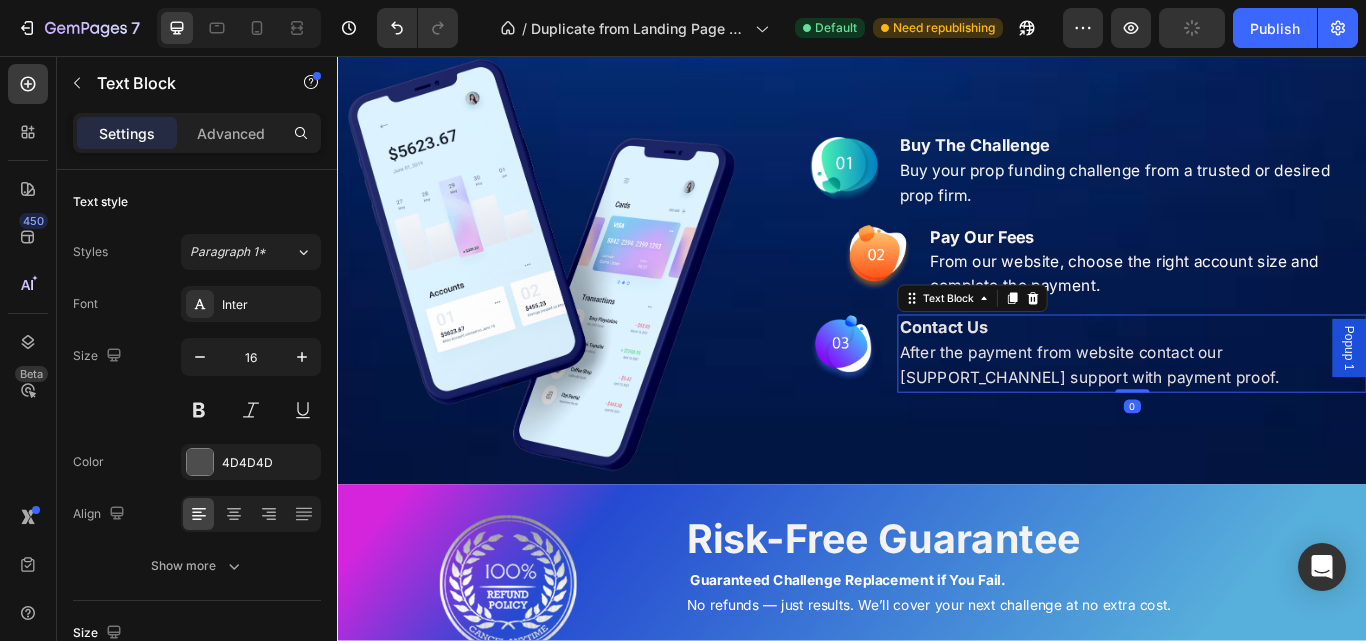 click on "After the payment from website contact our [SUPPORT_CHANNEL] support with payment proof." at bounding box center (1213, 417) 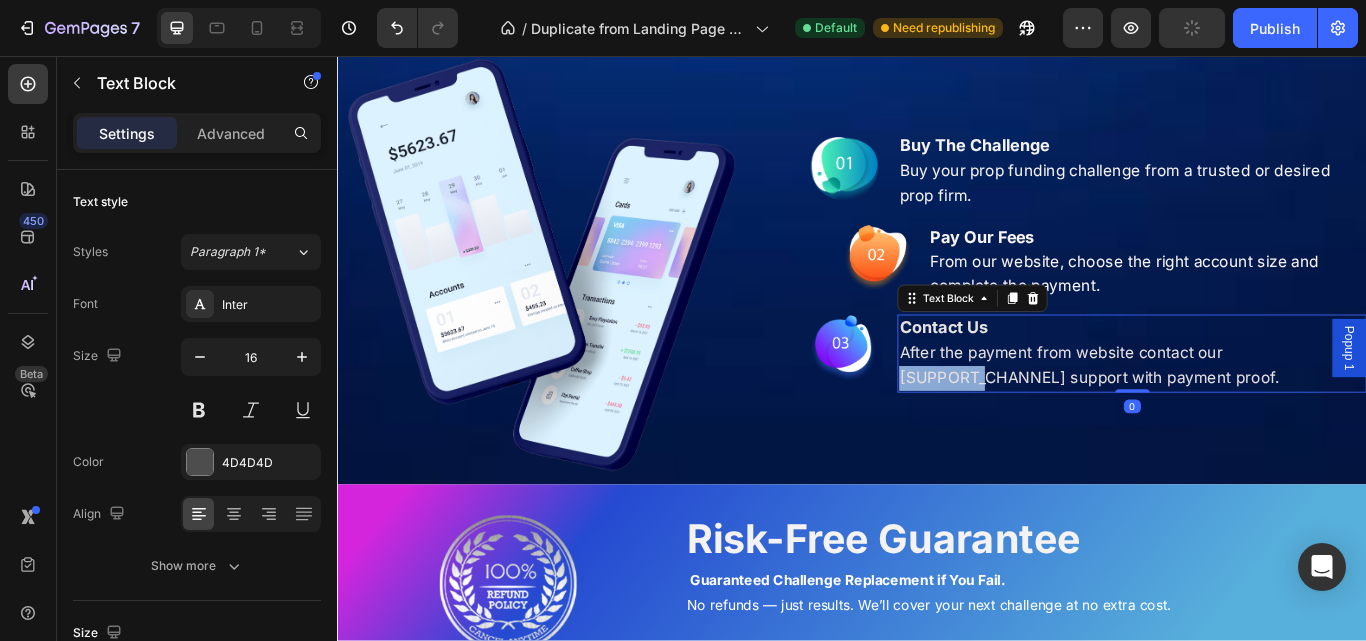 click on "After the payment from website contact our [SUPPORT_CHANNEL] support with payment proof." at bounding box center (1213, 417) 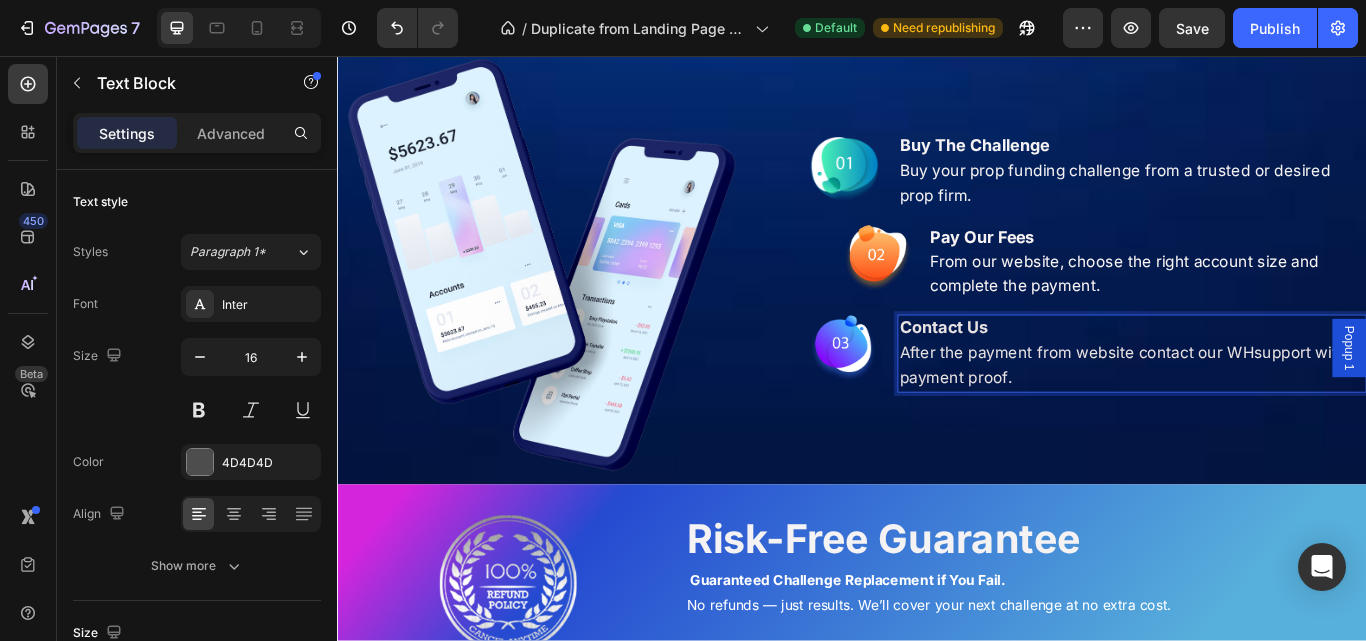 click on "After the payment from website contact our WHsupport with payment proof." at bounding box center [1252, 417] 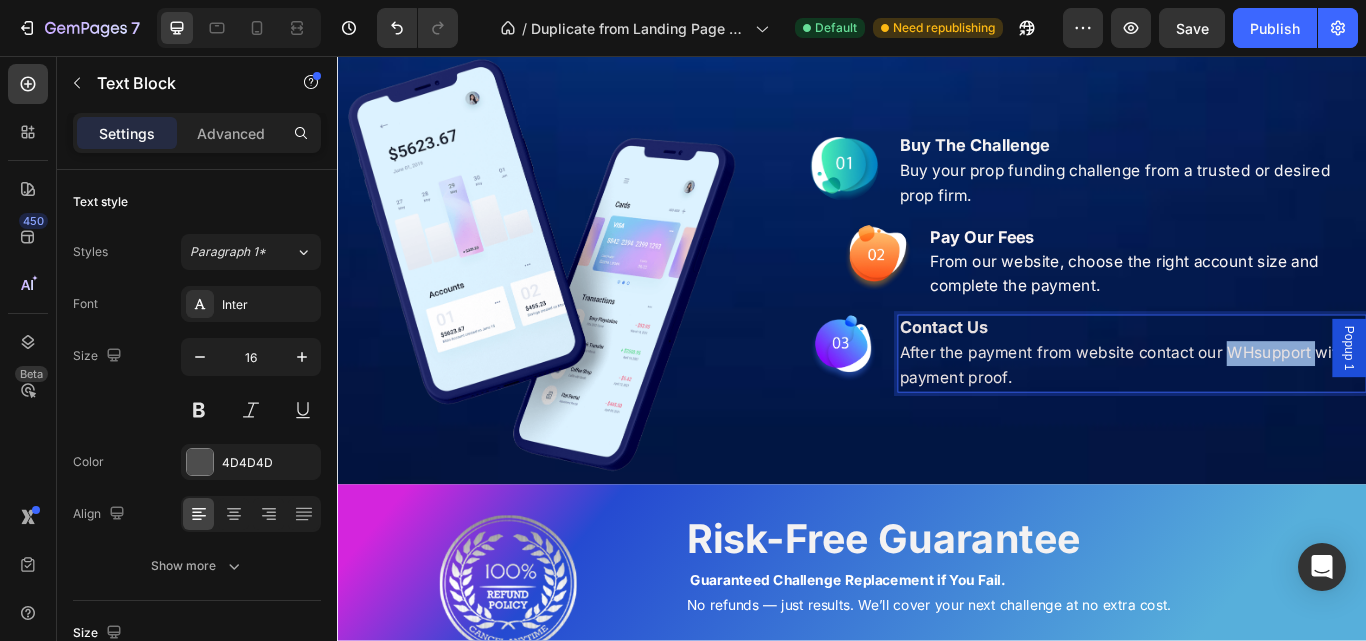 click on "After the payment from website contact our WHsupport with payment proof." at bounding box center [1252, 417] 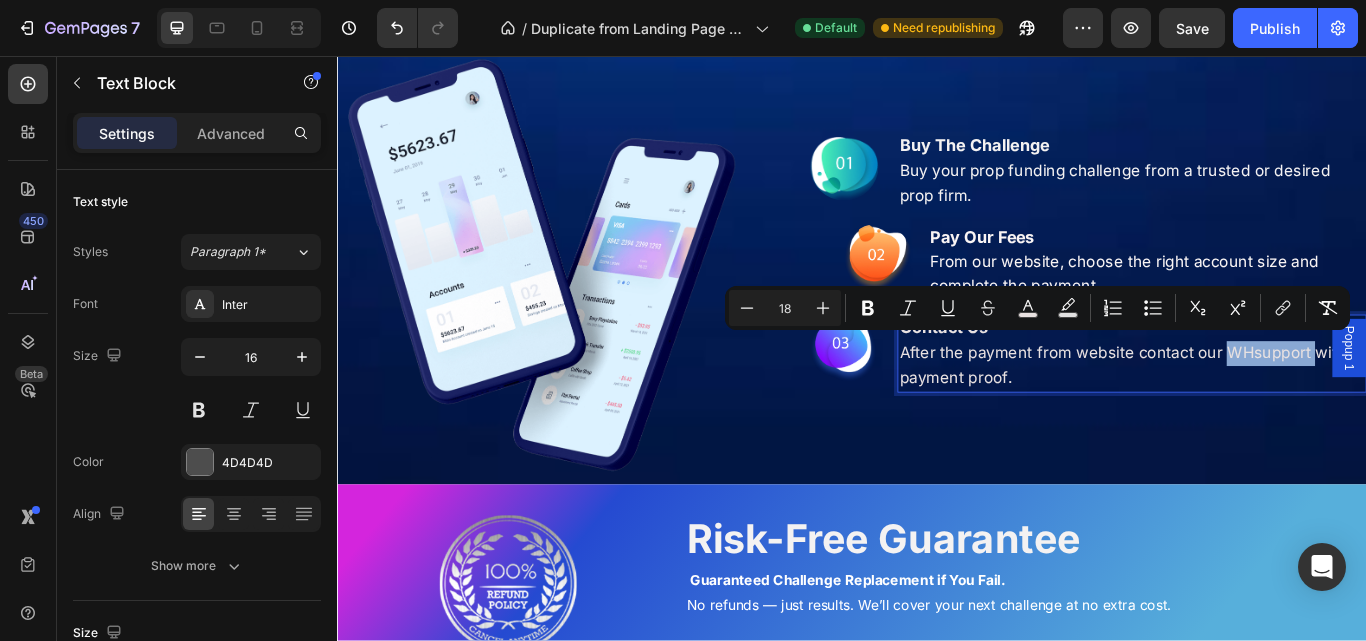 click on "After the payment from website contact our WHsupport with payment proof." at bounding box center [1252, 417] 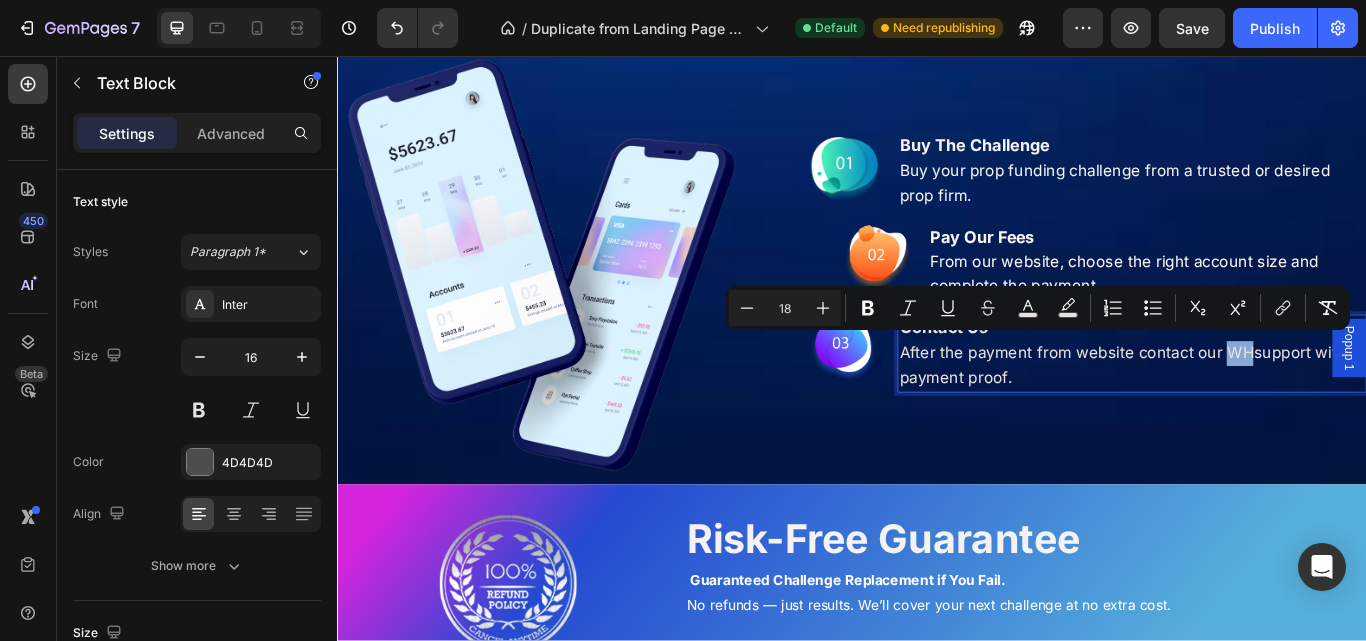 drag, startPoint x: 1367, startPoint y: 401, endPoint x: 1390, endPoint y: 401, distance: 23 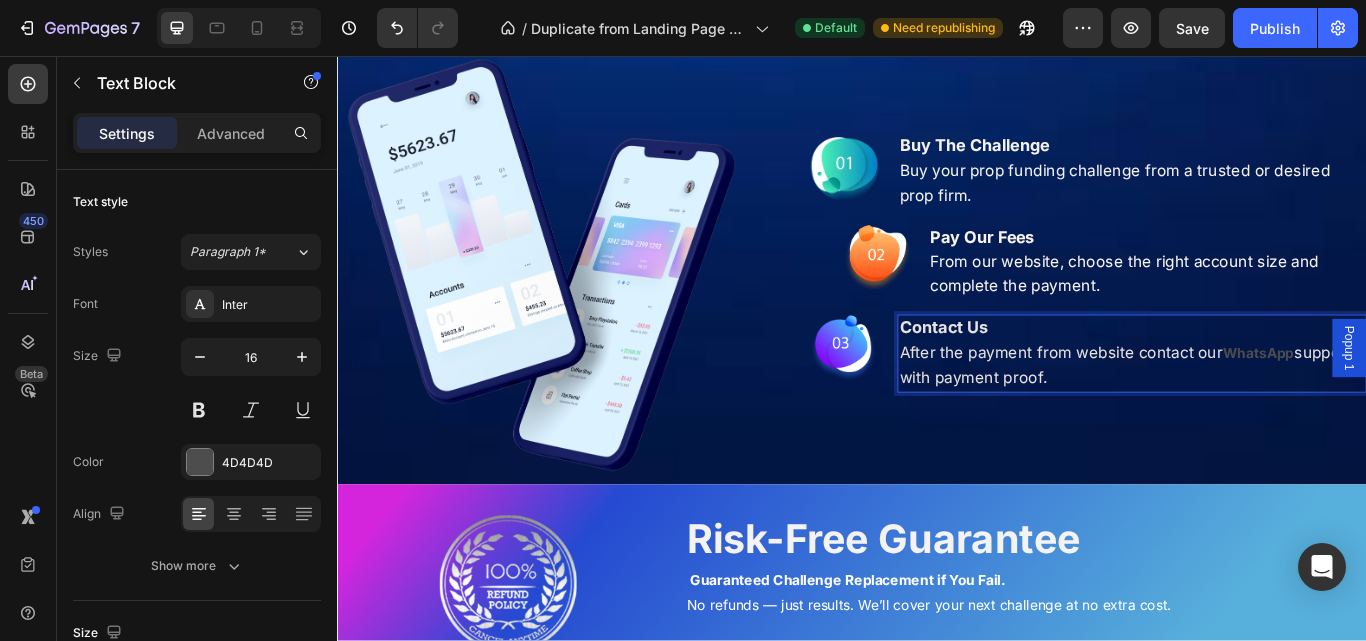 click on "WhatsApp" at bounding box center [1410, 403] 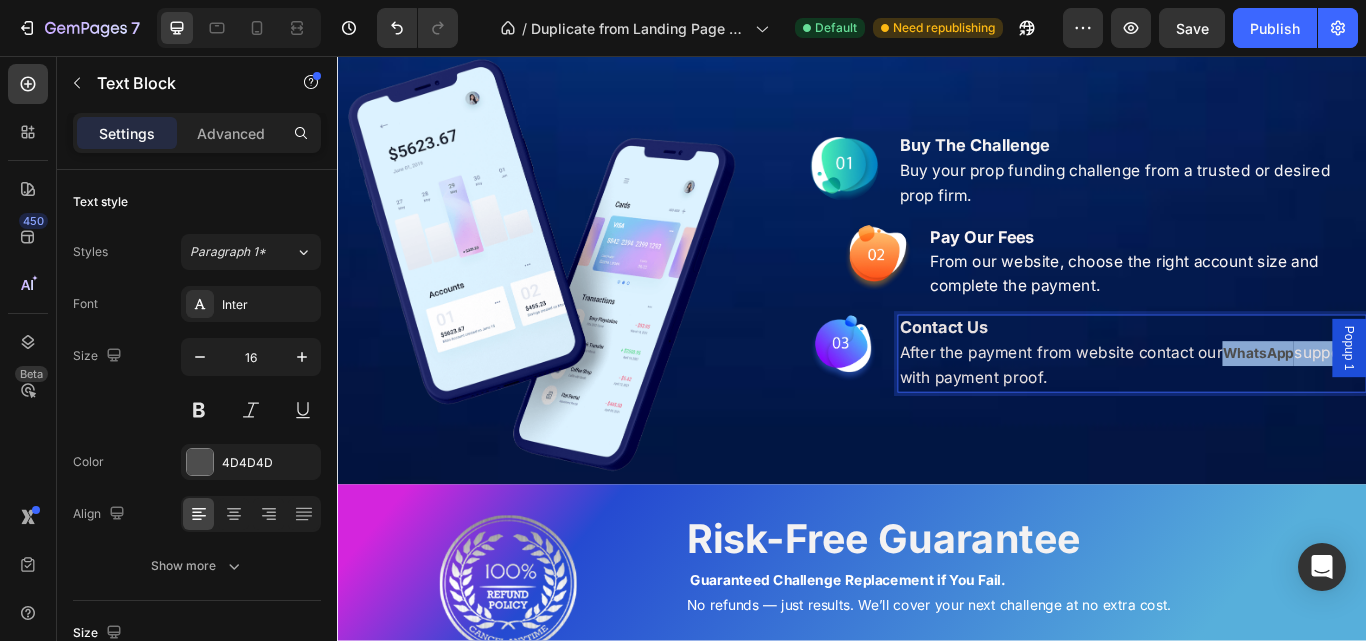 click on "WhatsApp" at bounding box center (1410, 403) 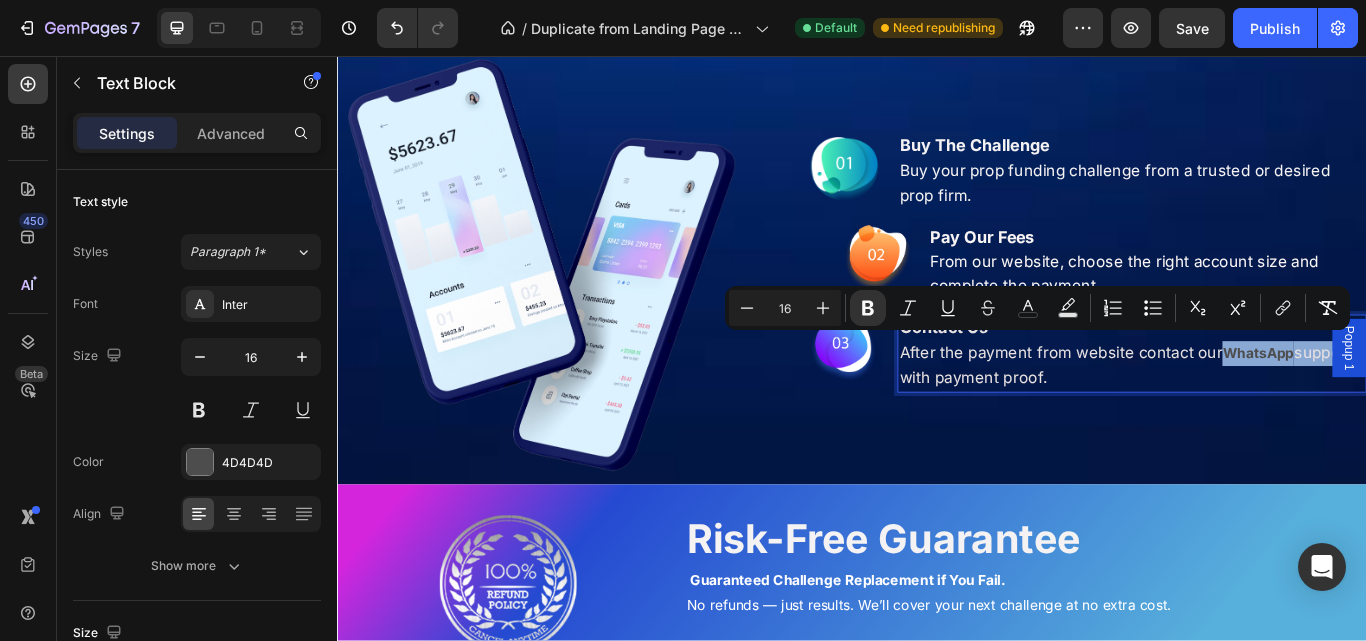 type on "18" 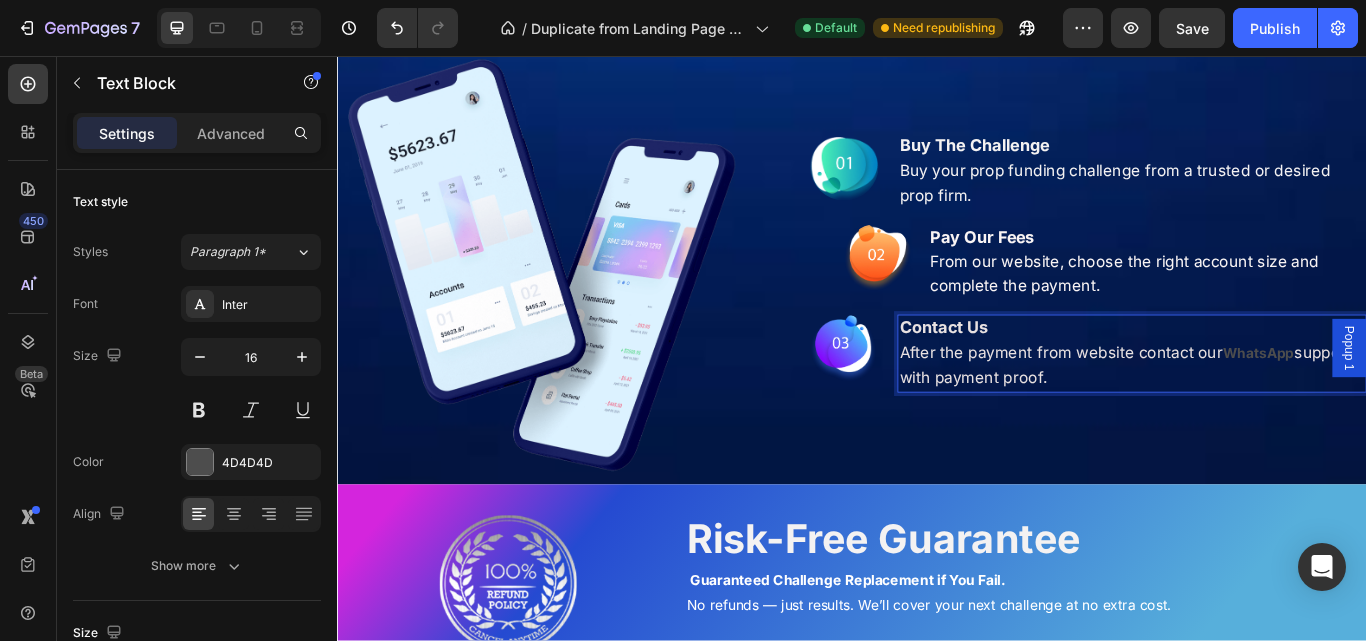 click on "After the payment from website contact our [WHATSAPP] support with payment proof." at bounding box center [1263, 418] 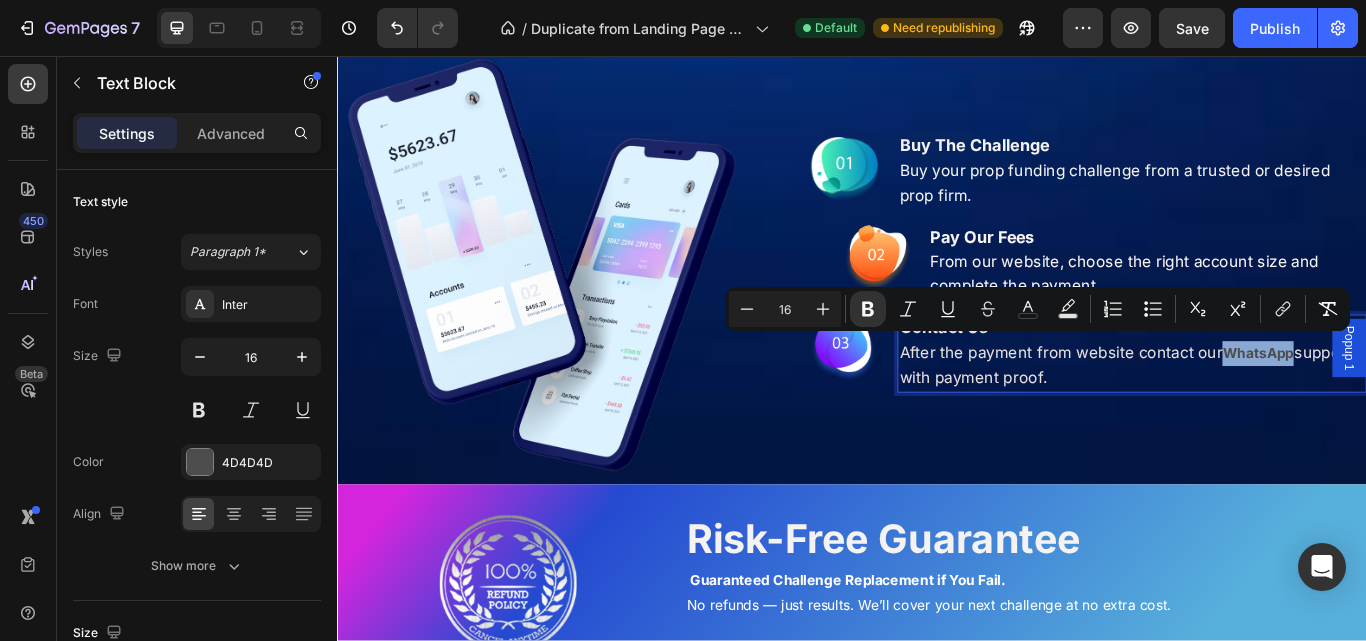 drag, startPoint x: 1358, startPoint y: 401, endPoint x: 1446, endPoint y: 400, distance: 88.005684 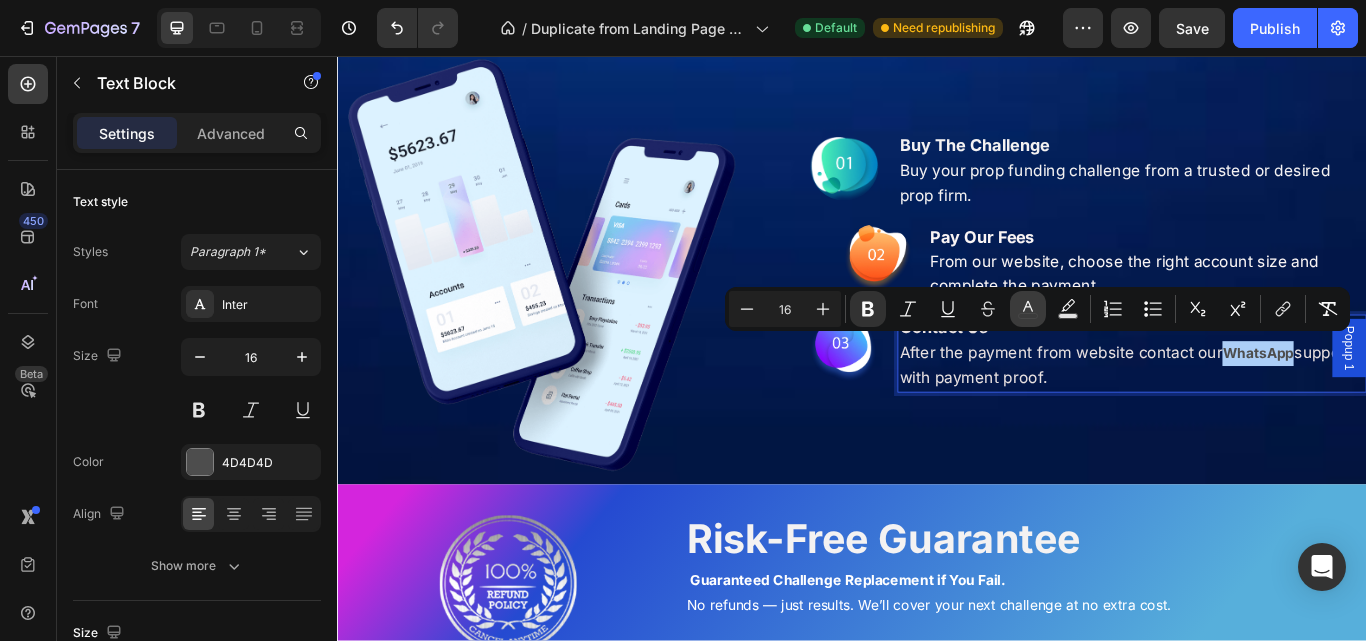 click 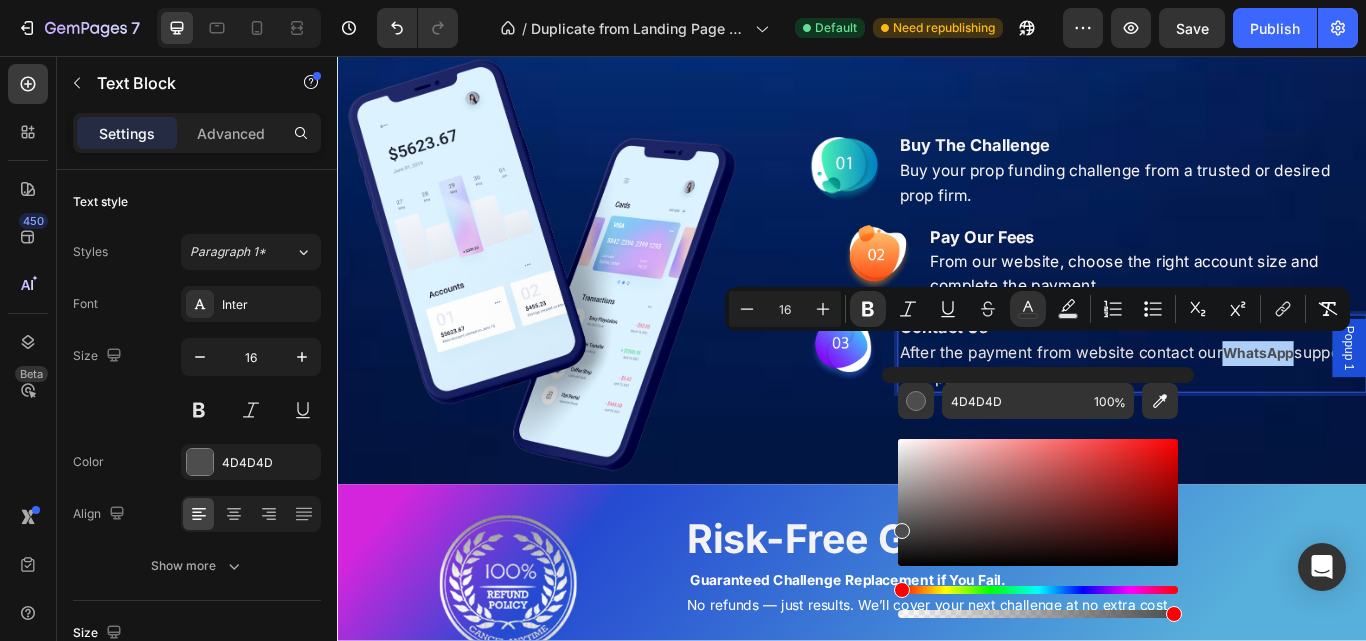 click at bounding box center (1038, 502) 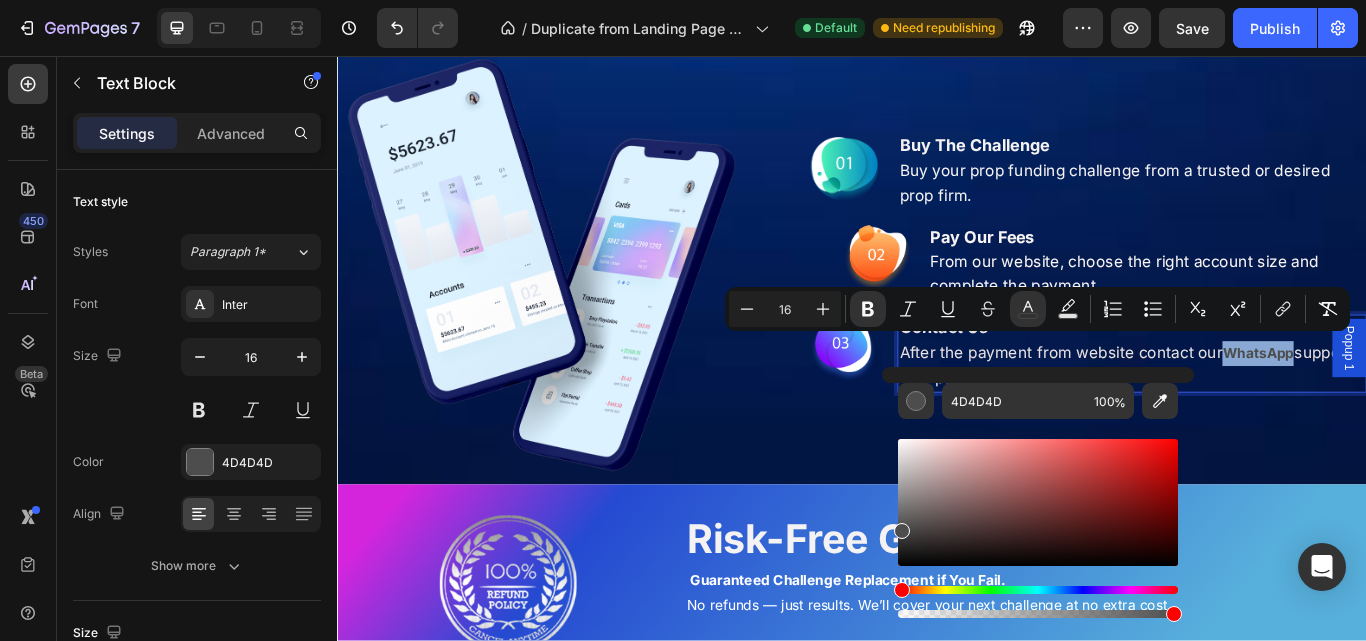 type on "F9F7F7" 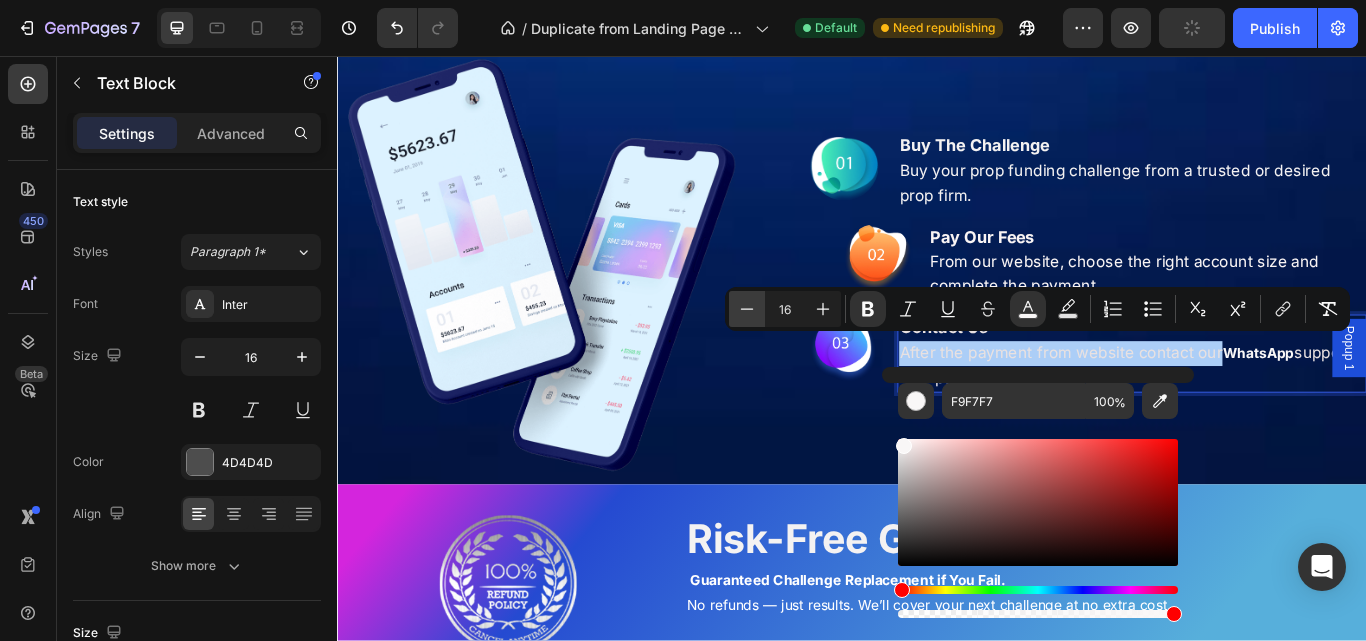 click 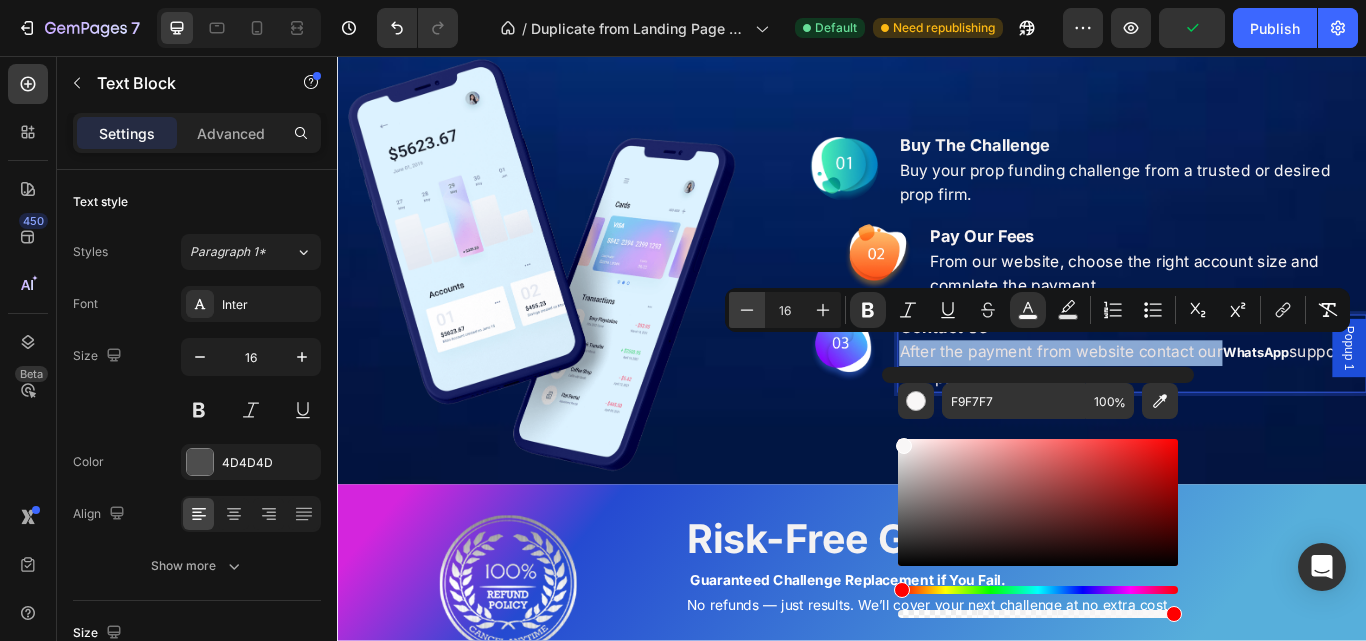 type on "15" 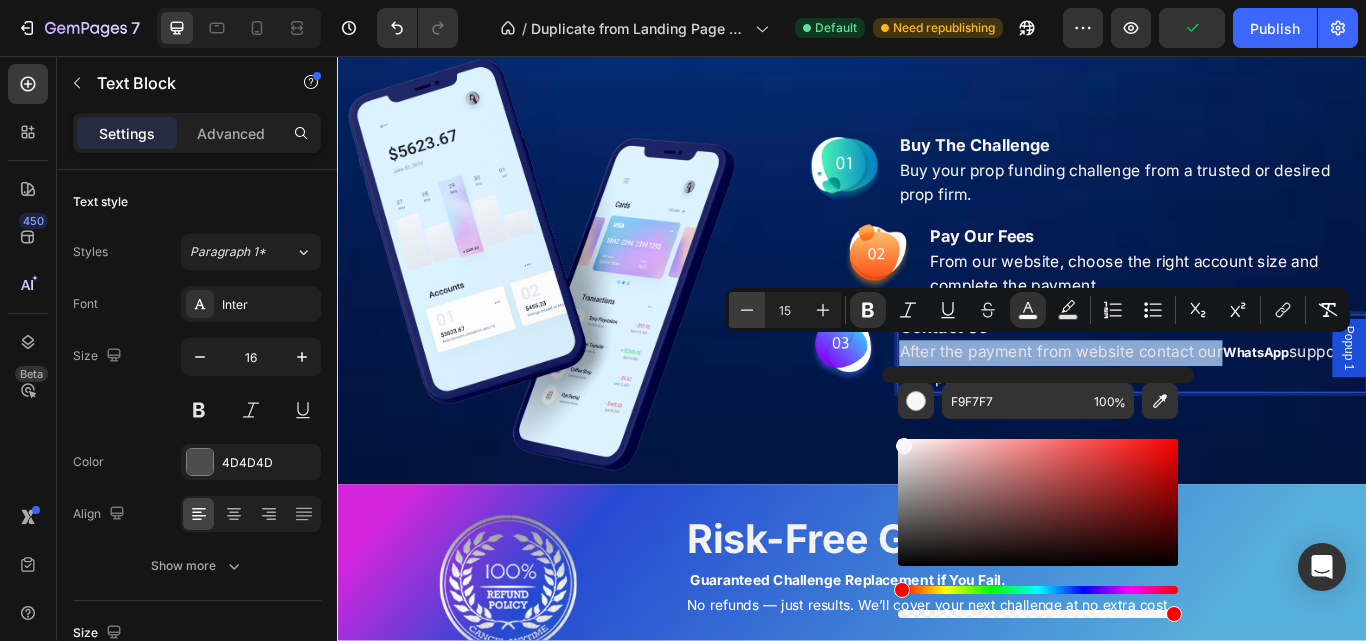 scroll, scrollTop: 1743, scrollLeft: 0, axis: vertical 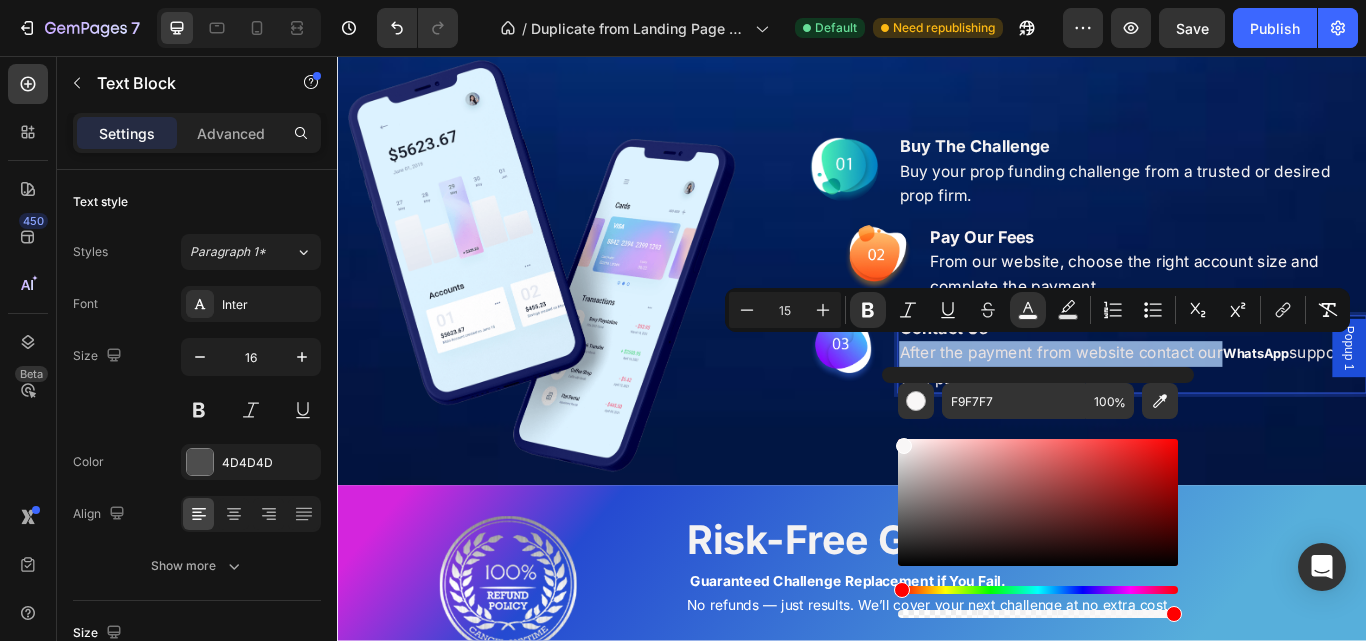 click on "WhatsApp" at bounding box center [1407, 403] 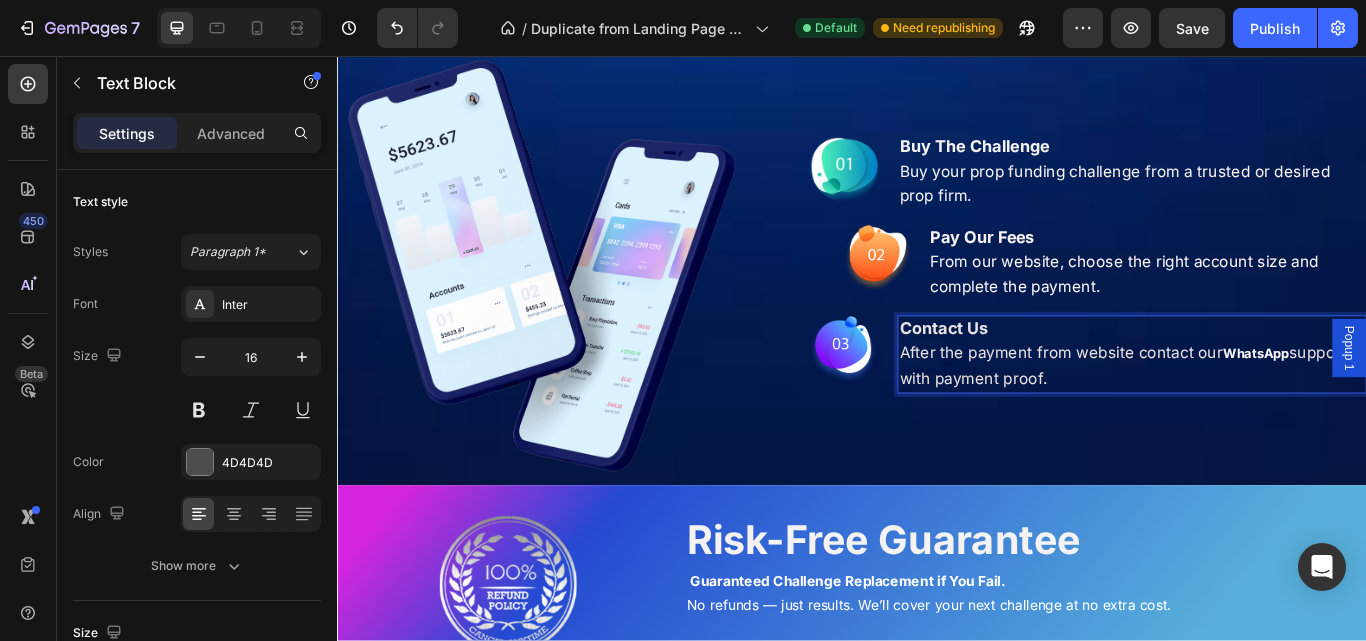 click on "WhatsApp" at bounding box center (1407, 403) 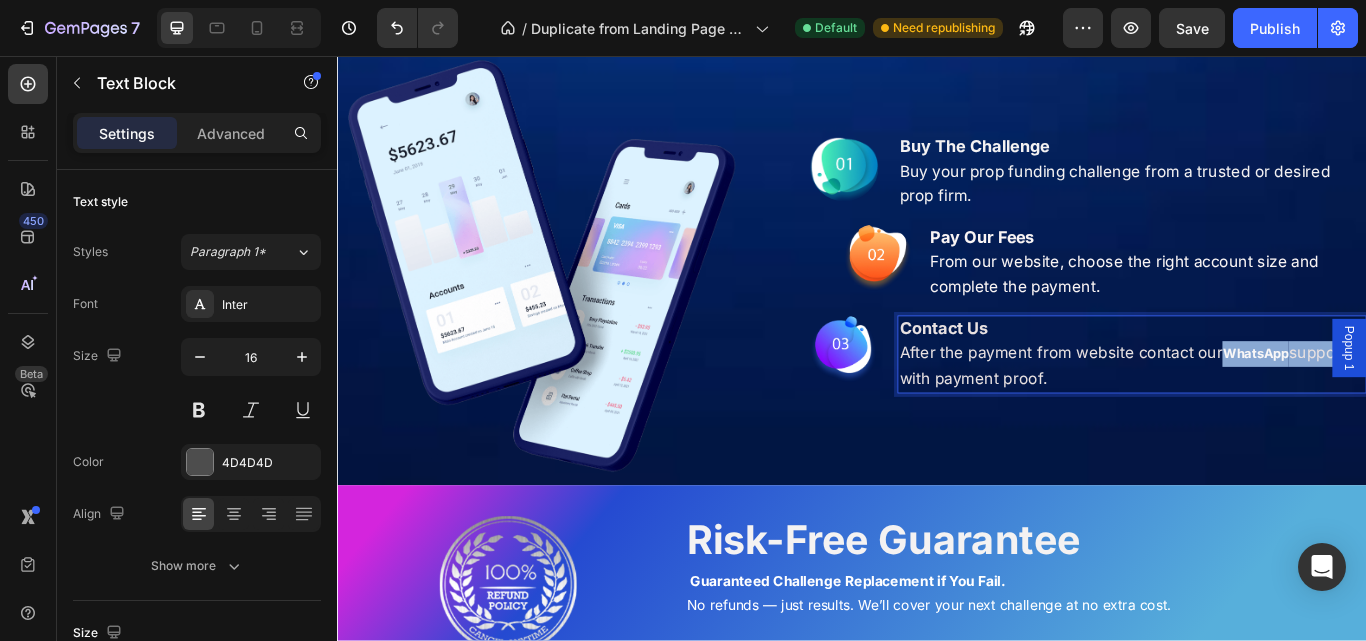 click on "WhatsApp" at bounding box center [1407, 403] 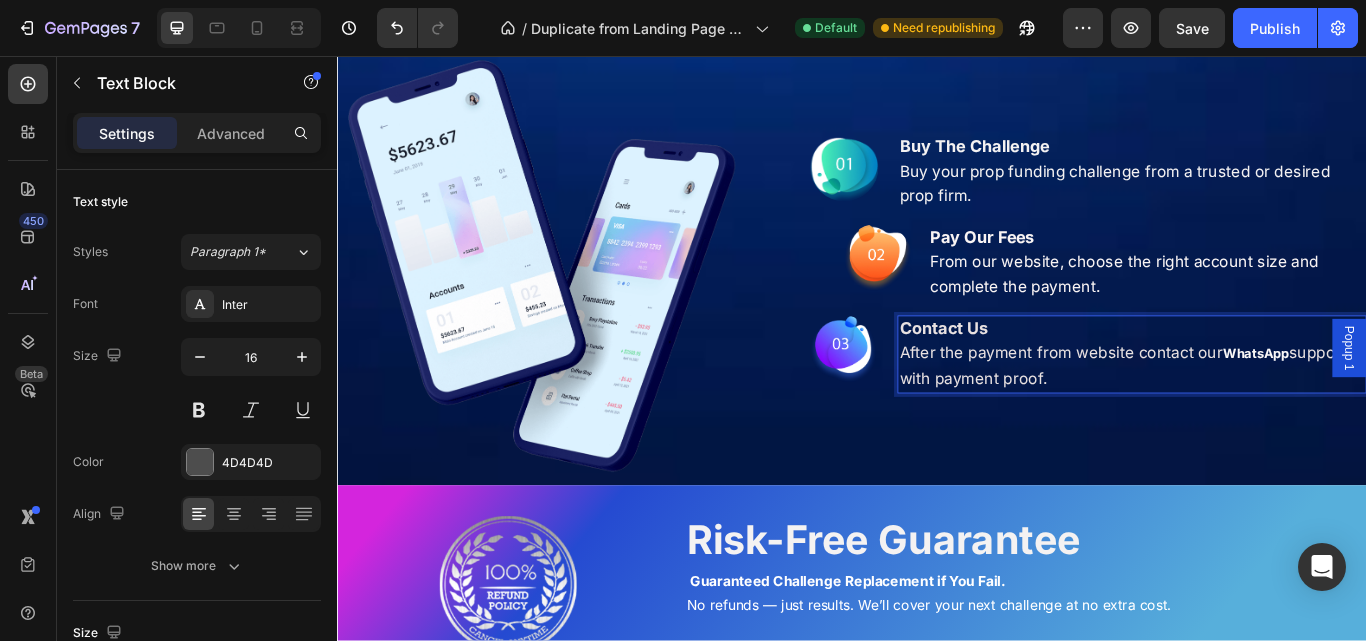 click on "After the payment from website contact our [WHATSAPP] support with payment proof." at bounding box center (1263, 418) 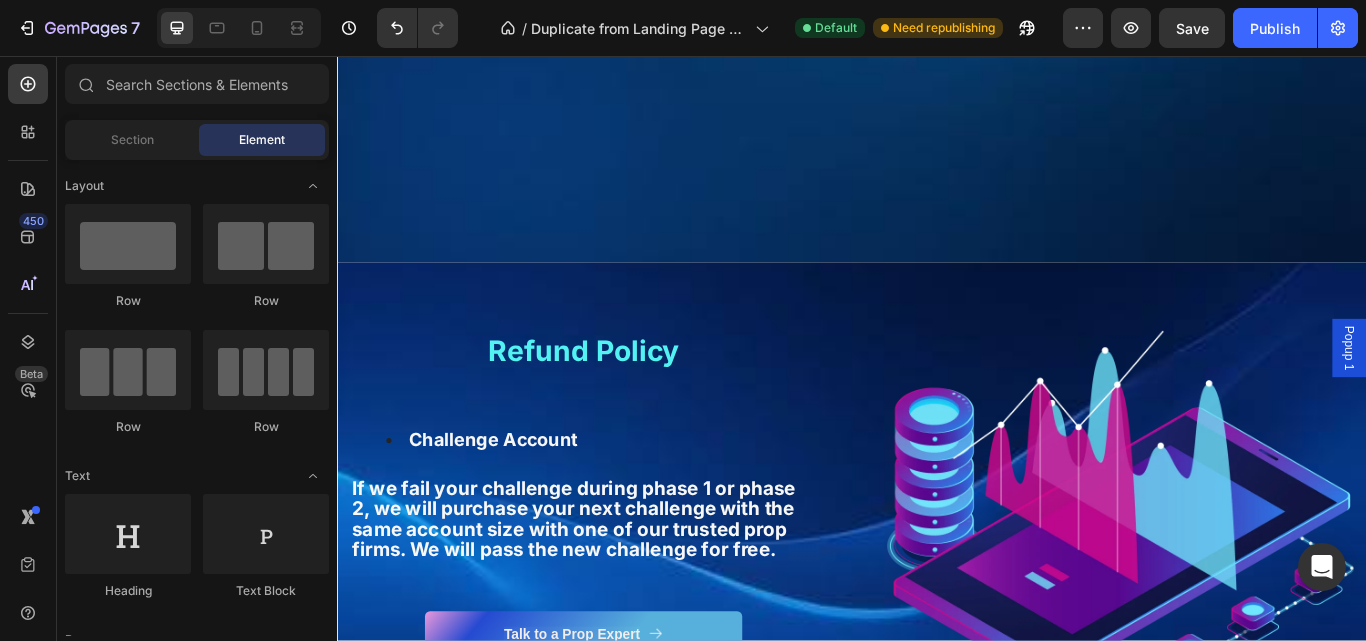 scroll, scrollTop: 3581, scrollLeft: 0, axis: vertical 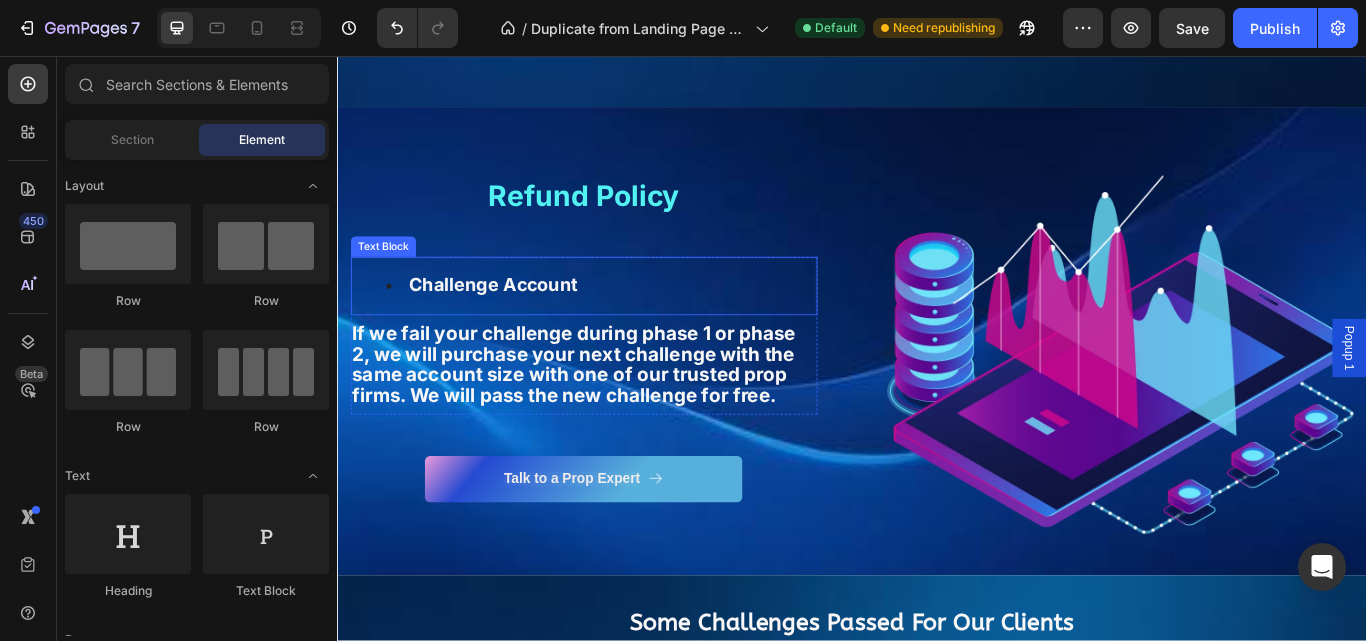 click on "Challenge Account" at bounding box center (644, 325) 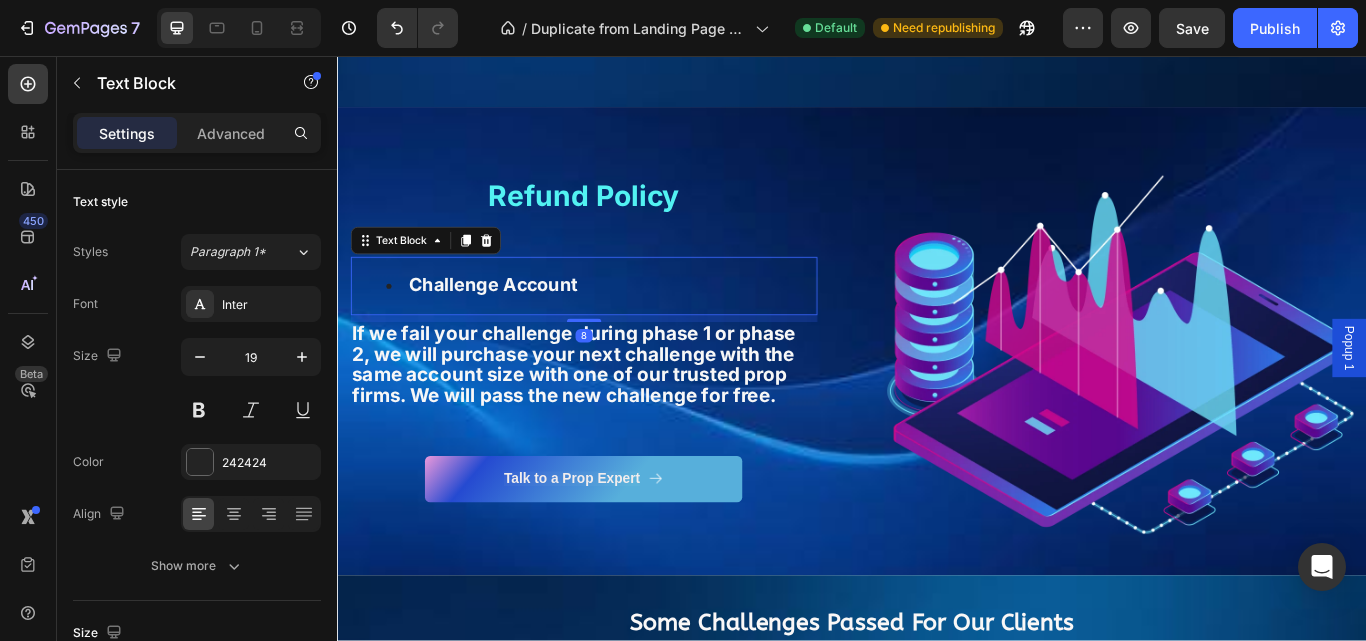 click on "Challenge Account" at bounding box center (644, 325) 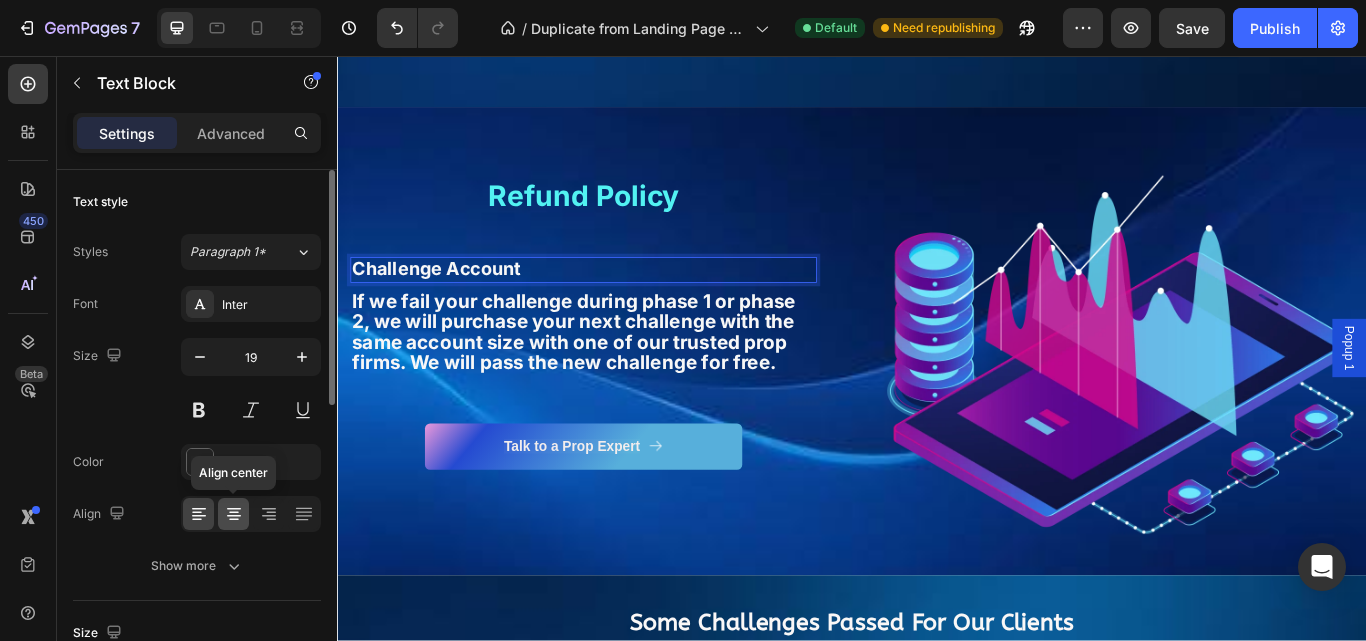 click 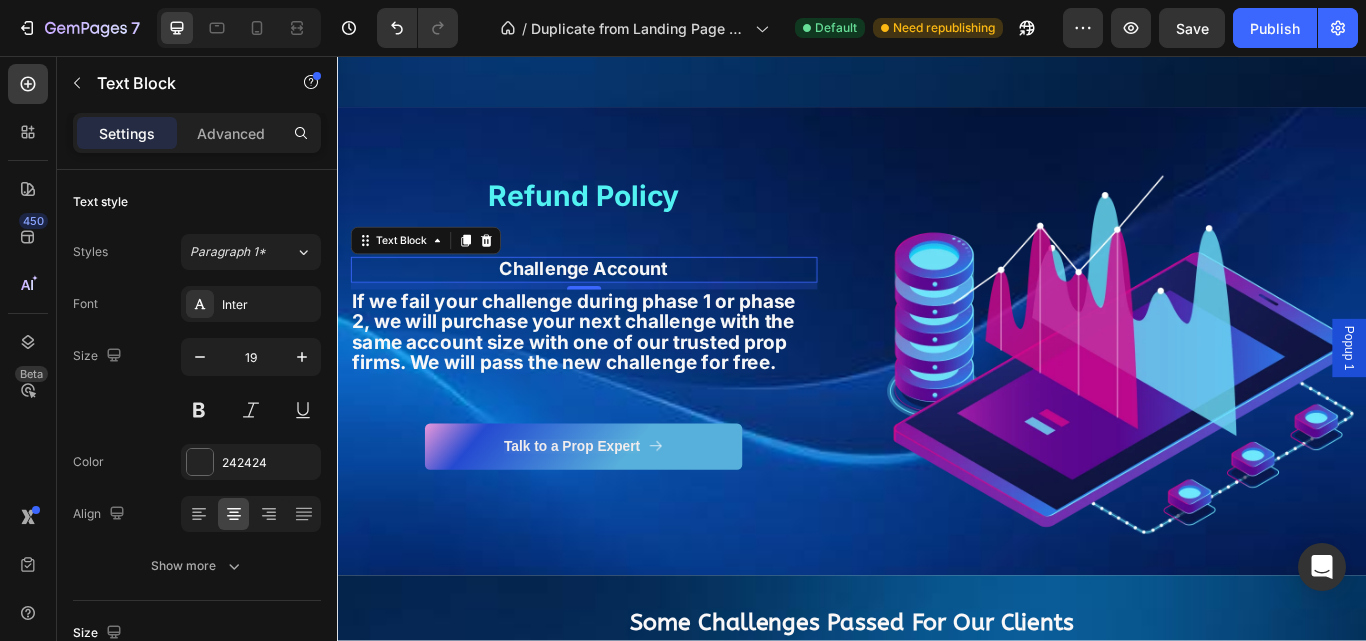 click on "Challenge Account" at bounding box center (624, 304) 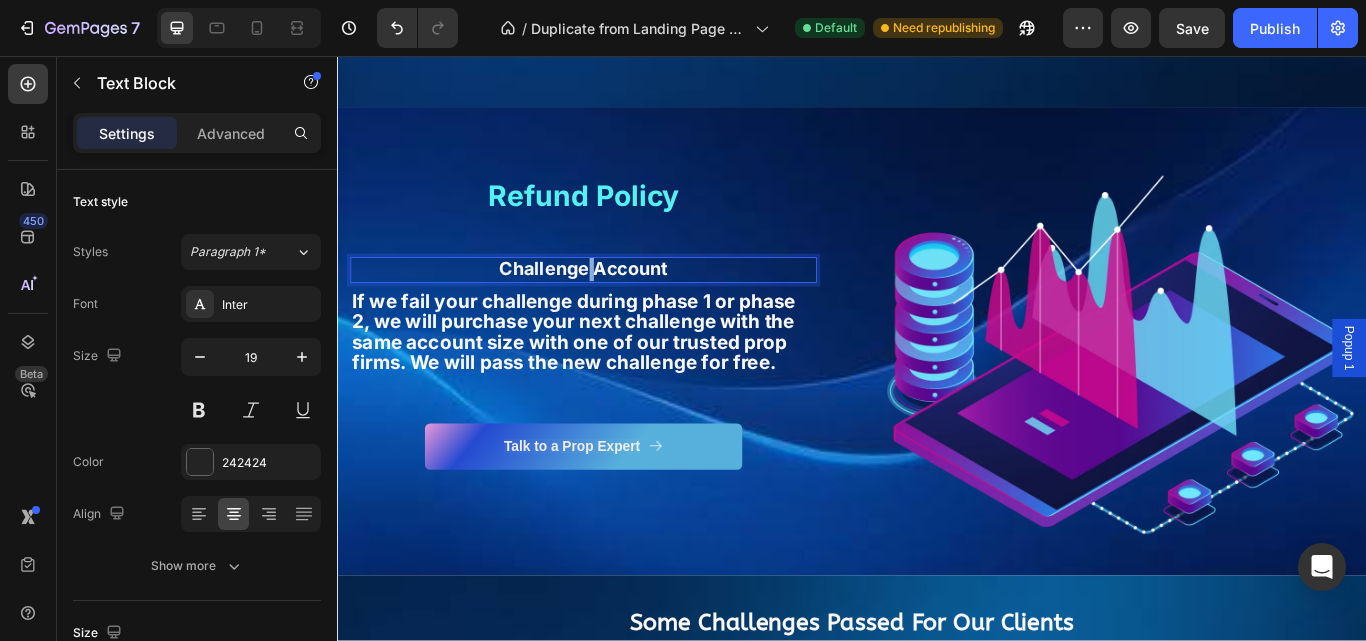 click on "Challenge Account" at bounding box center [624, 304] 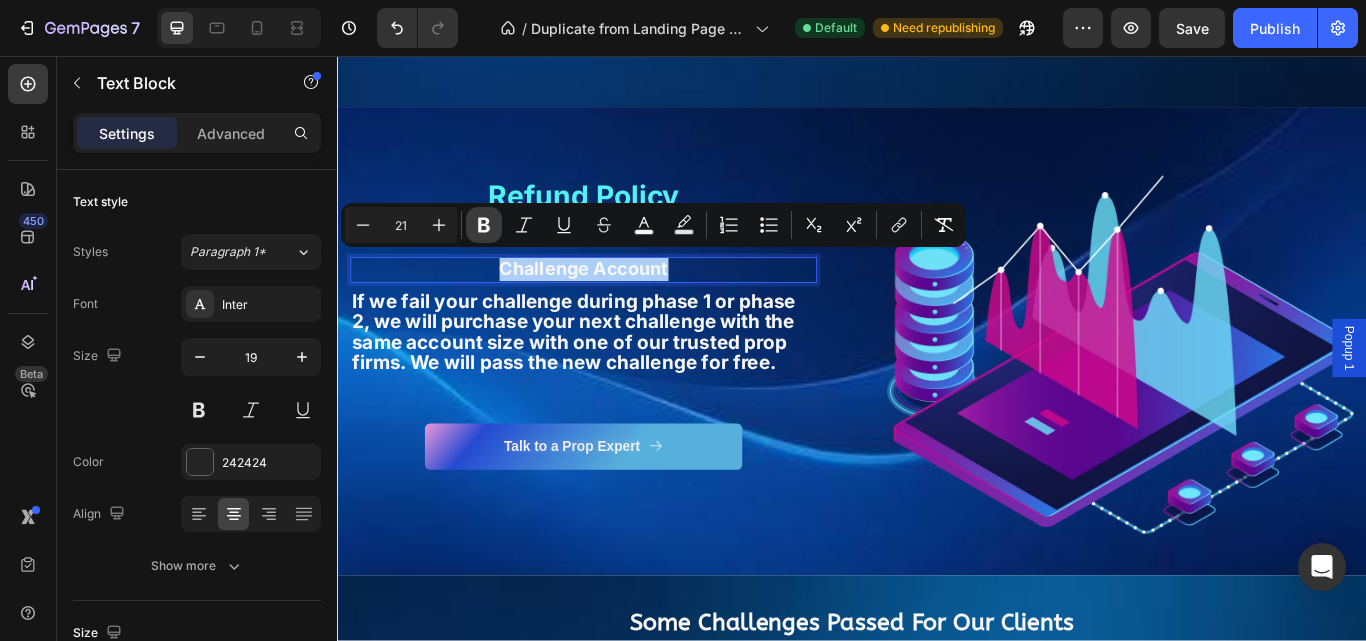 click 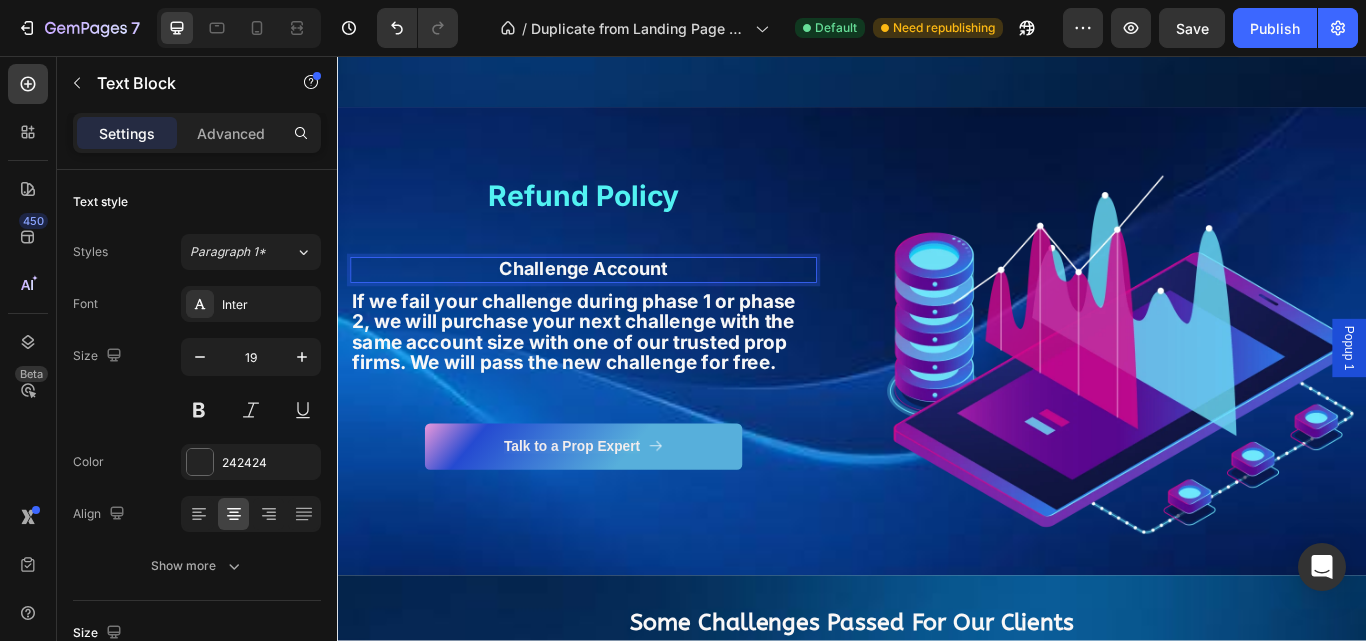 click on "Challenge Account" at bounding box center [624, 304] 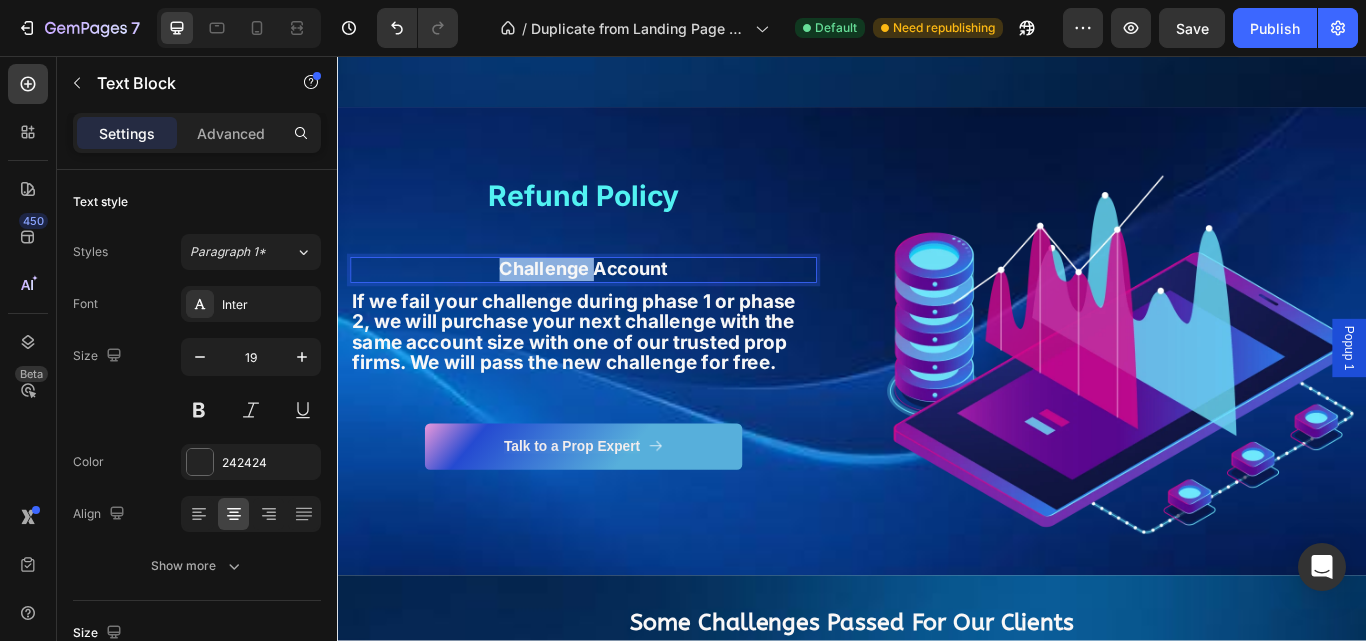 click on "Challenge Account" at bounding box center (624, 304) 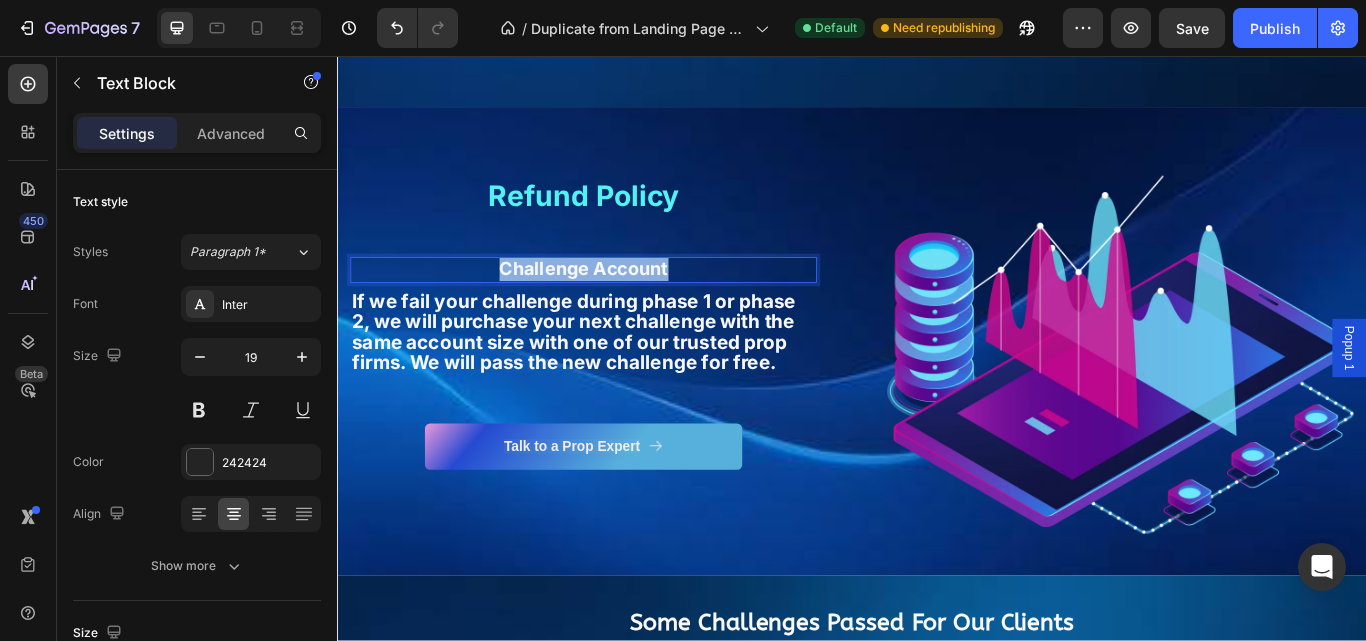 click on "Challenge Account" at bounding box center [624, 304] 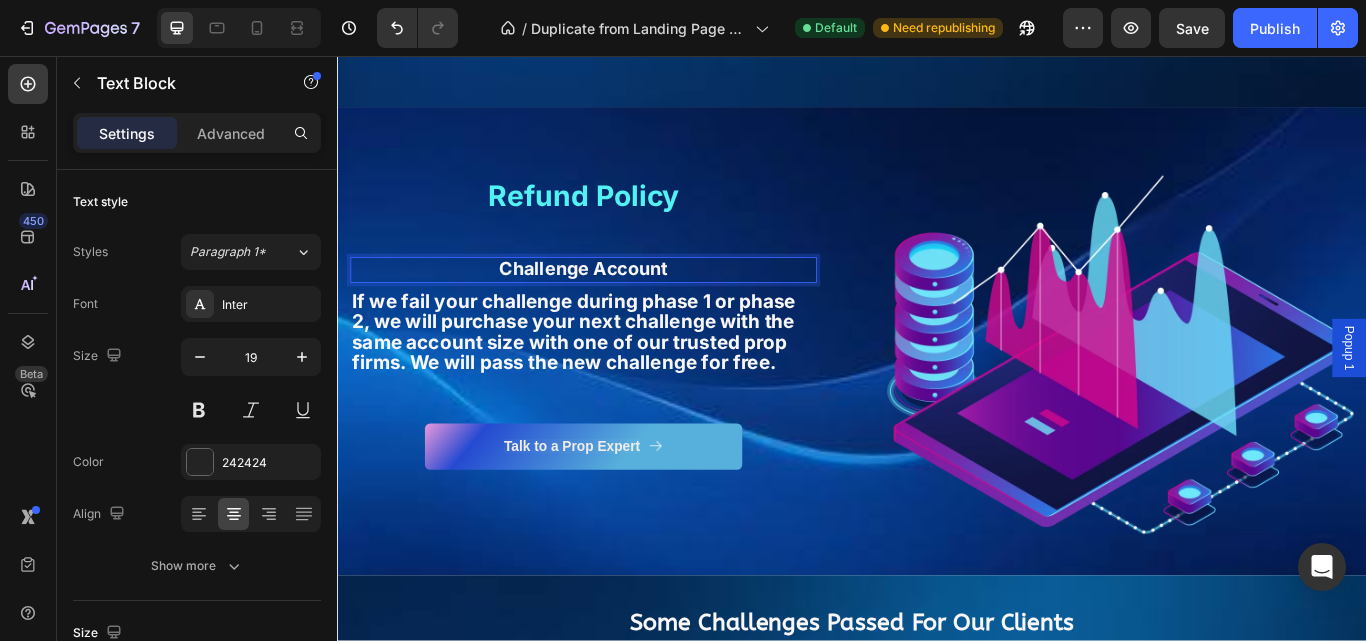 click on "Challenge Account" at bounding box center [624, 304] 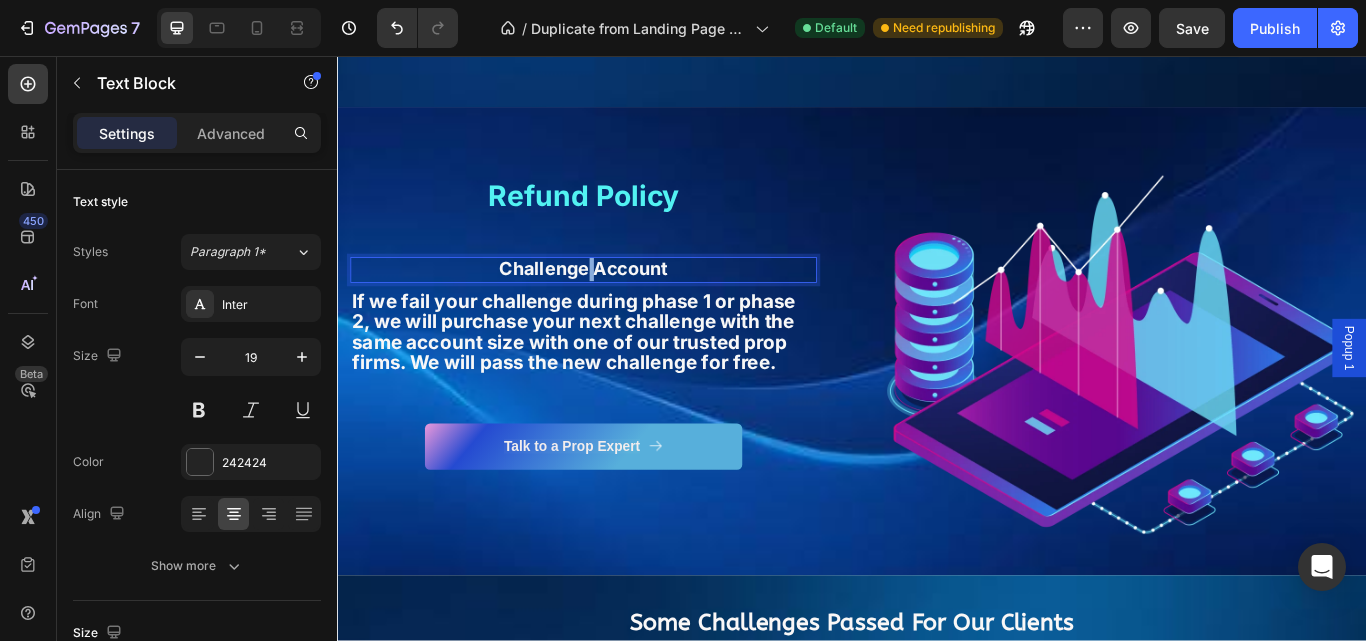 click on "Challenge Account" at bounding box center [624, 304] 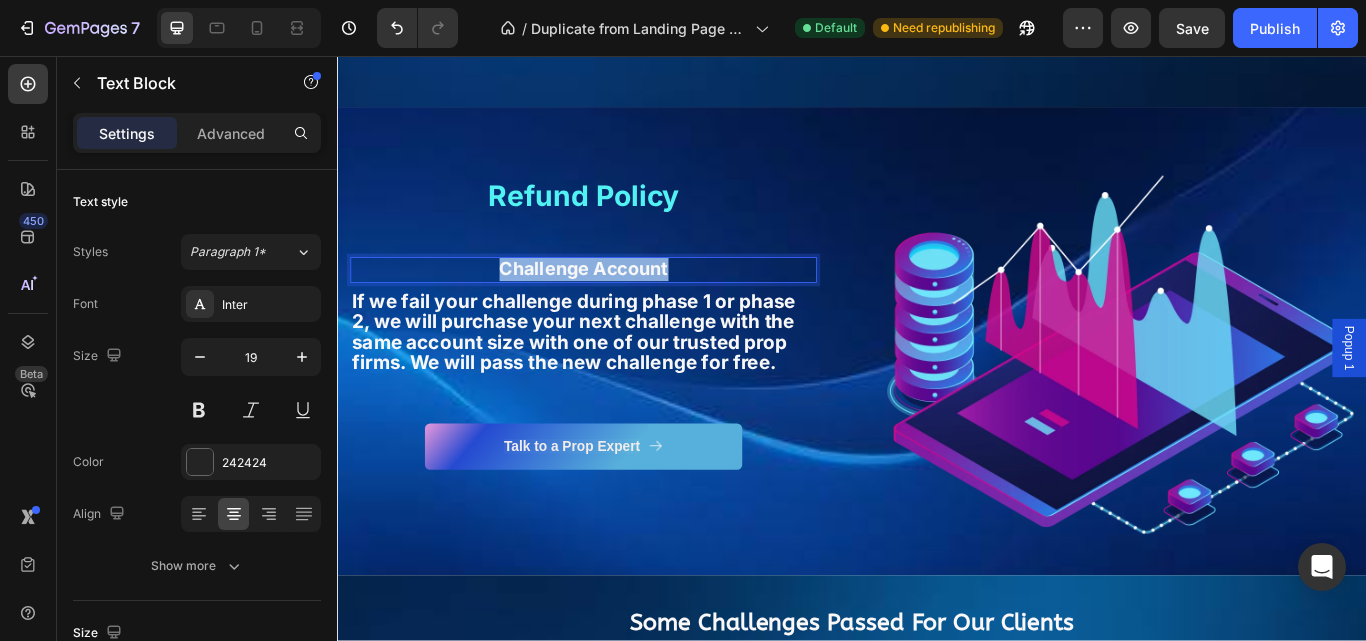 click on "Challenge Account" at bounding box center [624, 304] 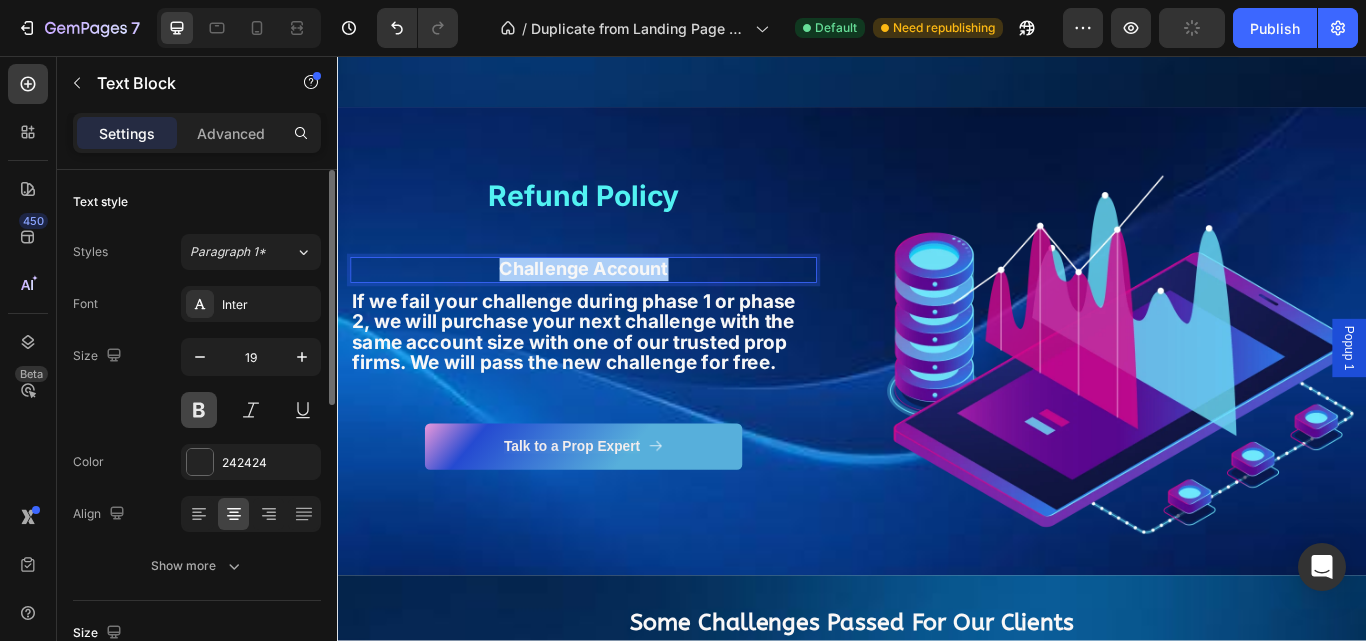 click at bounding box center (199, 410) 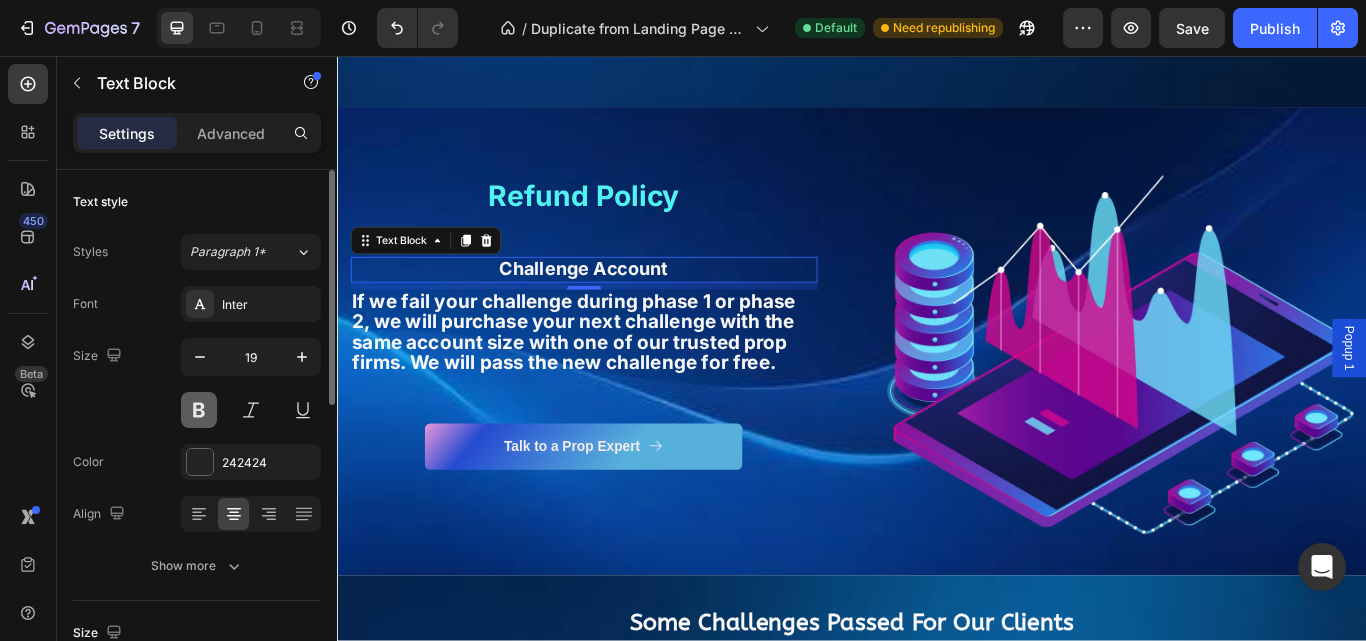 click at bounding box center [199, 410] 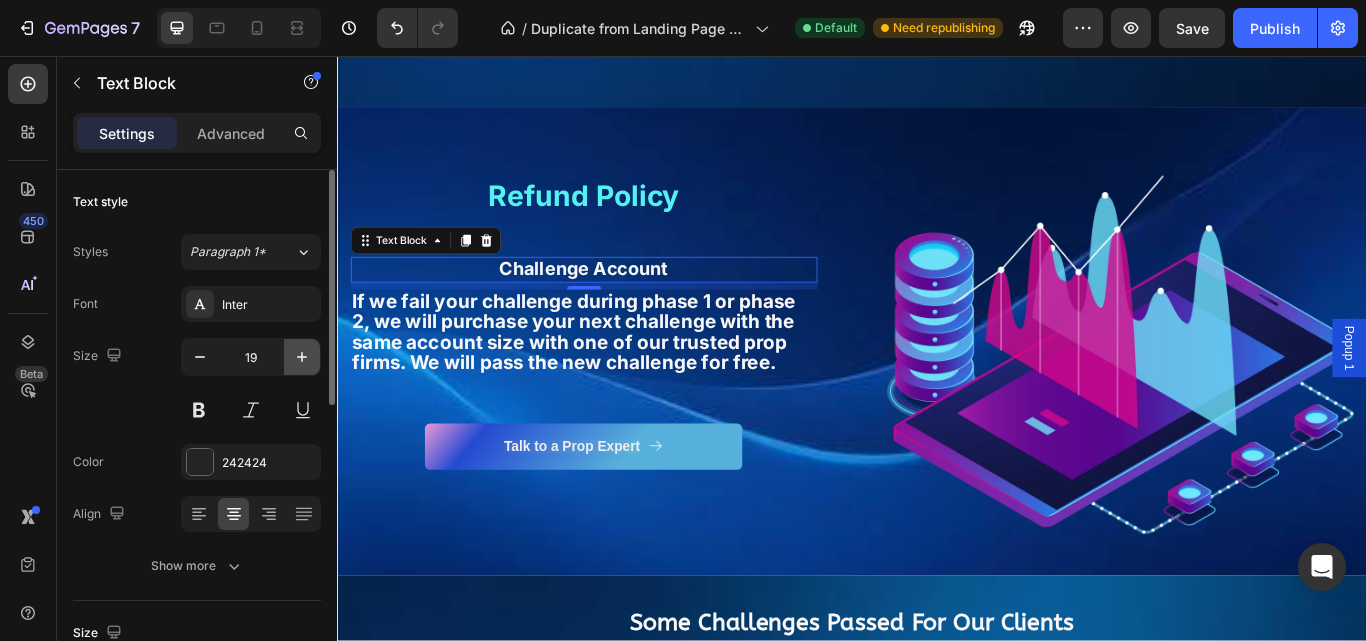 click at bounding box center (302, 357) 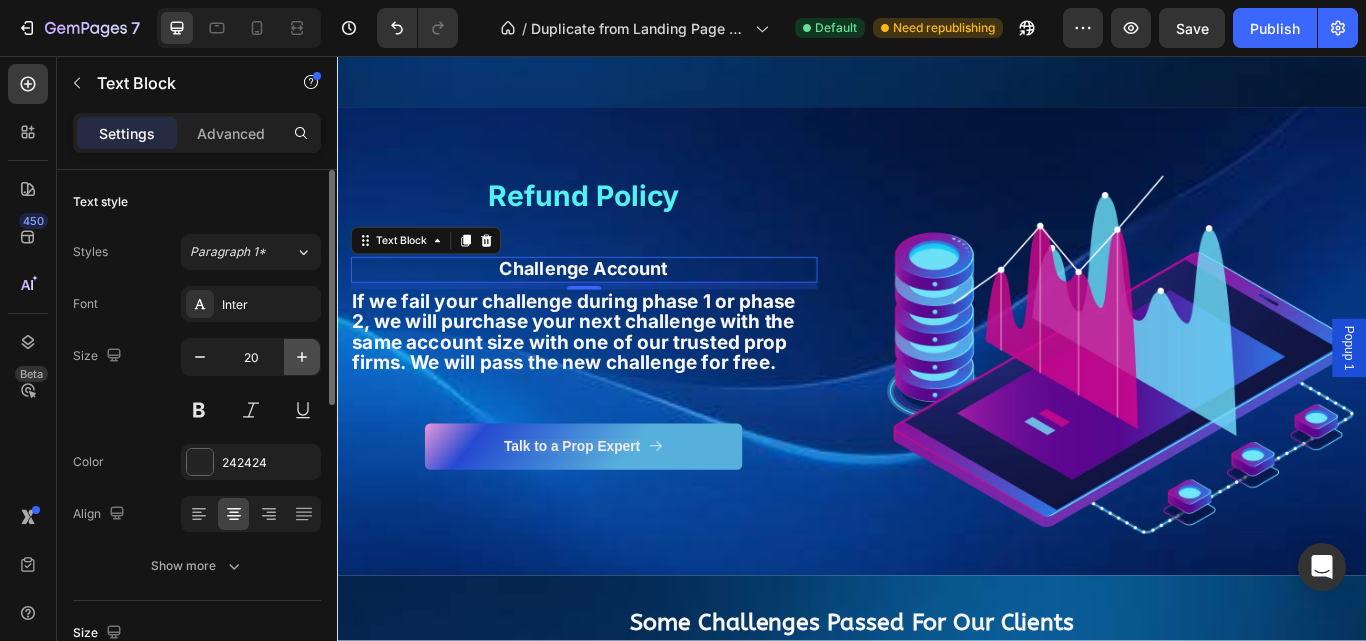 click at bounding box center (302, 357) 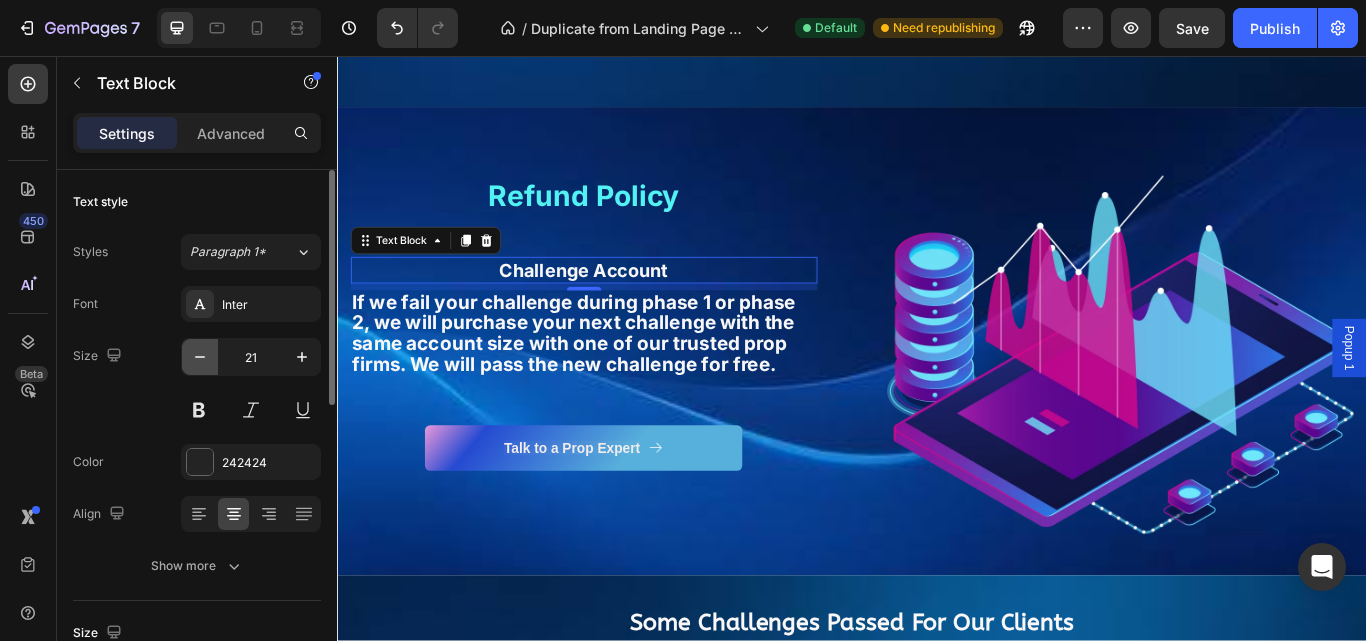 click 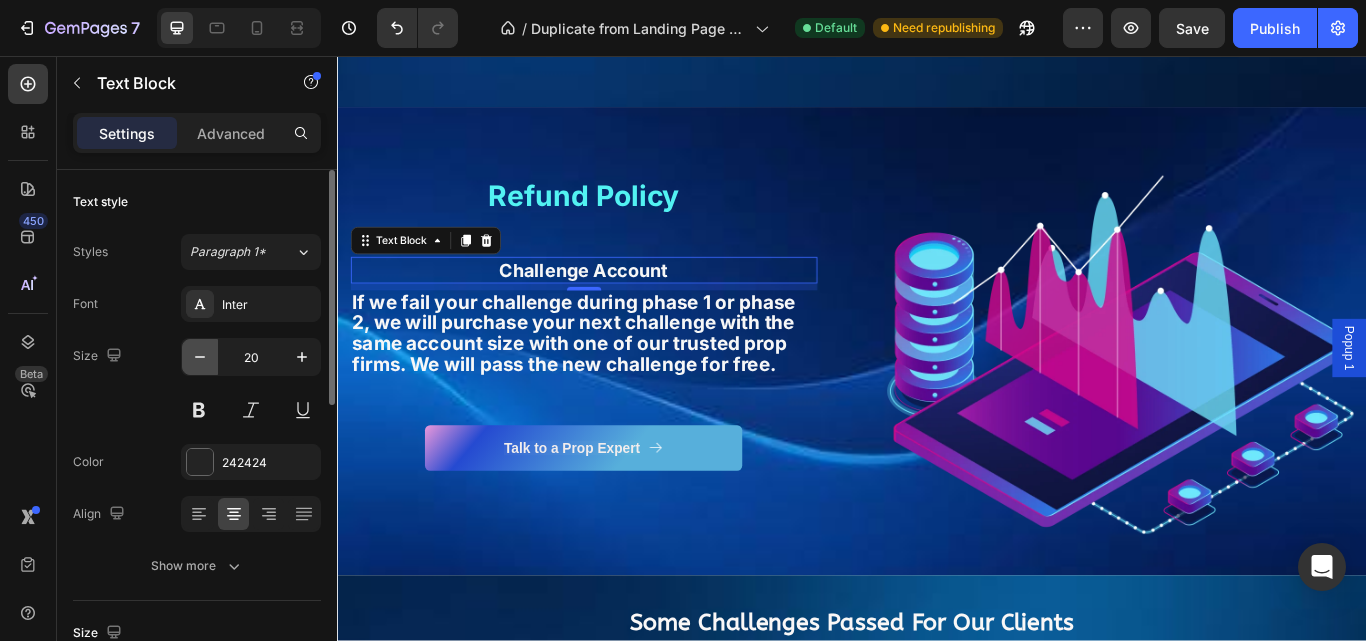 click 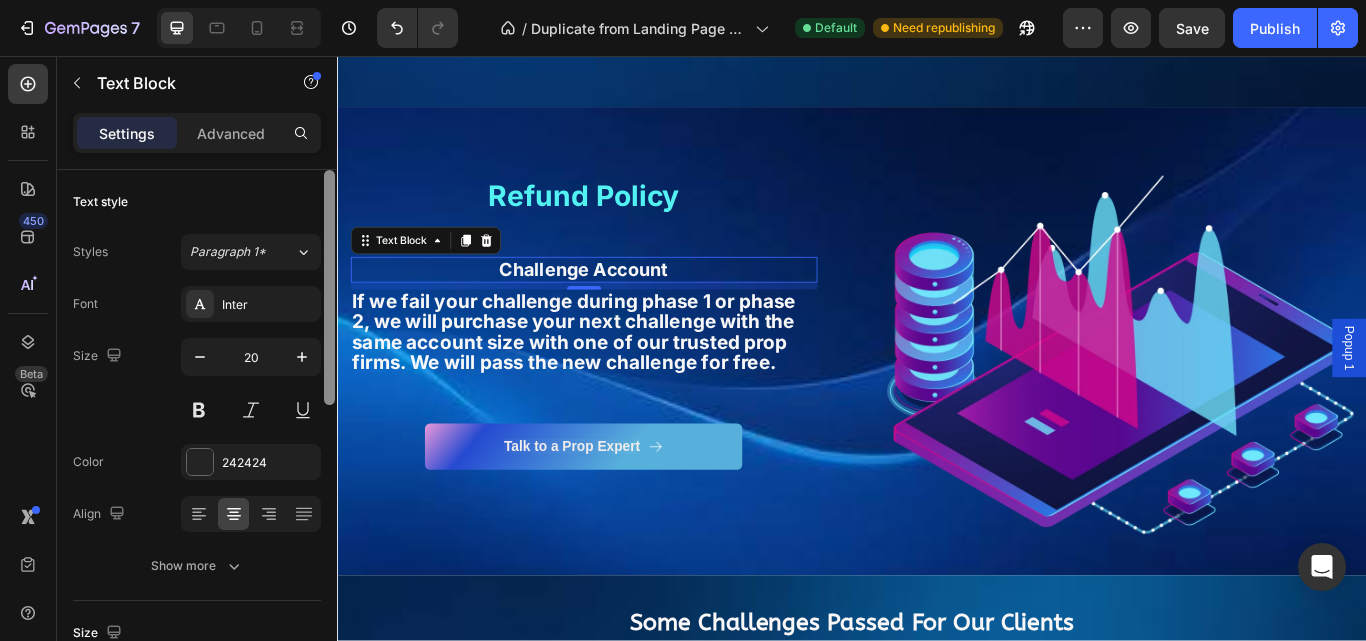 type on "19" 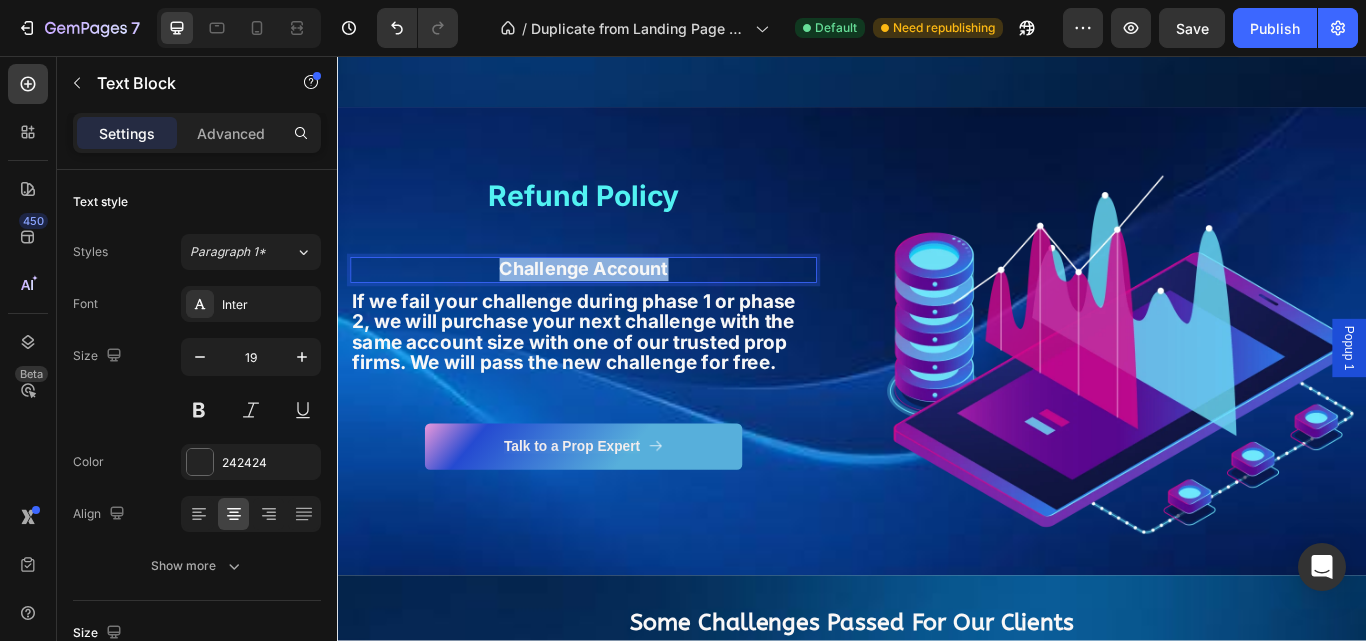 click on "Challenge Account" at bounding box center (624, 304) 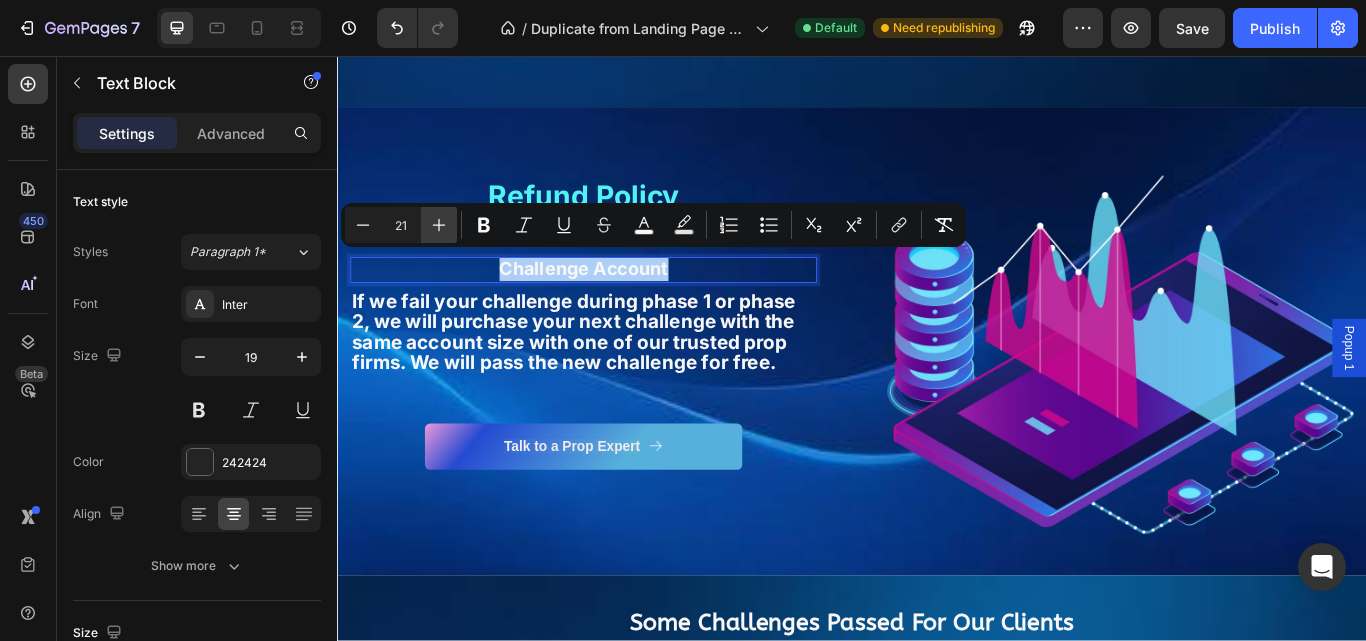 click 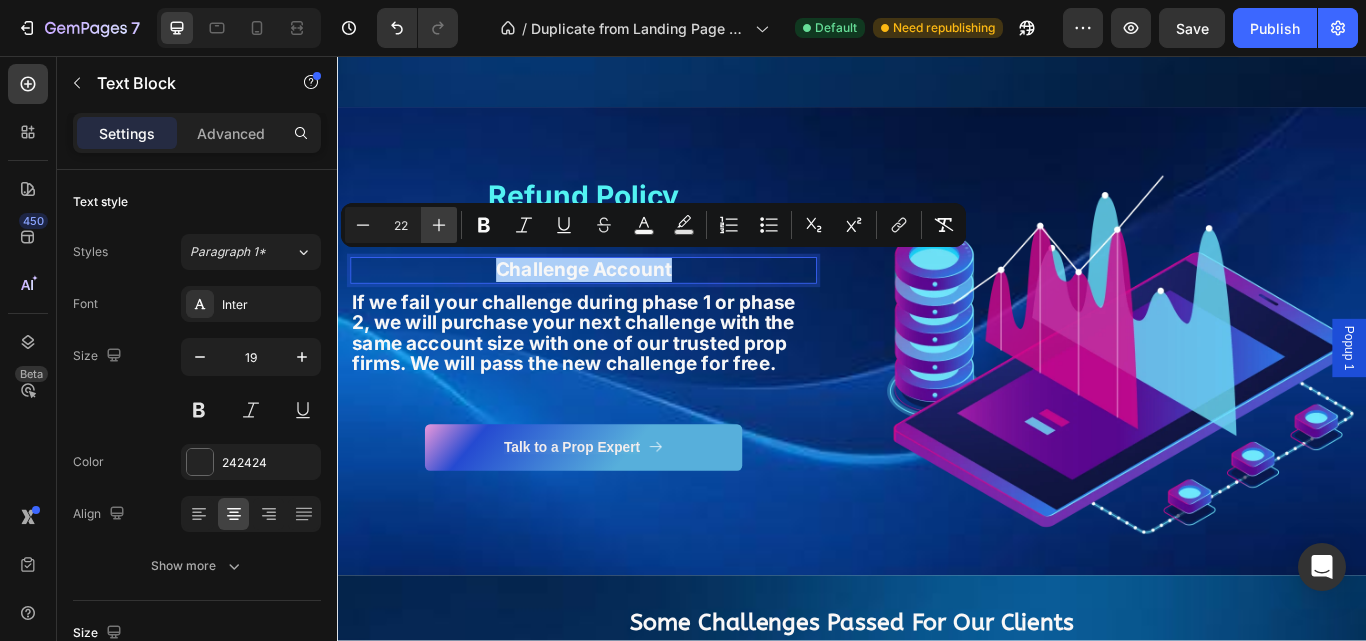 click 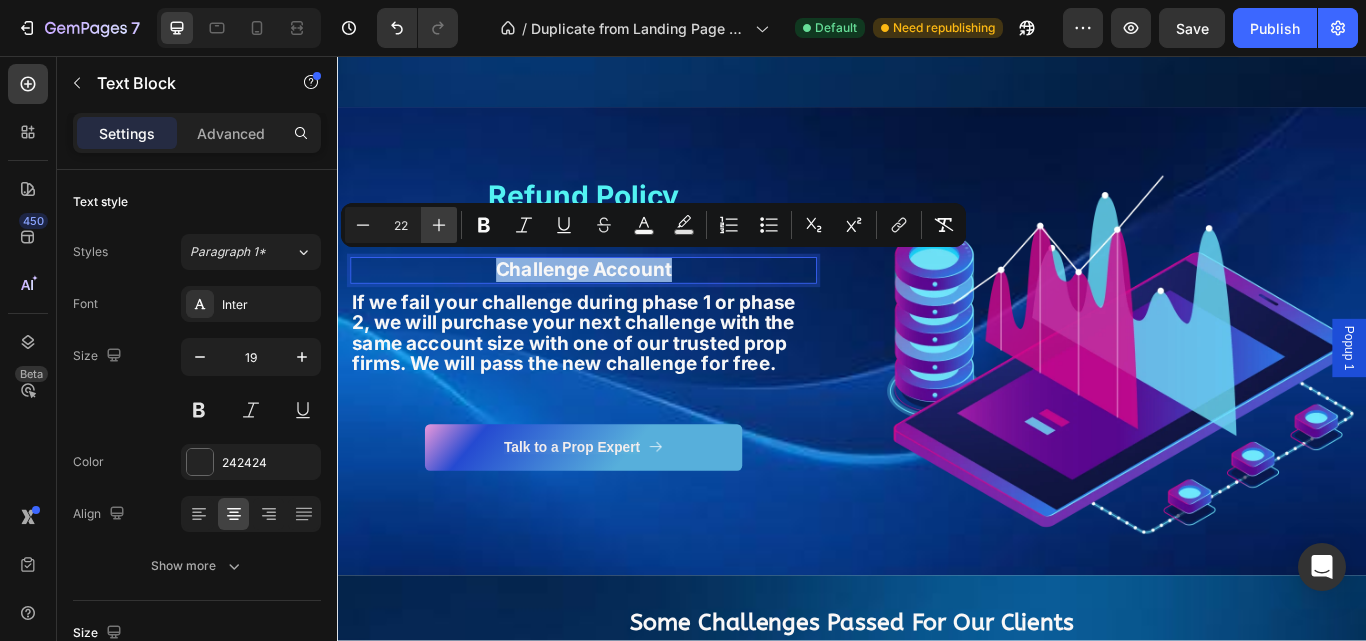 type on "23" 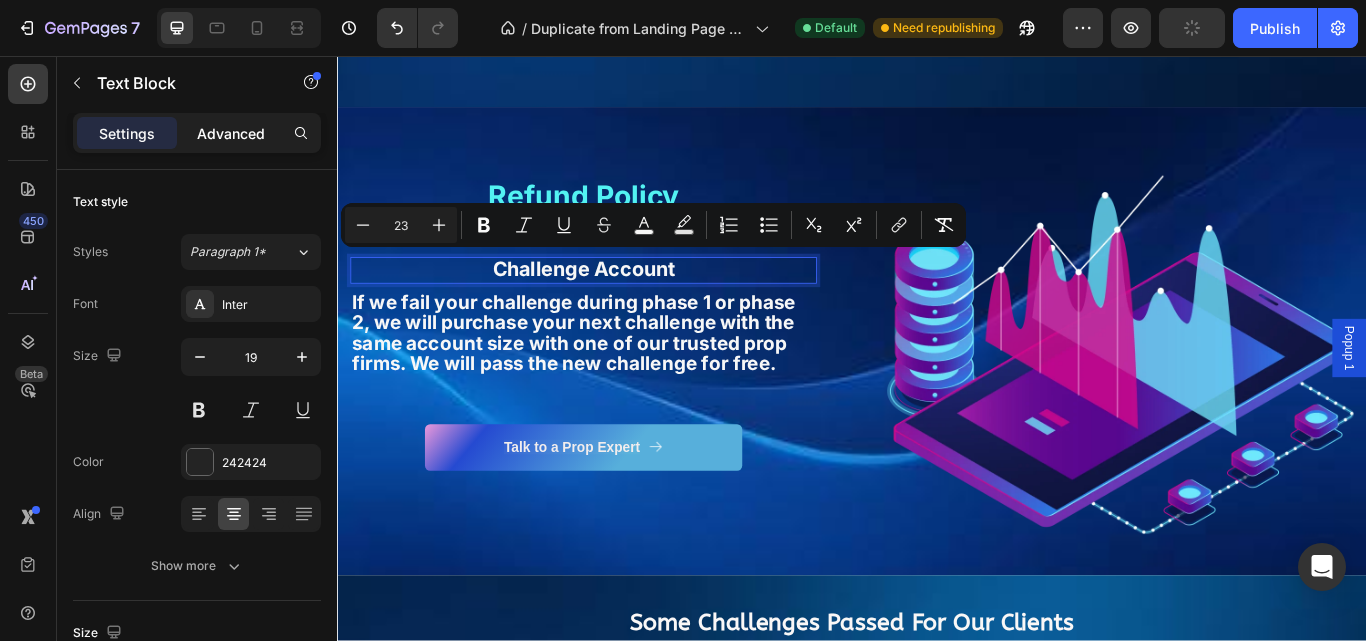click on "Advanced" at bounding box center (231, 133) 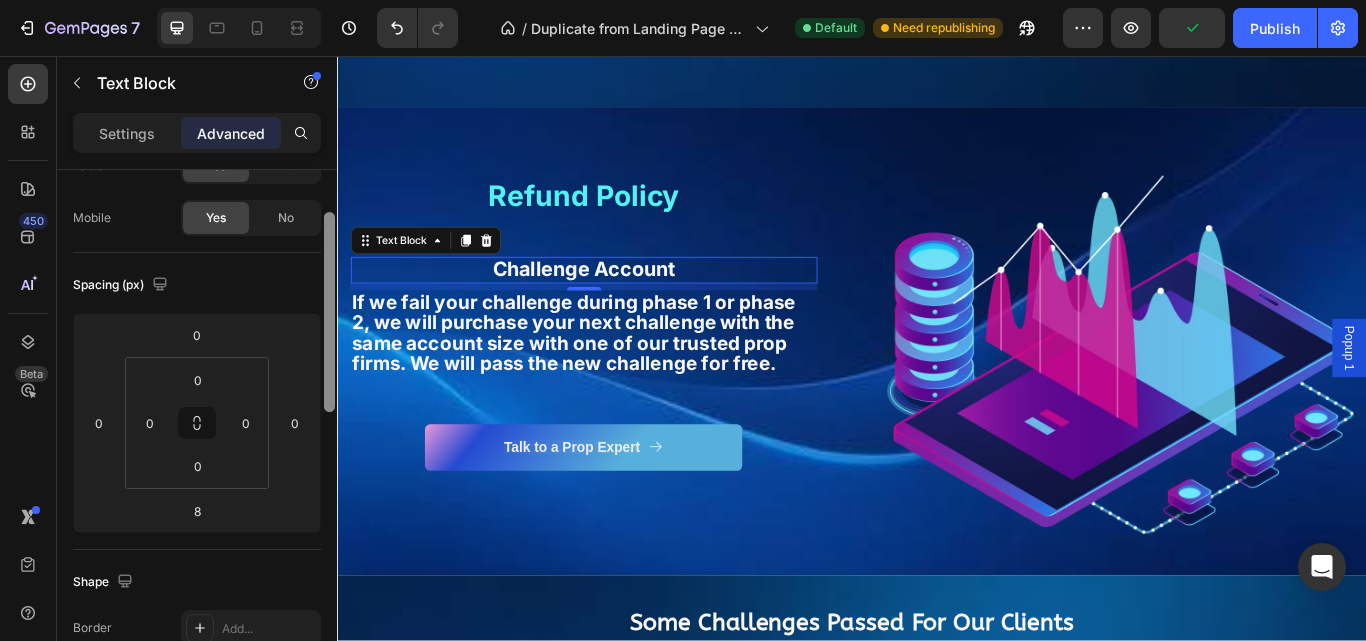 scroll, scrollTop: 139, scrollLeft: 0, axis: vertical 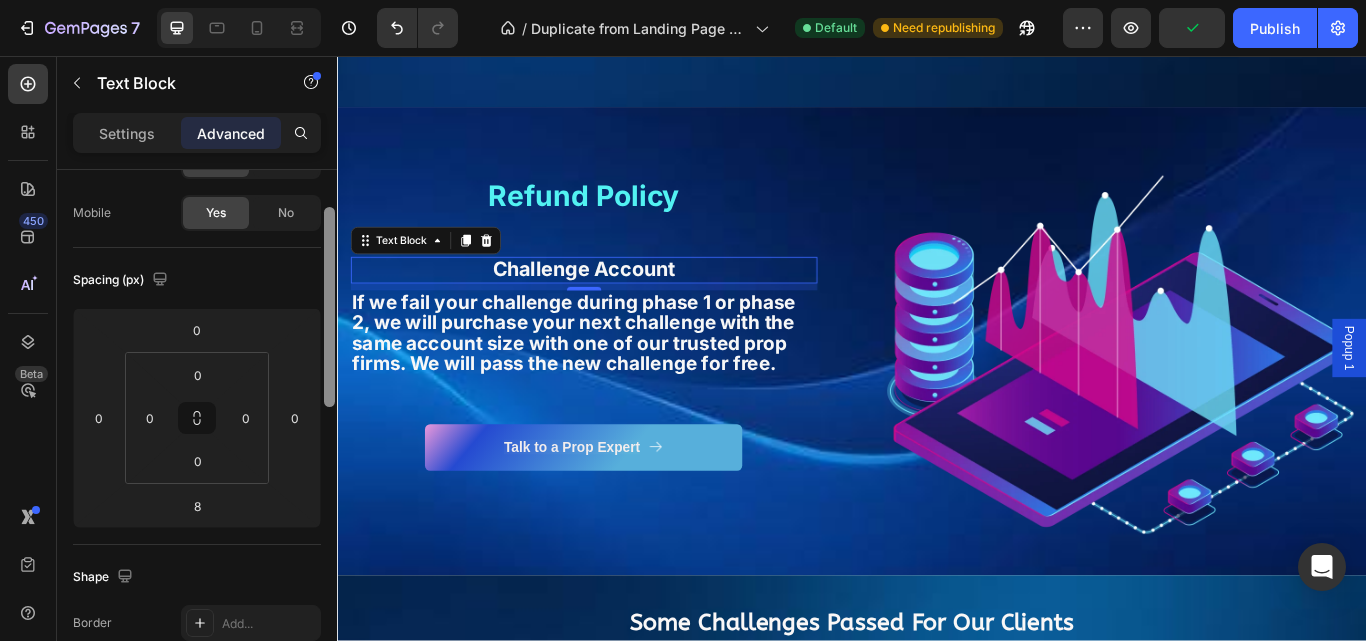 drag, startPoint x: 327, startPoint y: 369, endPoint x: 326, endPoint y: 384, distance: 15.033297 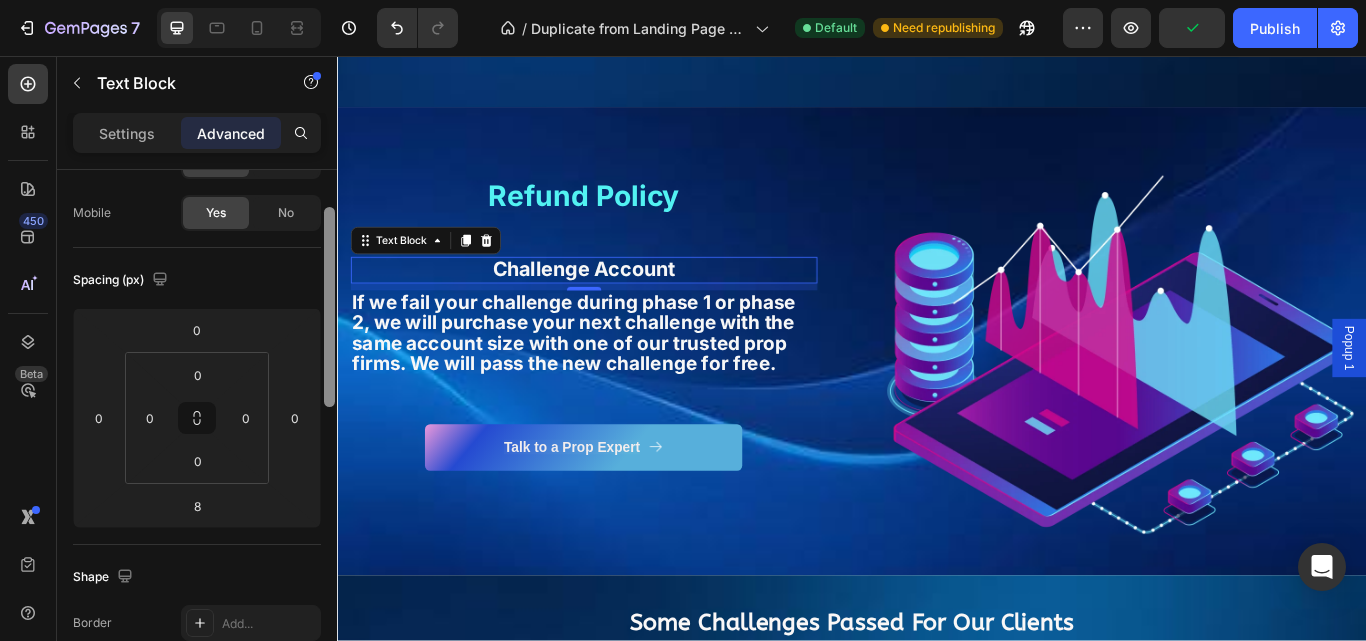click at bounding box center (329, 307) 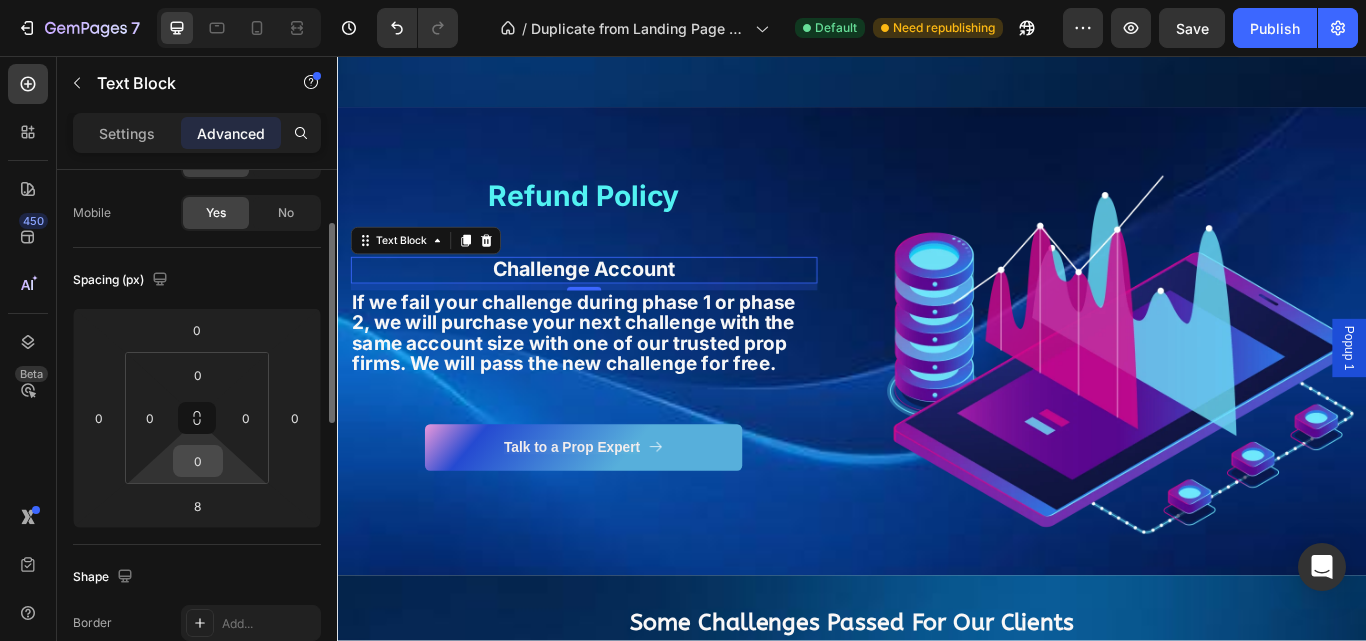 click on "0" at bounding box center (198, 461) 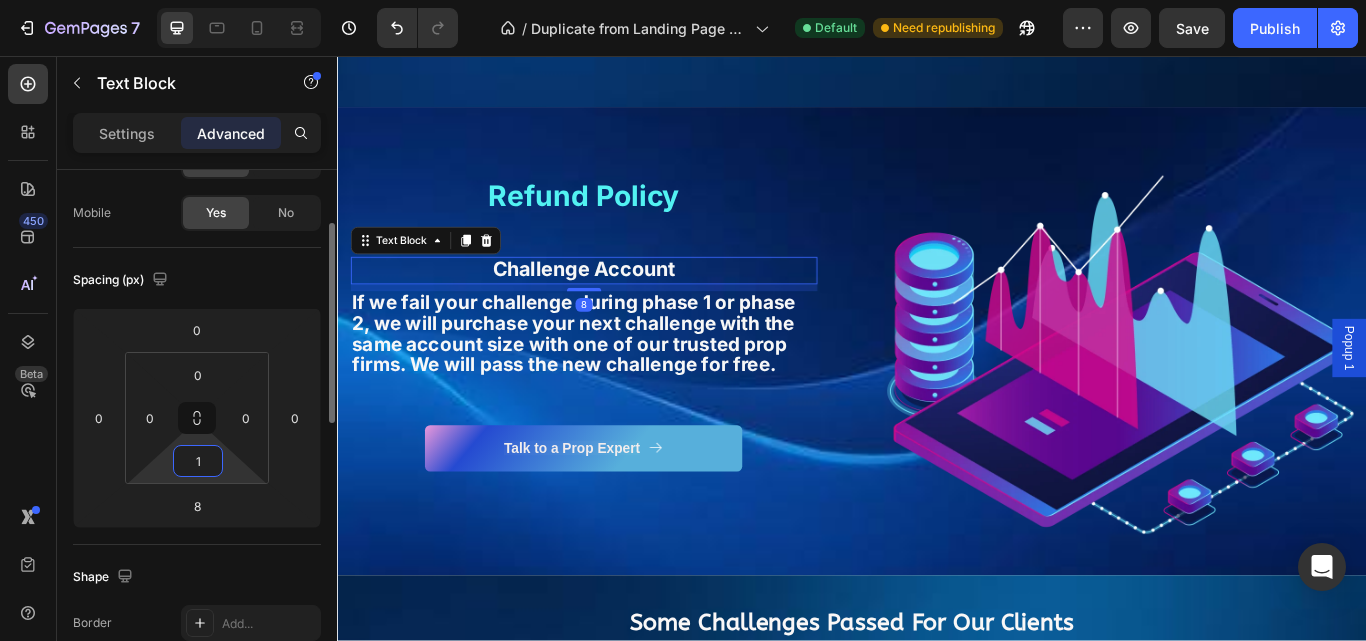 type on "12" 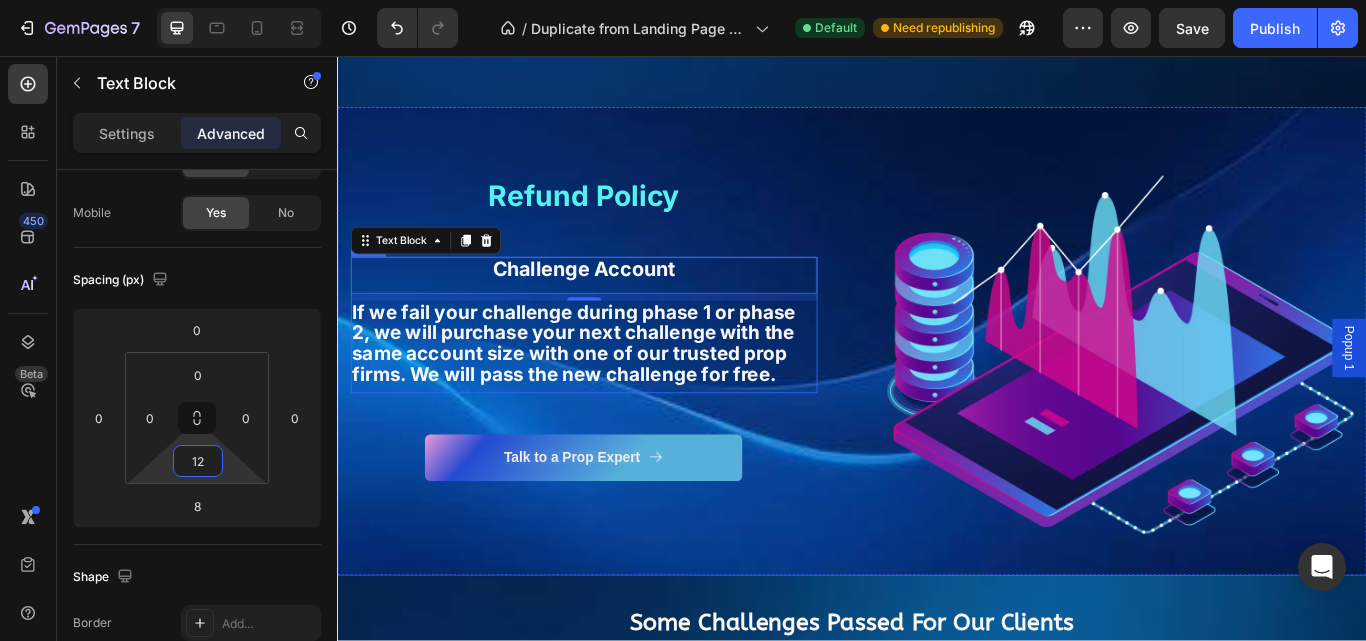 click on "If we fail your challenge during phase 1 or phase 2, we will purchase your next challenge with the same account size with one of our trusted prop firms. We will pass the new challenge for free." at bounding box center [612, 391] 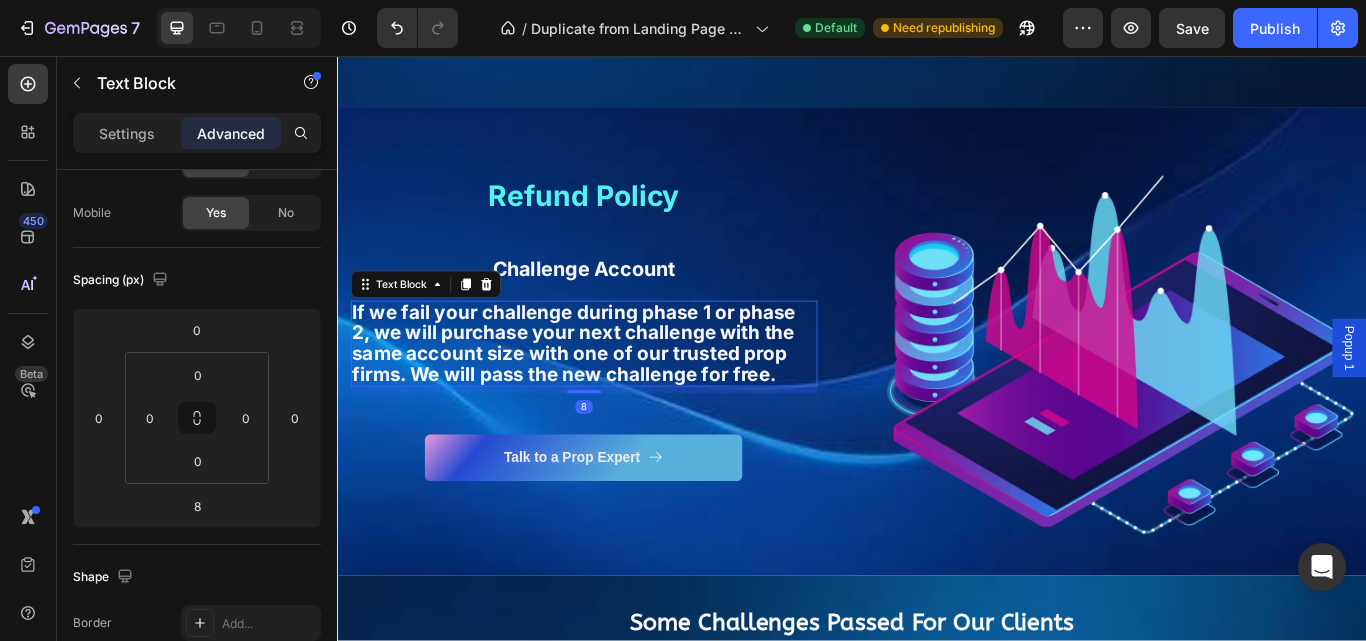 click on "If we fail your challenge during phase 1 or phase 2, we will purchase your next challenge with the same account size with one of our trusted prop firms. We will pass the new challenge for free." at bounding box center (612, 391) 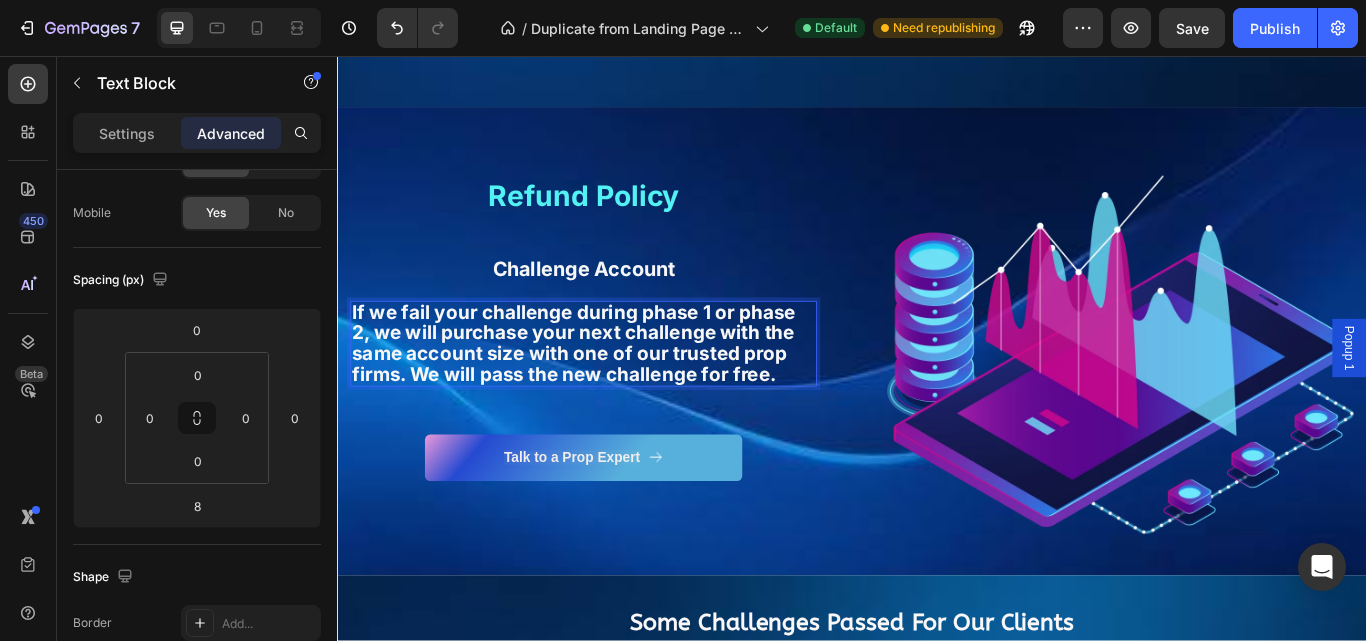 click on "Settings Advanced" at bounding box center [197, 133] 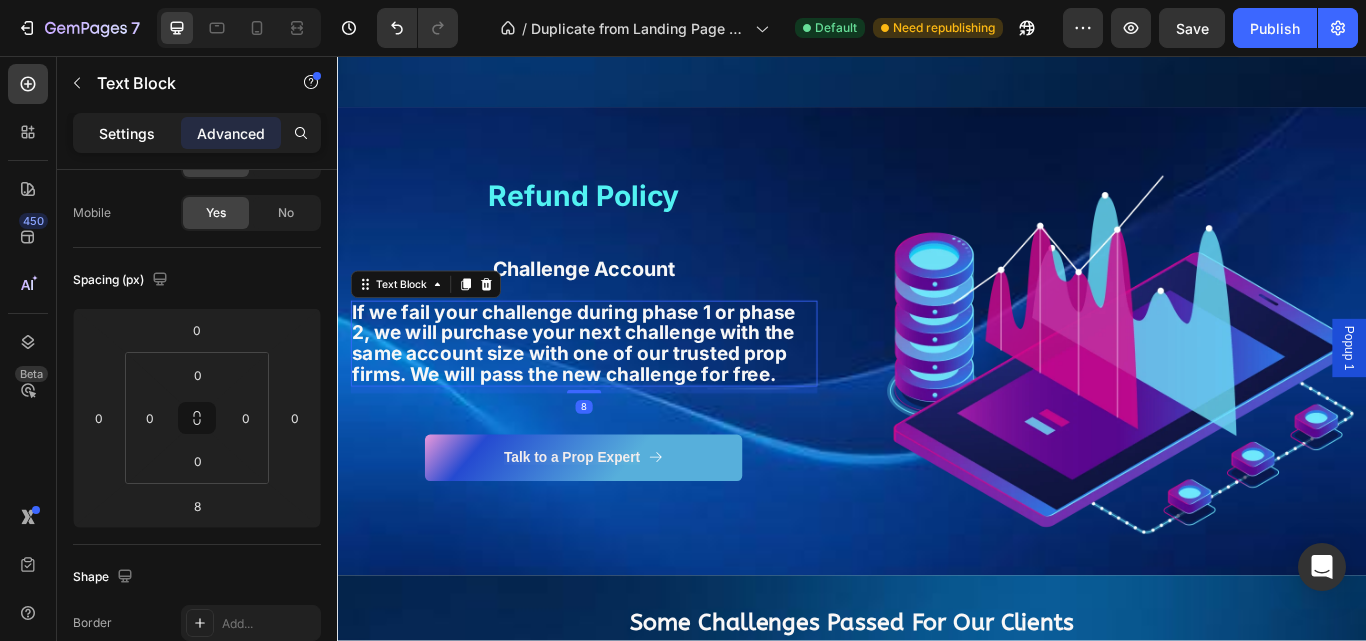 click on "Settings" at bounding box center (127, 133) 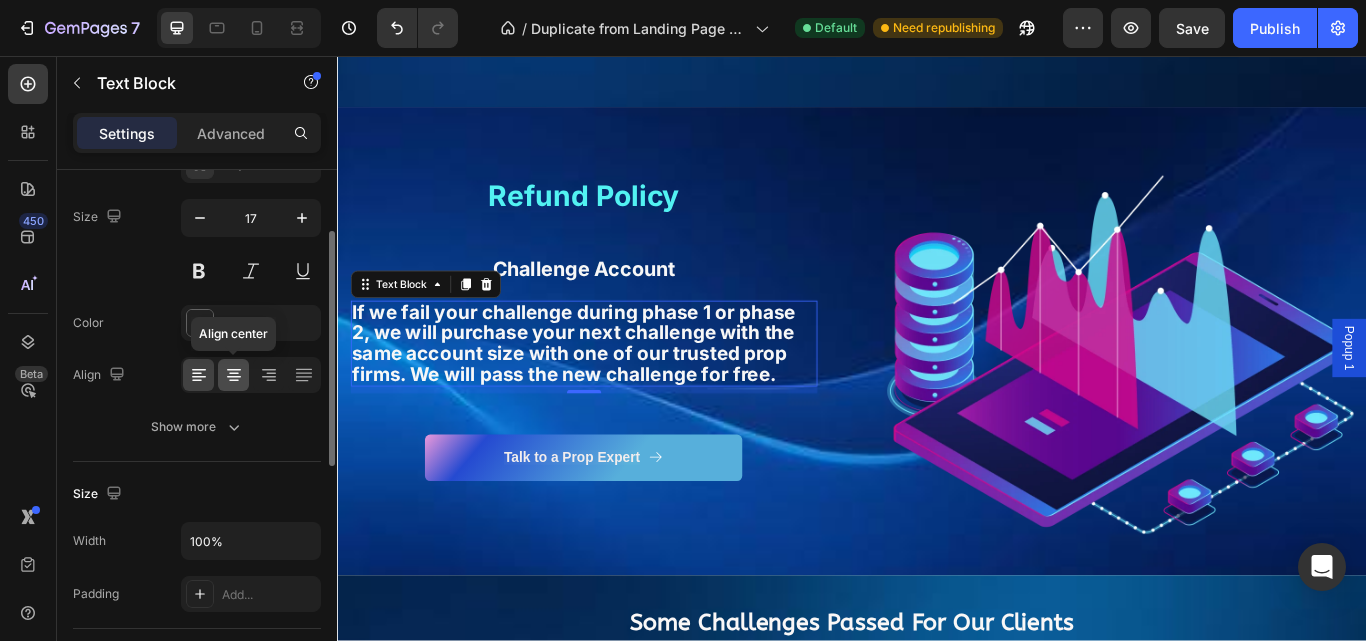 click 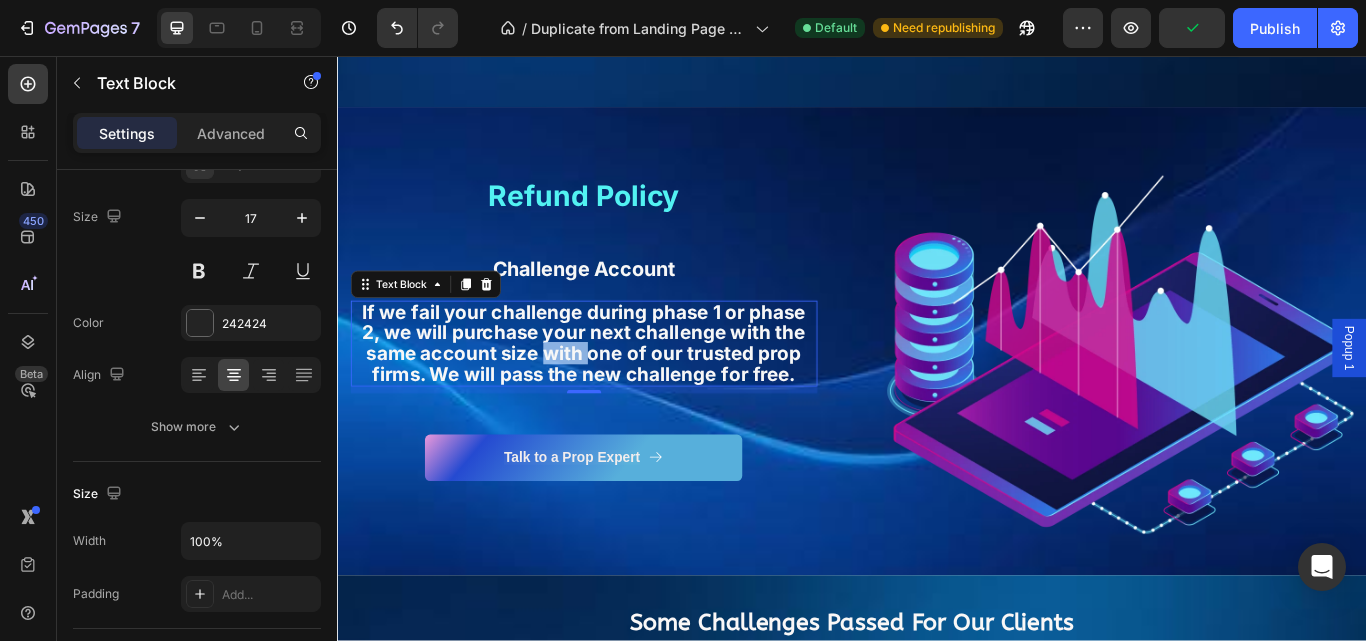 click on "If we fail your challenge during phase 1 or phase 2, we will purchase your next challenge with the same account size with one of our trusted prop firms. We will pass the new challenge for free." at bounding box center (624, 391) 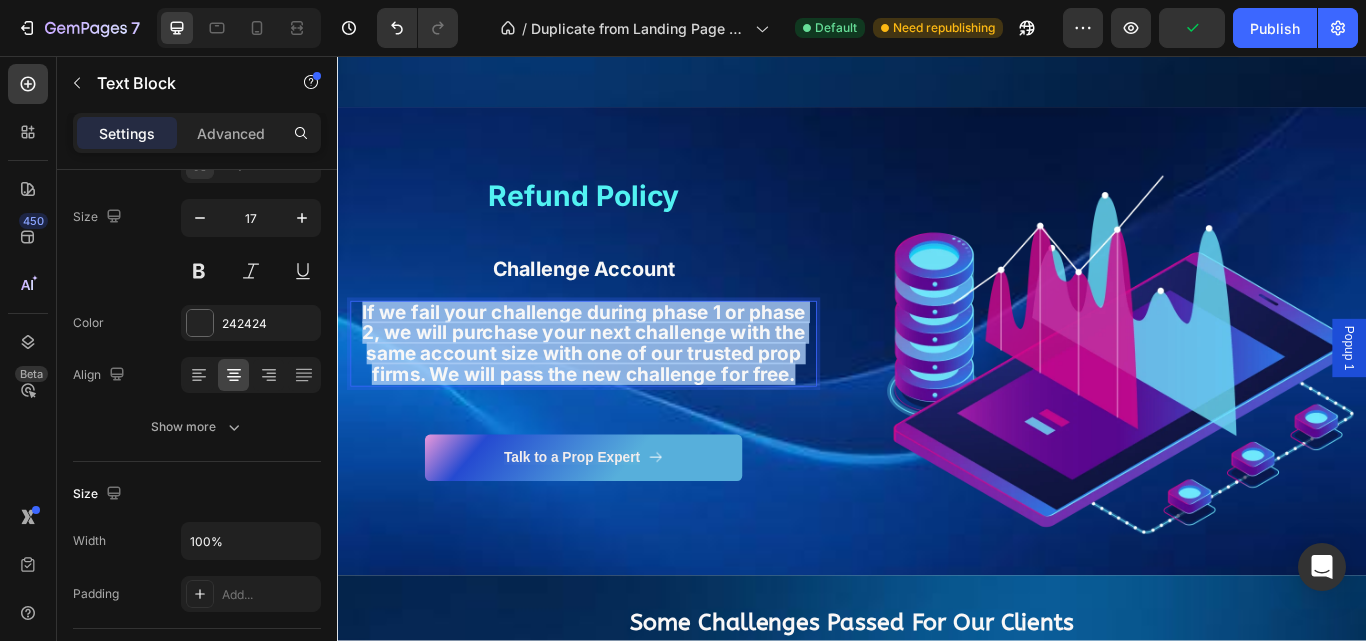 click on "If we fail your challenge during phase 1 or phase 2, we will purchase your next challenge with the same account size with one of our trusted prop firms. We will pass the new challenge for free." at bounding box center (624, 391) 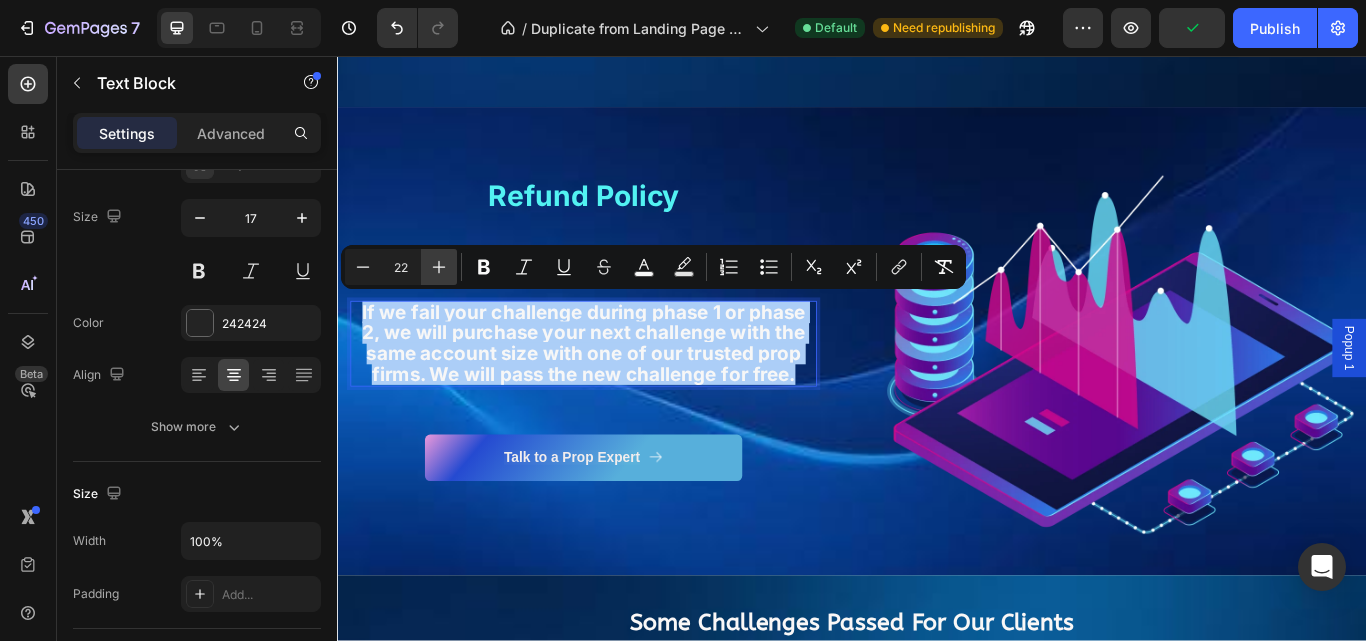click 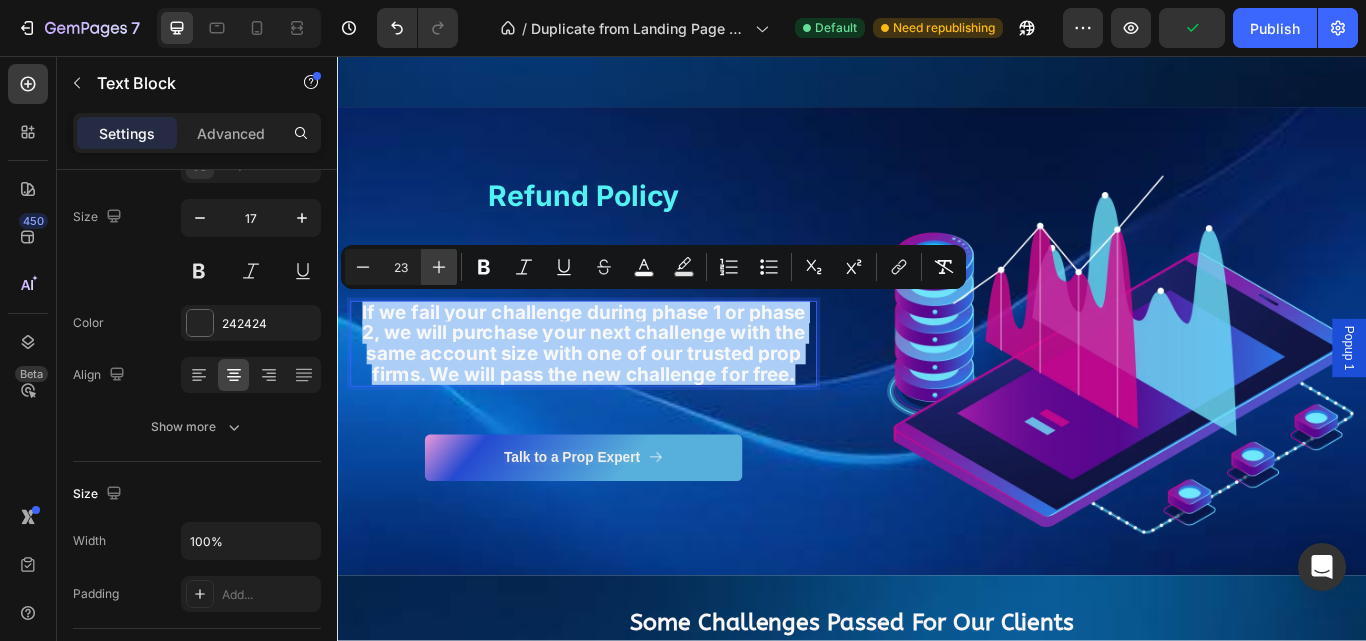 click 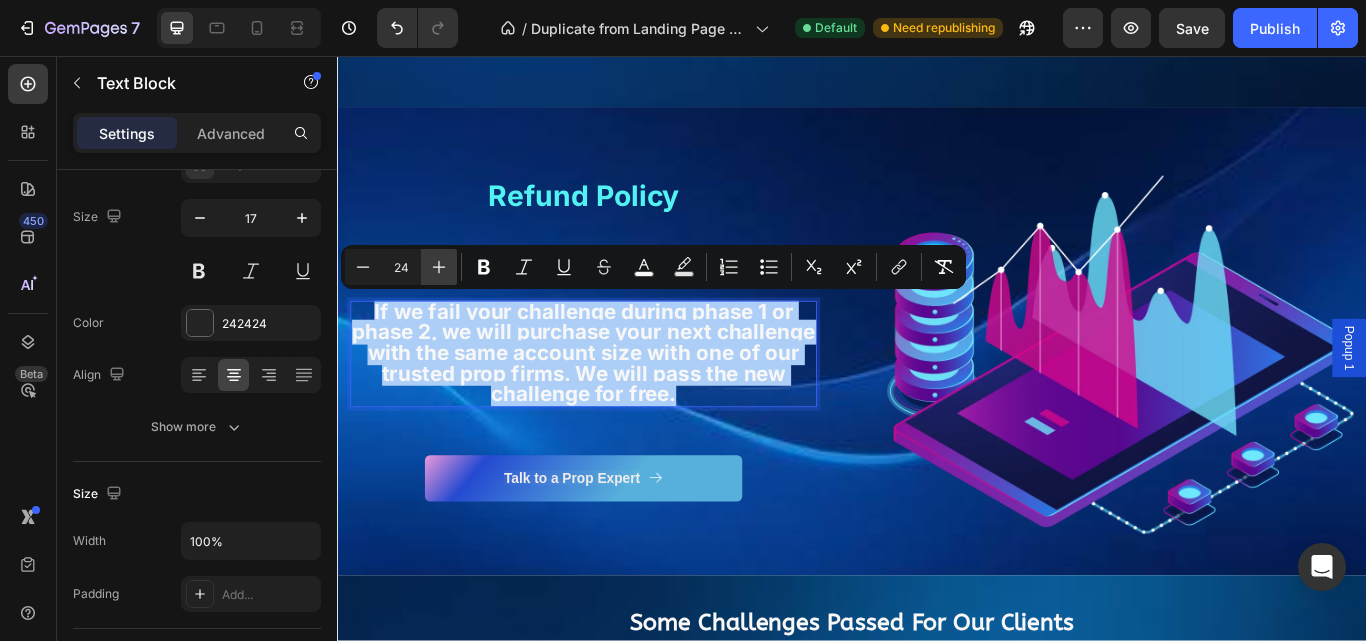 click 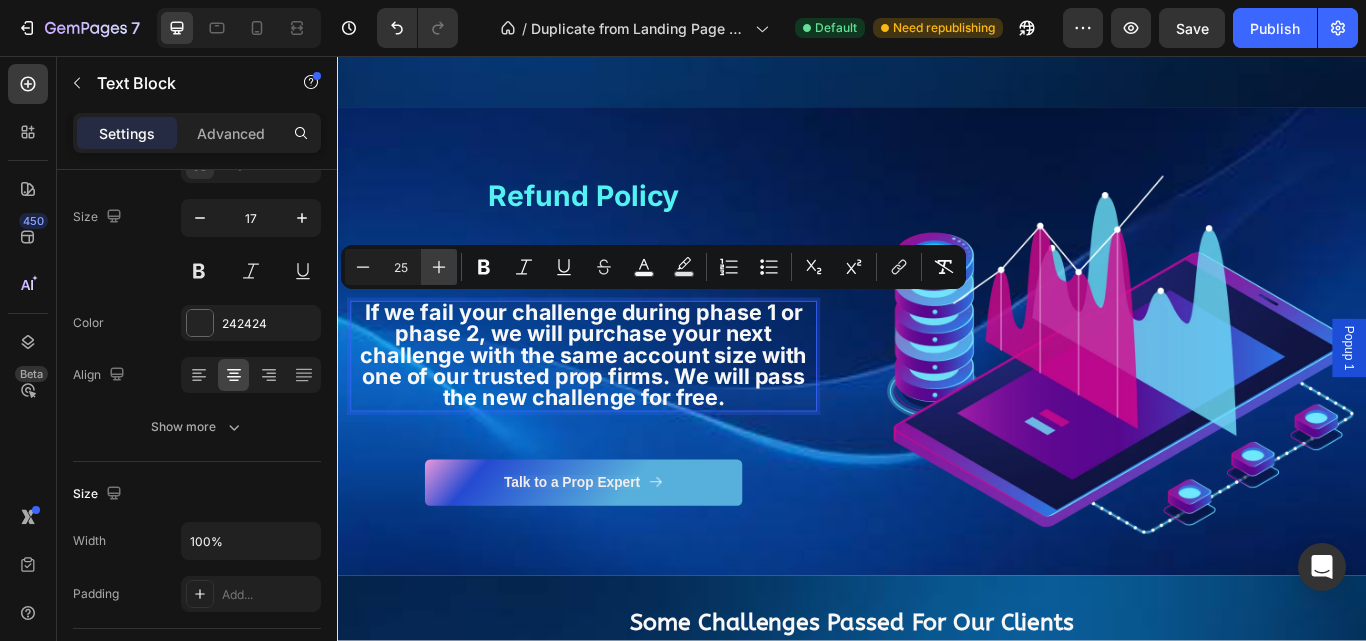 click 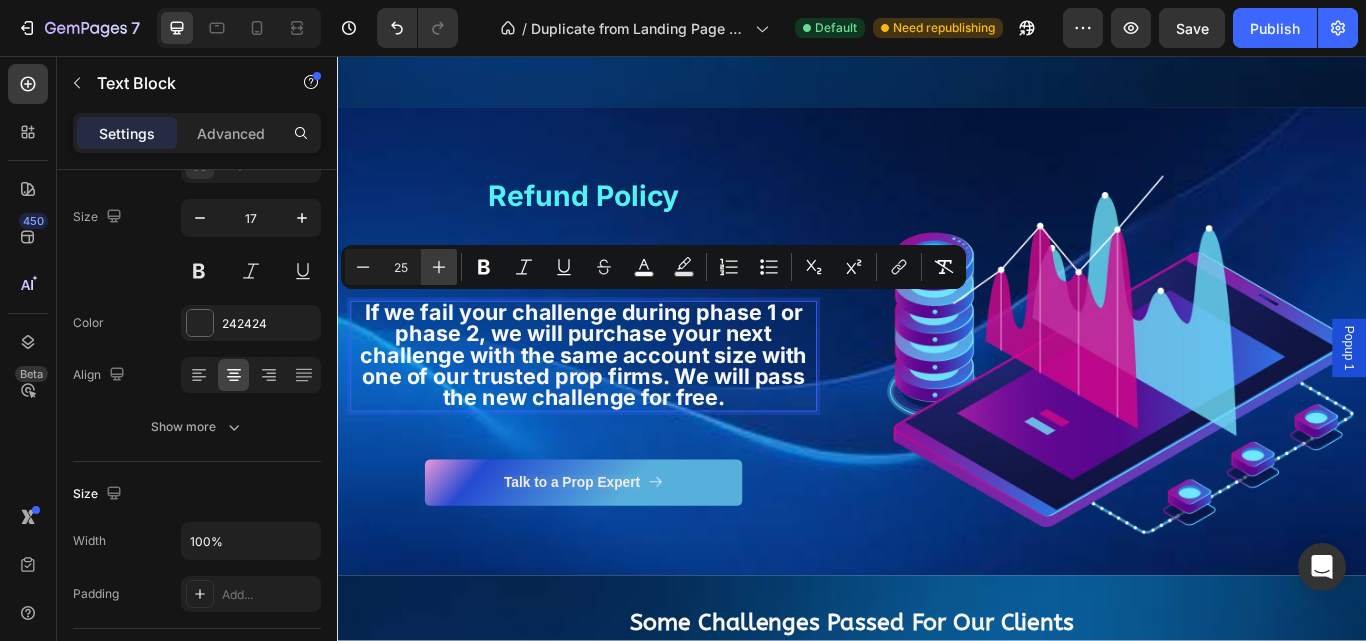 type on "26" 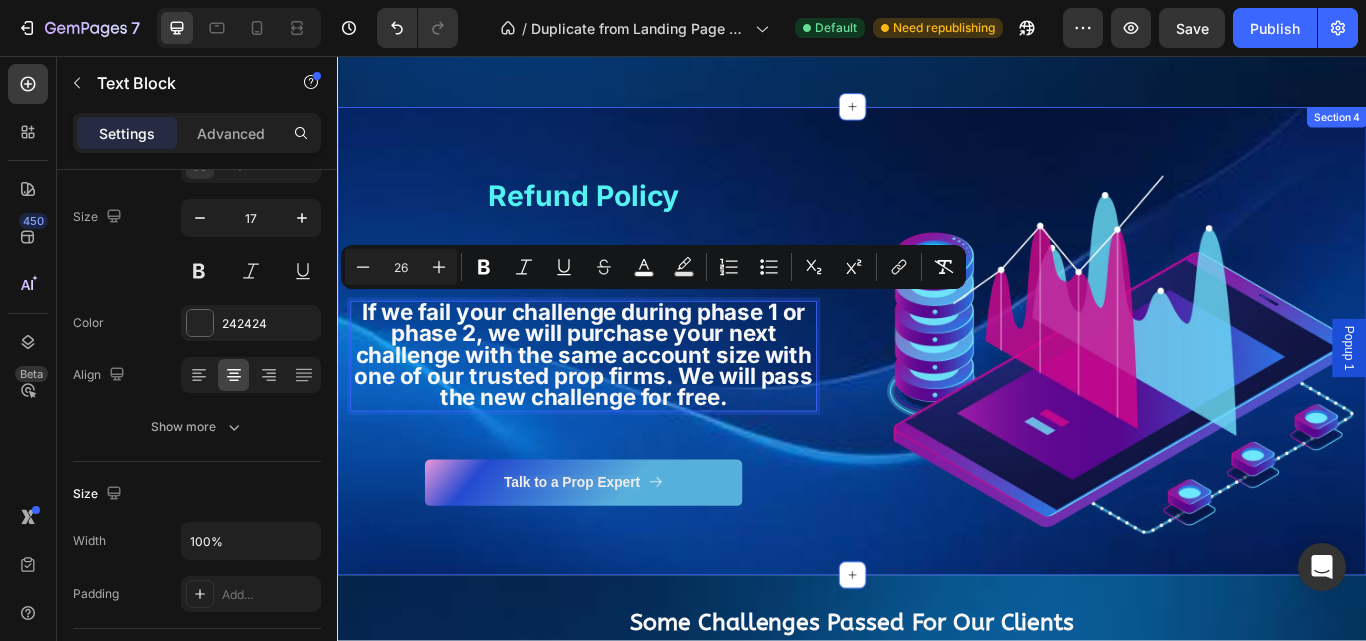 click on "Refund Policy Heading Row Challenge Account Text Block If we fail your challenge during phase 1 or phase 2, we will purchase your next challenge with the same account size with one of our trusted prop firms. We will pass the new challenge for free. Text Block   8 Row
Talk to a Prop Expert Button Row Image Section 4" at bounding box center [937, 389] 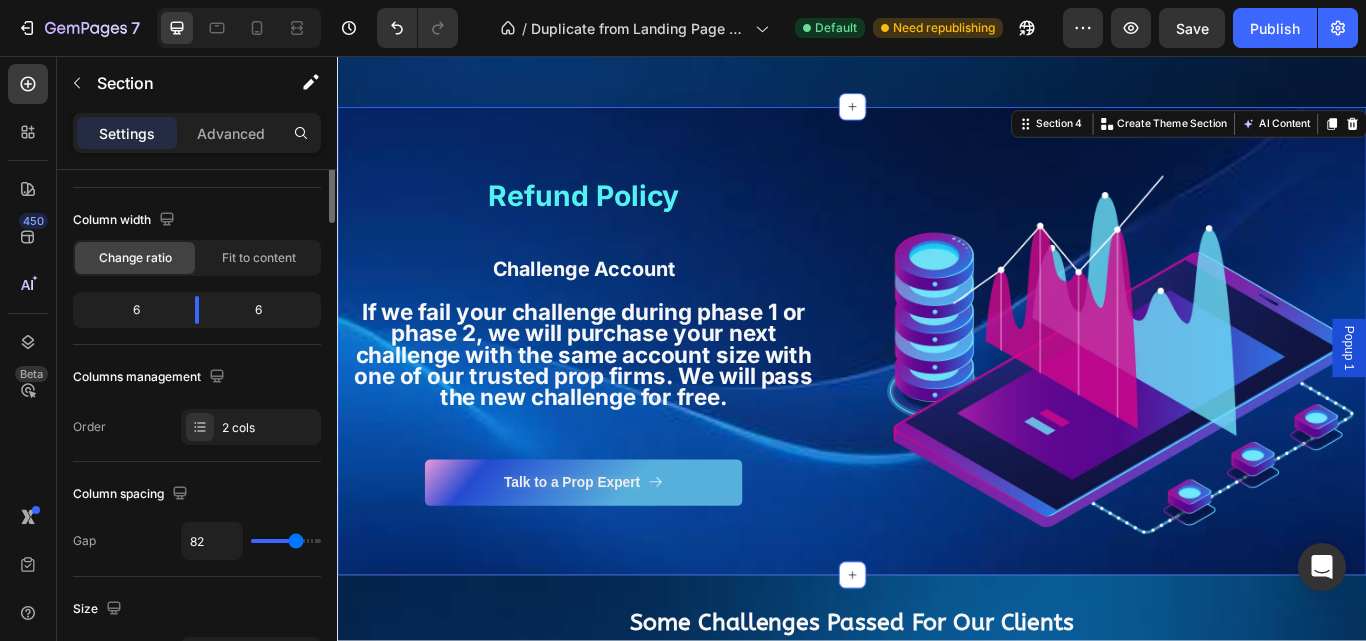 scroll, scrollTop: 0, scrollLeft: 0, axis: both 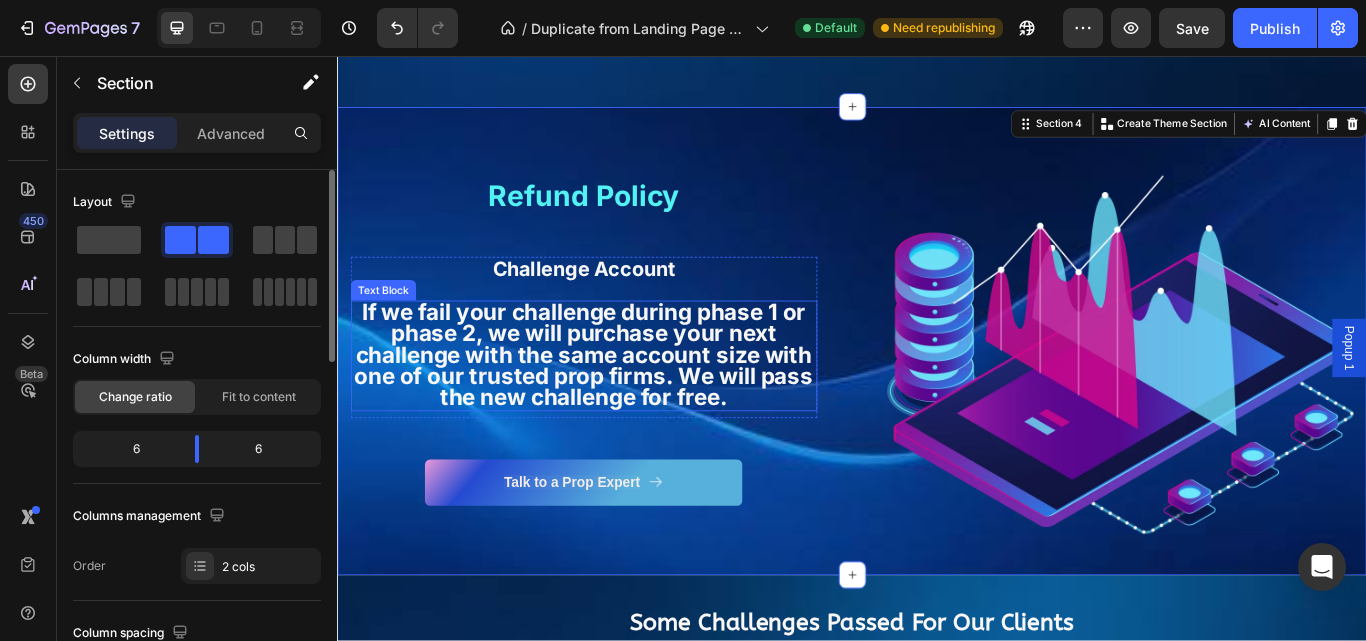 click on "If we fail your challenge during phase 1 or phase 2, we will purchase your next challenge with the same account size with one of our trusted prop firms. We will pass the new challenge for free." at bounding box center [624, 404] 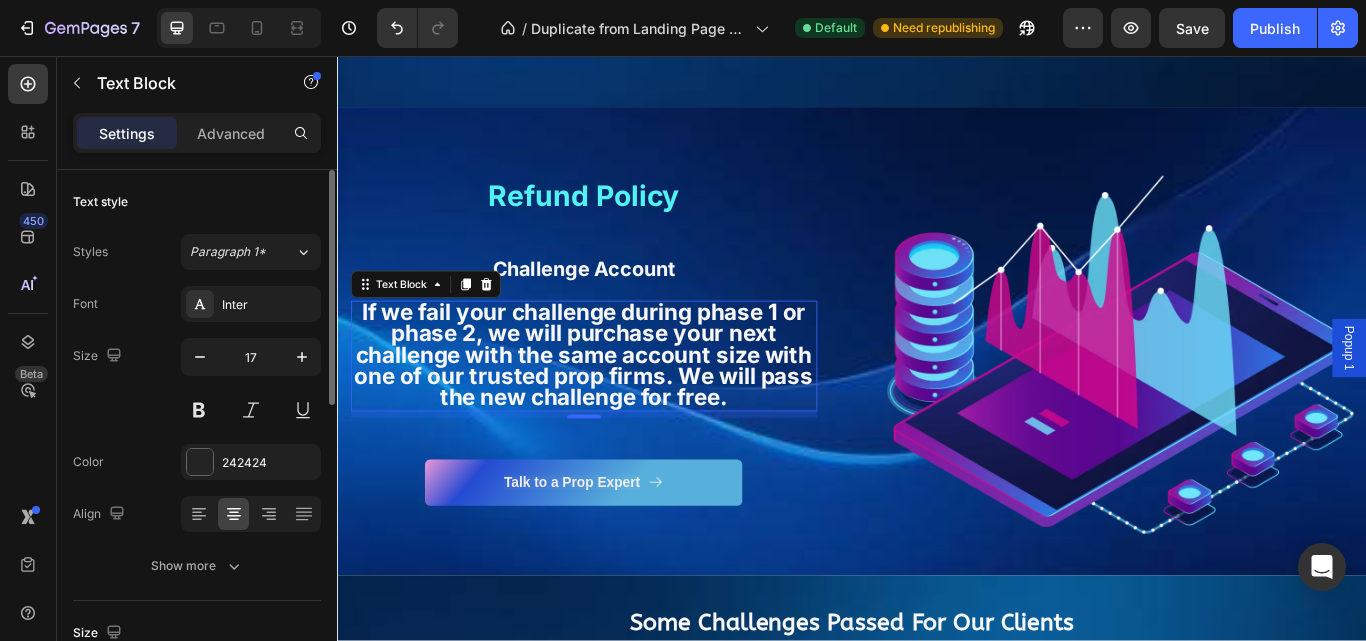 click on "If we fail your challenge during phase 1 or phase 2, we will purchase your next challenge with the same account size with one of our trusted prop firms. We will pass the new challenge for free." at bounding box center [624, 404] 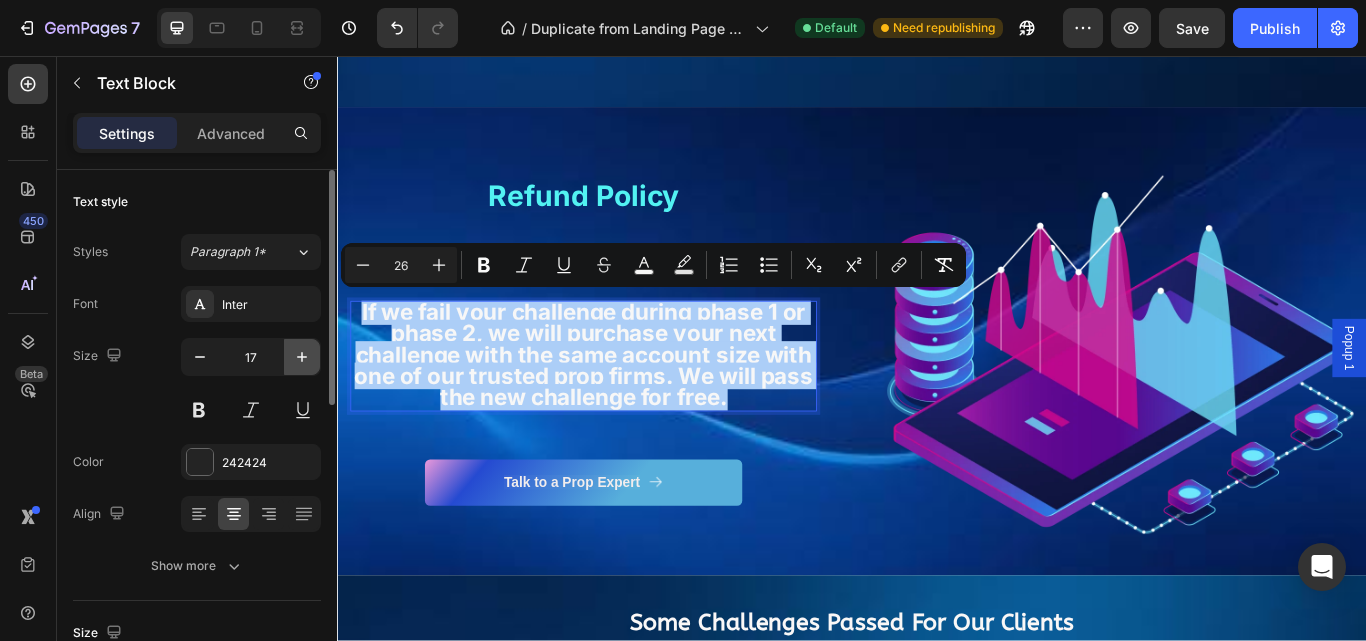 click at bounding box center [302, 357] 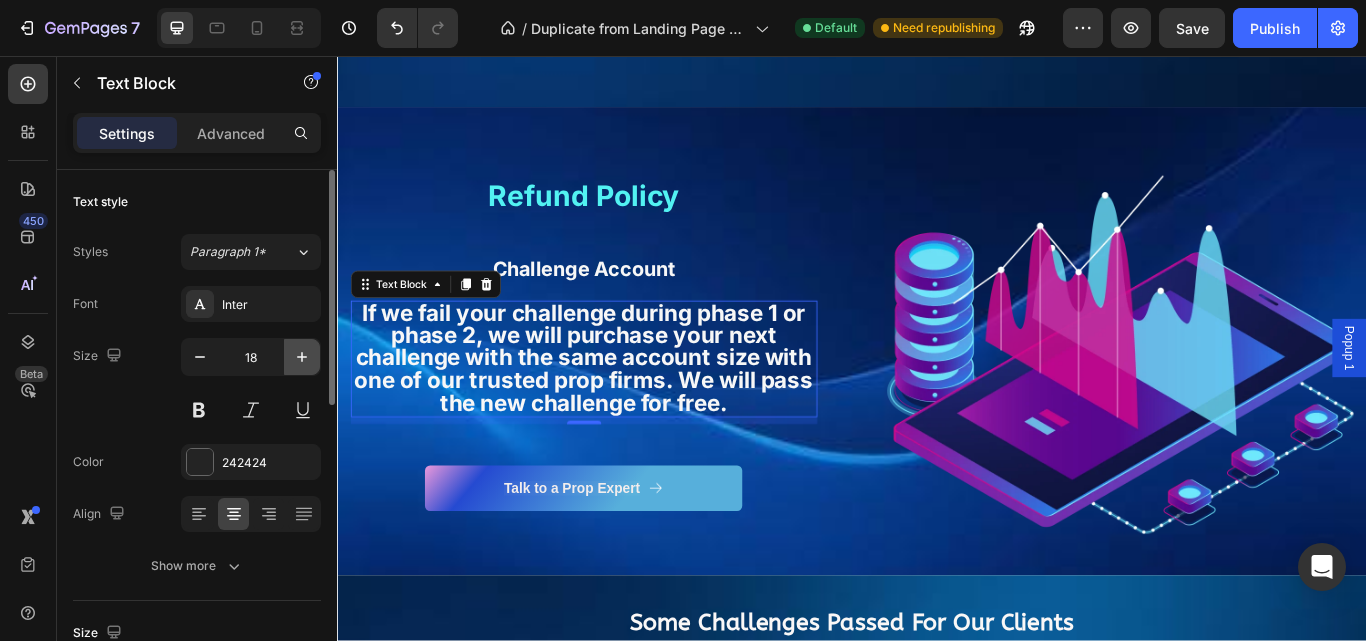 click at bounding box center (302, 357) 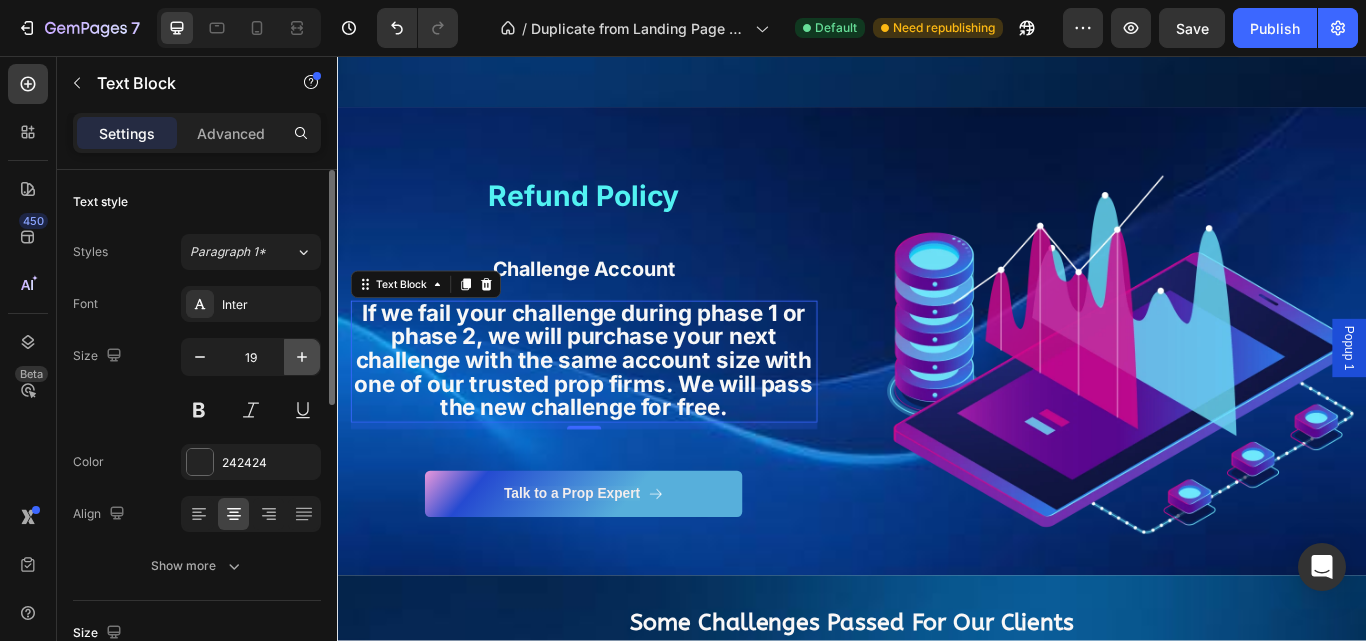 click at bounding box center (302, 357) 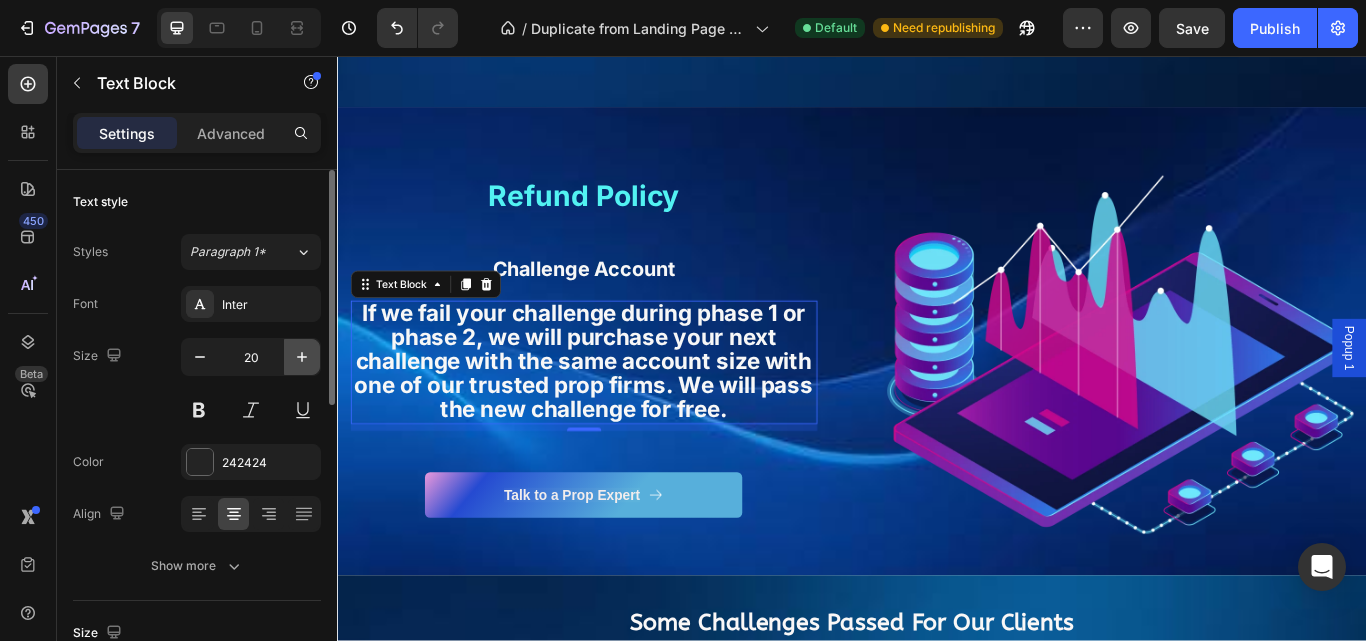 click at bounding box center [302, 357] 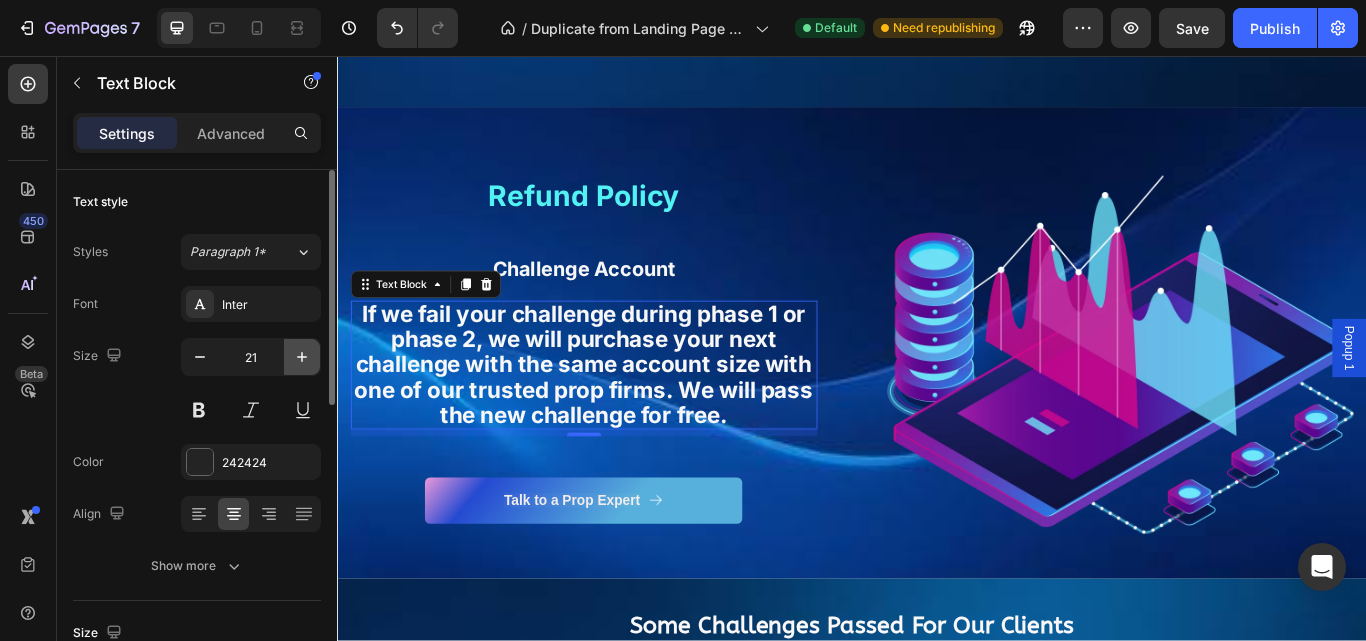 click 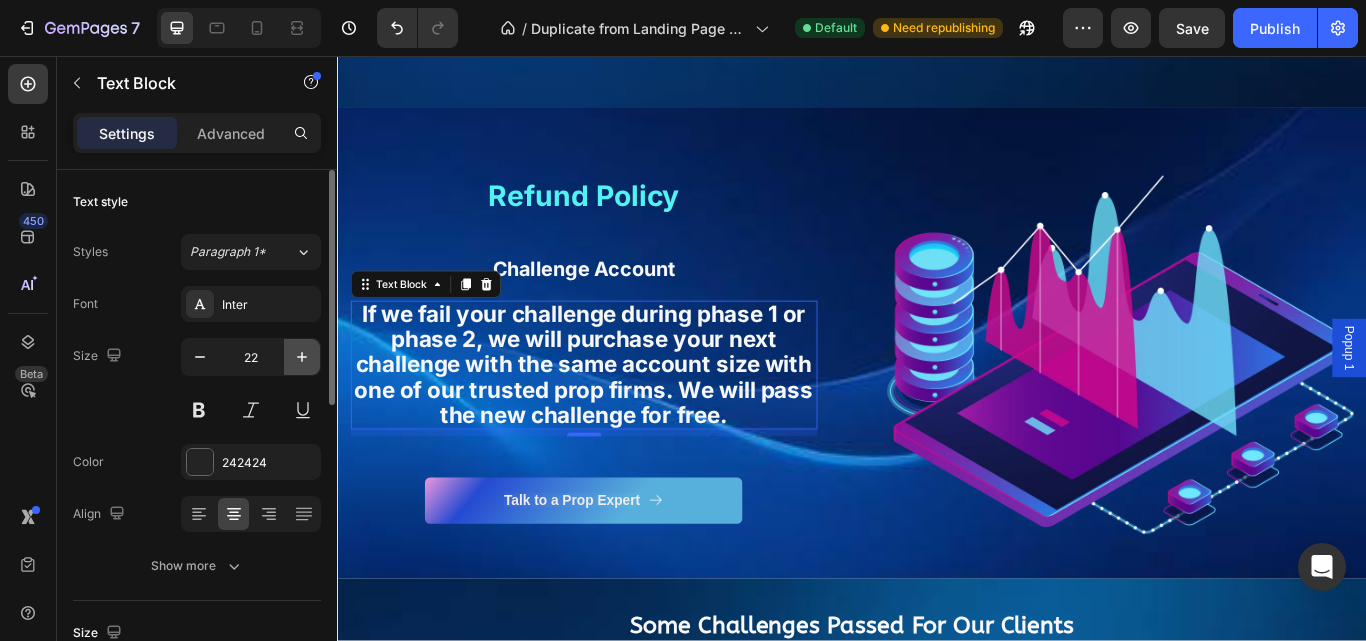 click 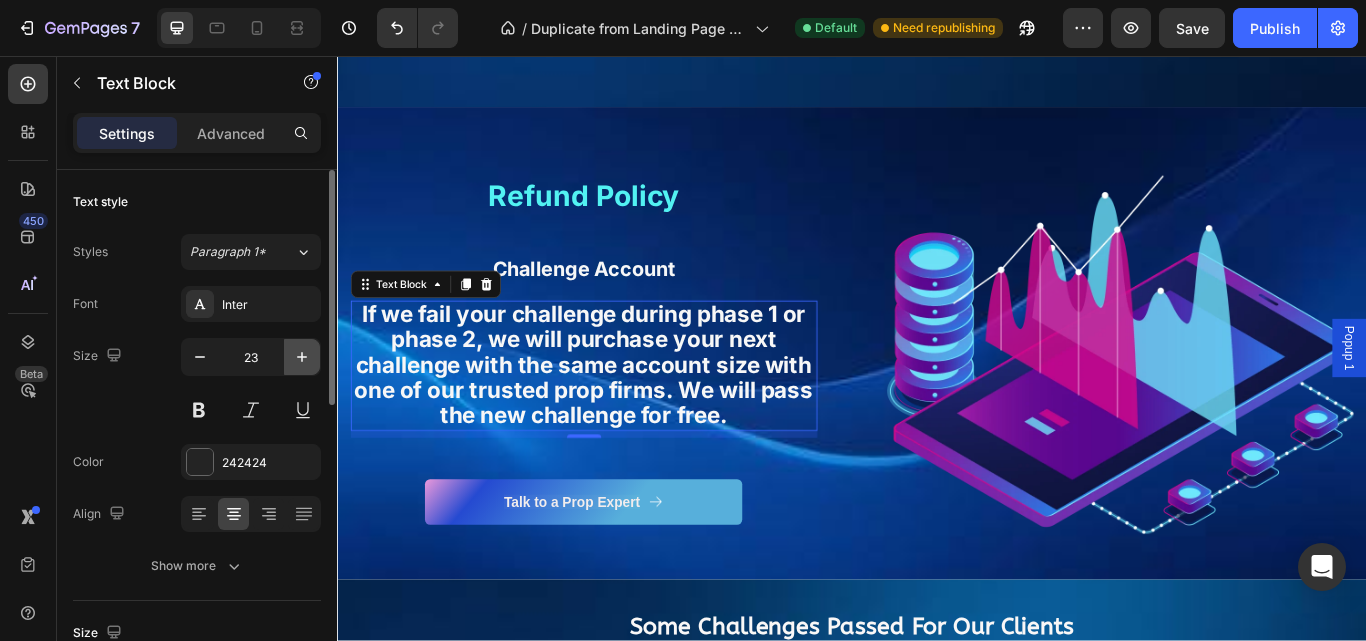click 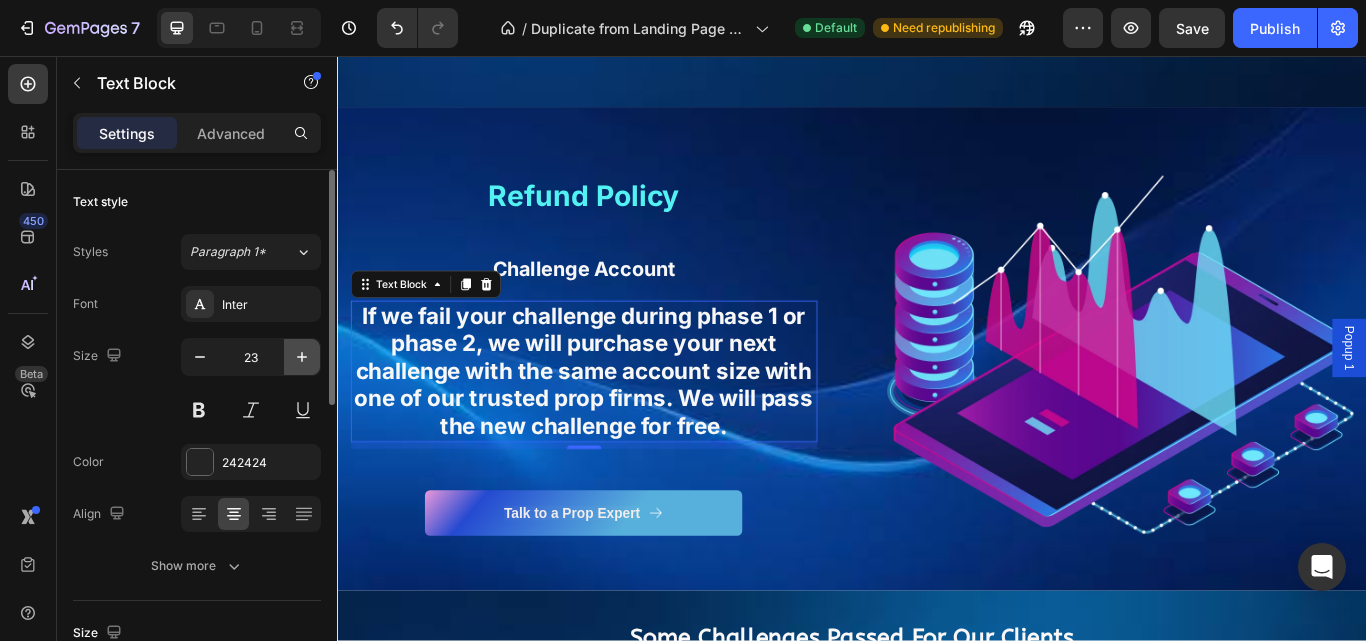 click 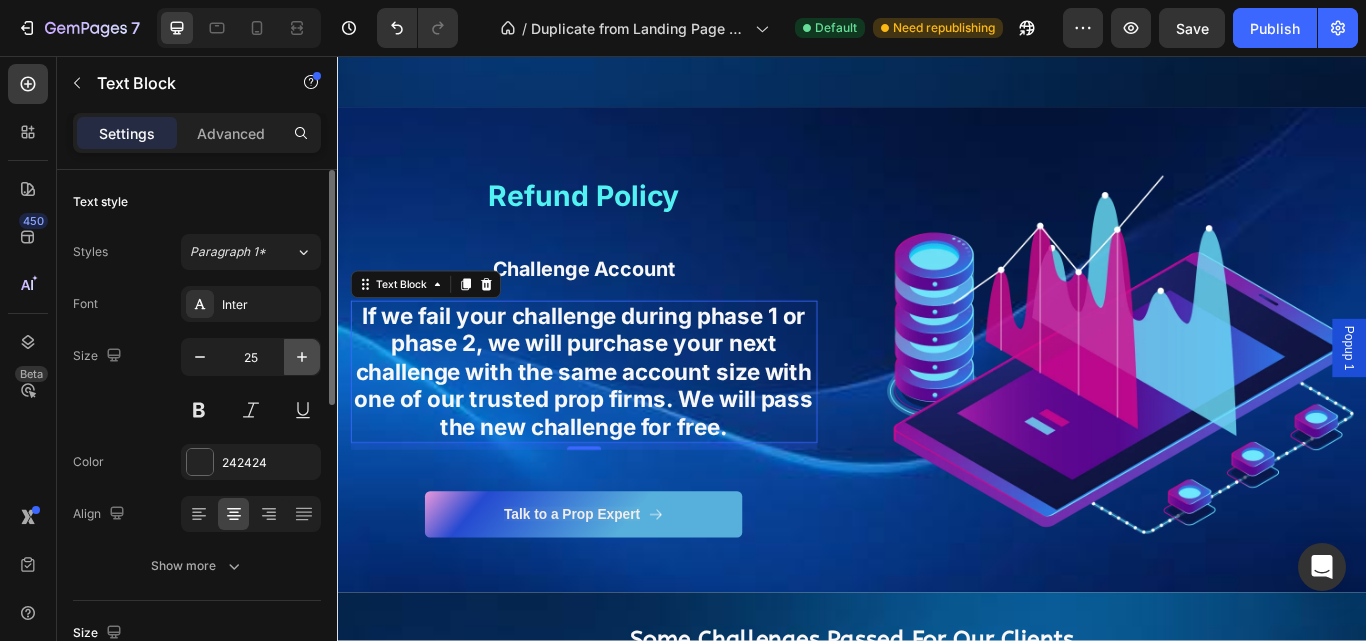 click 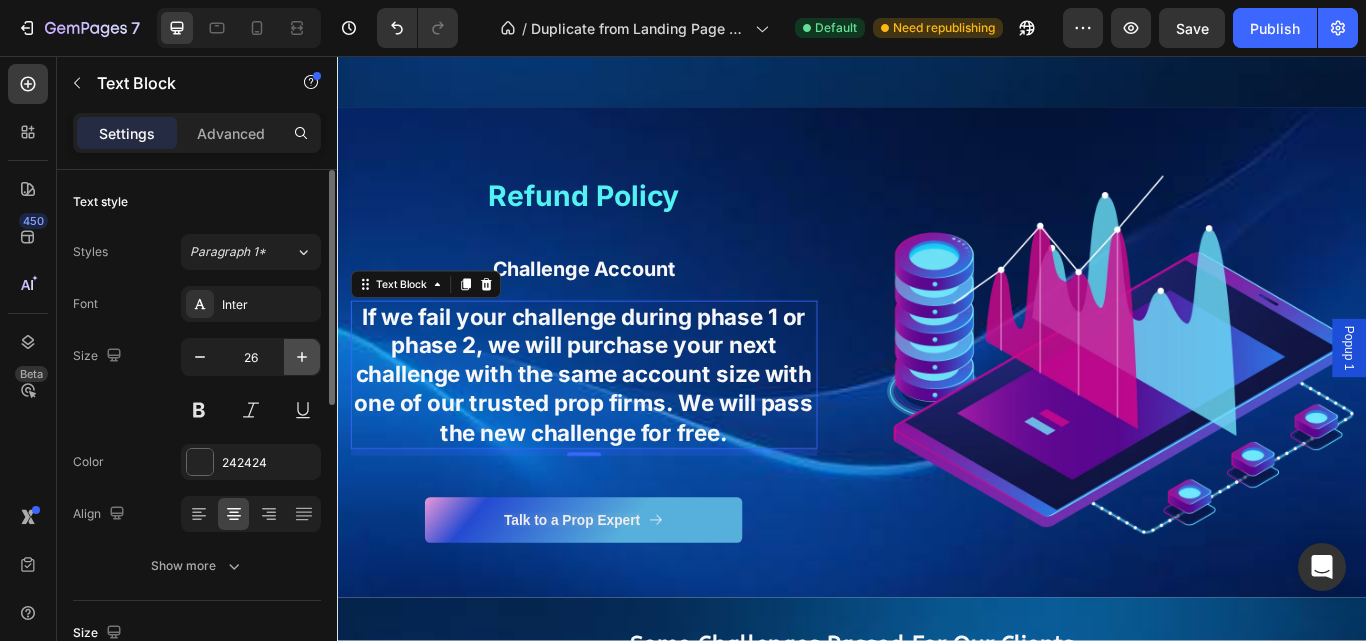 click 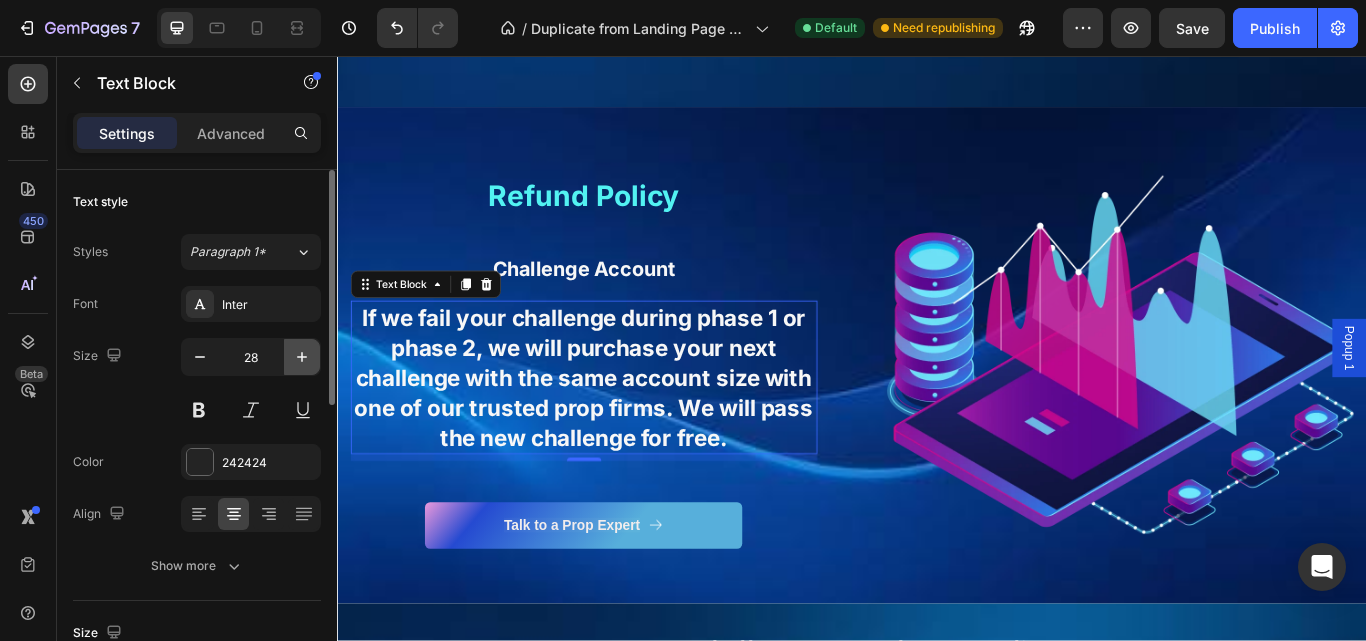 click 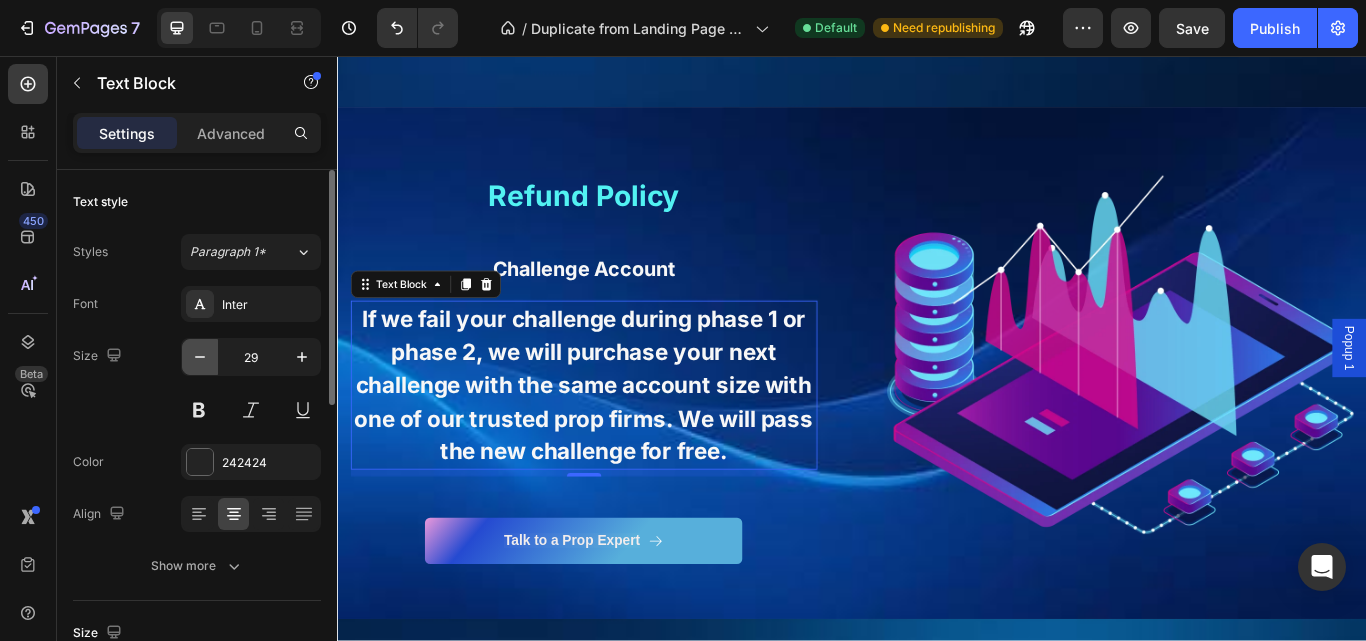 click 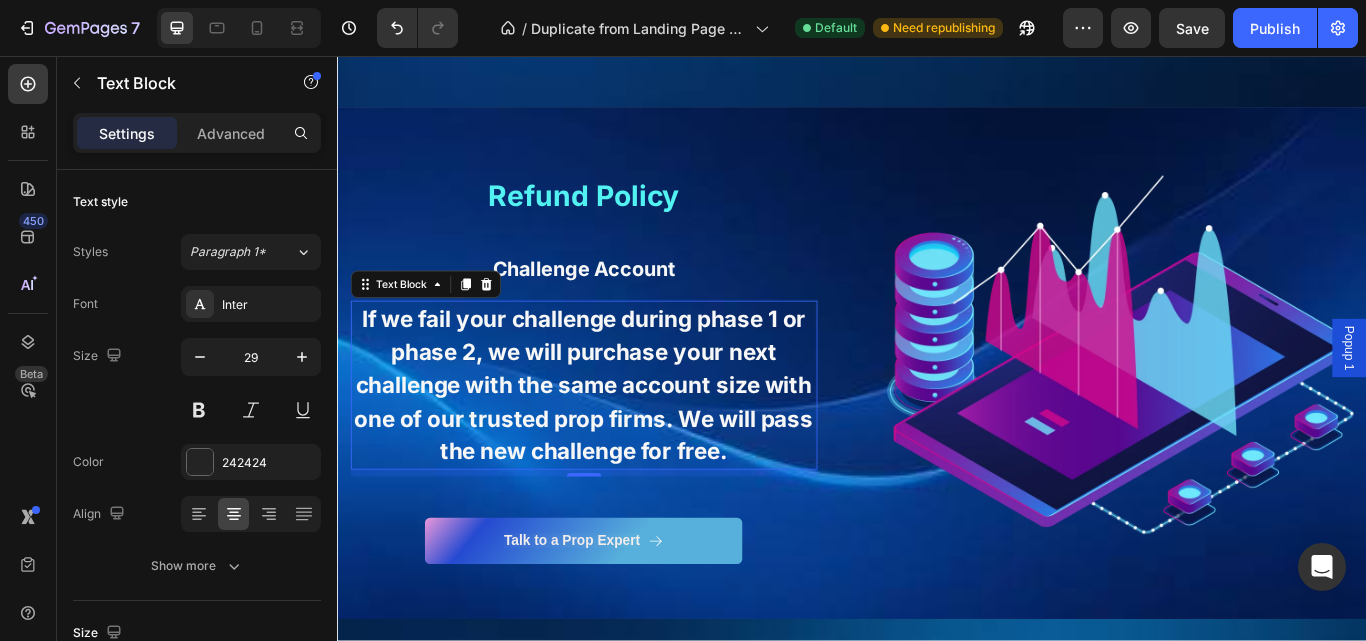 type on "28" 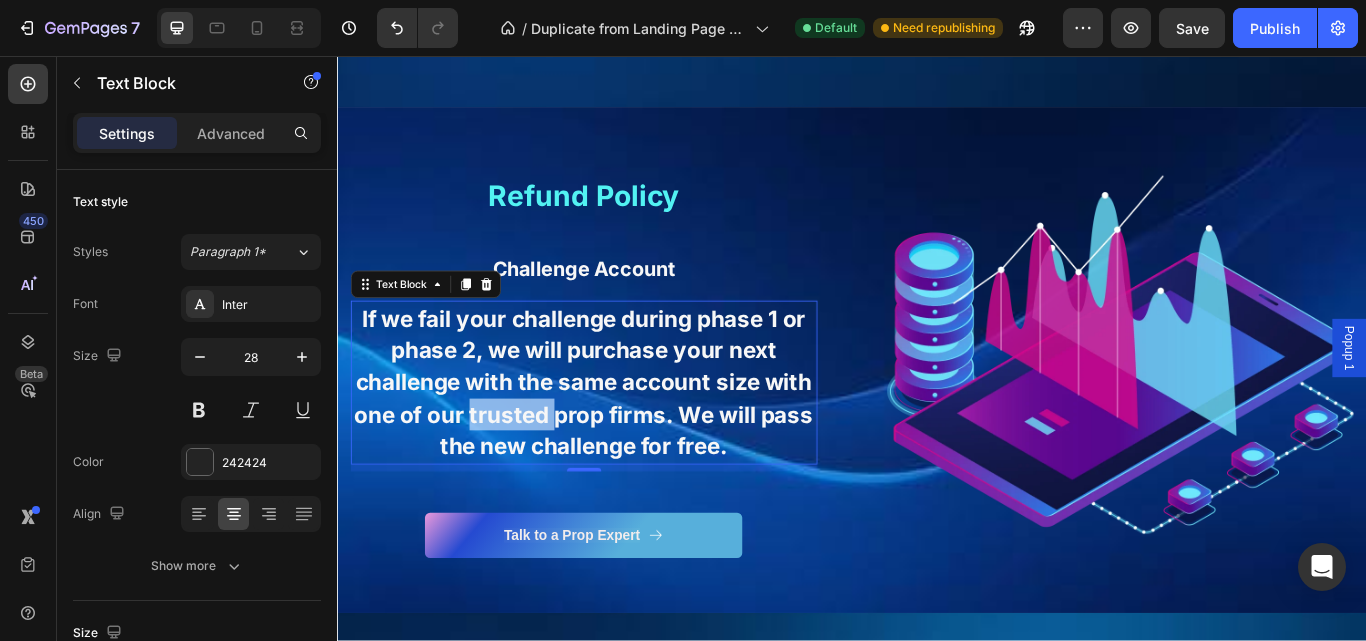 click on "If we fail your challenge during phase 1 or phase 2, we will purchase your next challenge with the same account size with one of our trusted prop firms. We will pass the new challenge for free." at bounding box center (624, 437) 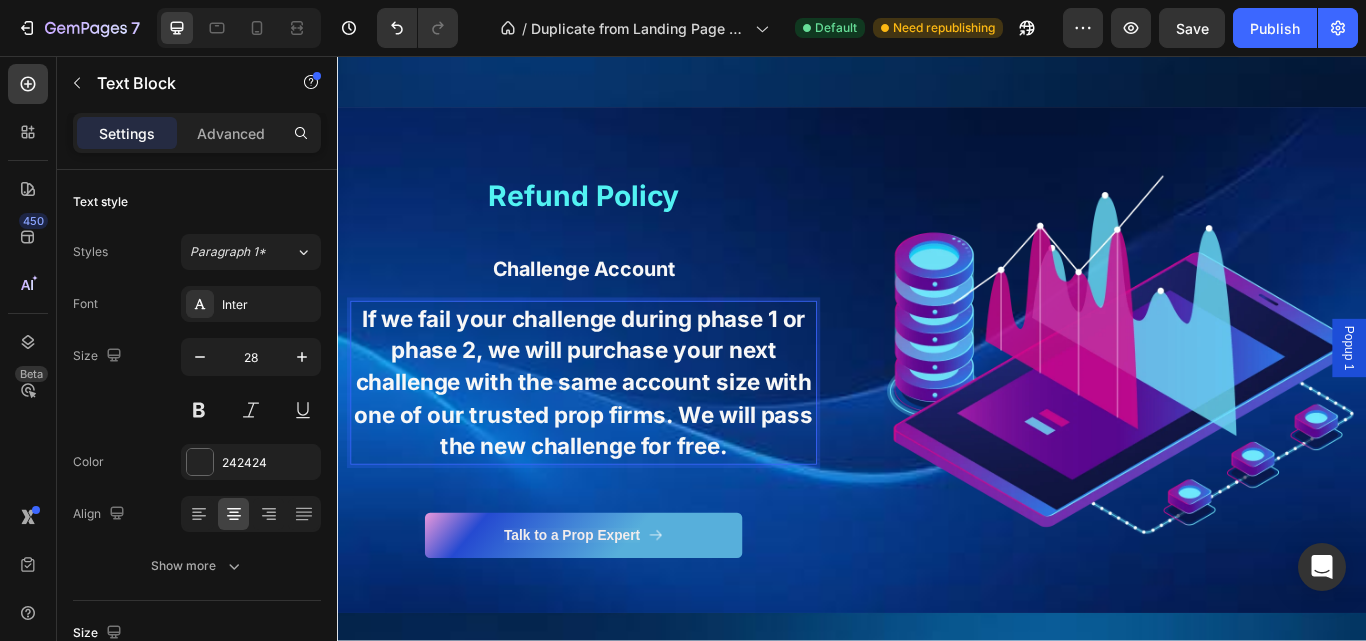 click on "If we fail your challenge during phase 1 or phase 2, we will purchase your next challenge with the same account size with one of our trusted prop firms. We will pass the new challenge for free." at bounding box center [624, 437] 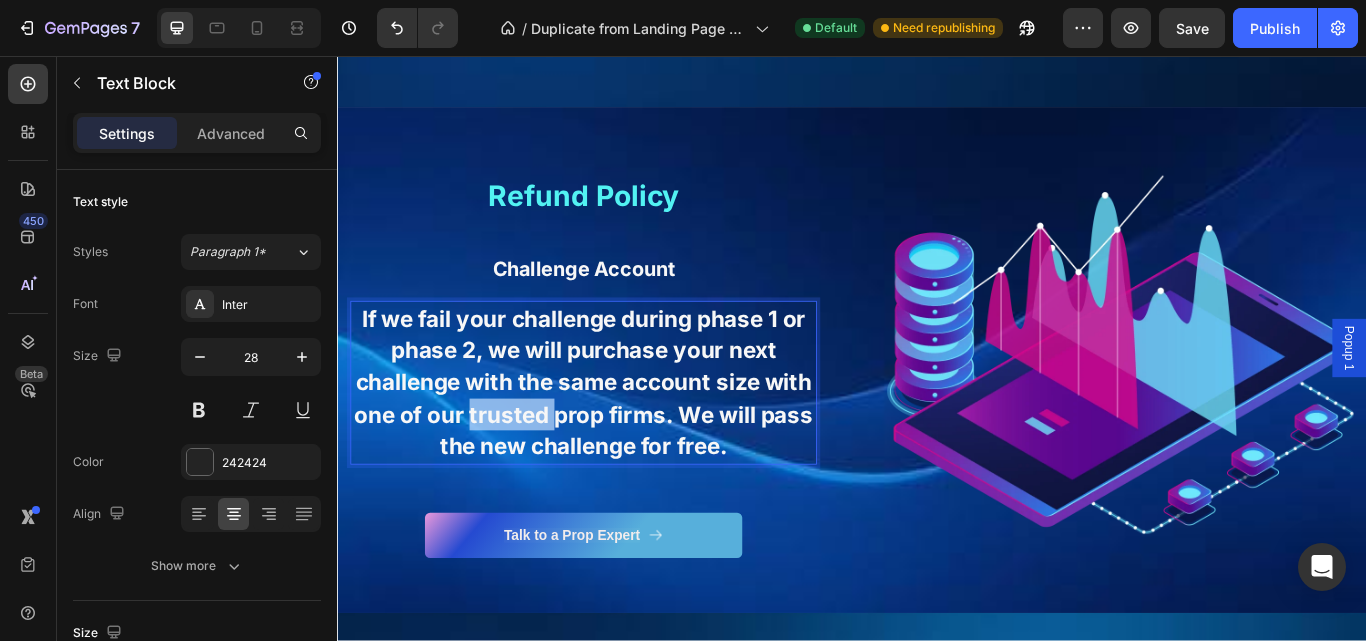 click on "If we fail your challenge during phase 1 or phase 2, we will purchase your next challenge with the same account size with one of our trusted prop firms. We will pass the new challenge for free." at bounding box center [624, 437] 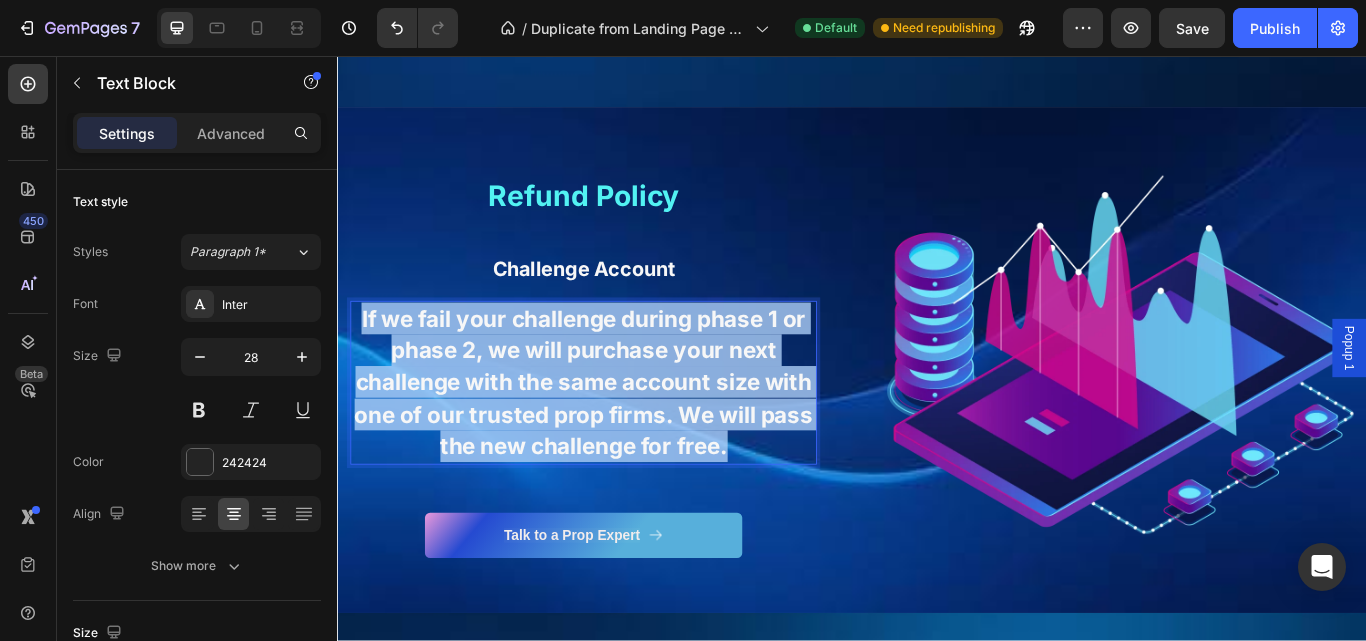 click on "If we fail your challenge during phase 1 or phase 2, we will purchase your next challenge with the same account size with one of our trusted prop firms. We will pass the new challenge for free." at bounding box center (624, 437) 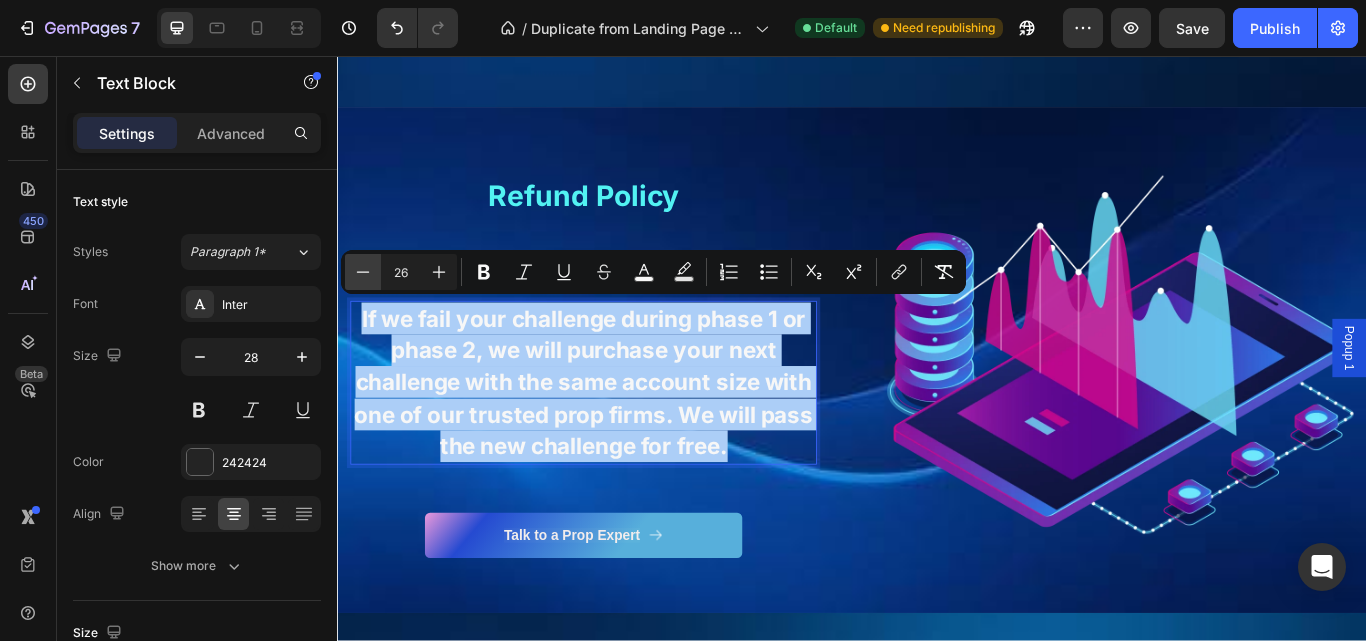 click 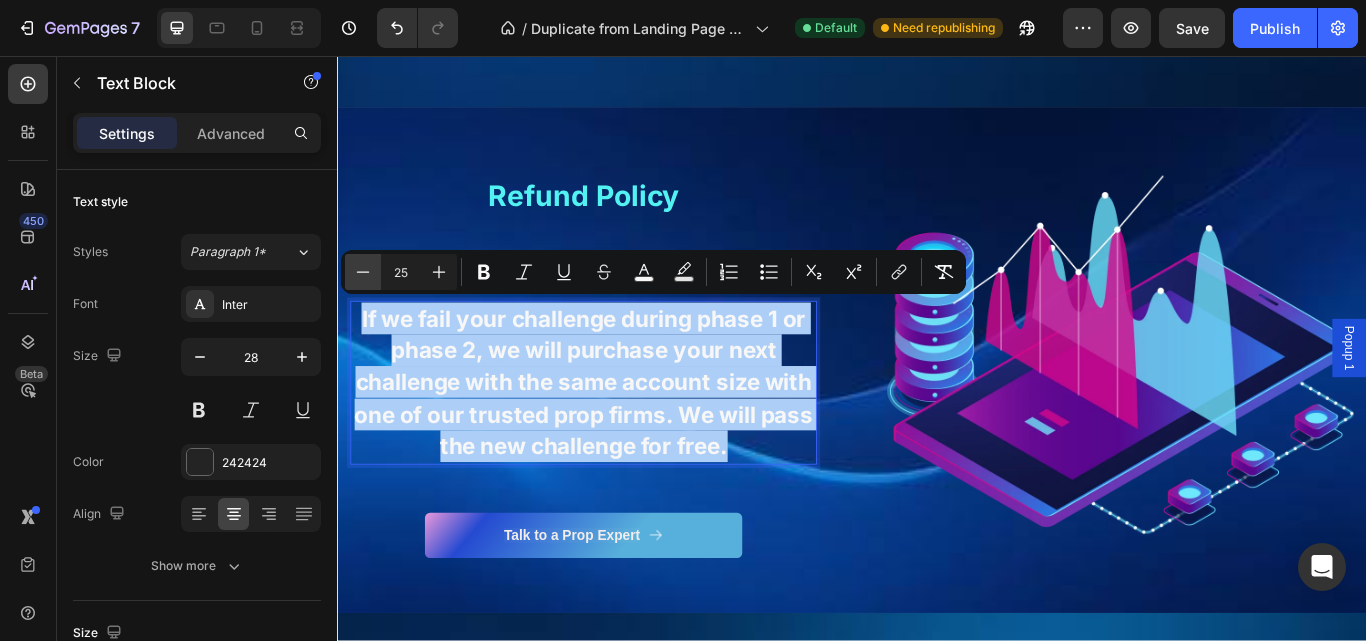 click 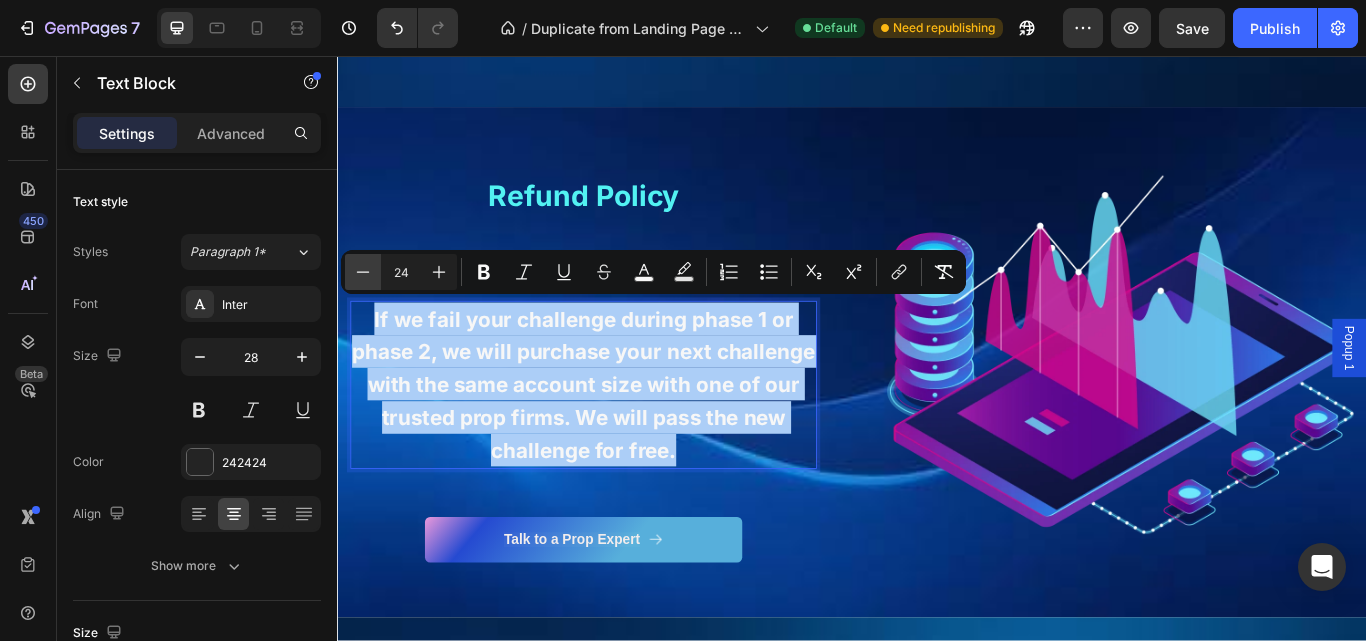 click 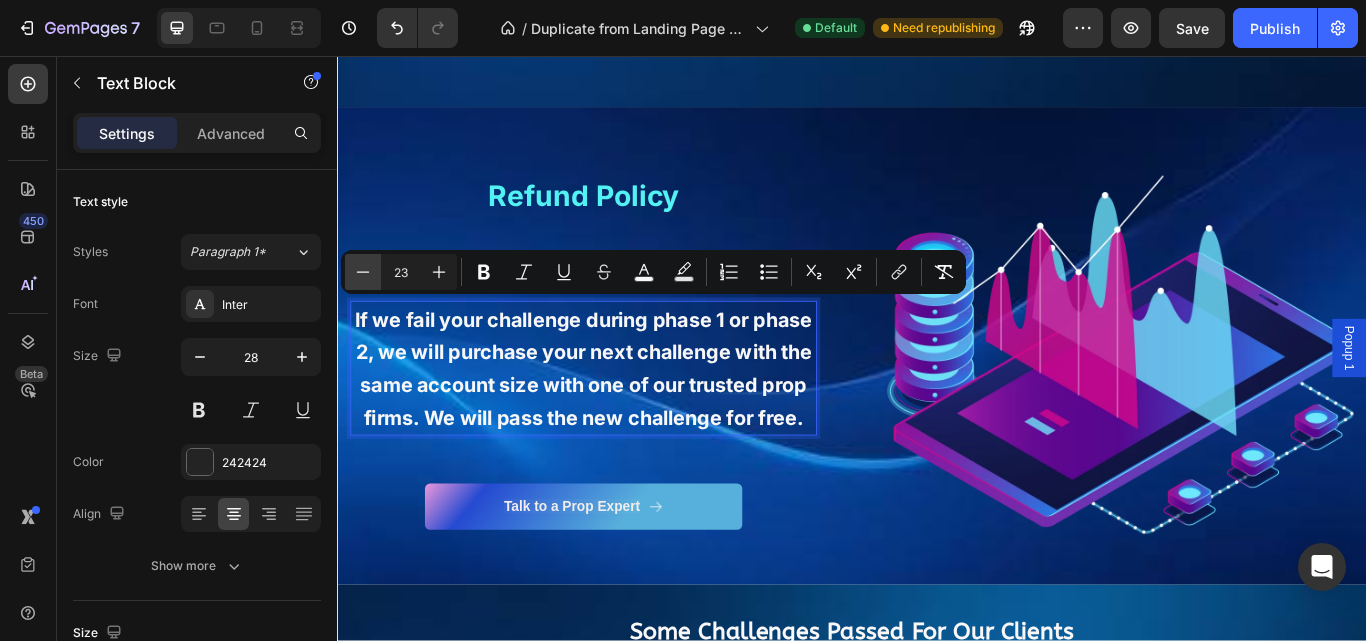 click 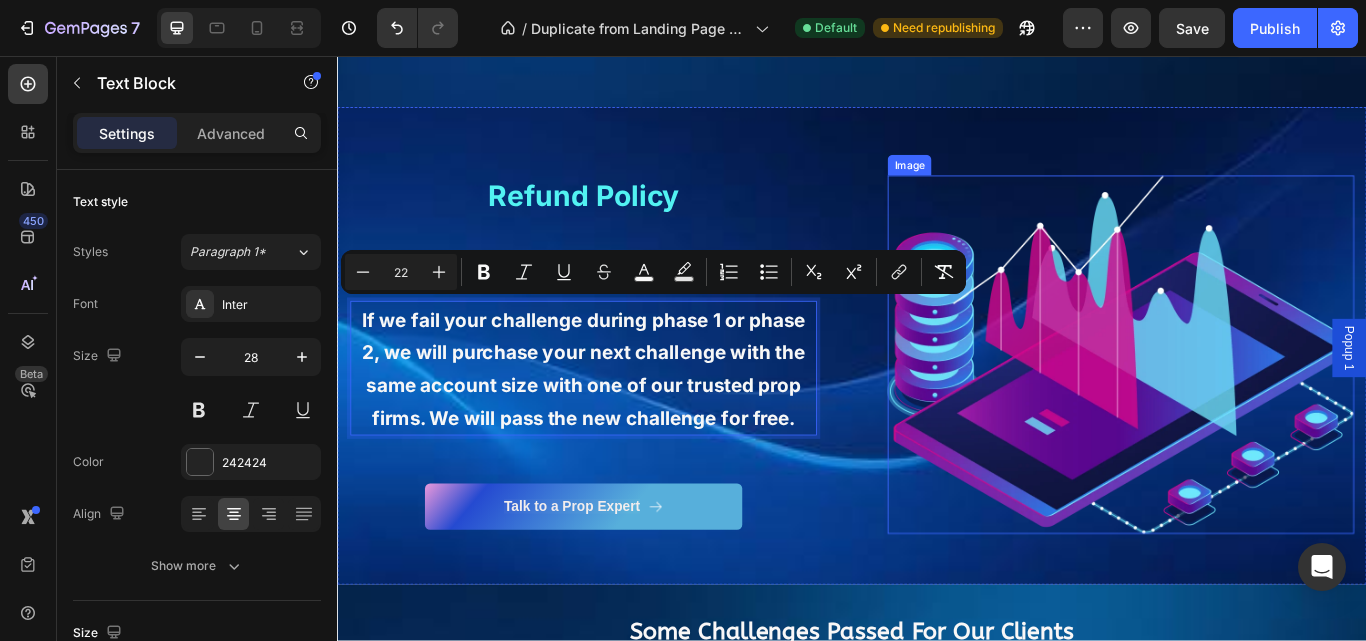 click on "Refund Policy Heading Row Challenge Account Text Block If we fail your challenge during phase 1 or phase 2, we will purchase your next challenge with the same account size with one of our trusted prop firms. We will pass the new challenge for free. Text Block   8 Row
Talk to a Prop Expert Button Row" at bounding box center (624, 410) 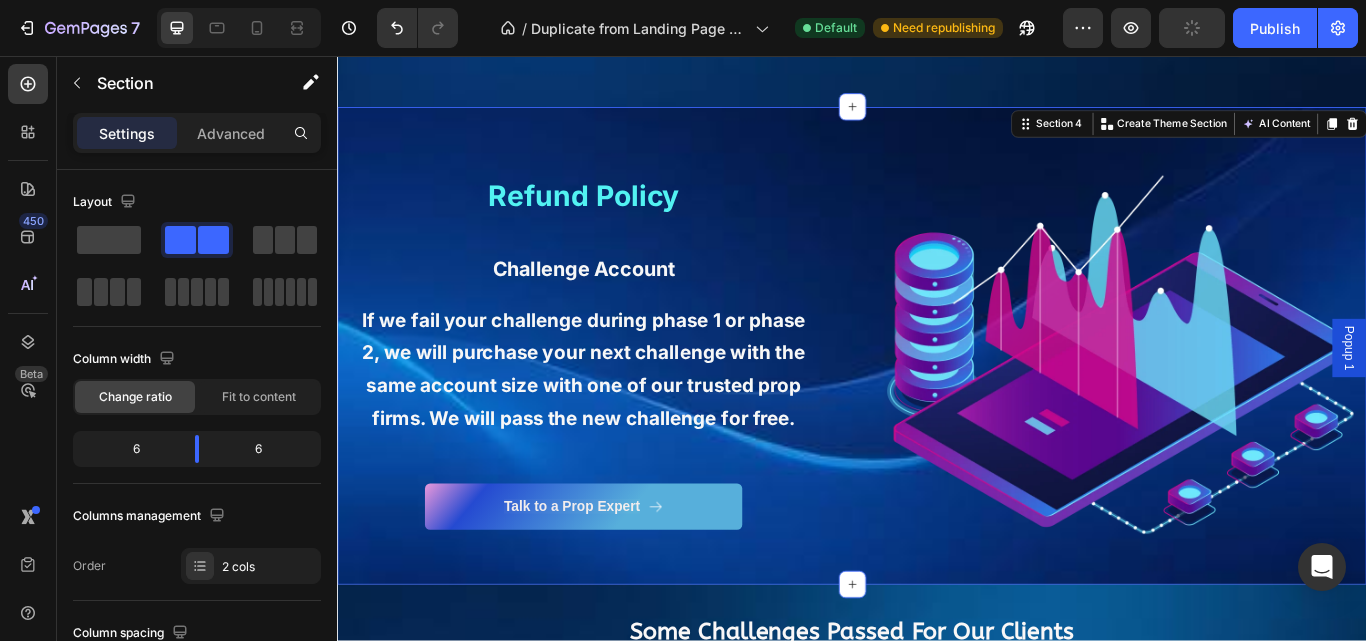 click on "Refund Policy Heading Row Challenge Account Text Block If we fail your challenge during phase 1 or phase 2, we will purchase your next challenge with the same account size with one of our trusted prop firms. We will pass the new challenge for free. Text Block Row
Talk to a Prop Expert Button Row" at bounding box center [624, 410] 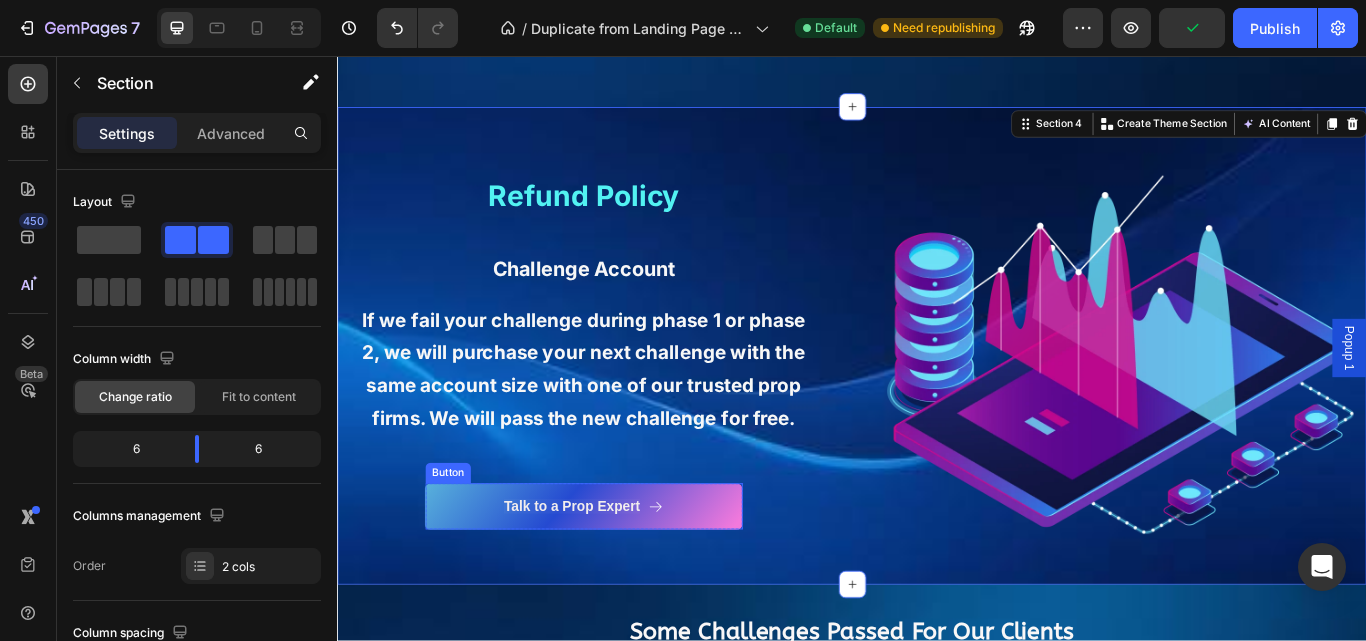 click on "Talk to a Prop Expert" at bounding box center [624, 582] 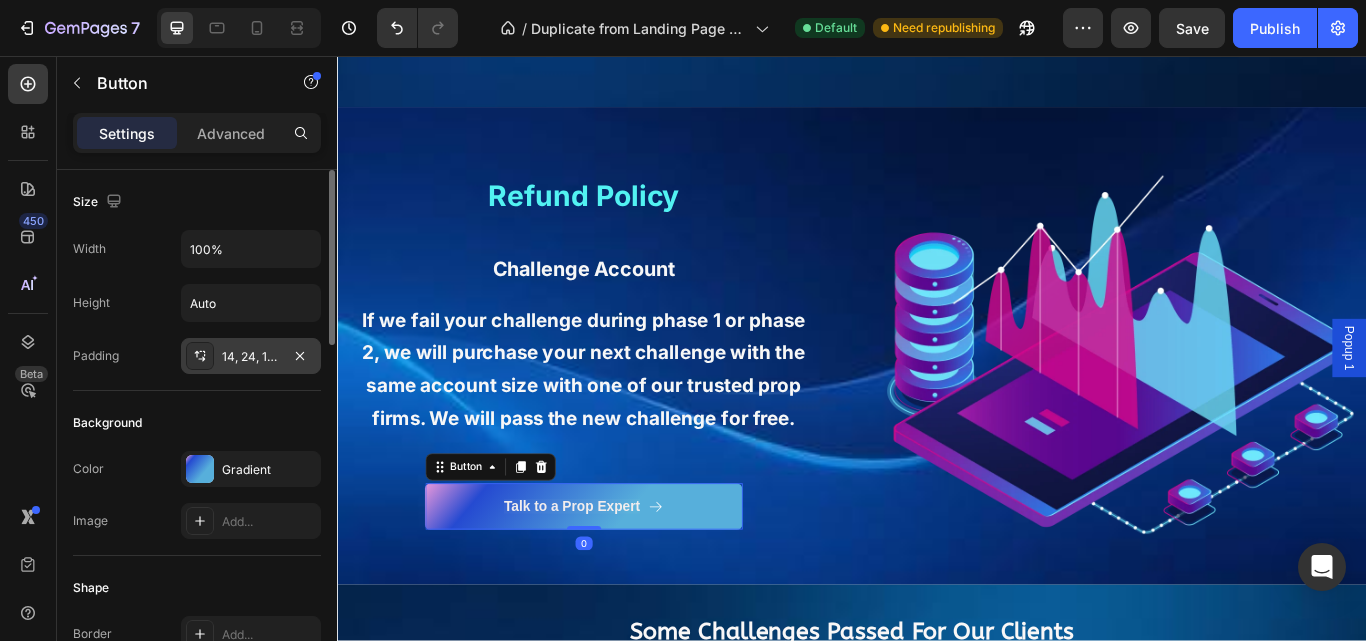click on "14, 24, 14, 24" at bounding box center [251, 357] 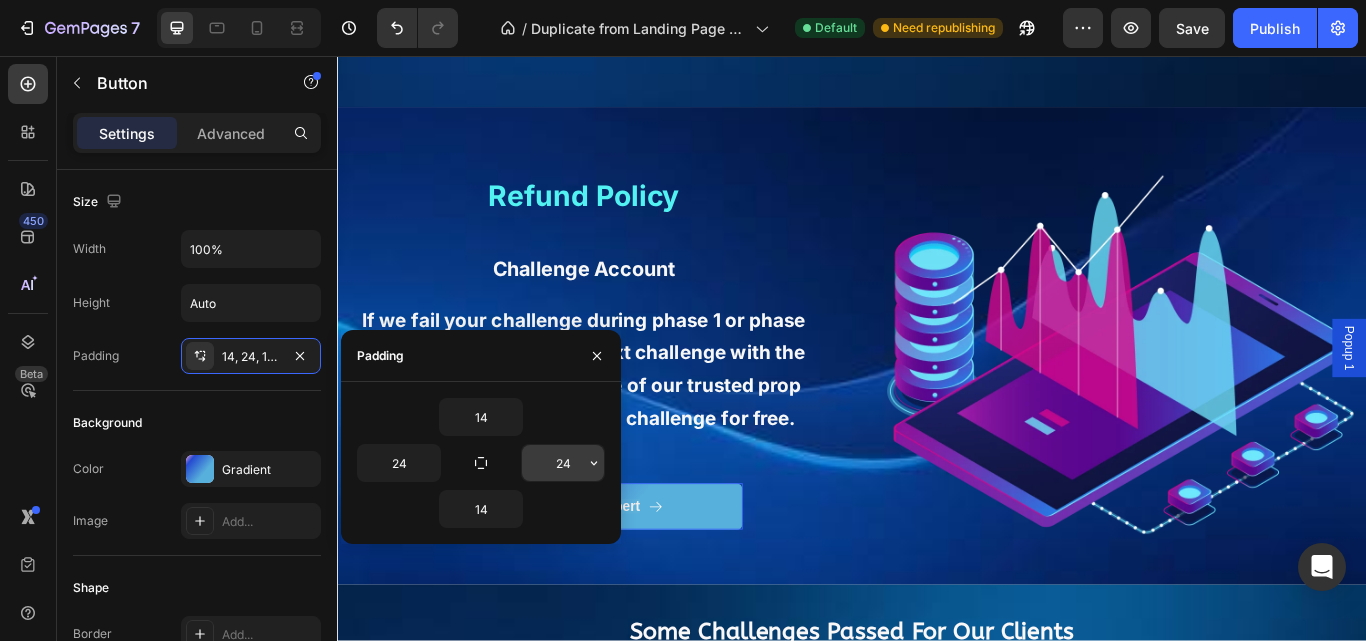 click on "24" at bounding box center [563, 463] 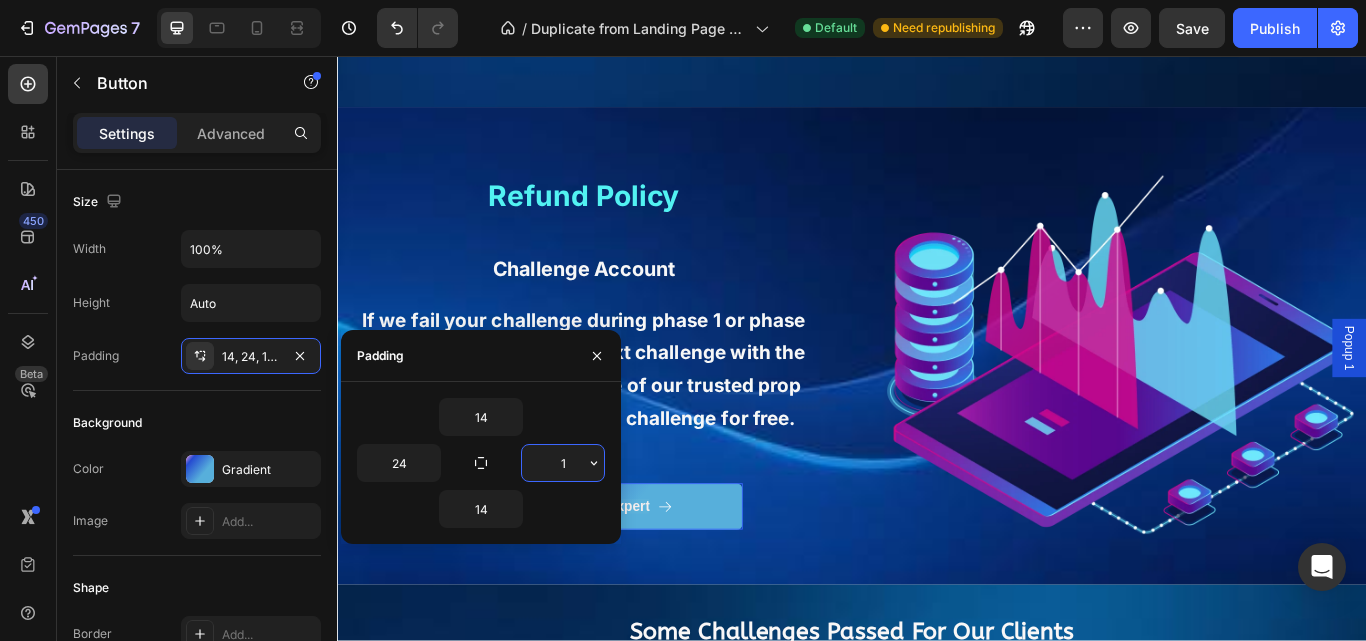 type on "12" 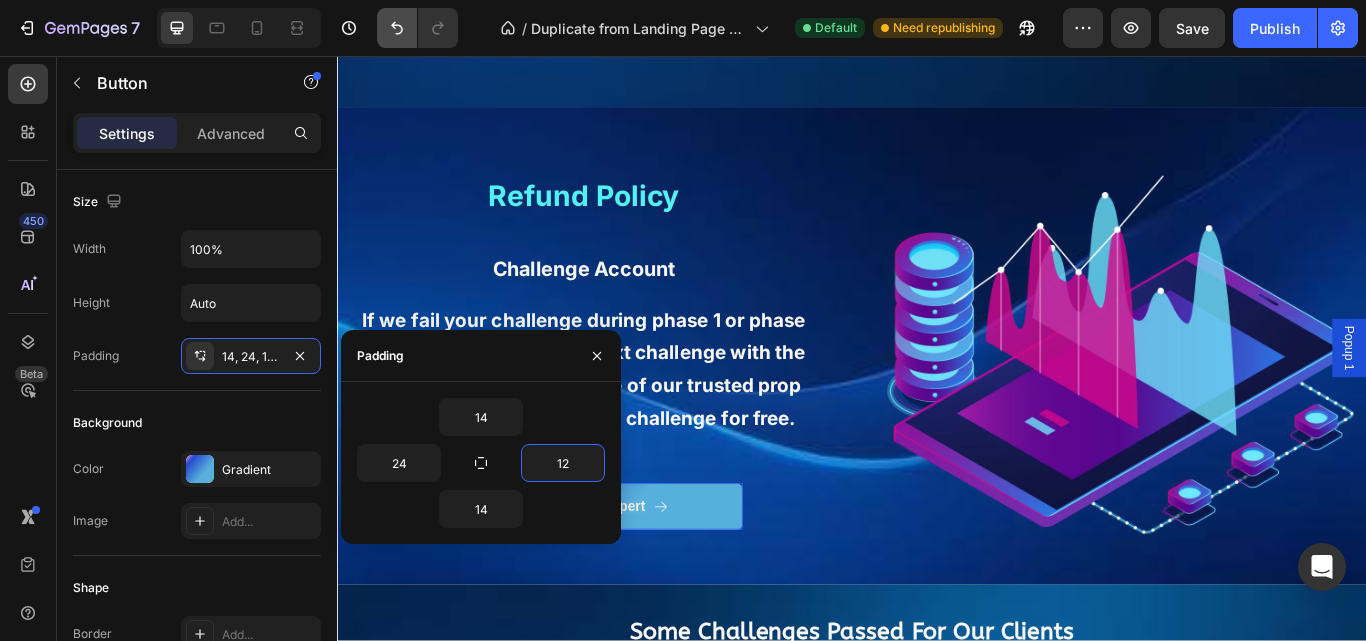 click at bounding box center (597, 356) 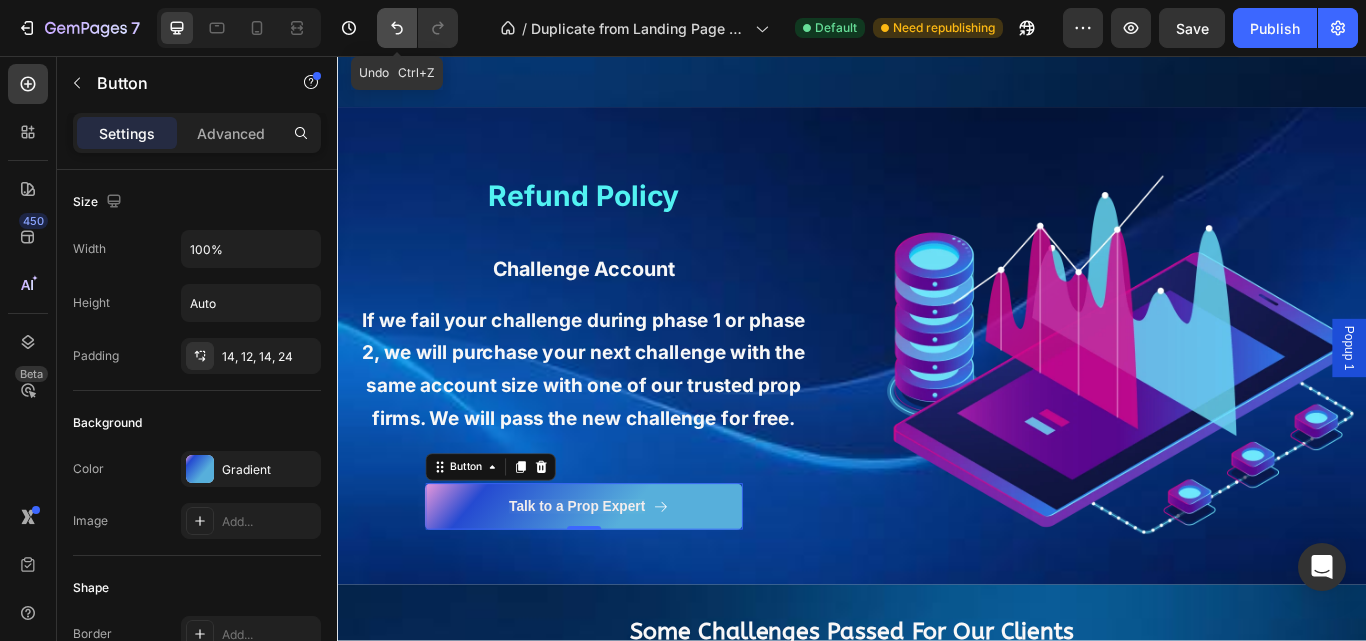 click 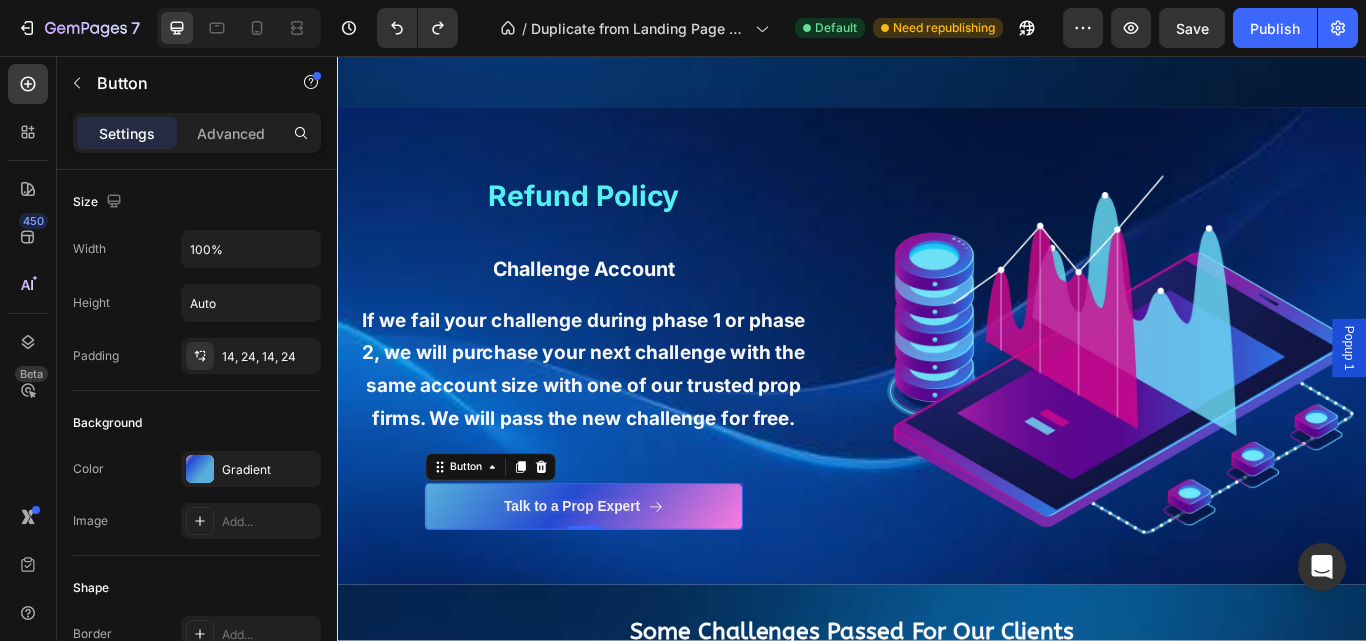 click on "Talk to a Prop Expert" at bounding box center (624, 582) 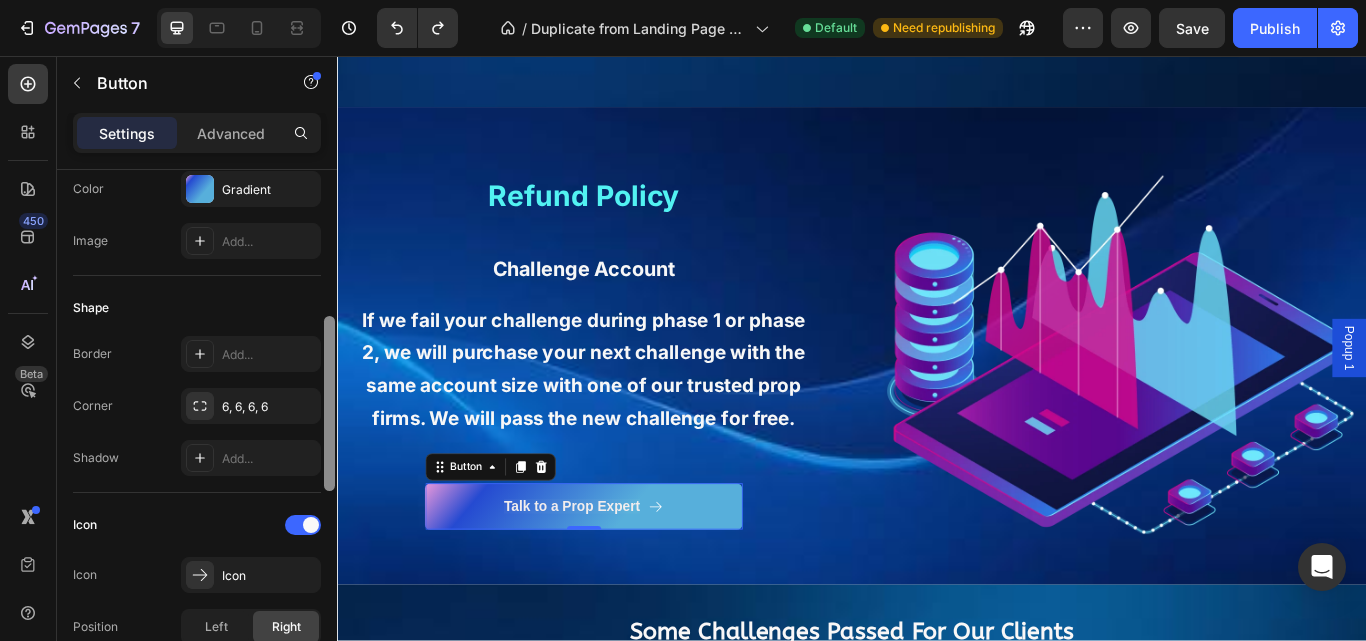 scroll, scrollTop: 332, scrollLeft: 0, axis: vertical 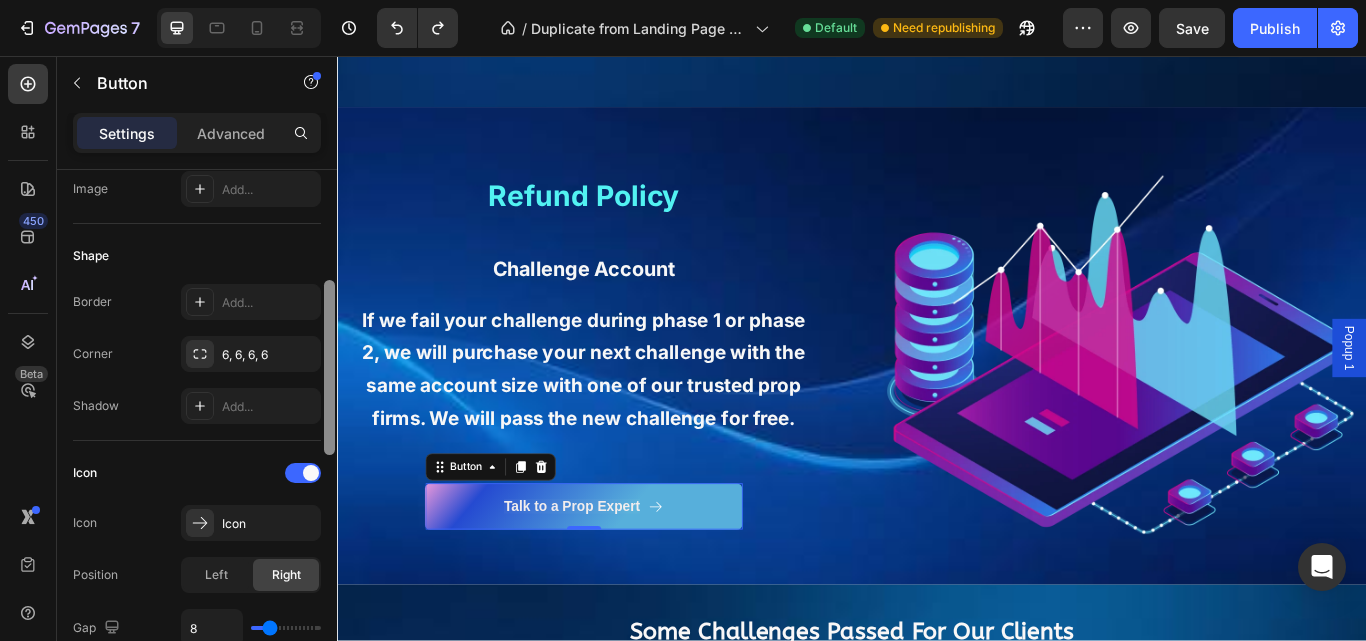 drag, startPoint x: 331, startPoint y: 324, endPoint x: 17, endPoint y: 448, distance: 337.59738 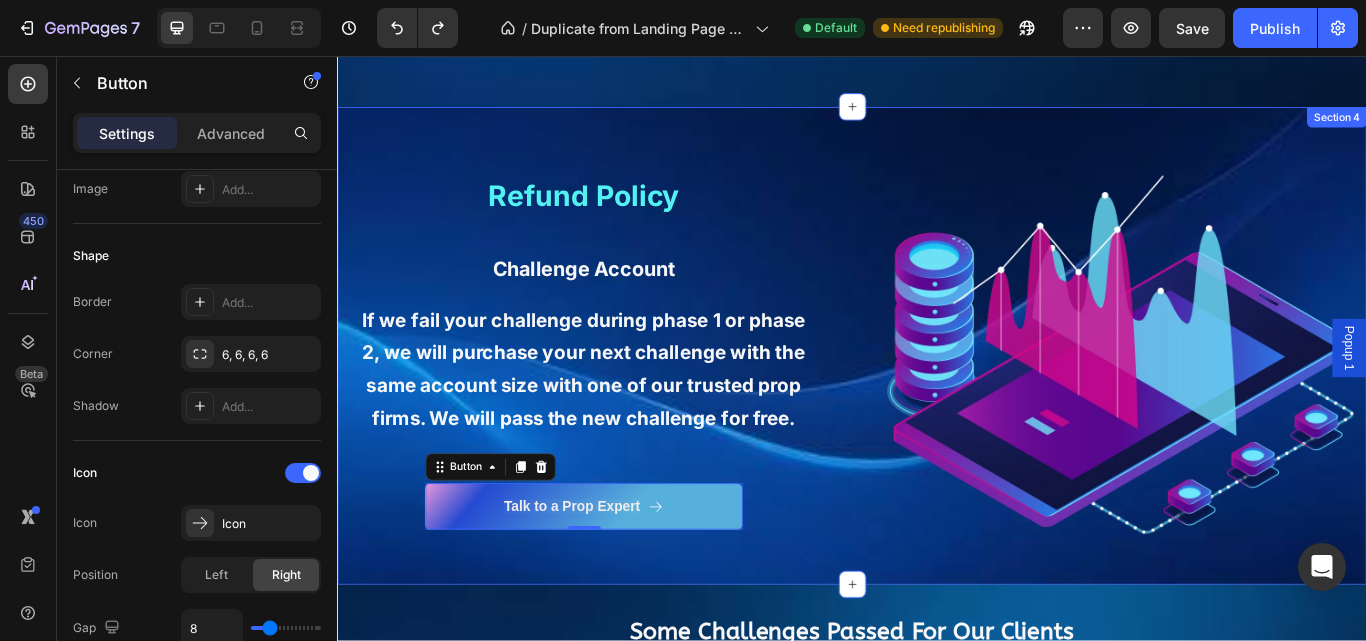 click on "Refund Policy Heading Row Challenge Account Text Block If we fail your challenge during phase 1 or phase 2, we will purchase your next challenge with the same account size with one of our trusted prop firms. We will pass the new challenge for free. Text Block Row
Talk to a Prop Expert Button   0 Row" at bounding box center (624, 410) 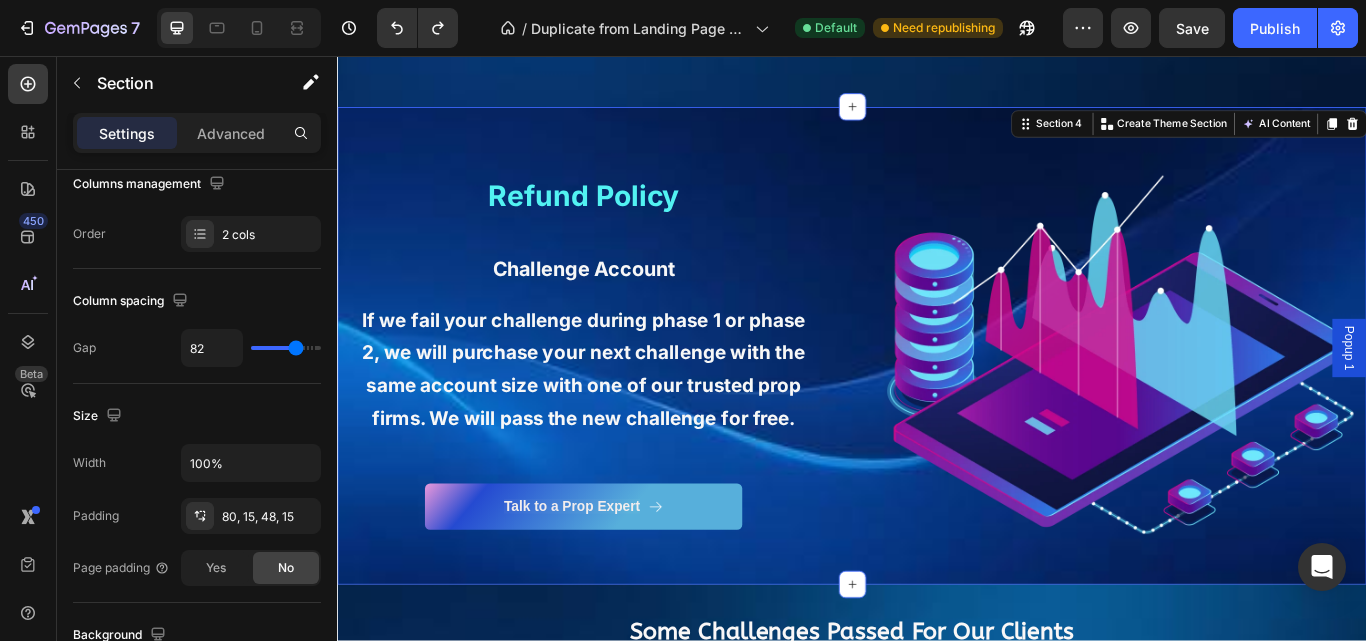 scroll, scrollTop: 0, scrollLeft: 0, axis: both 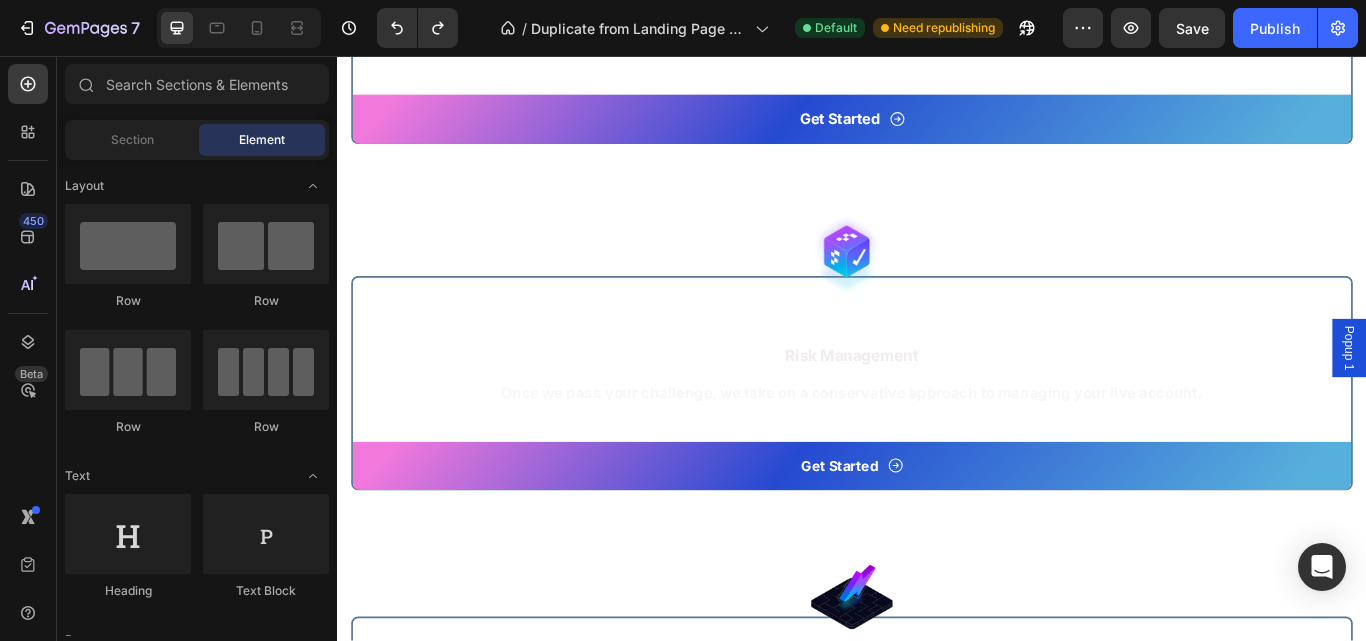 drag, startPoint x: 1533, startPoint y: 310, endPoint x: 1694, endPoint y: 511, distance: 257.53058 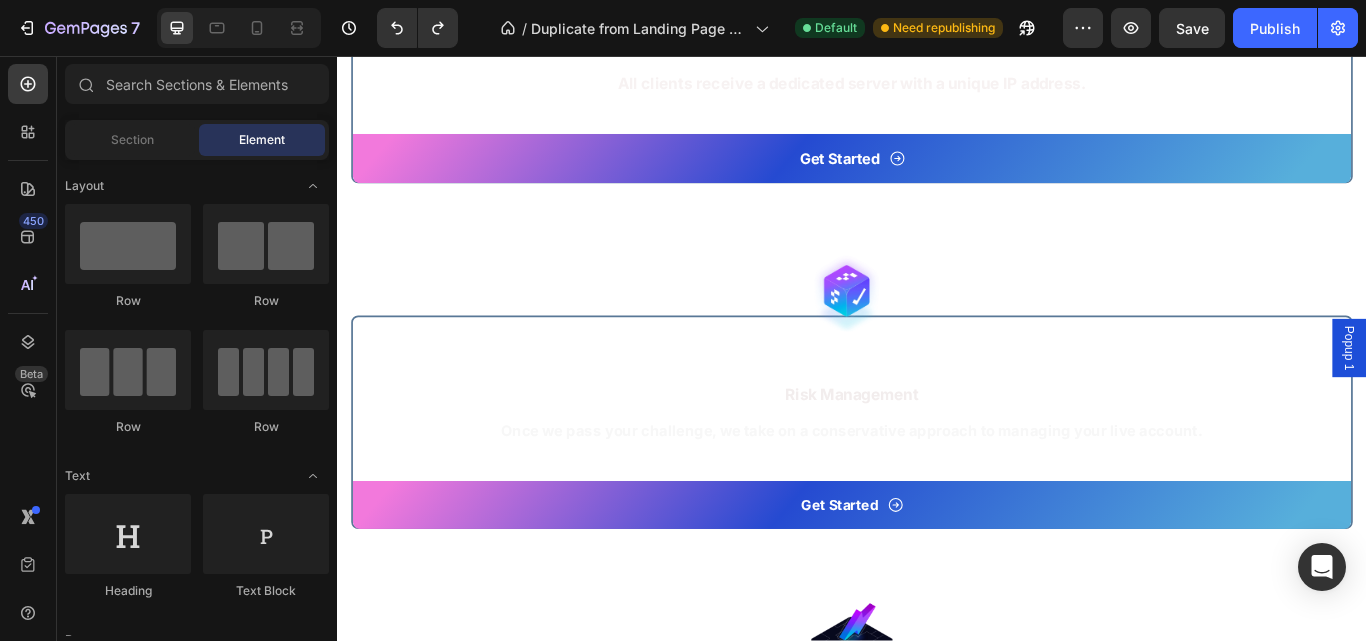 scroll, scrollTop: 6832, scrollLeft: 0, axis: vertical 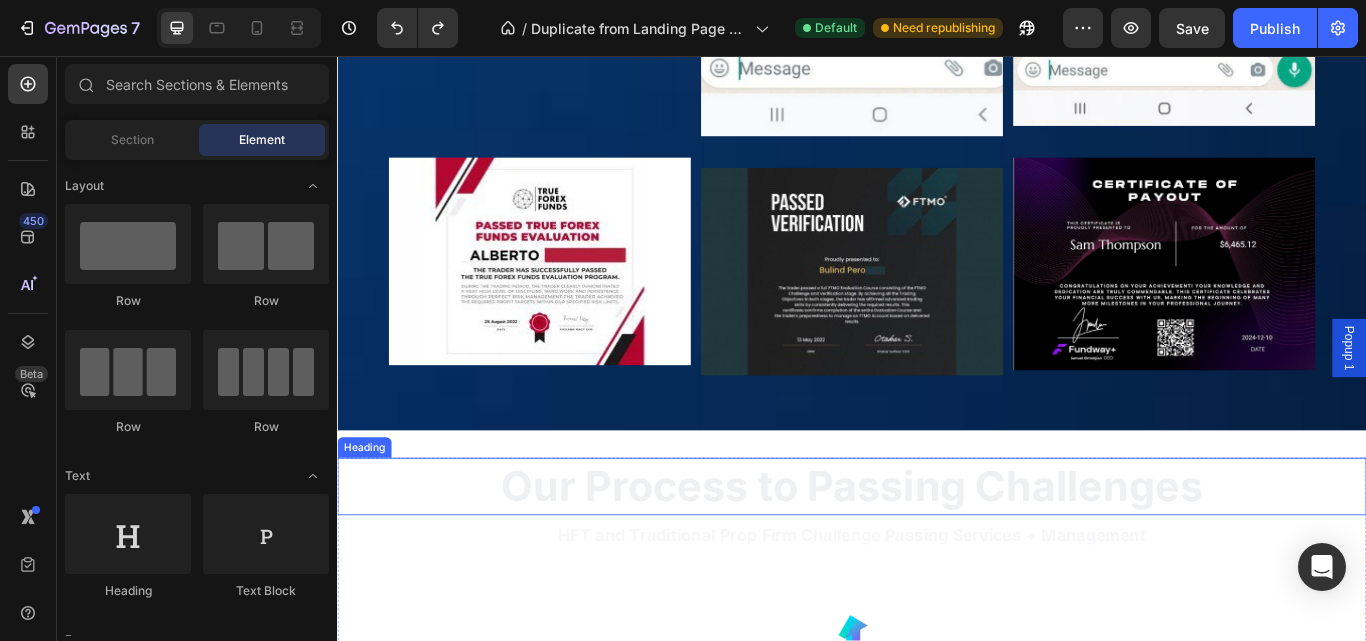 click on "Our Process to Passing Challenges" at bounding box center (937, 558) 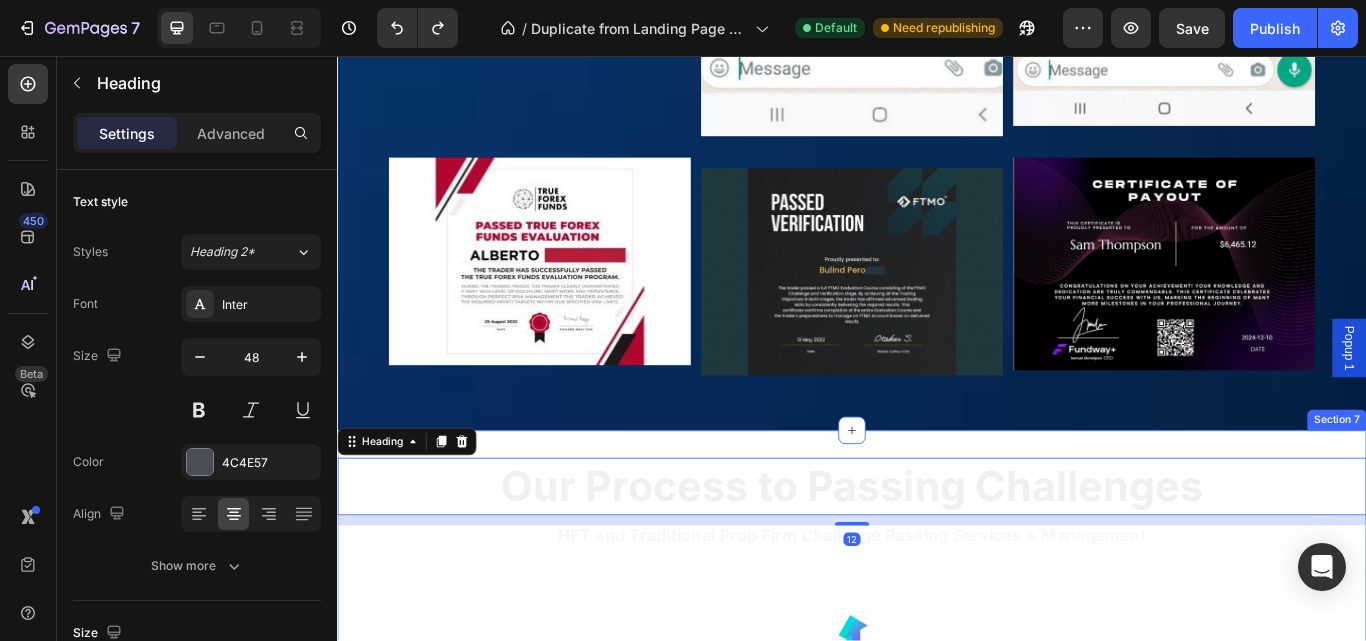 click on "Our Process to Passing Challenges Heading   12 HFT and Traditional Prop Firm Challenge Passing Services + Management       Button Image Unique VPS Connection Text Block All clients receive a dedicated server with a unique IP address. Text Block Row
Icon Get Started Text Block Row Hero Banner Row Row Image Risk Management Text Block Once we pass your challenge, we take on a conservative approach to managing your live account.  Text Block Row
Icon Get Started Text Block Row Hero Banner Row Row Image MT4/MT5 EA Text Block We use proprietary EAs designed and programmed by our strategy and technical development team.  Text Block Row
Icon Get Started Text Block Row Hero Banner Row Row Row Section 7" at bounding box center (937, 1202) 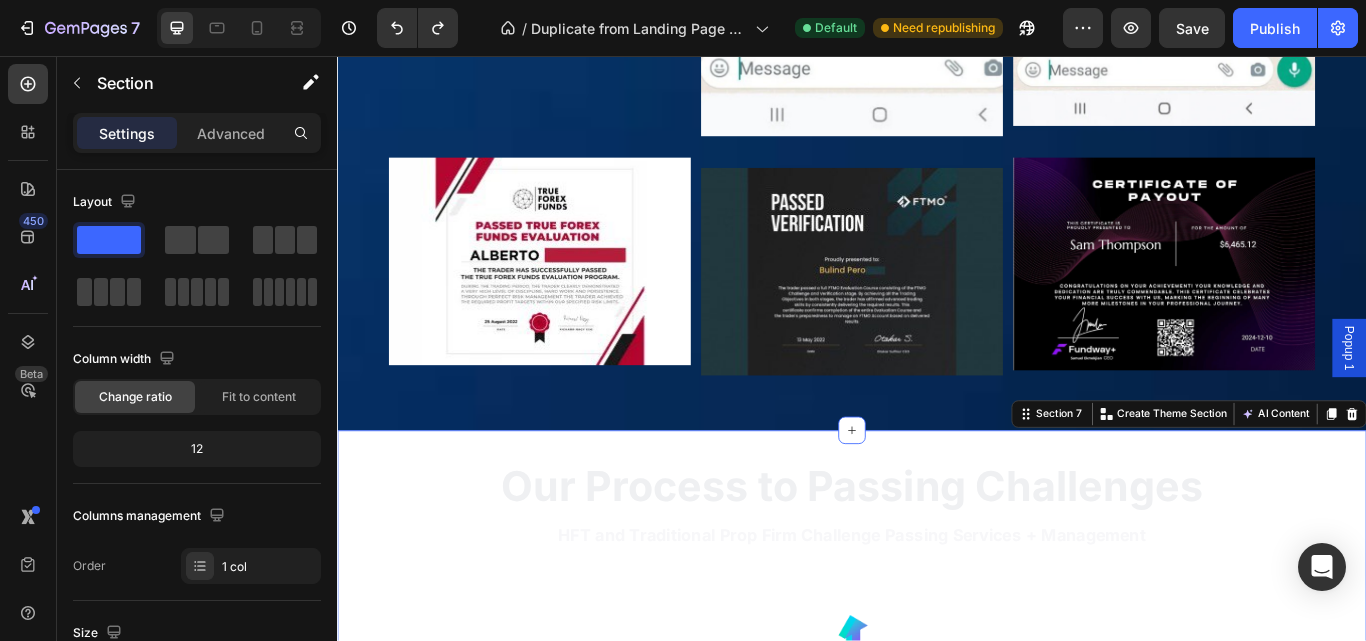 drag, startPoint x: 557, startPoint y: 482, endPoint x: 361, endPoint y: 427, distance: 203.57063 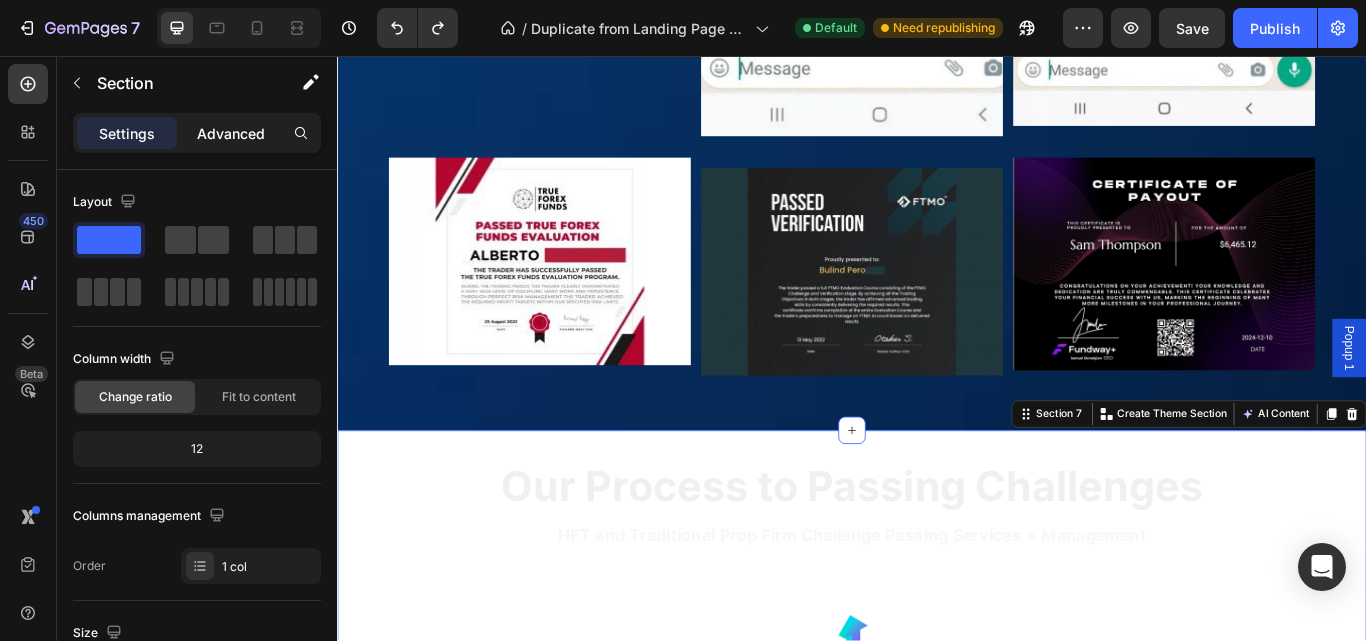 click on "Advanced" at bounding box center (231, 133) 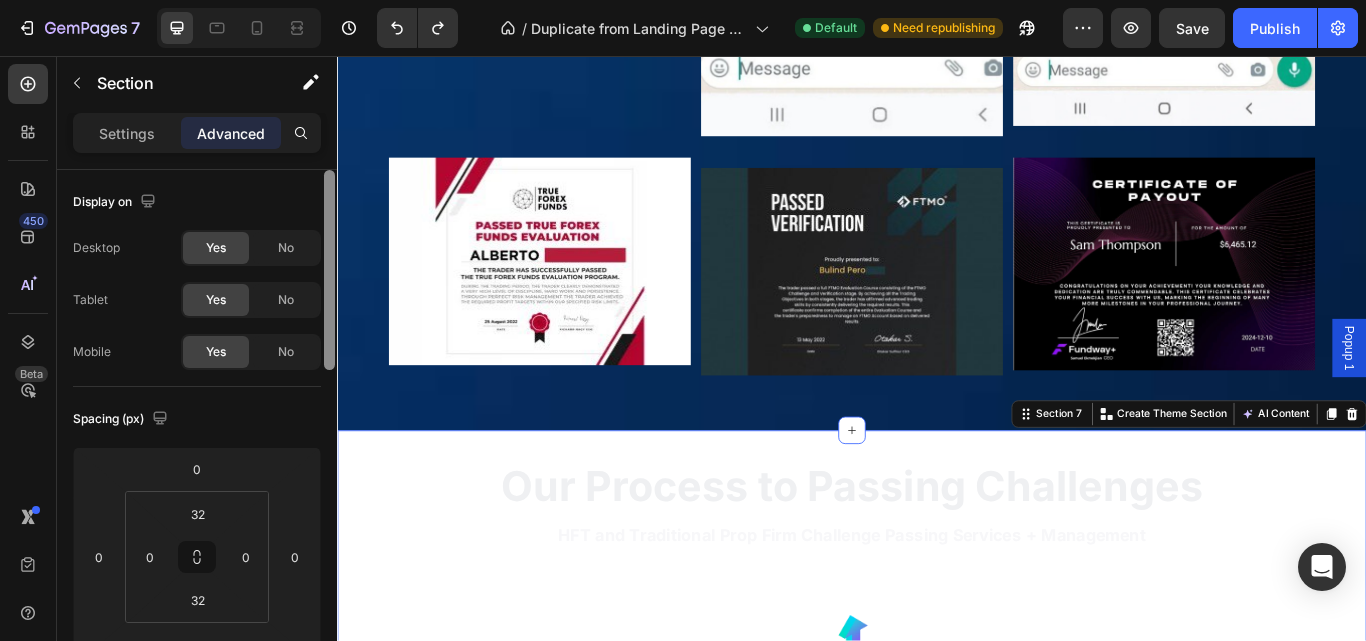 scroll, scrollTop: 528, scrollLeft: 0, axis: vertical 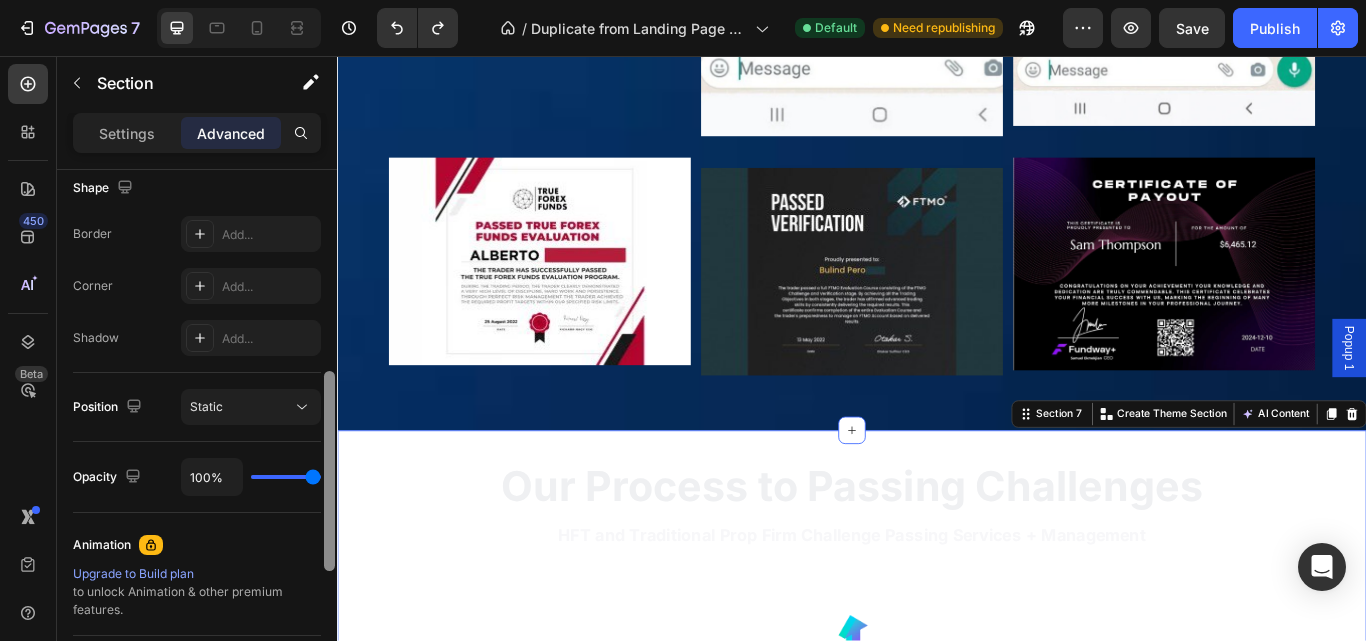 drag, startPoint x: 325, startPoint y: 299, endPoint x: 330, endPoint y: 357, distance: 58.21512 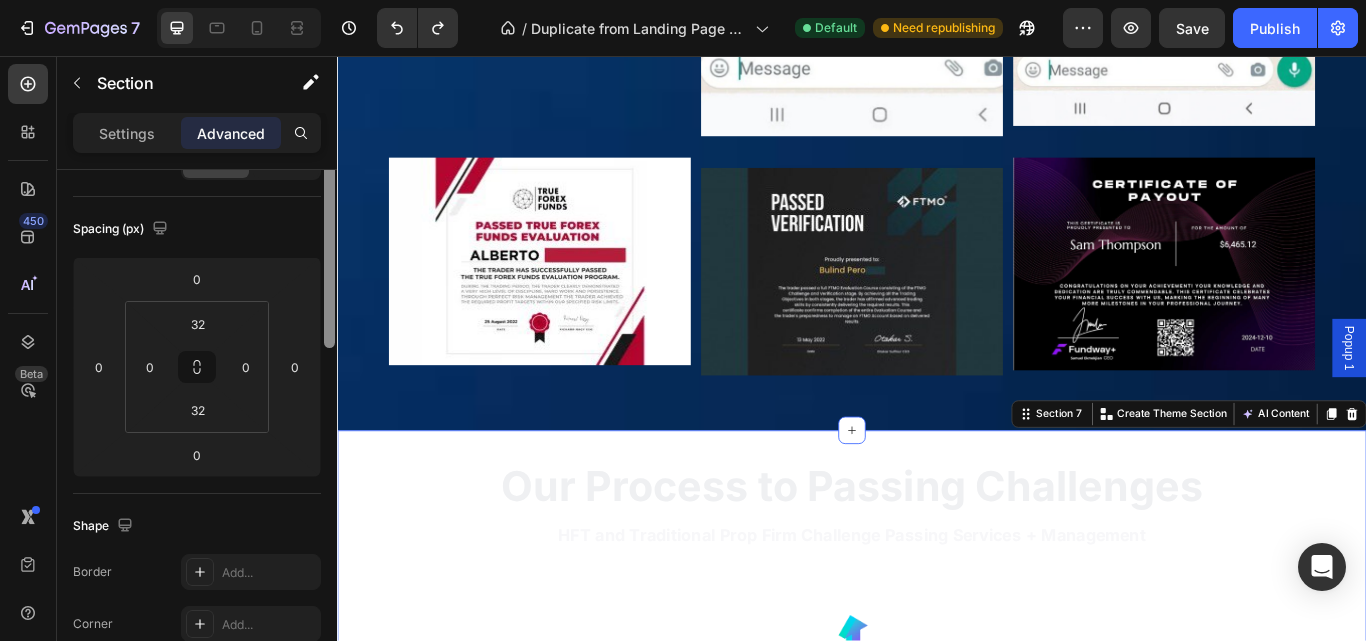 scroll, scrollTop: 80, scrollLeft: 0, axis: vertical 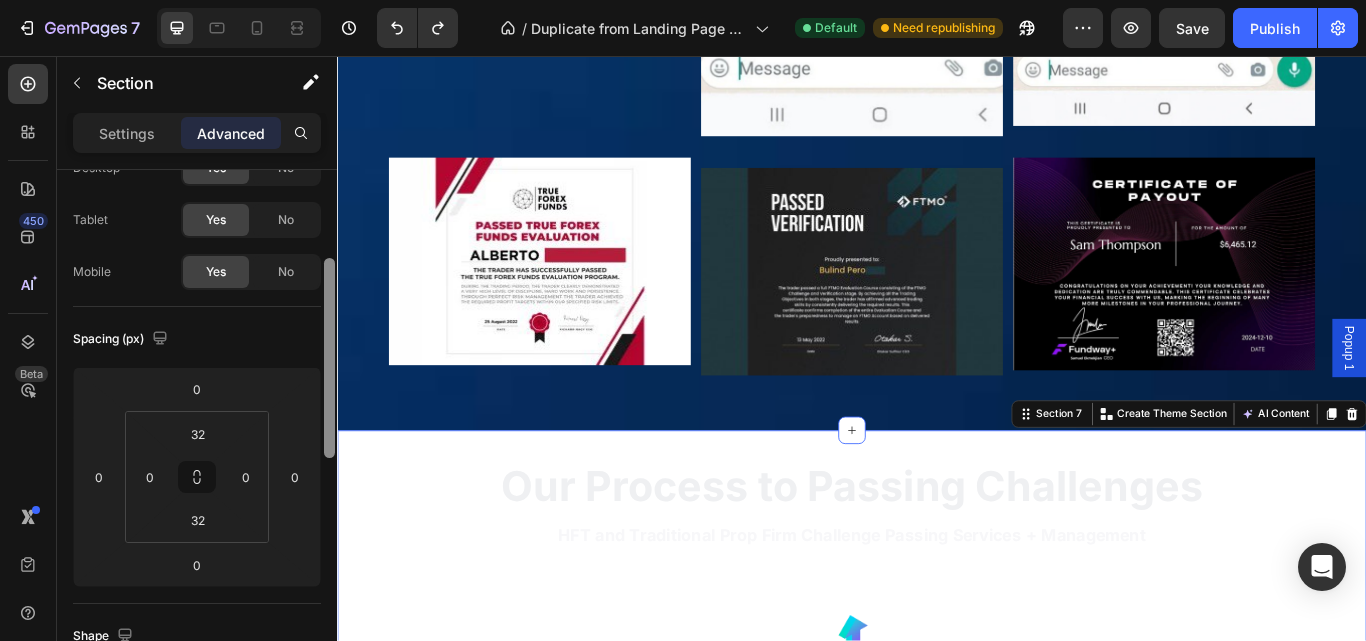 drag, startPoint x: 332, startPoint y: 426, endPoint x: 329, endPoint y: 231, distance: 195.02307 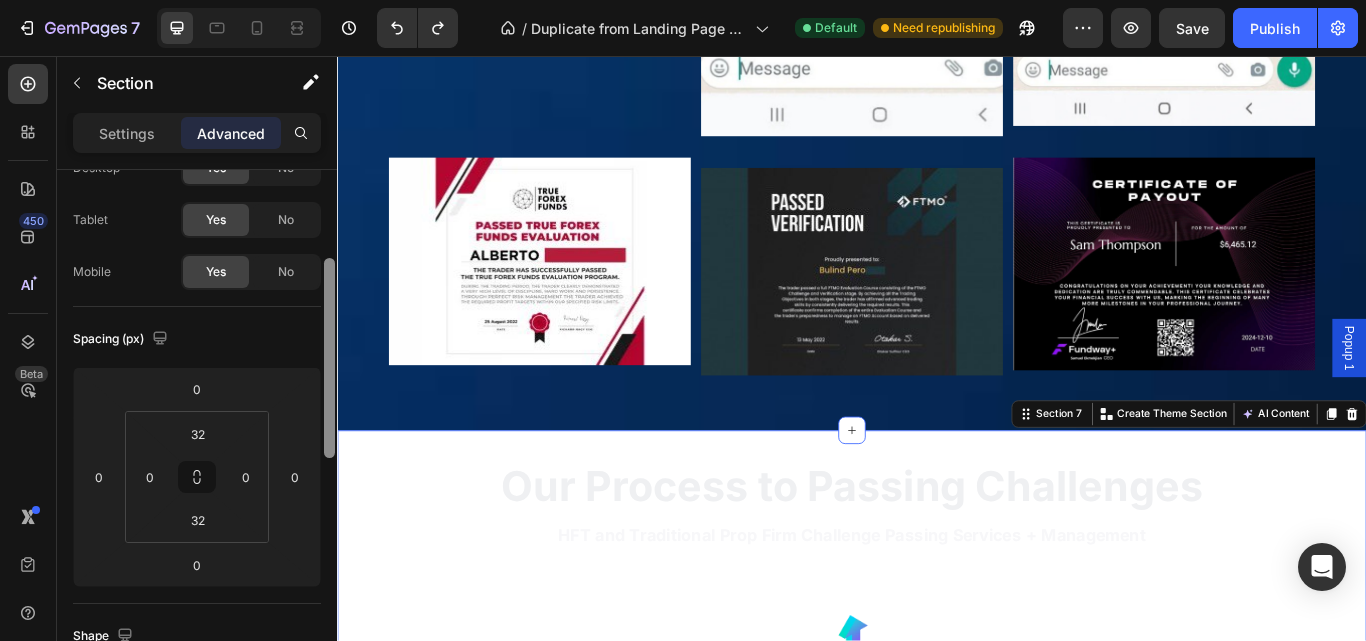 click at bounding box center [329, 358] 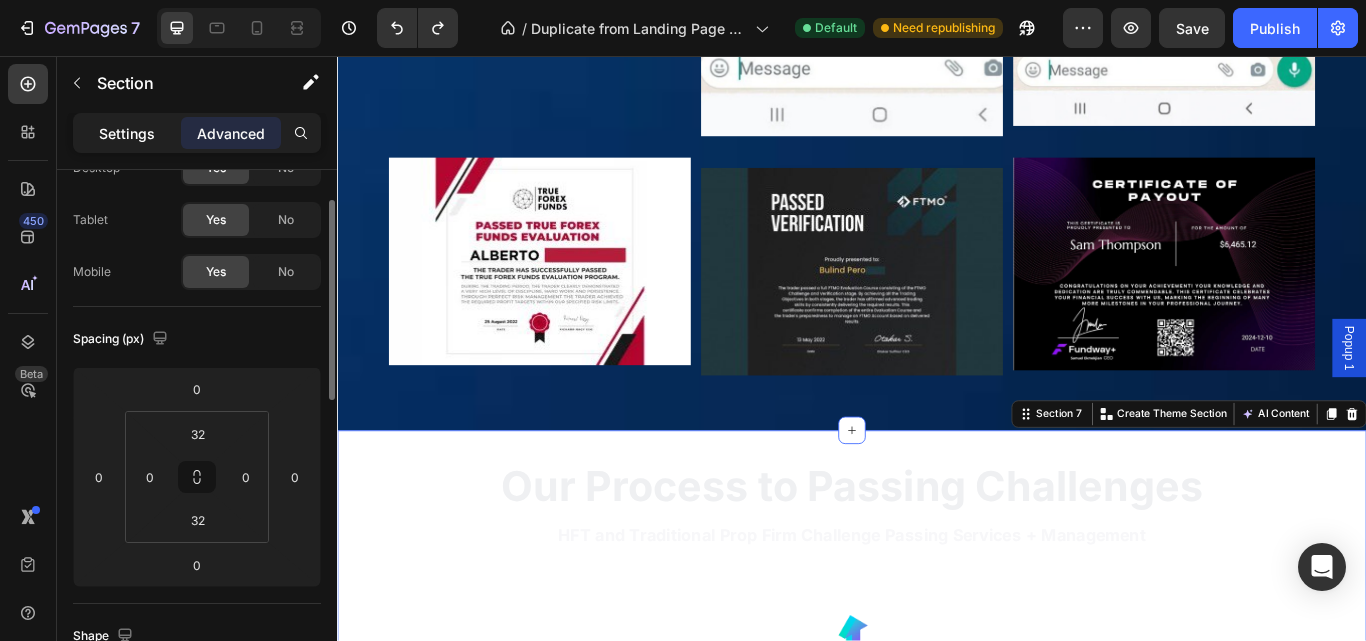 click on "Settings" 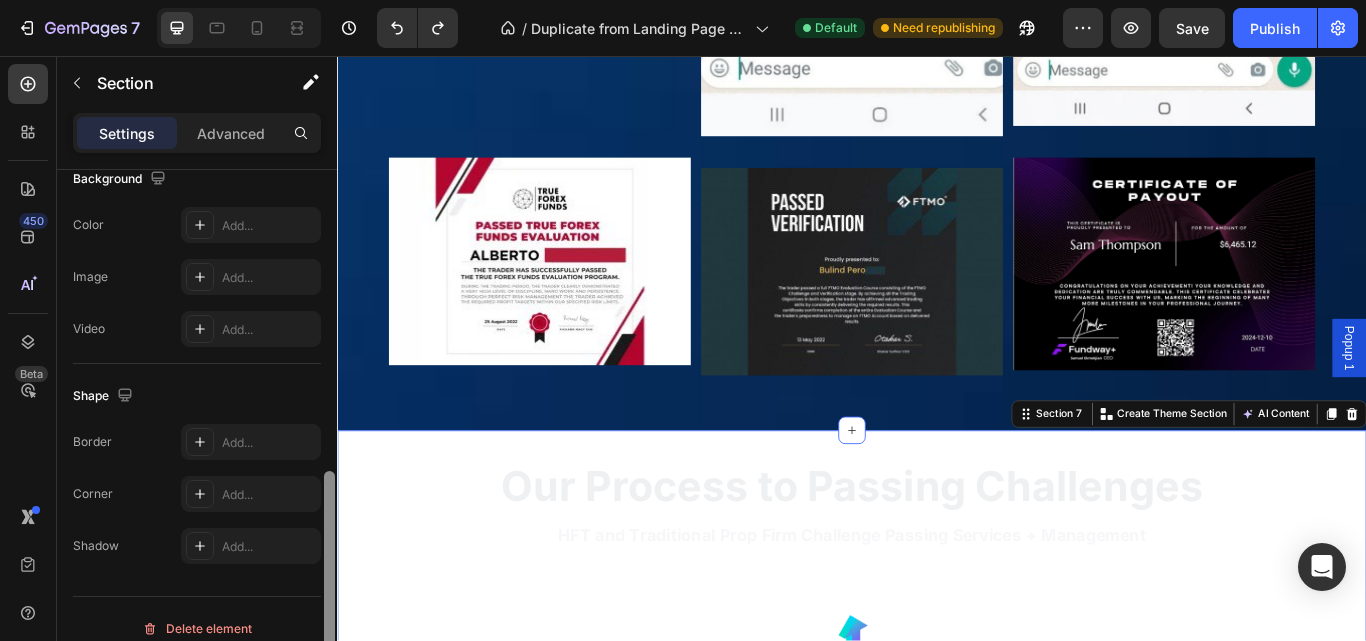 scroll, scrollTop: 692, scrollLeft: 0, axis: vertical 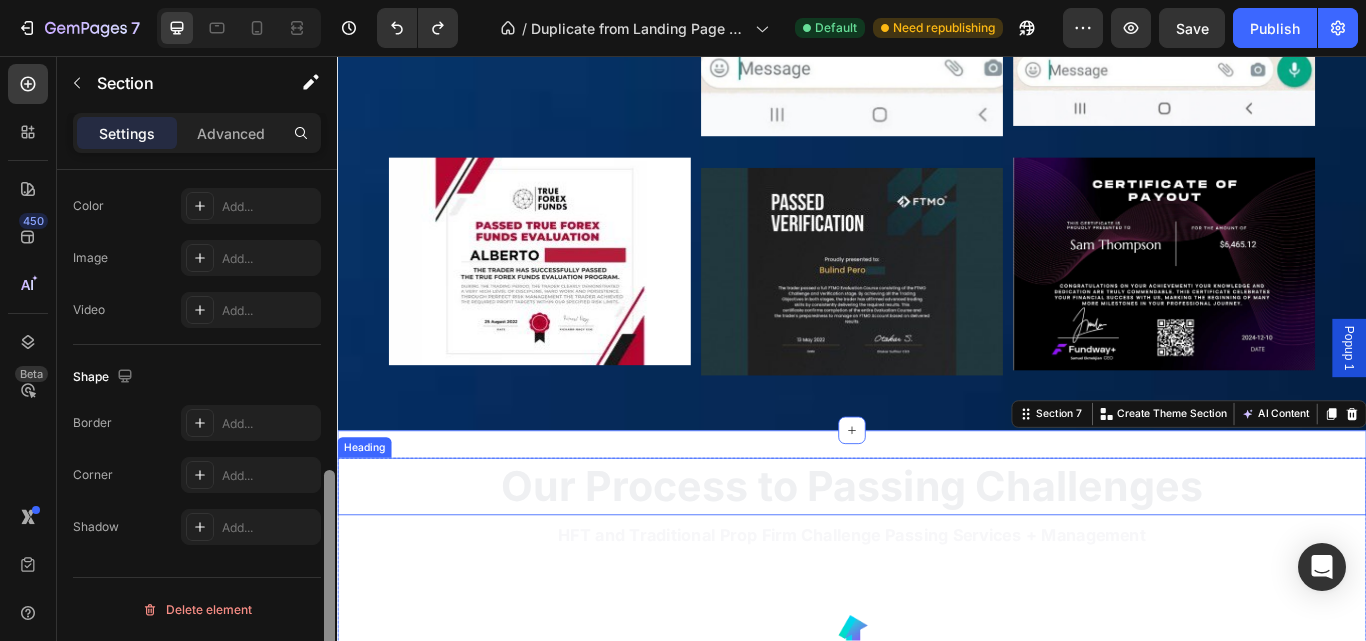 drag, startPoint x: 668, startPoint y: 376, endPoint x: 369, endPoint y: 528, distance: 335.41766 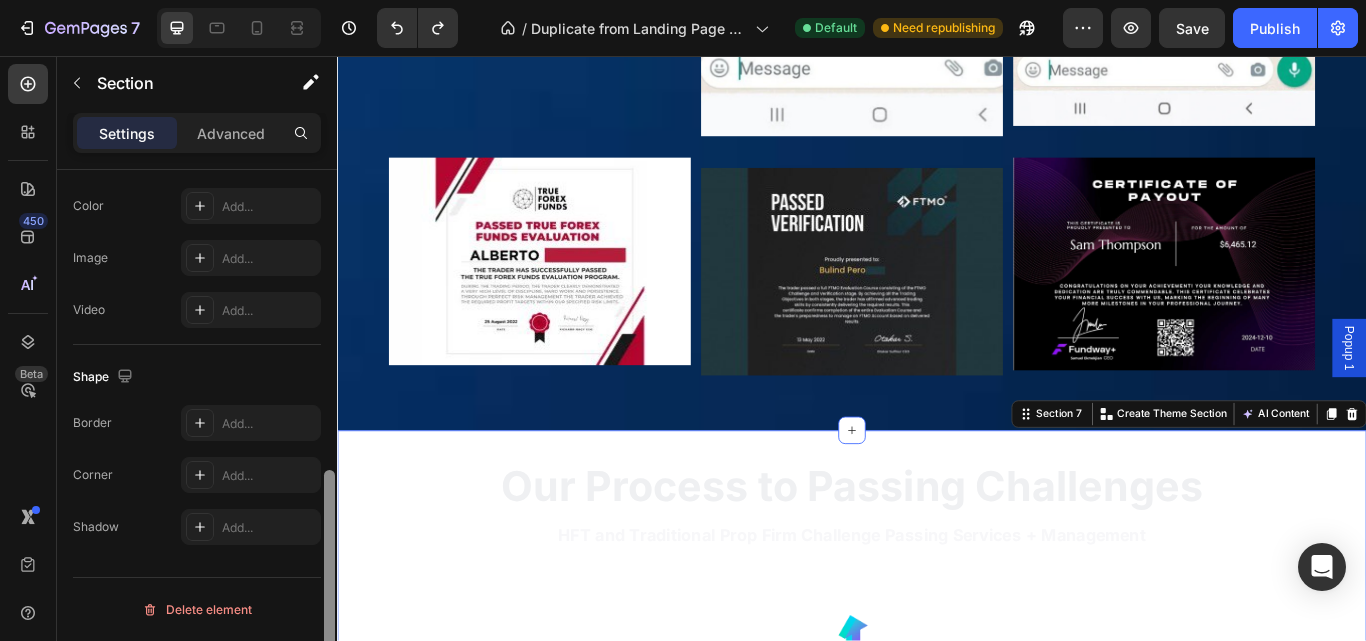 click on "Our Process to Passing Challenges Heading HFT and Traditional Prop Firm Challenge Passing Services + Management       Button Image Unique VPS Connection Text Block All clients receive a dedicated server with a unique IP address. Text Block Row
Icon Get Started Text Block Row Hero Banner Row Row Image Risk Management Text Block Once we pass your challenge, we take on a conservative approach to managing your live account.  Text Block Row
Icon Get Started Text Block Row Hero Banner Row Row Image MT4/MT5 EA Text Block We use proprietary EAs designed and programmed by our strategy and technical development team.  Text Block Row
Icon Get Started Text Block Row Hero Banner Row Row Row Section 7   You can create reusable sections Create Theme Section AI Content Write with GemAI What would you like to describe here? Tone and Voice Persuasive Product Our Services & Pricing Show more Generate" at bounding box center [937, 1202] 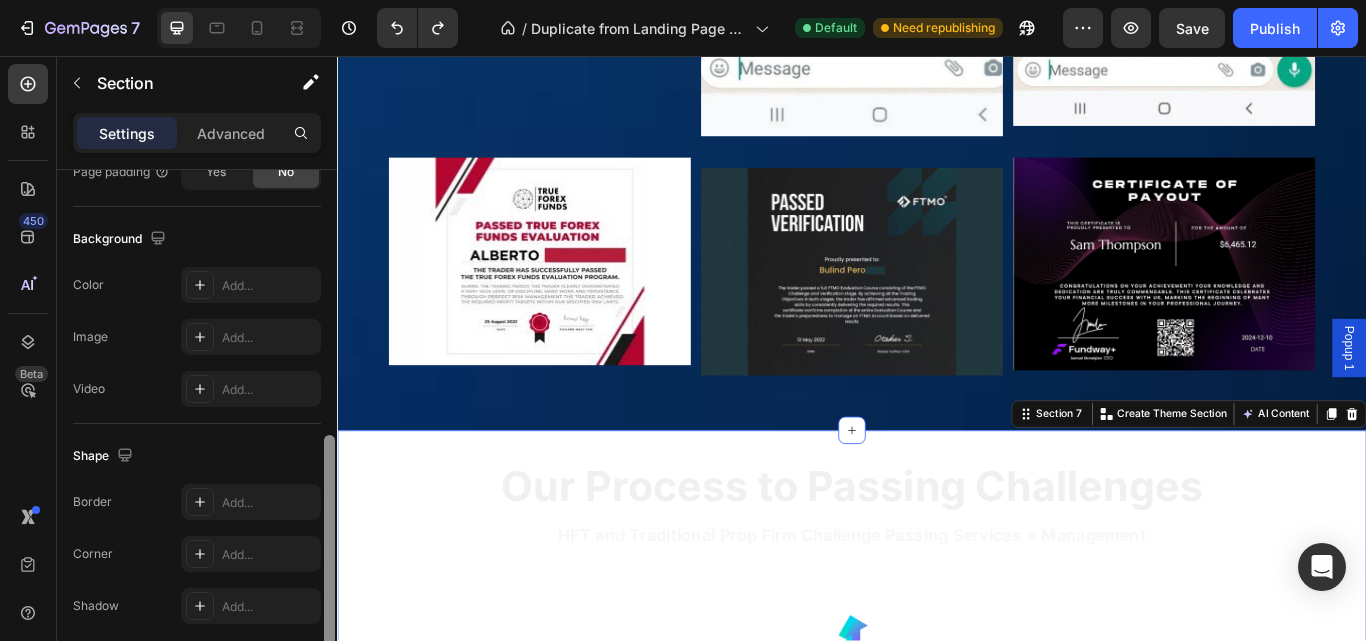 scroll, scrollTop: 657, scrollLeft: 0, axis: vertical 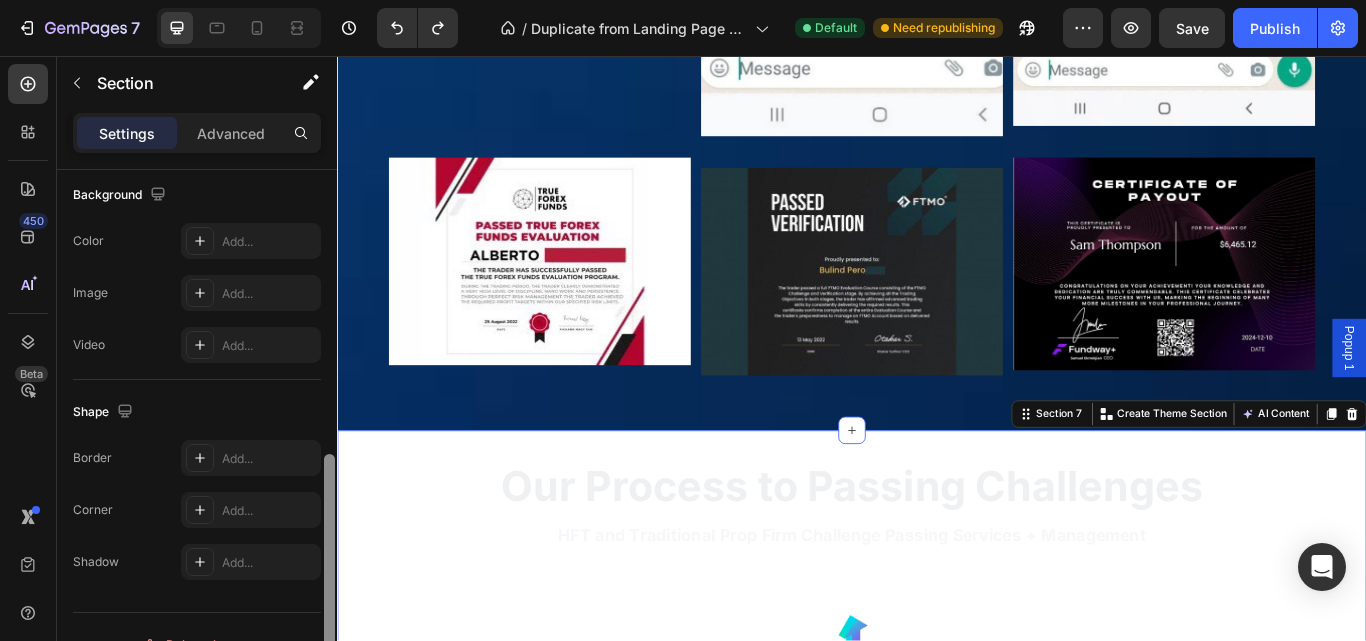 click on "Shadow Add..." at bounding box center (197, 562) 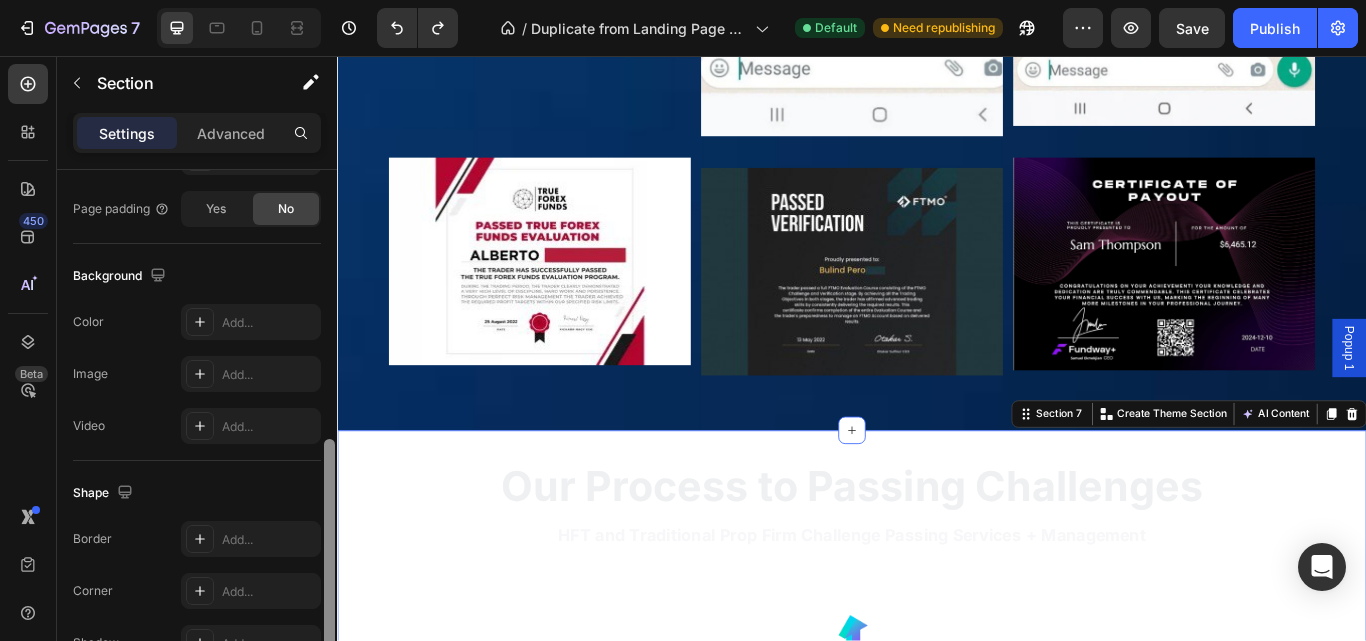 drag, startPoint x: 324, startPoint y: 539, endPoint x: 325, endPoint y: 503, distance: 36.013885 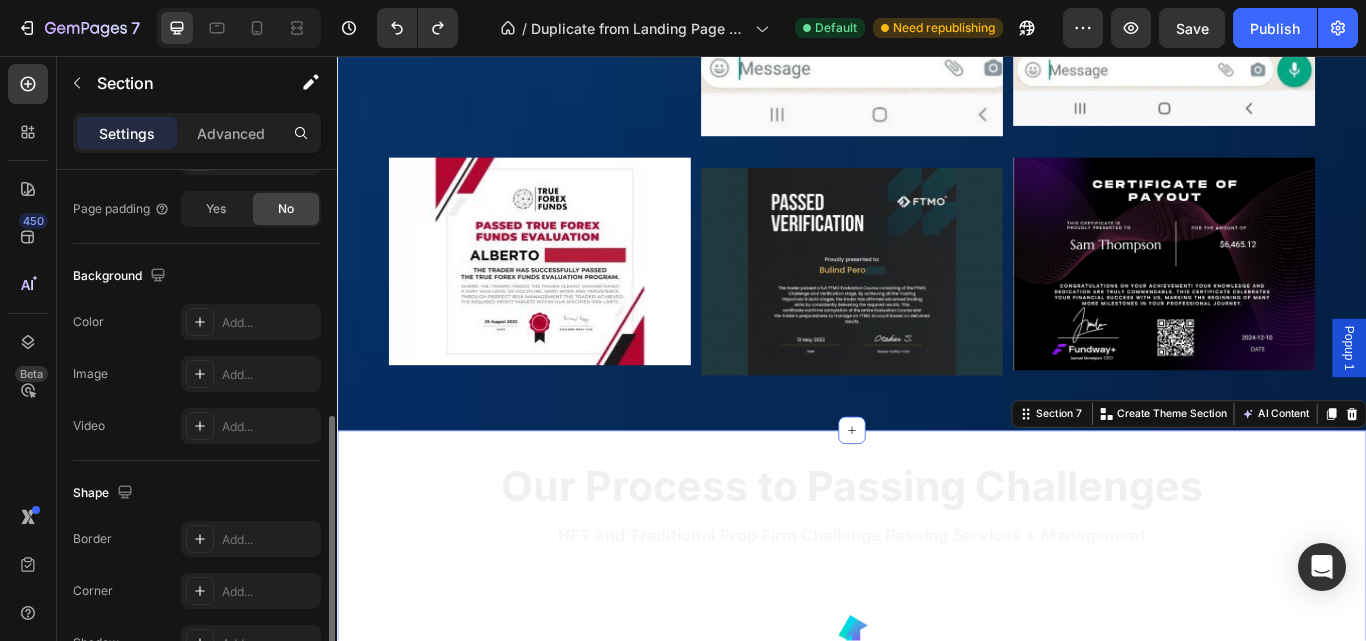 scroll, scrollTop: 574, scrollLeft: 0, axis: vertical 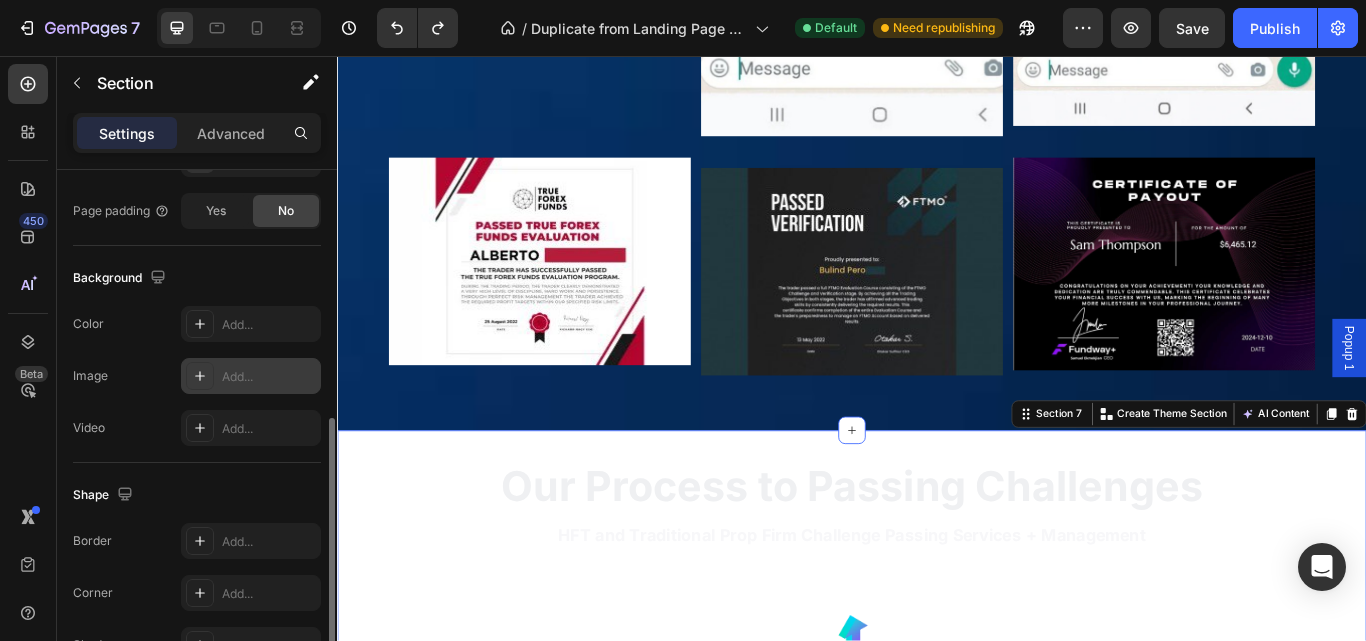 click 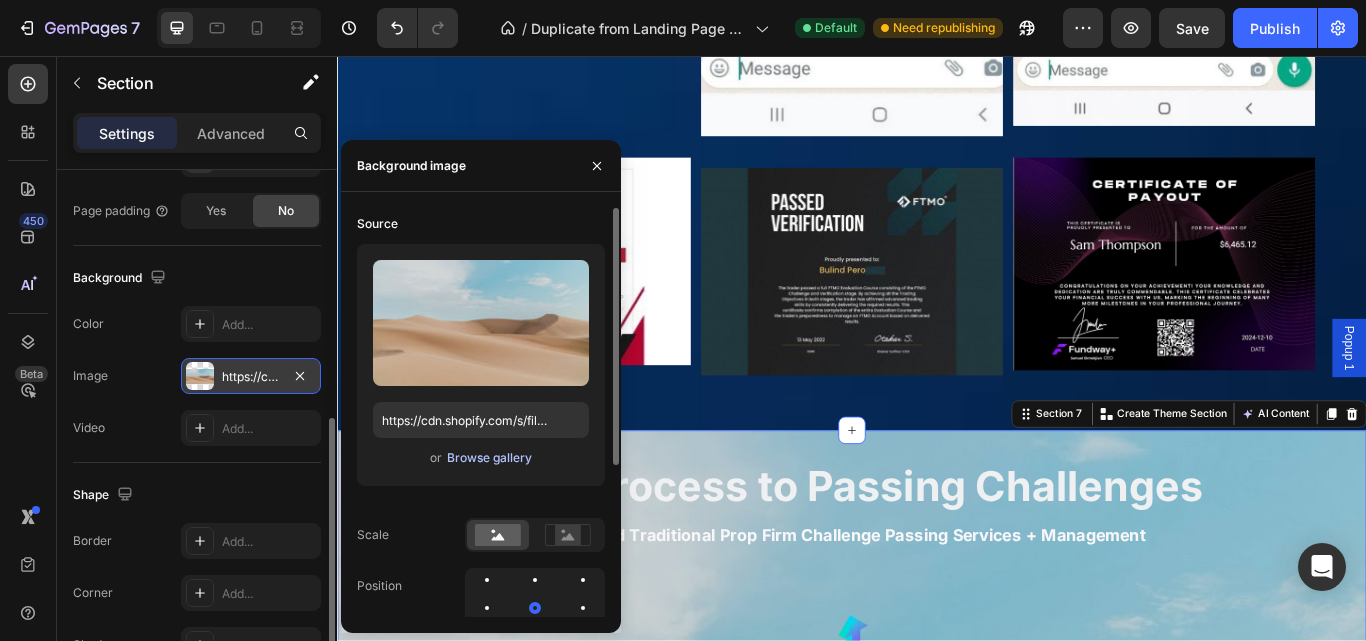 click on "Browse gallery" at bounding box center (489, 458) 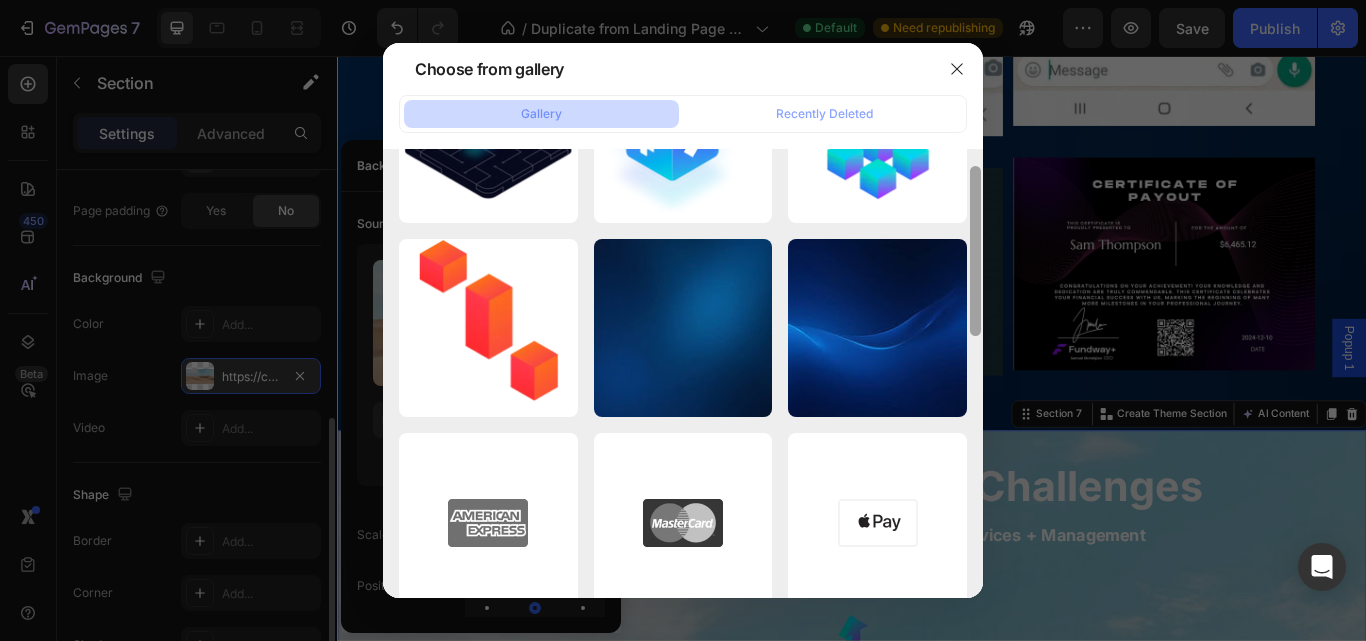 scroll, scrollTop: 364, scrollLeft: 0, axis: vertical 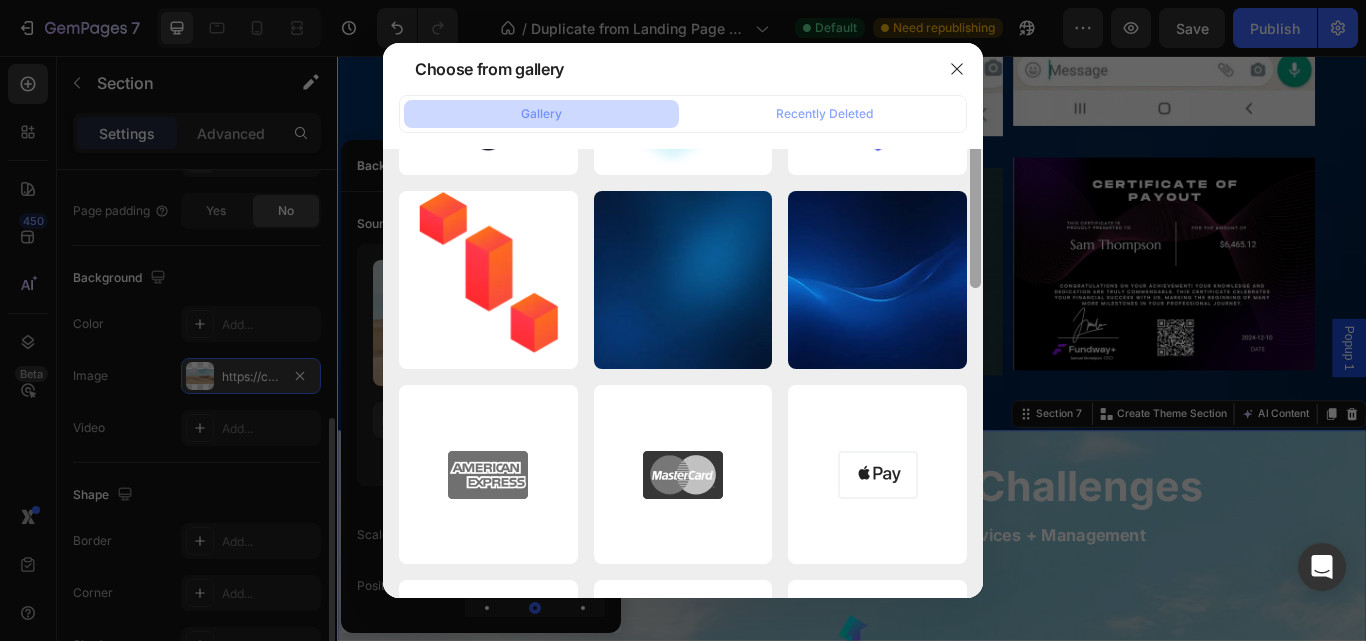 drag, startPoint x: 977, startPoint y: 295, endPoint x: 970, endPoint y: 434, distance: 139.17615 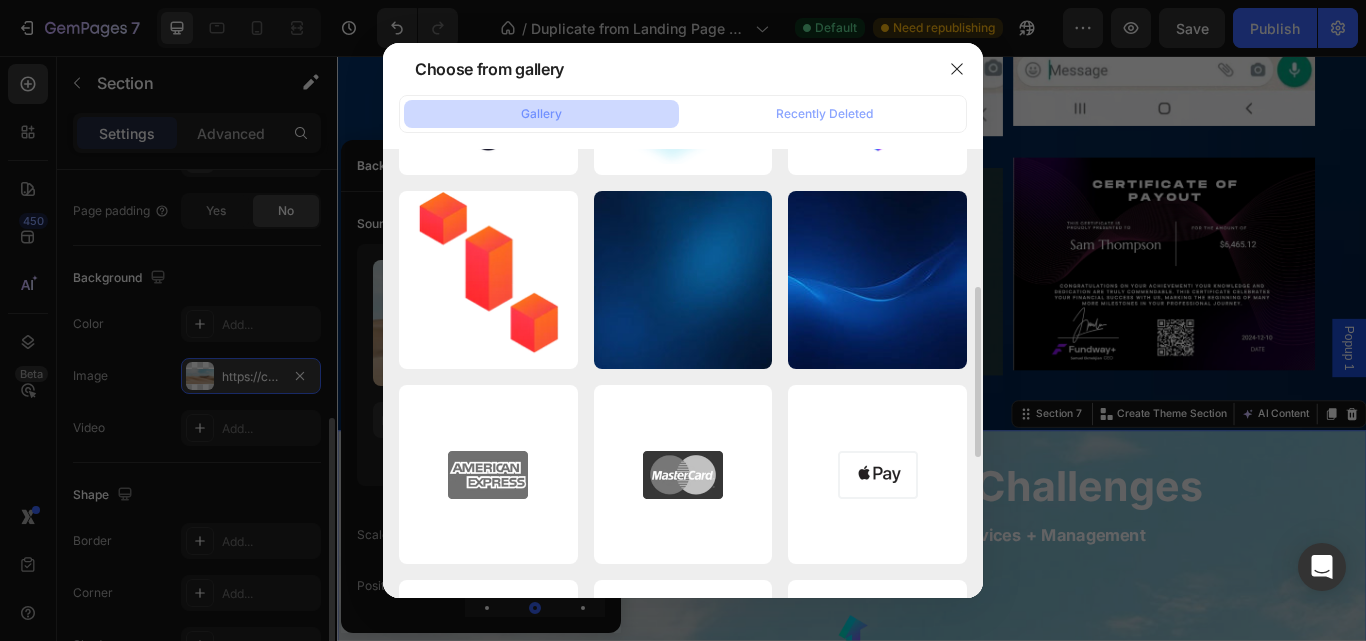 click on "[FILENAME].jpg [SIZE]" at bounding box center (0, 0) 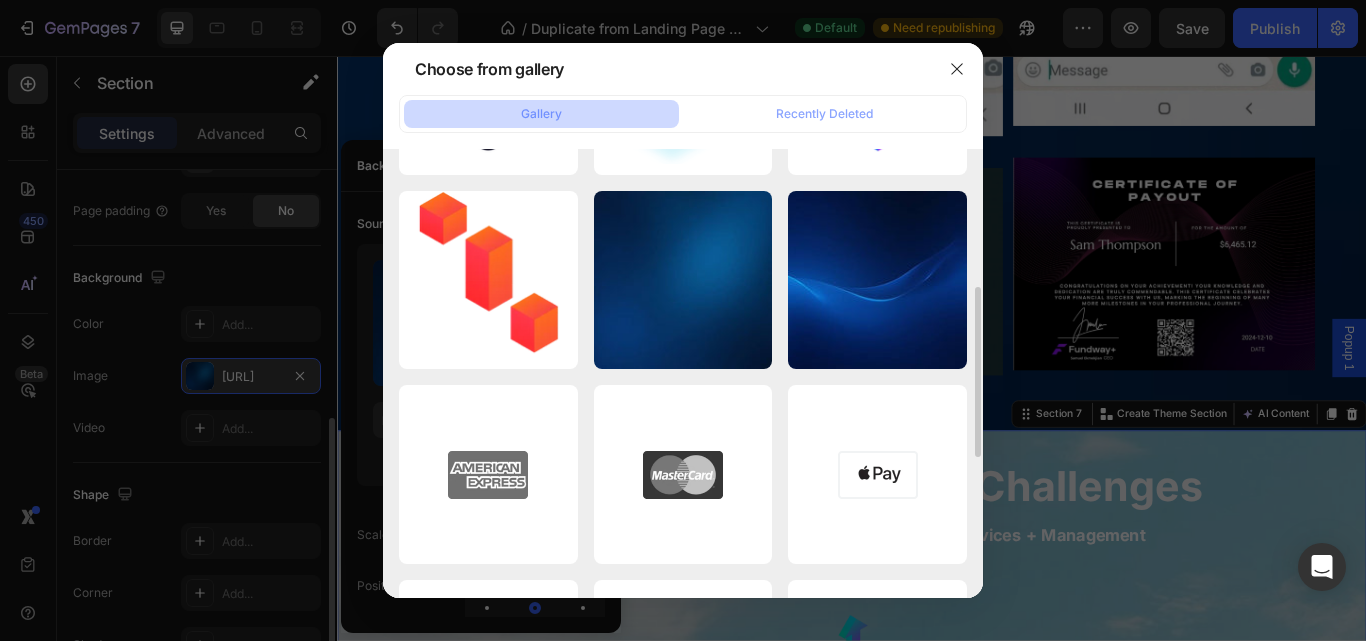 type on "[URL]" 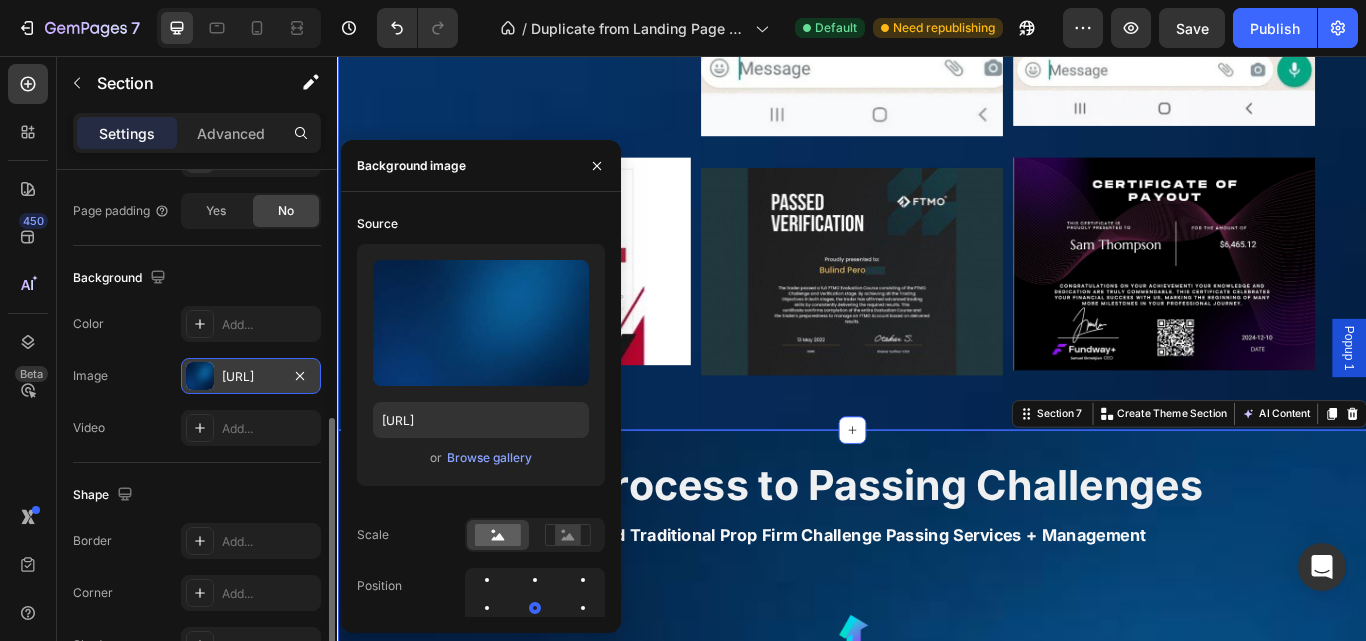 click on "500+ Certificates of Approval (Here's a few of them) Heading Image Image Image Row Image Image Image Row
Image Image Image Image Image Image Image Image
Carousel Image Image Image Row Image Image Image Row Image Image Image Row Section 6" at bounding box center (937, -913) 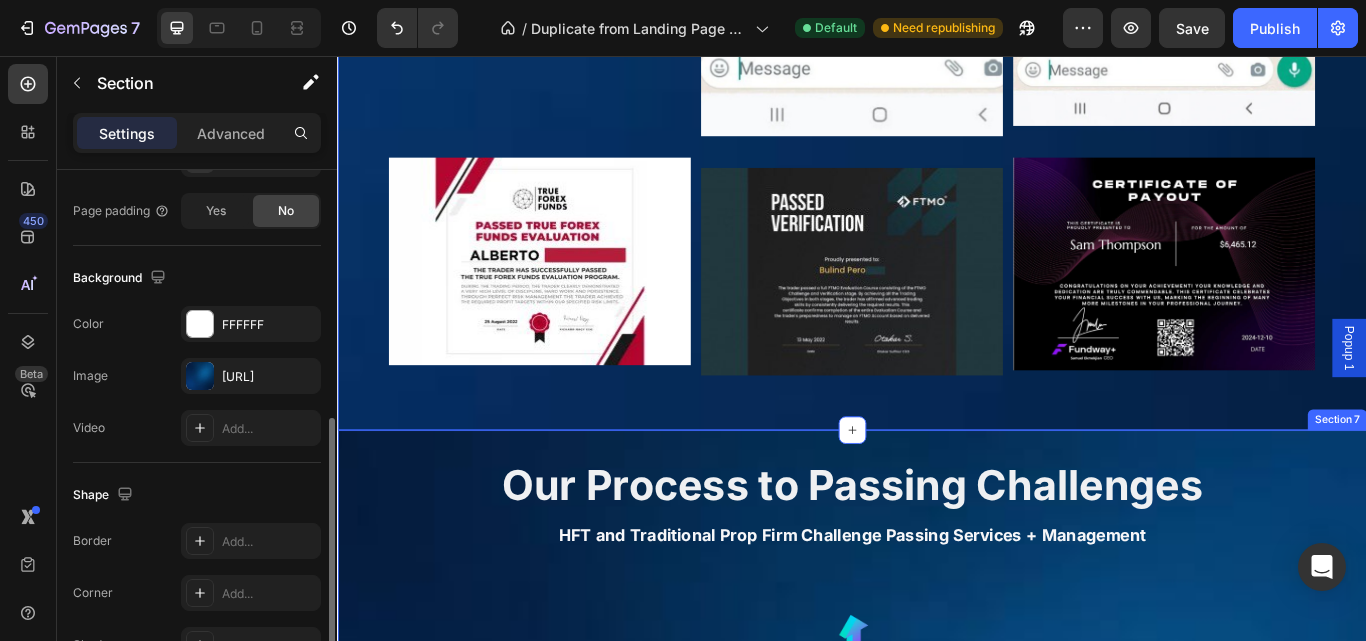 click on "Our Process to Passing Challenges Heading HFT and Traditional Prop Firm Challenge Passing Services + Management       Button Image Unique VPS Connection Text Block All clients receive a dedicated server with a unique IP address. Text Block Row
Icon Get Started Text Block Row Hero Banner Row Row Image Risk Management Text Block Once we pass your challenge, we take on a conservative approach to managing your live account.  Text Block Row
Icon Get Started Text Block Row Hero Banner Row Row Image MT4/MT5 EA Text Block We use proprietary EAs designed and programmed by our strategy and technical development team.  Text Block Row
Icon Get Started Text Block Row Hero Banner Row Row Row Section 7" at bounding box center [937, 1202] 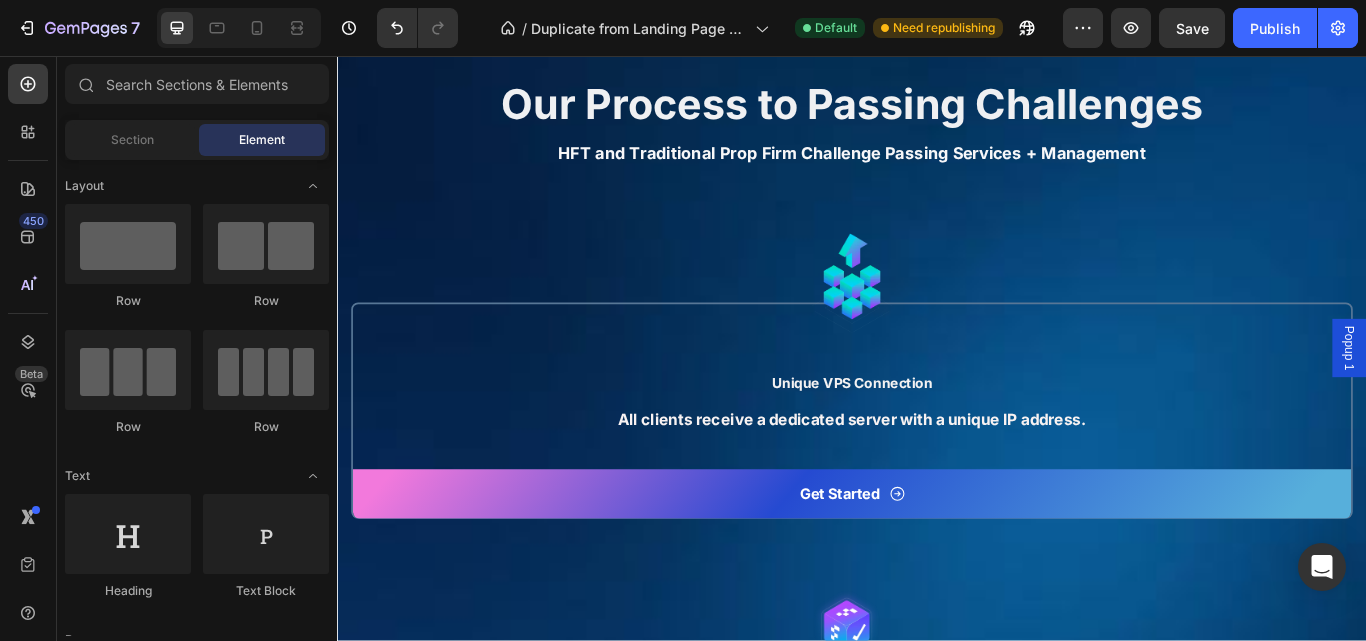 scroll, scrollTop: 6942, scrollLeft: 0, axis: vertical 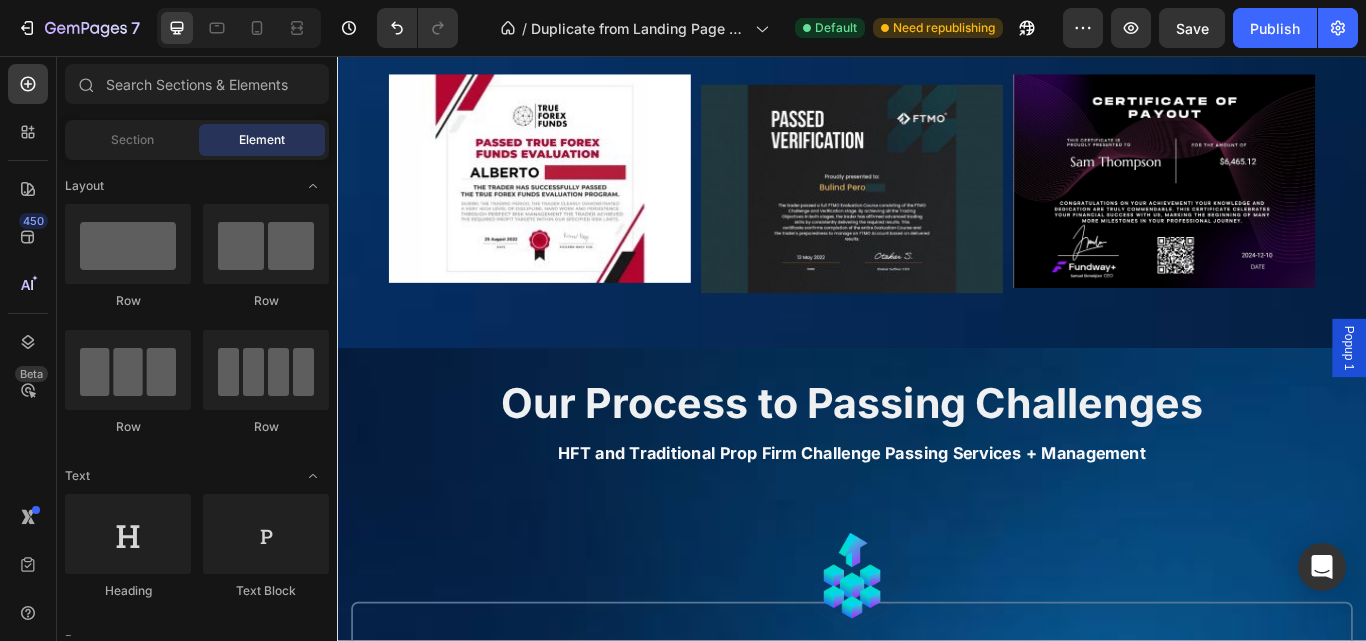 click at bounding box center (937, 2502) 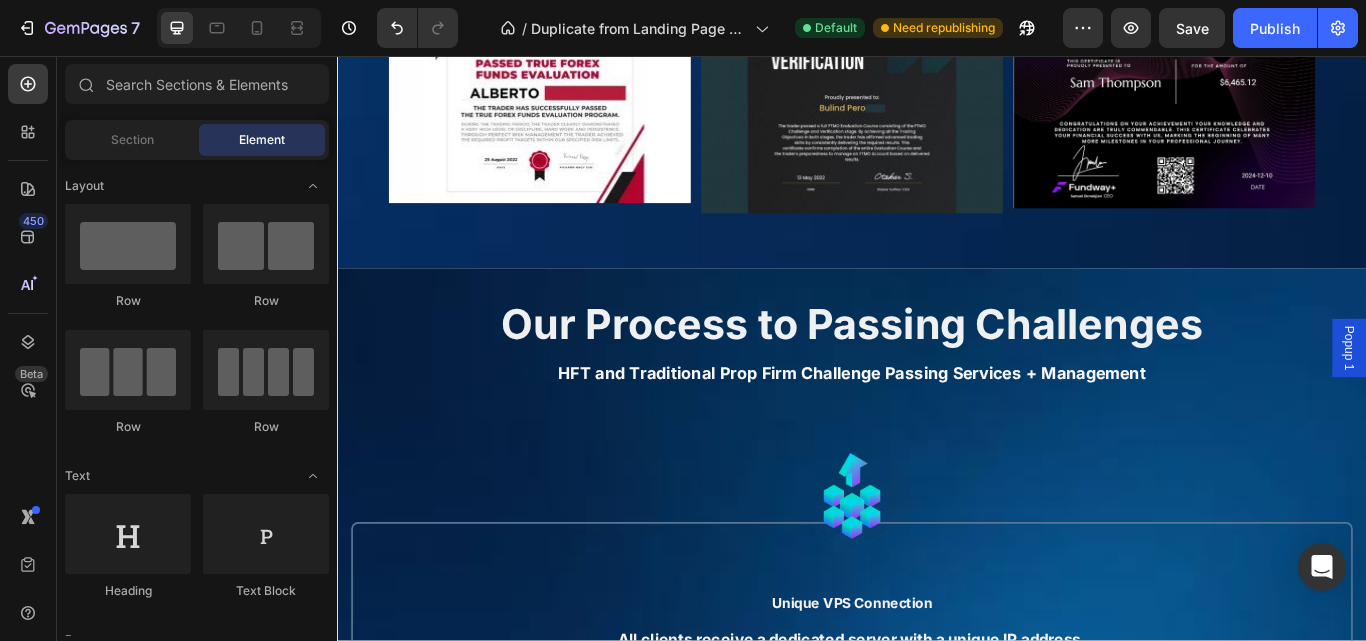 scroll, scrollTop: 6977, scrollLeft: 0, axis: vertical 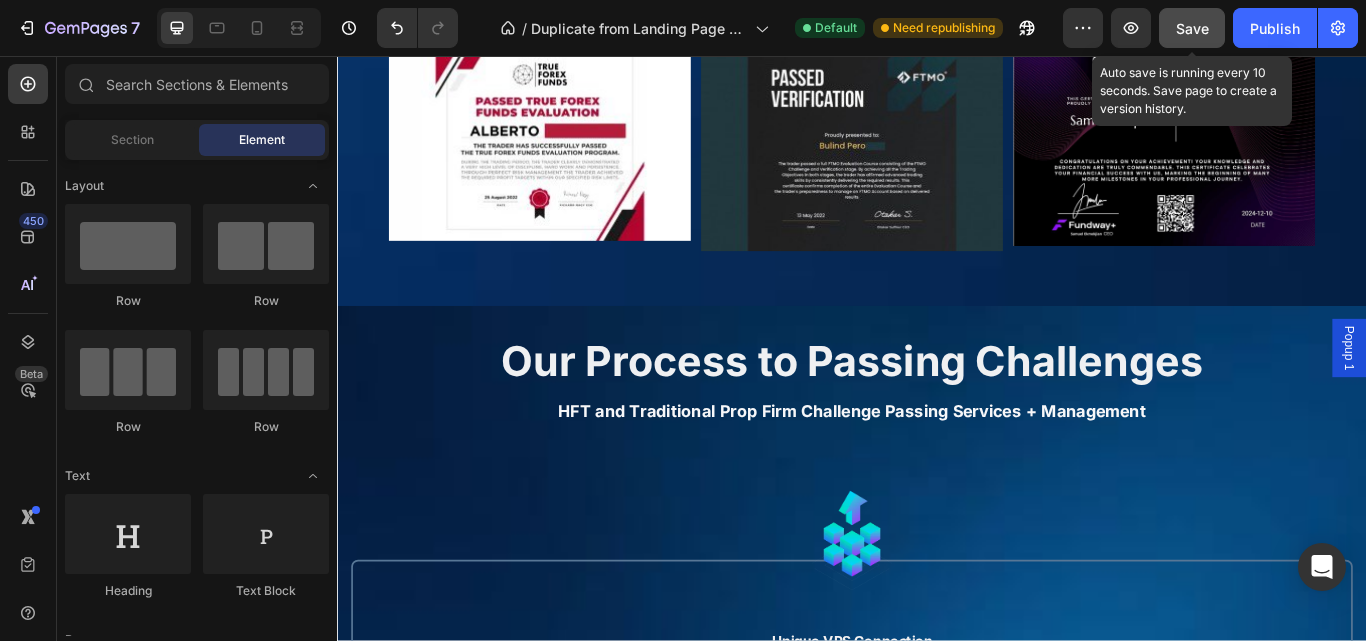 click on "Save" at bounding box center [1192, 28] 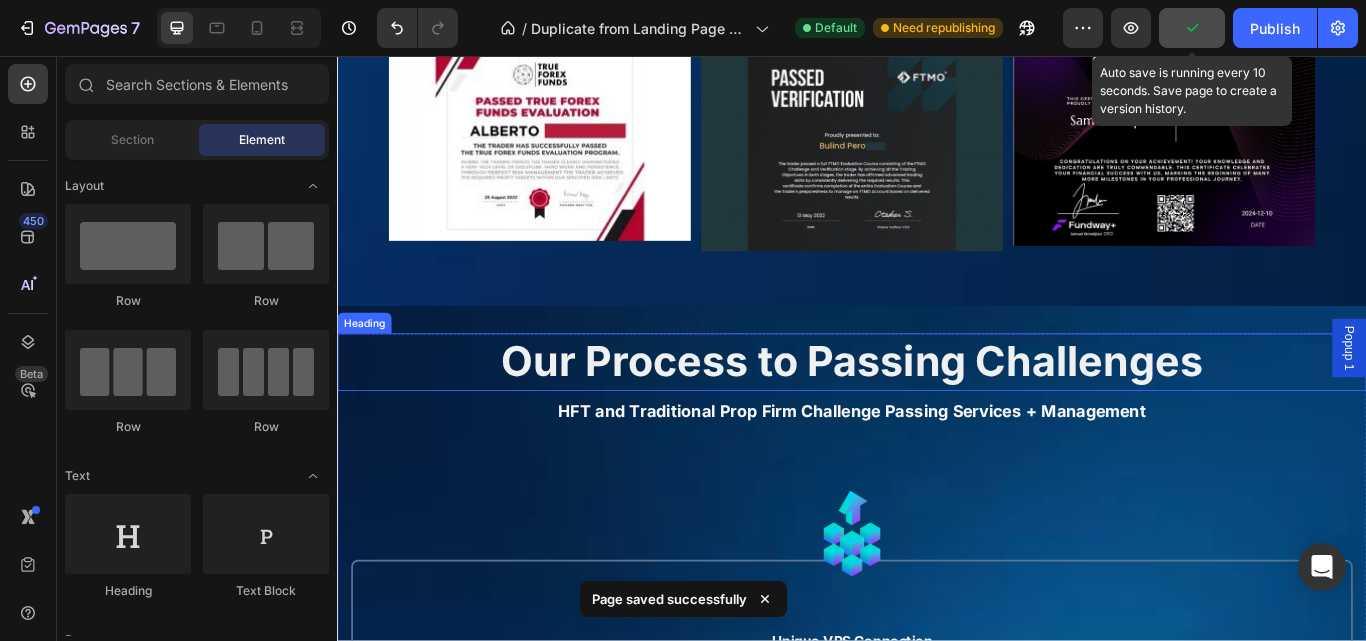 click on "Our Process to Passing Challenges" at bounding box center (937, 412) 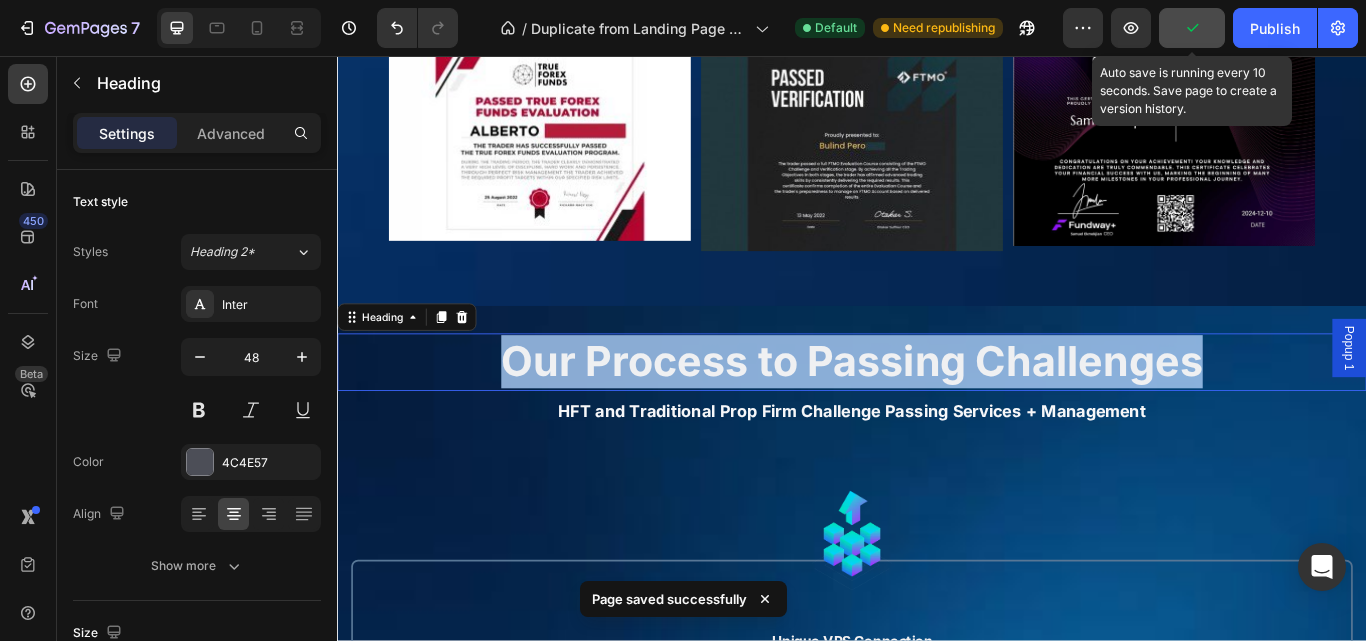 click on "Our Process to Passing Challenges" at bounding box center [937, 412] 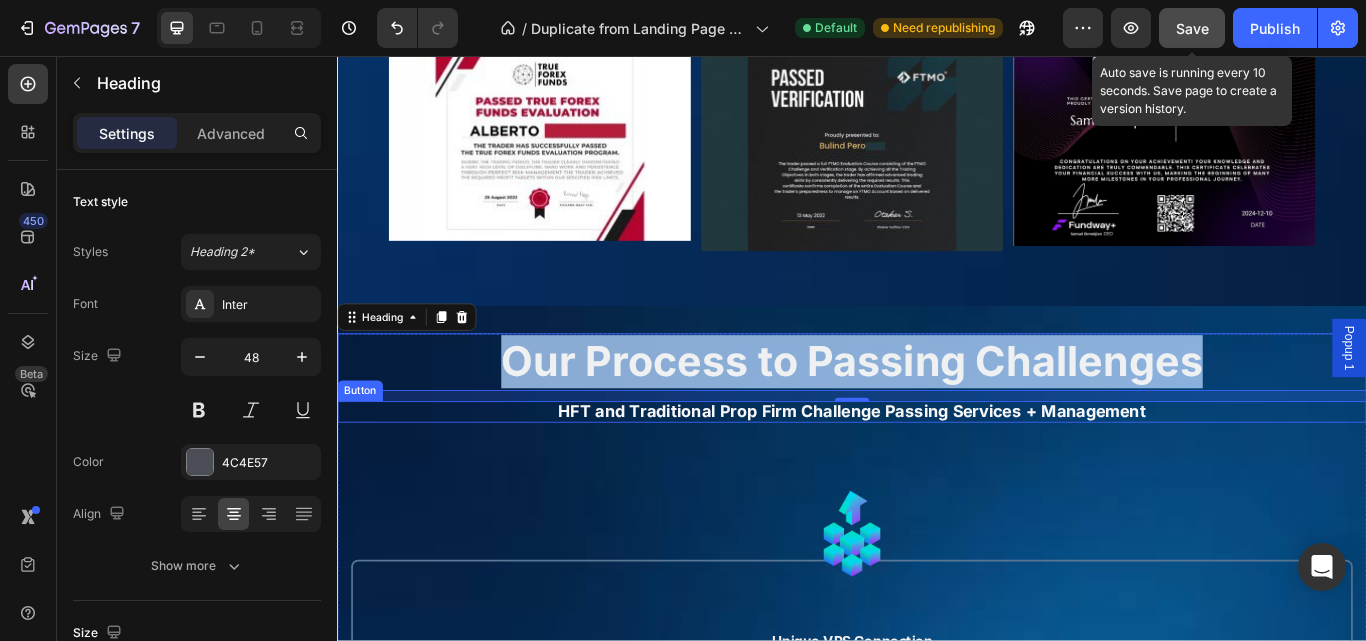 click on "Our Process to Passing Challenges Heading   12 HFT and Traditional Prop Firm Challenge Passing Services + Management       Button Image Unique VPS Connection Text Block All clients receive a dedicated server with a unique IP address. Text Block Row
Icon Get Started Text Block Row Hero Banner Row Row Image Risk Management Text Block Once we pass your challenge, we take on a conservative approach to managing your live account.  Text Block Row
Icon Get Started Text Block Row Hero Banner Row Row Image MT4/MT5 EA Text Block We use proprietary EAs designed and programmed by our strategy and technical development team.  Text Block Row
Icon Get Started Text Block Row Hero Banner Row Row" at bounding box center [937, 1049] 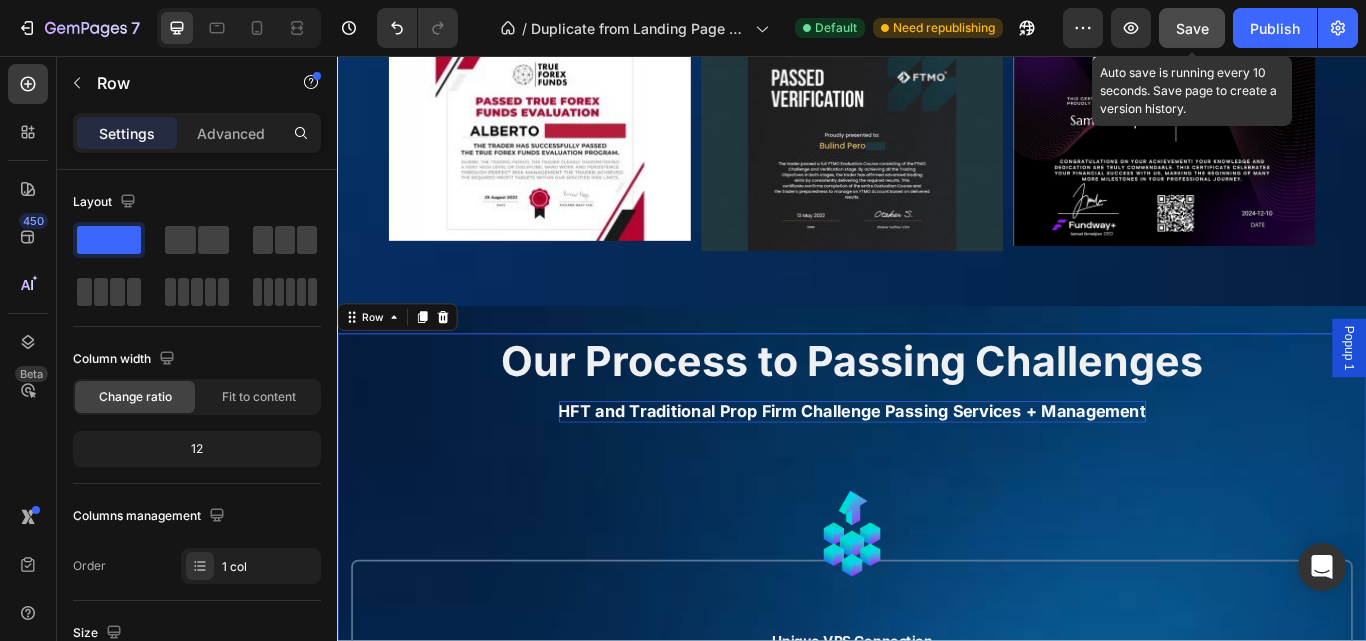 drag, startPoint x: 894, startPoint y: 425, endPoint x: 897, endPoint y: 447, distance: 22.203604 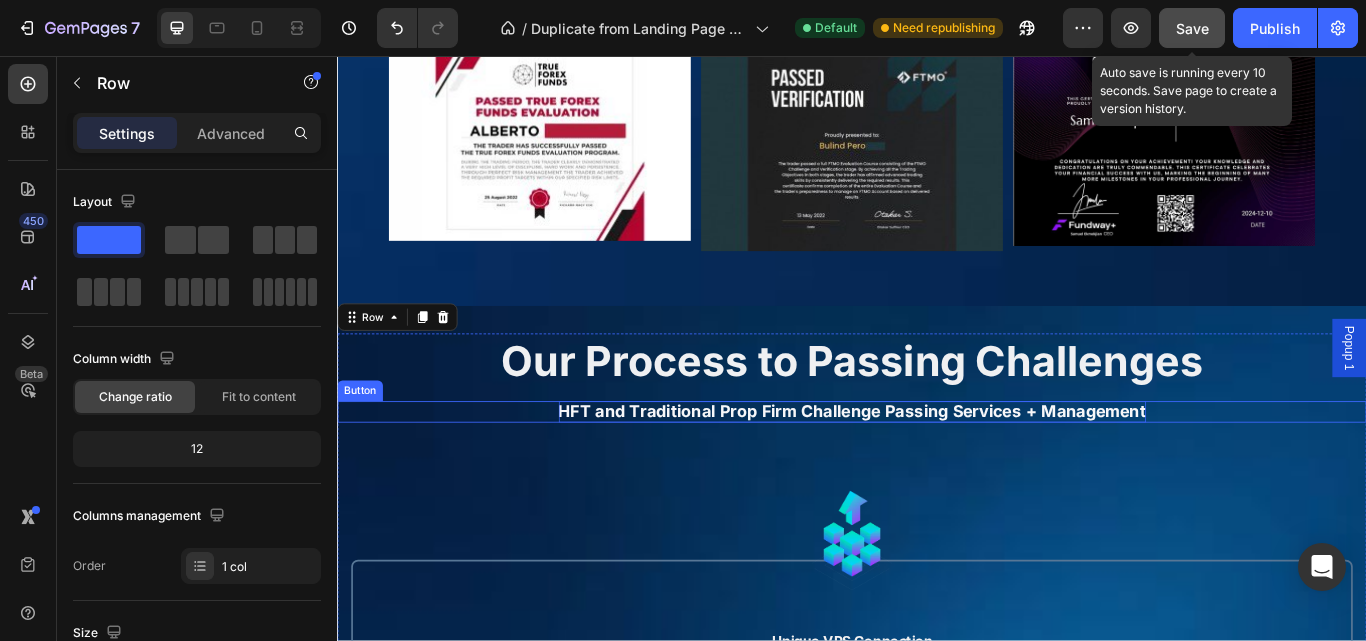 click on "HFT and Traditional Prop Firm Challenge Passing Services + Management" at bounding box center (937, 470) 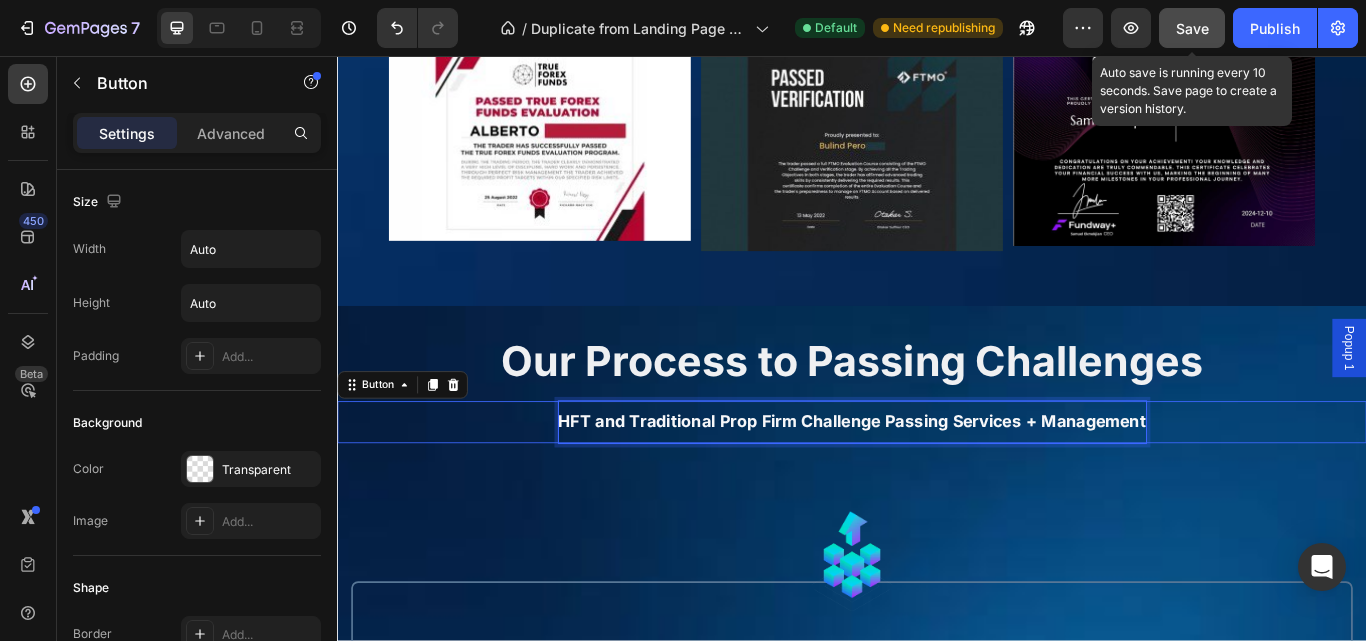 click on "HFT and Traditional Prop Firm Challenge Passing Services + Management" at bounding box center [937, 482] 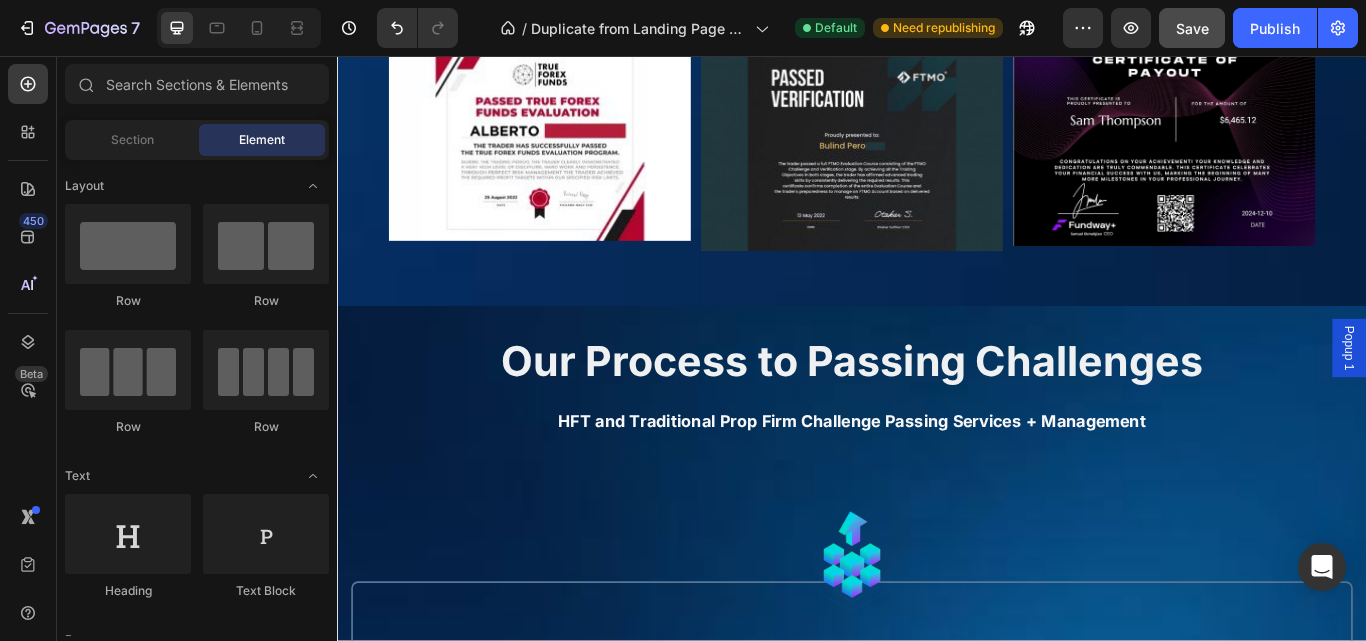 scroll, scrollTop: 7026, scrollLeft: 0, axis: vertical 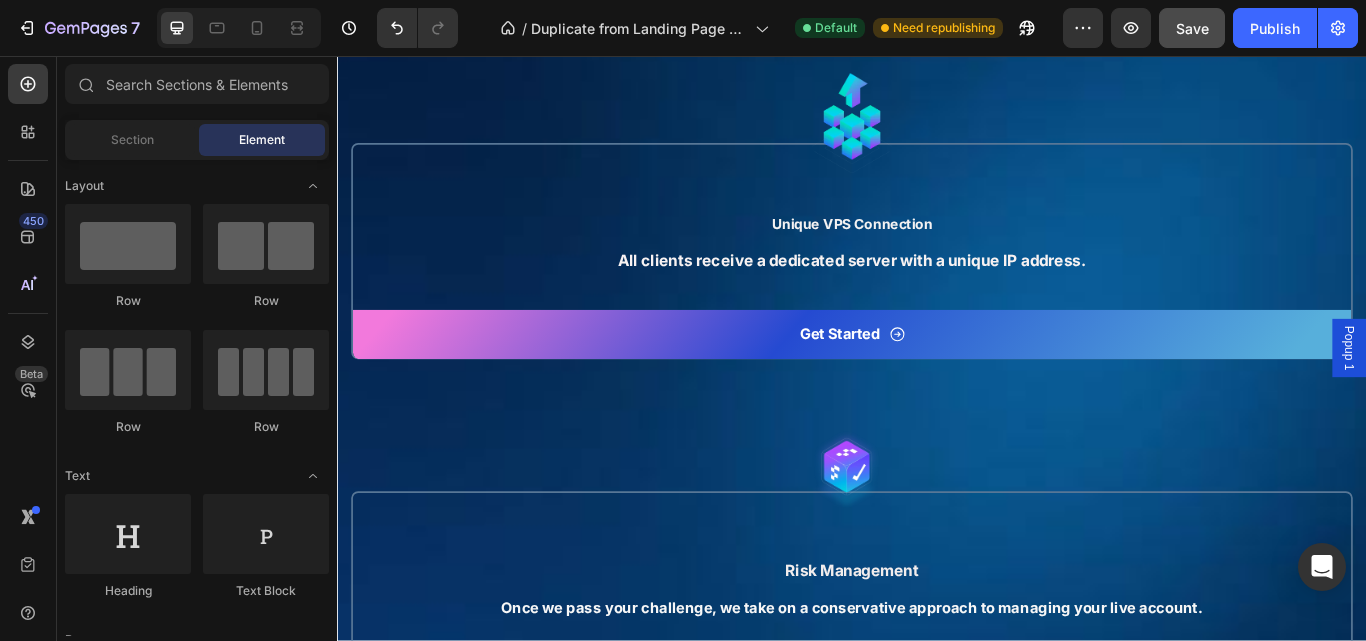 drag, startPoint x: 1535, startPoint y: 455, endPoint x: 1669, endPoint y: 460, distance: 134.09325 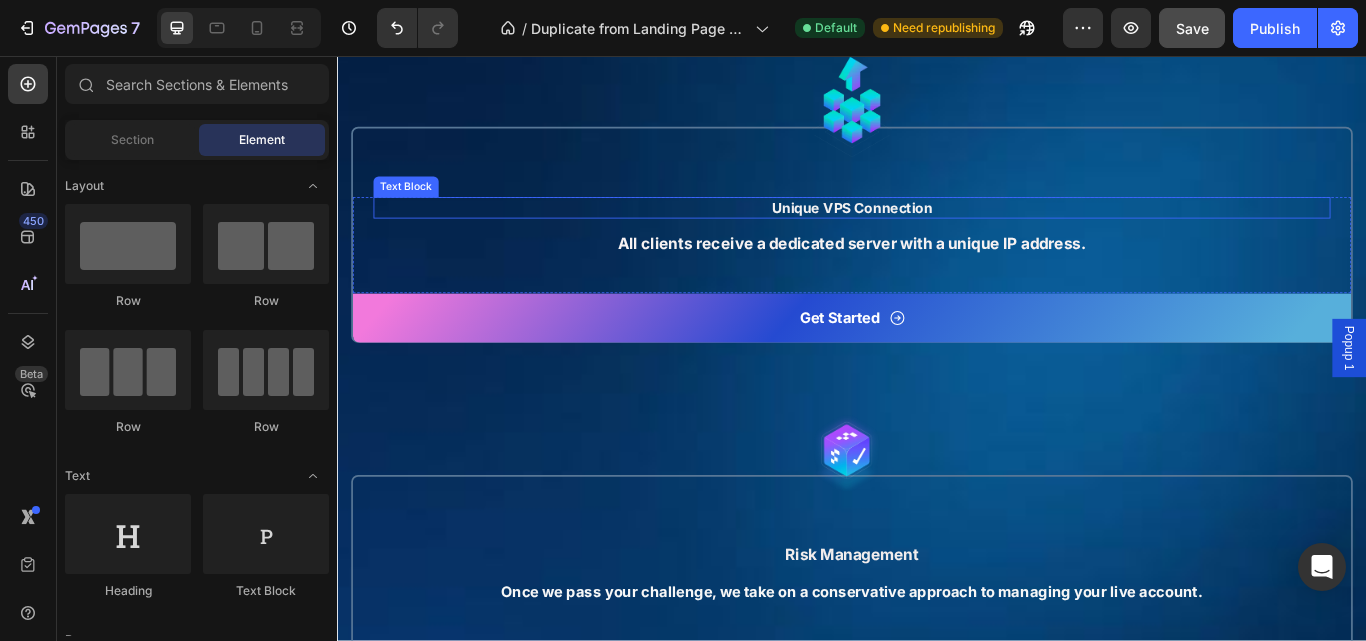 click on "Unique VPS Connection" at bounding box center [937, 233] 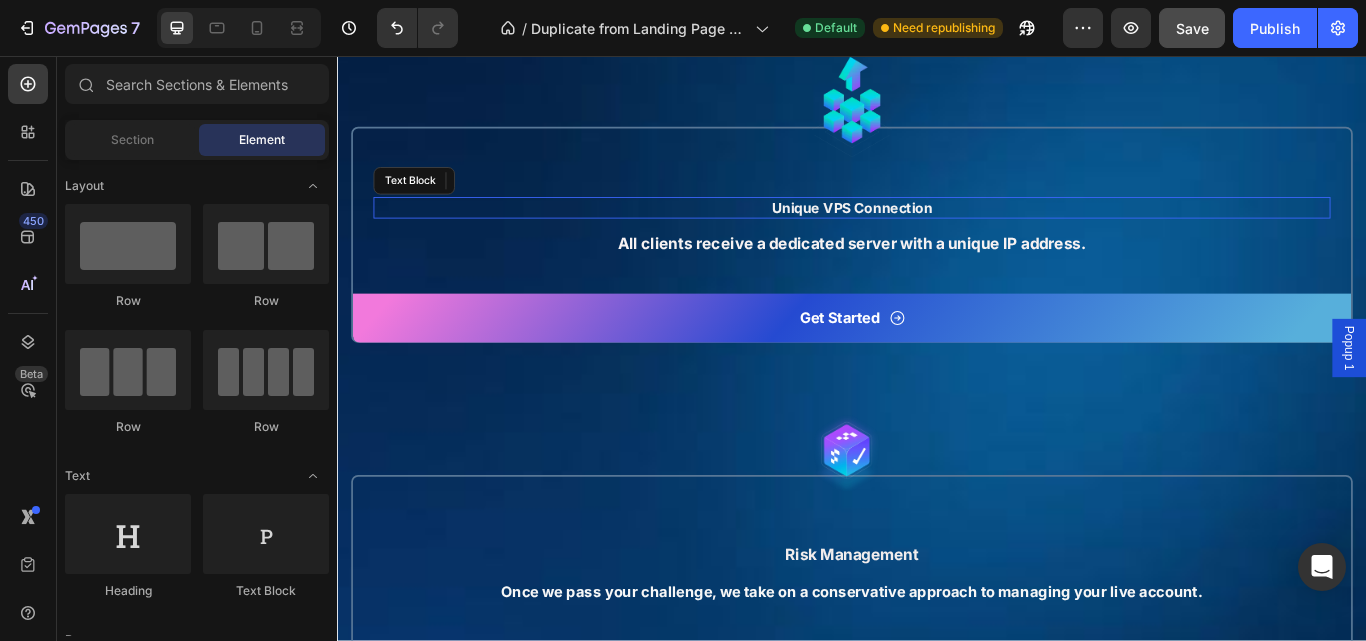click on "Unique VPS Connection" at bounding box center [937, 233] 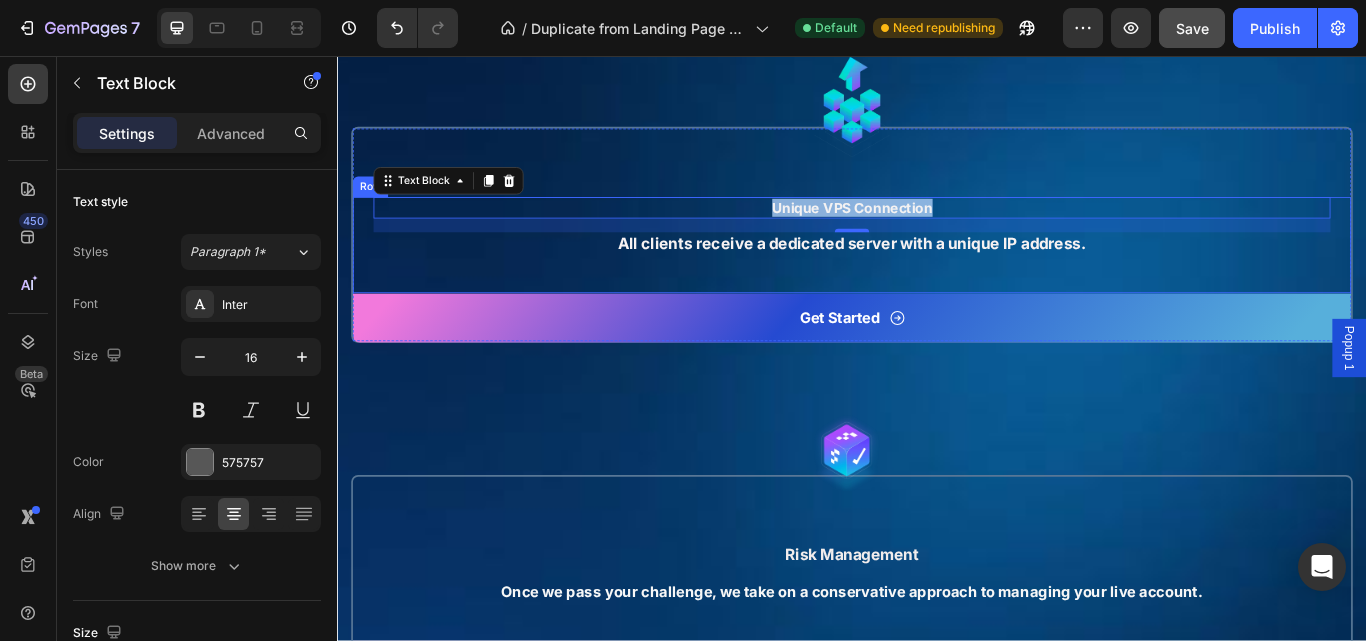click on "All clients receive a dedicated server with a unique IP address." at bounding box center [937, 275] 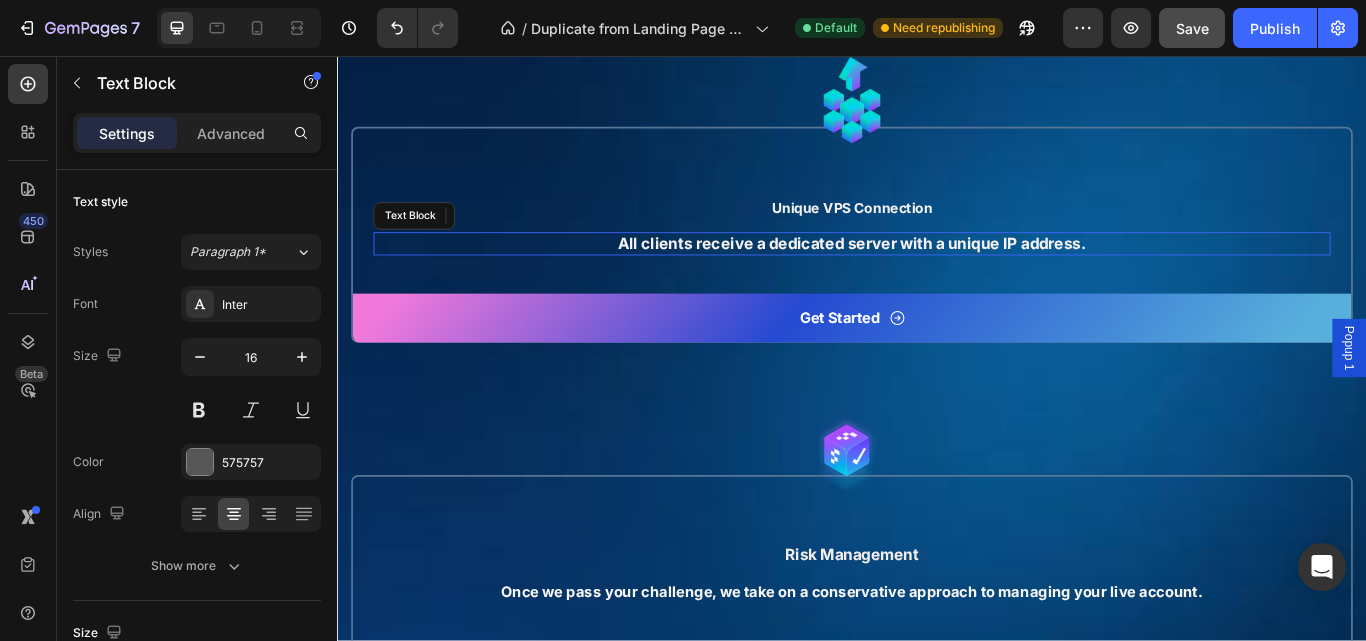 click on "All clients receive a dedicated server with a unique IP address." at bounding box center (937, 275) 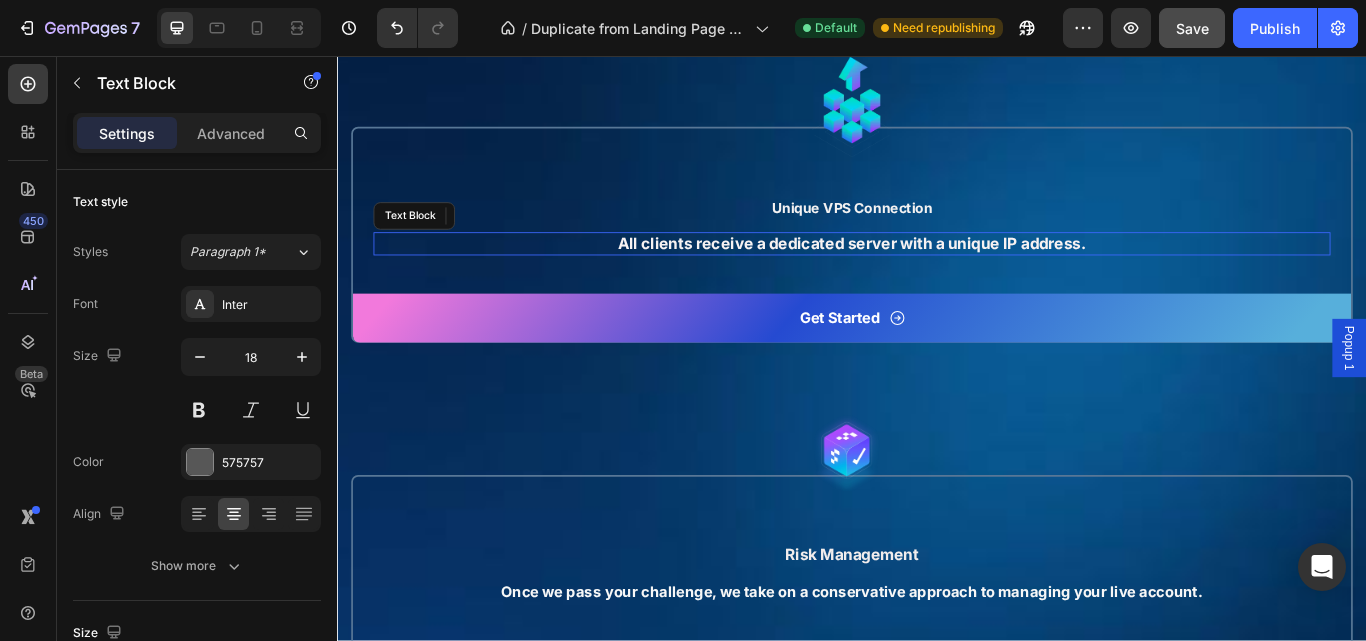 scroll, scrollTop: 574, scrollLeft: 0, axis: vertical 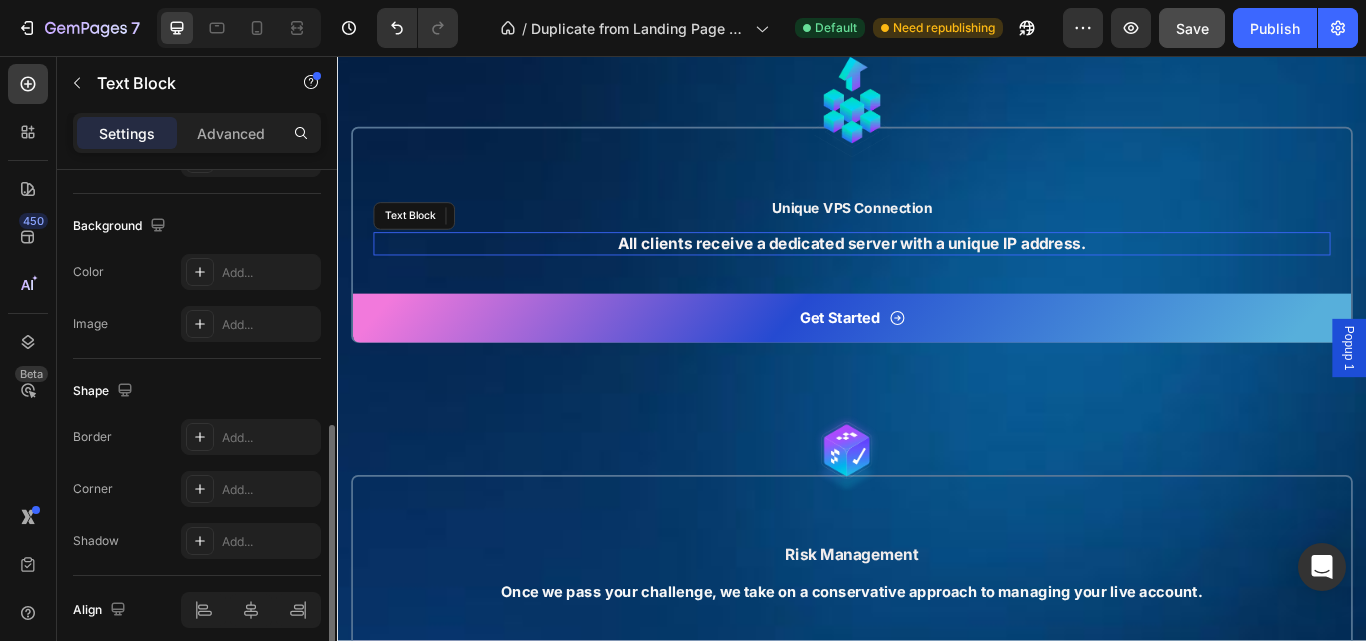 click on "All clients receive a dedicated server with a unique IP address." at bounding box center [937, 275] 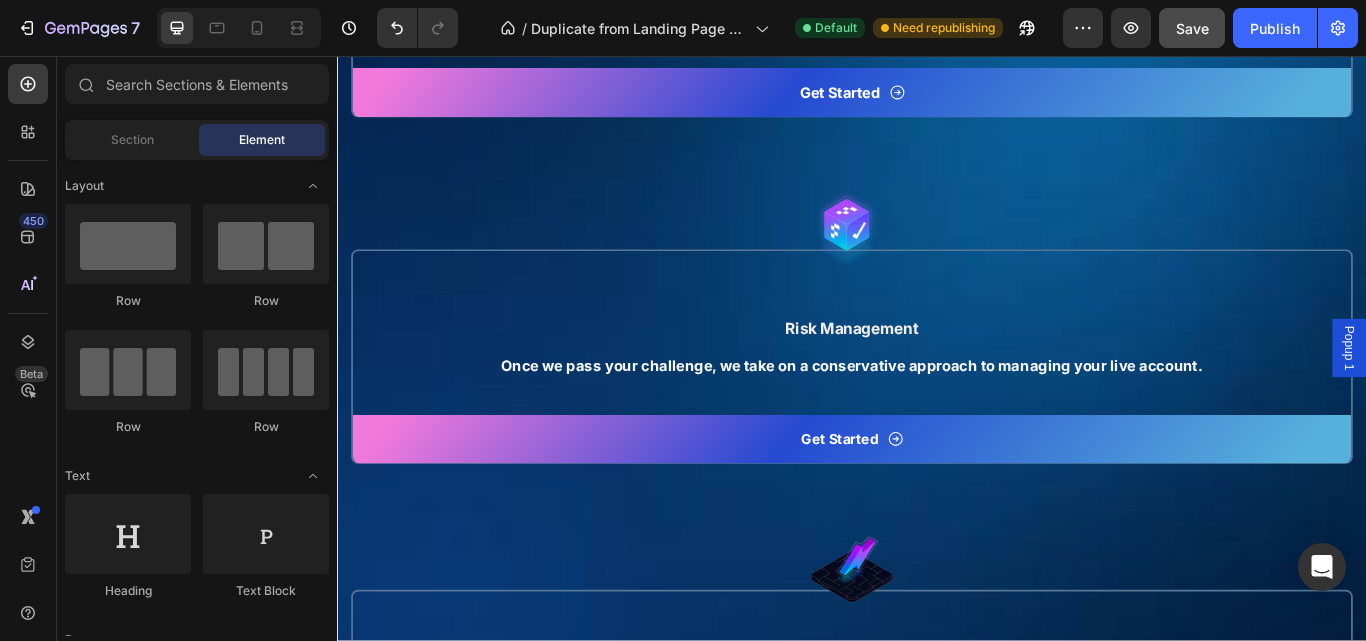 scroll, scrollTop: 5449, scrollLeft: 0, axis: vertical 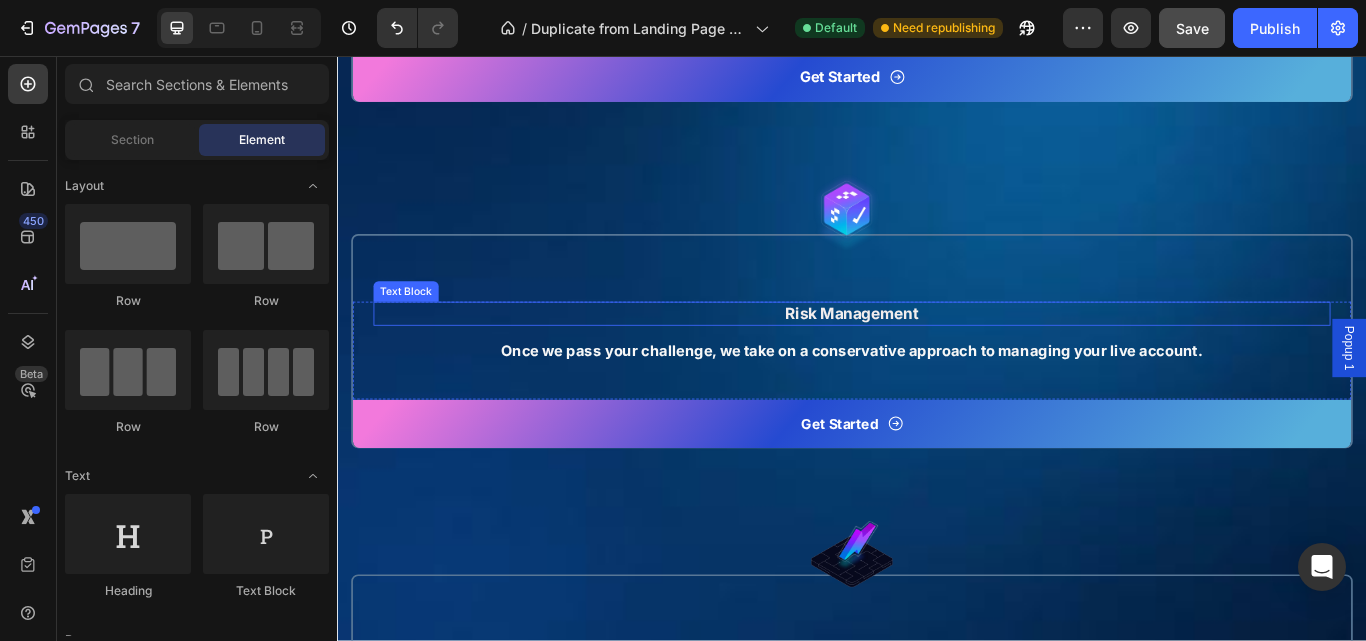 click on "Risk Management" at bounding box center (937, 356) 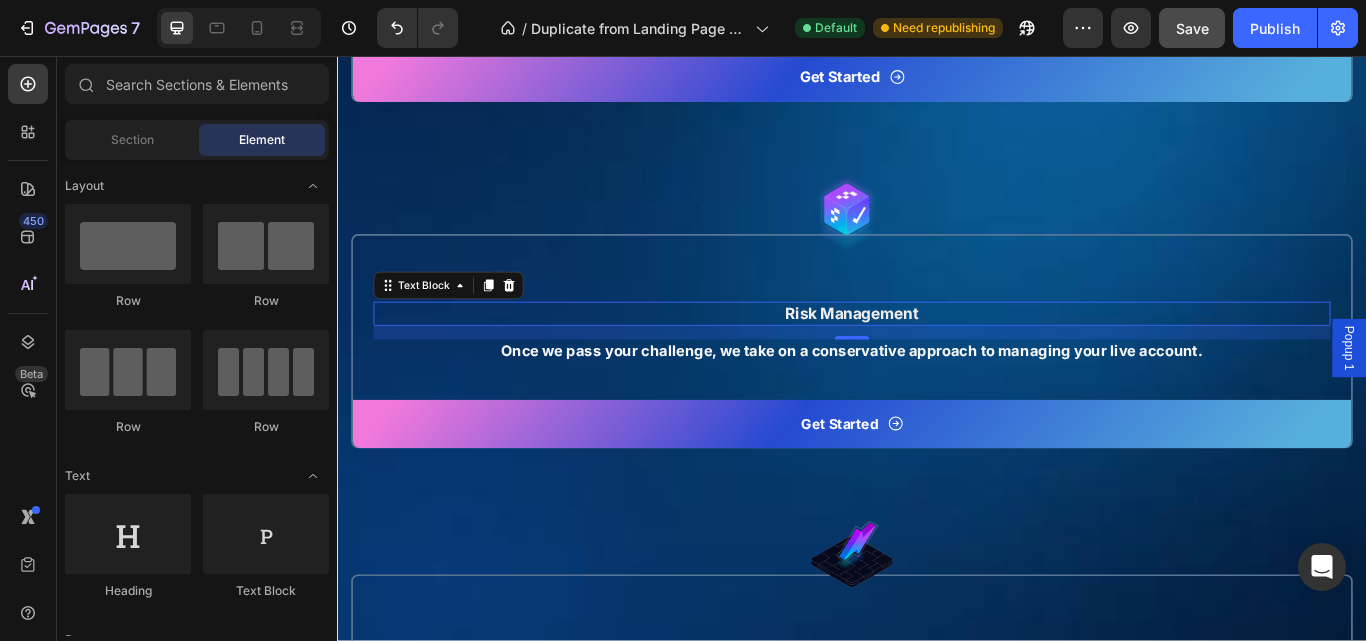 click on "Risk Management" at bounding box center (937, 356) 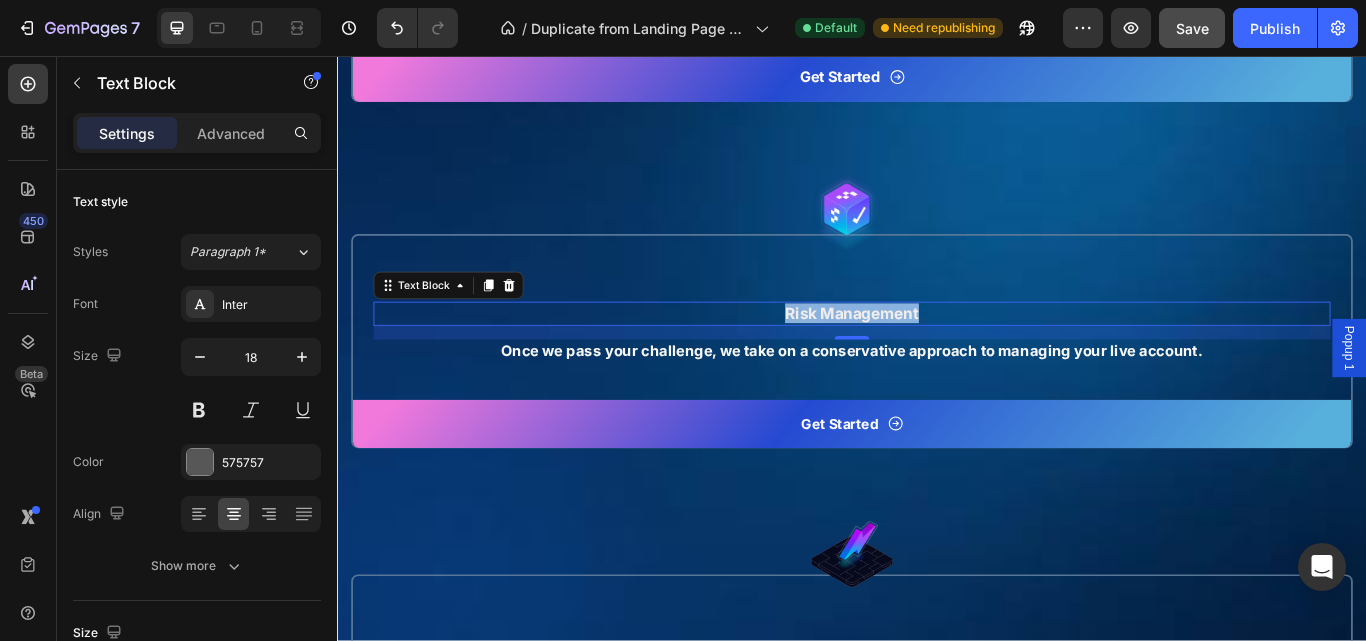 click on "Risk Management" at bounding box center (937, 356) 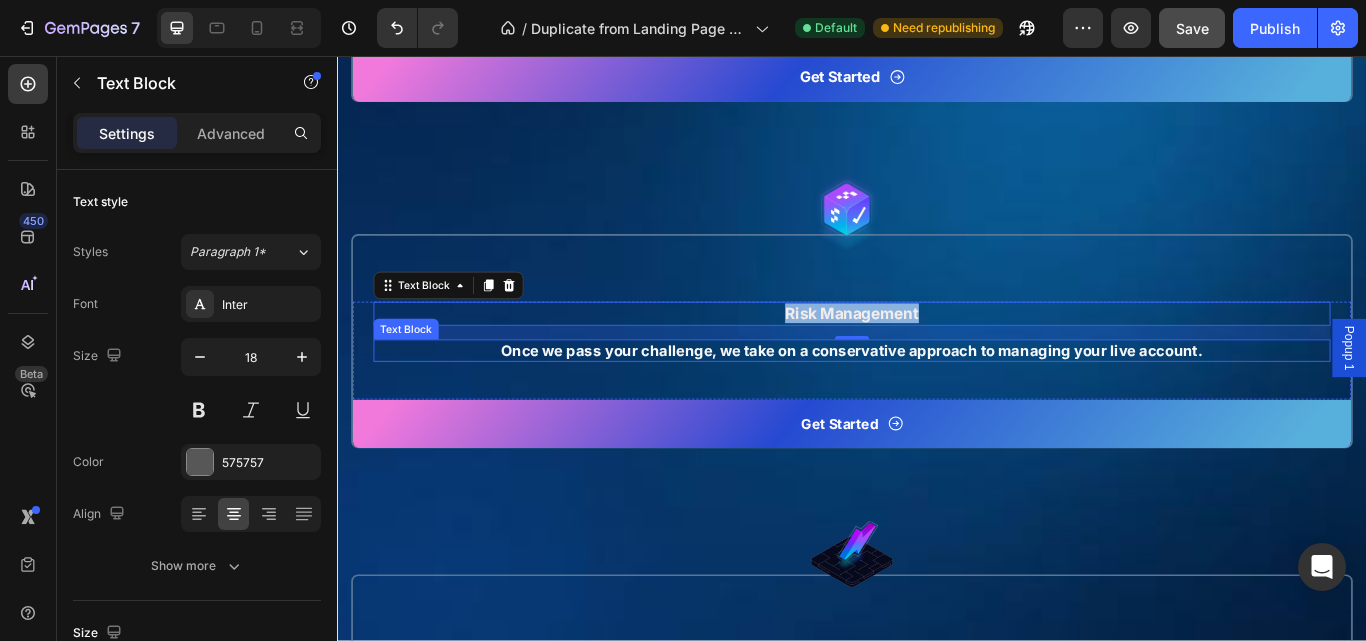 click on "Once we pass your challenge, we take on a conservative approach to managing your live account." at bounding box center [937, 400] 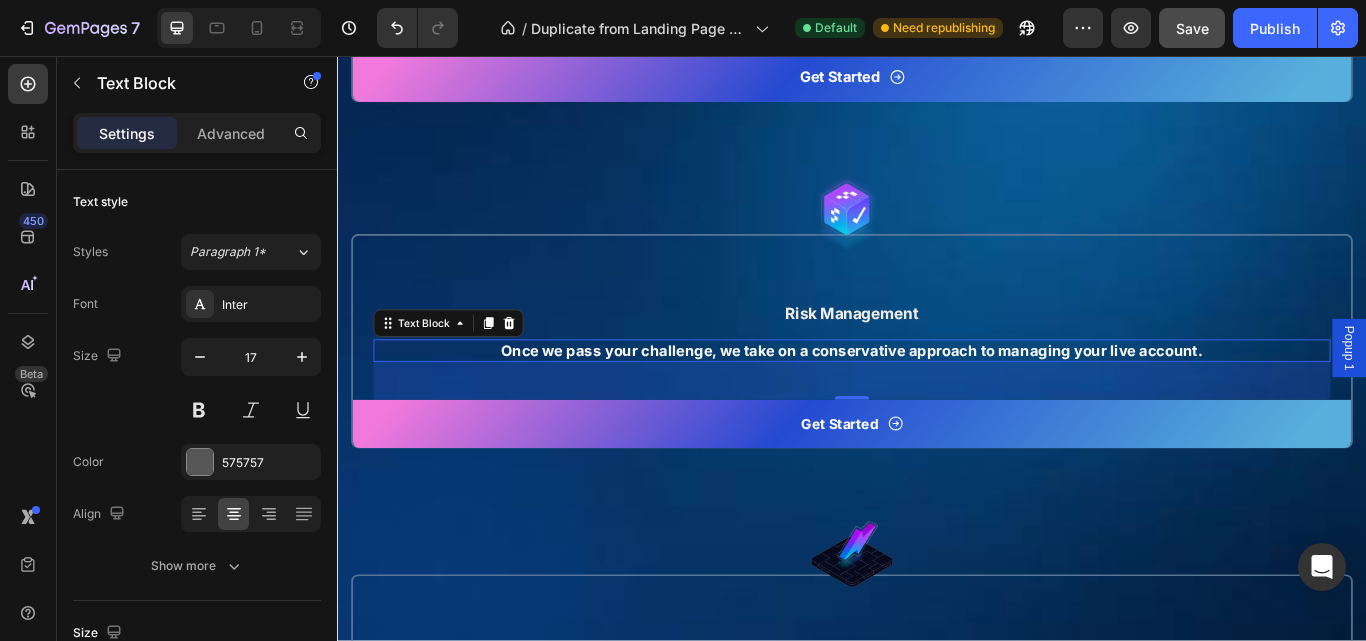 scroll, scrollTop: 574, scrollLeft: 0, axis: vertical 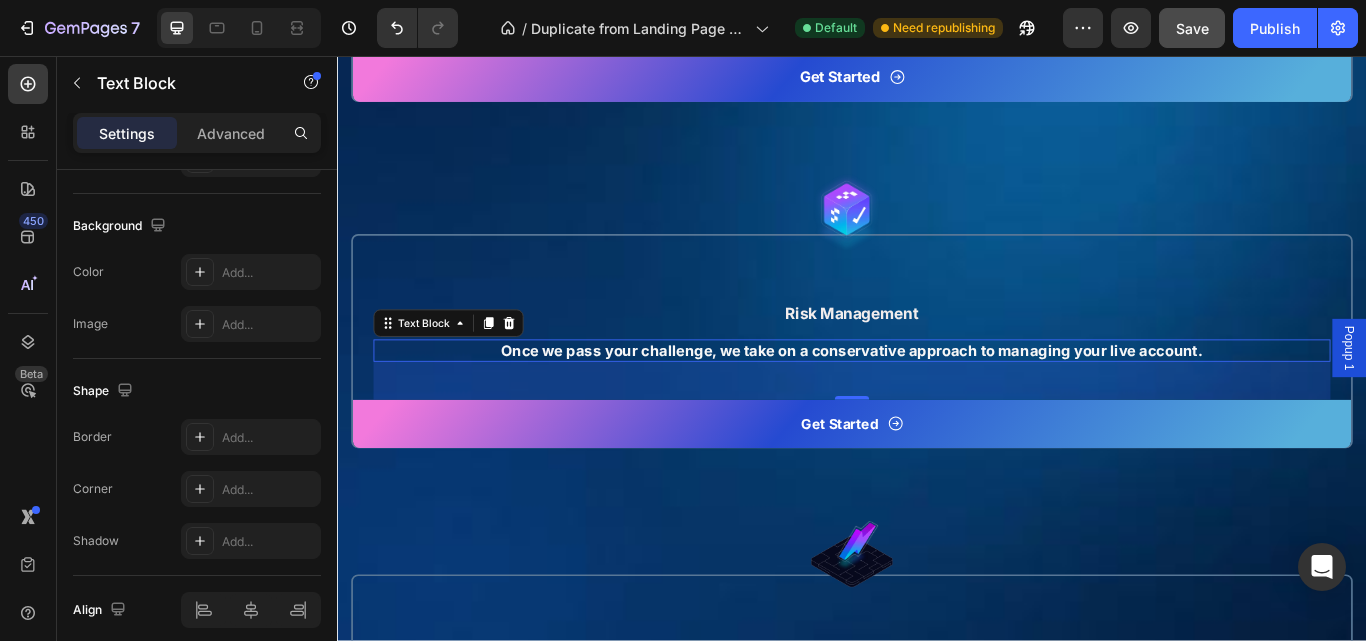drag, startPoint x: 1360, startPoint y: 397, endPoint x: 1363, endPoint y: 407, distance: 10.440307 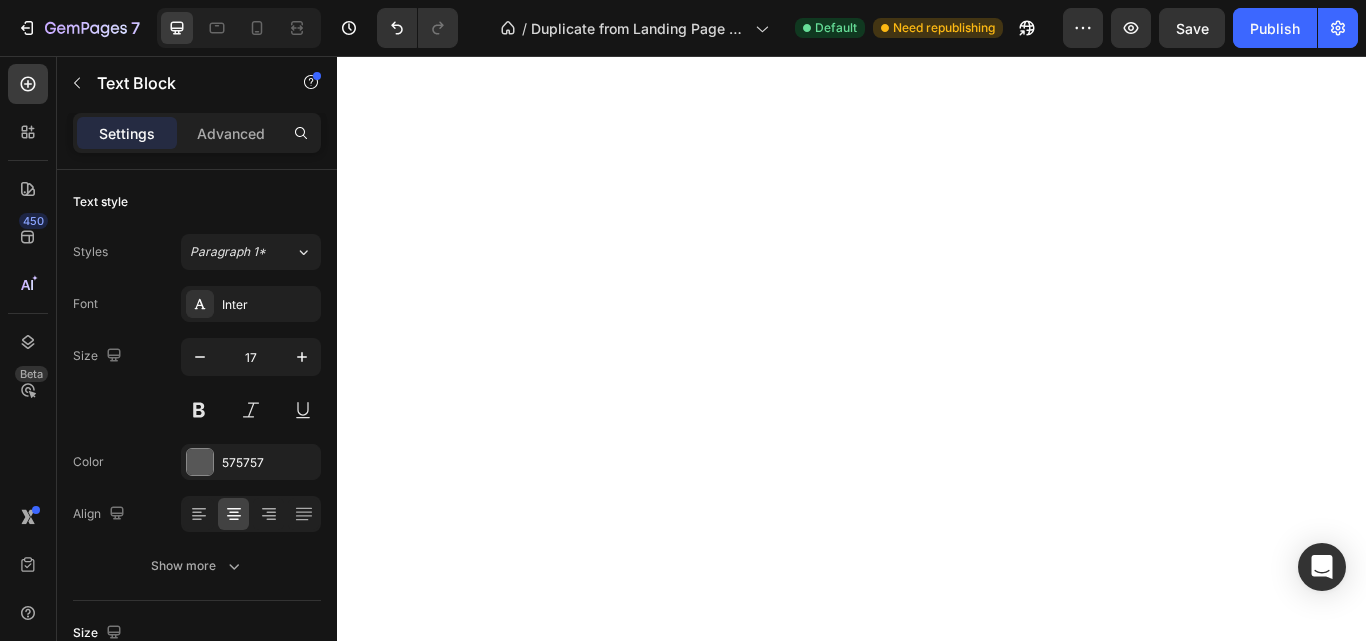 select on "English" 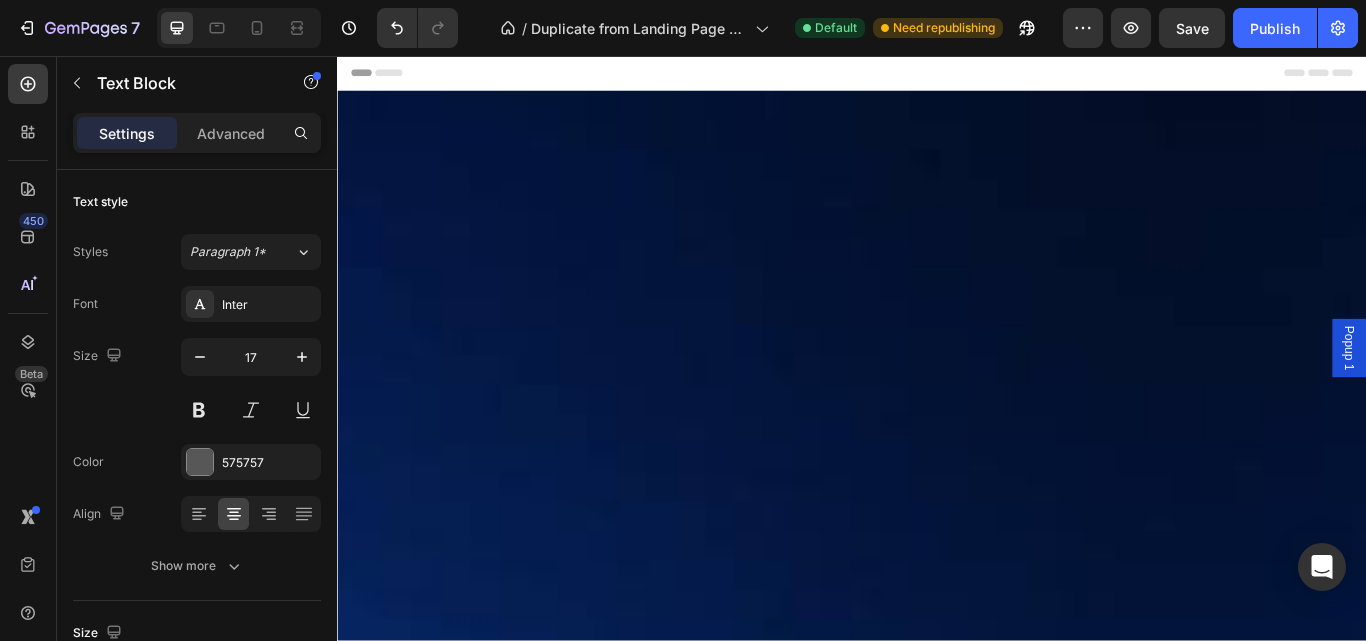 scroll, scrollTop: 0, scrollLeft: 0, axis: both 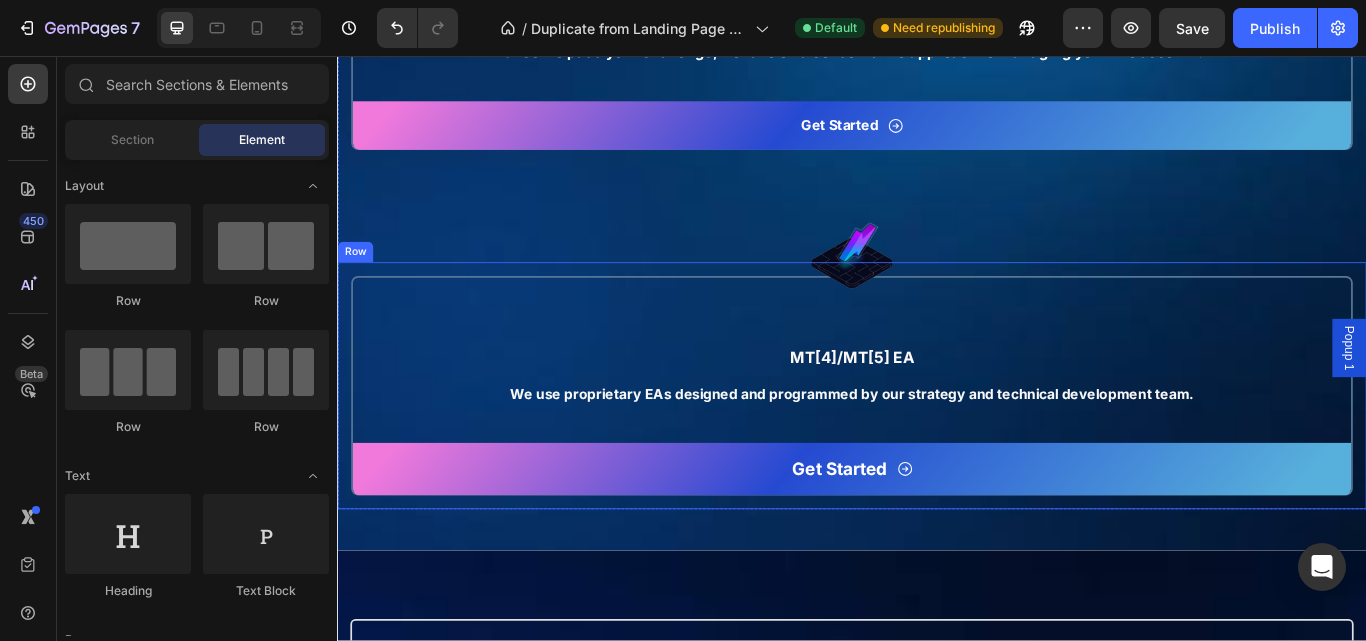 click on "Icon Get Started Text Block Row" at bounding box center (937, 538) 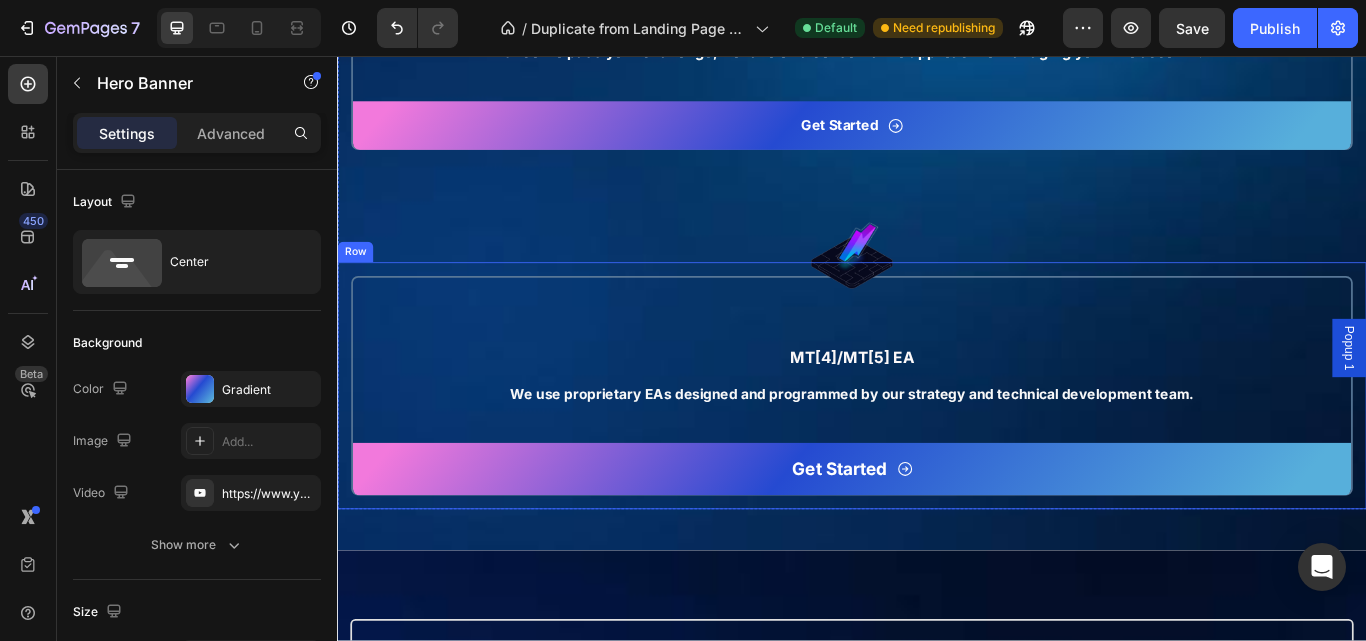 click on "MT4/MT5 EA" at bounding box center [937, 408] 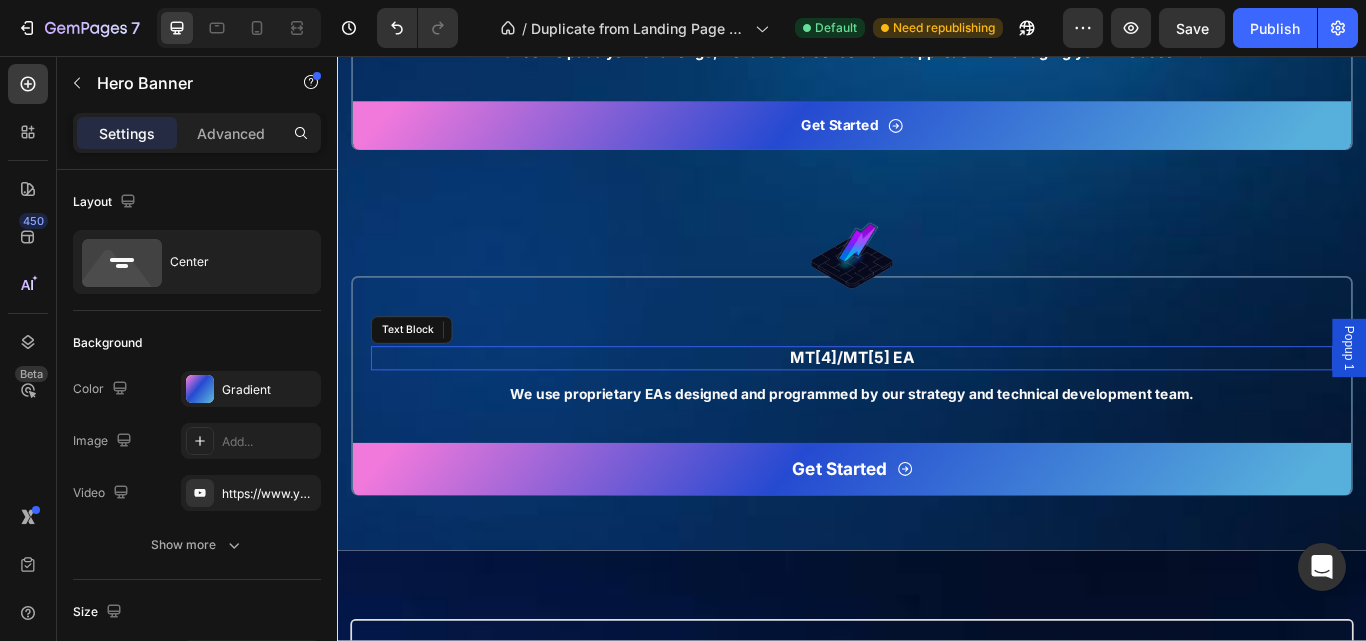 click on "MT4/MT5 EA" at bounding box center [937, 408] 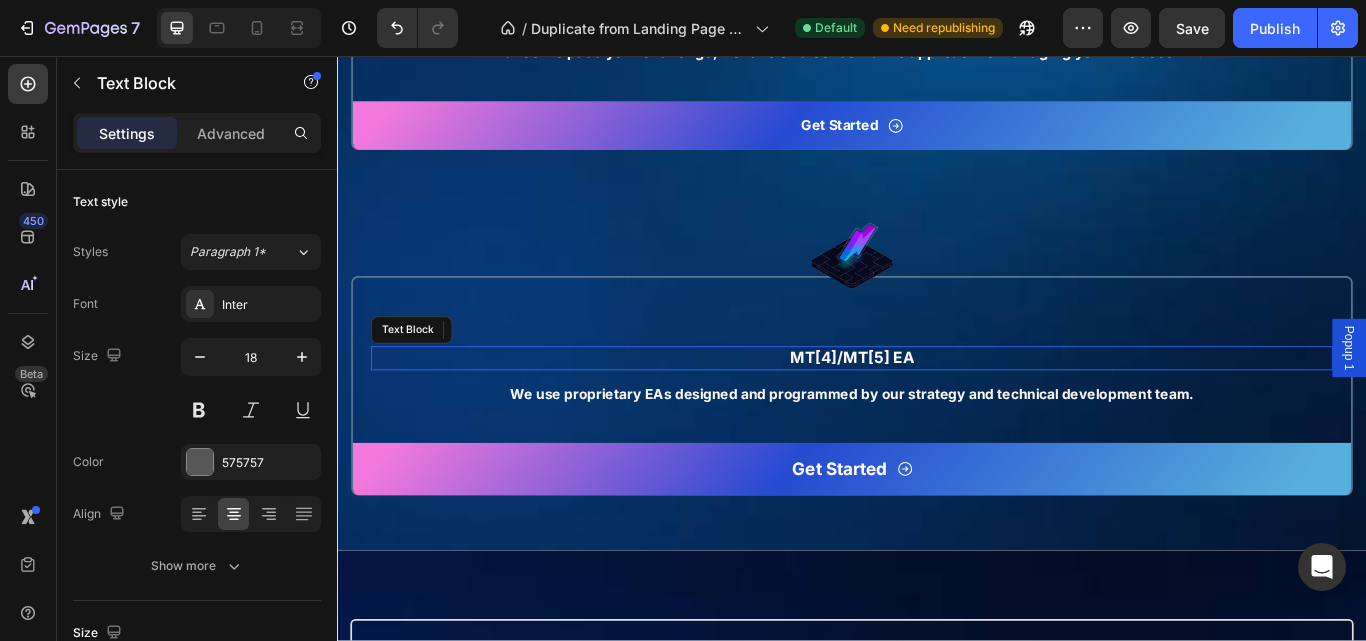 click on "MT4/MT5 EA" at bounding box center (937, 408) 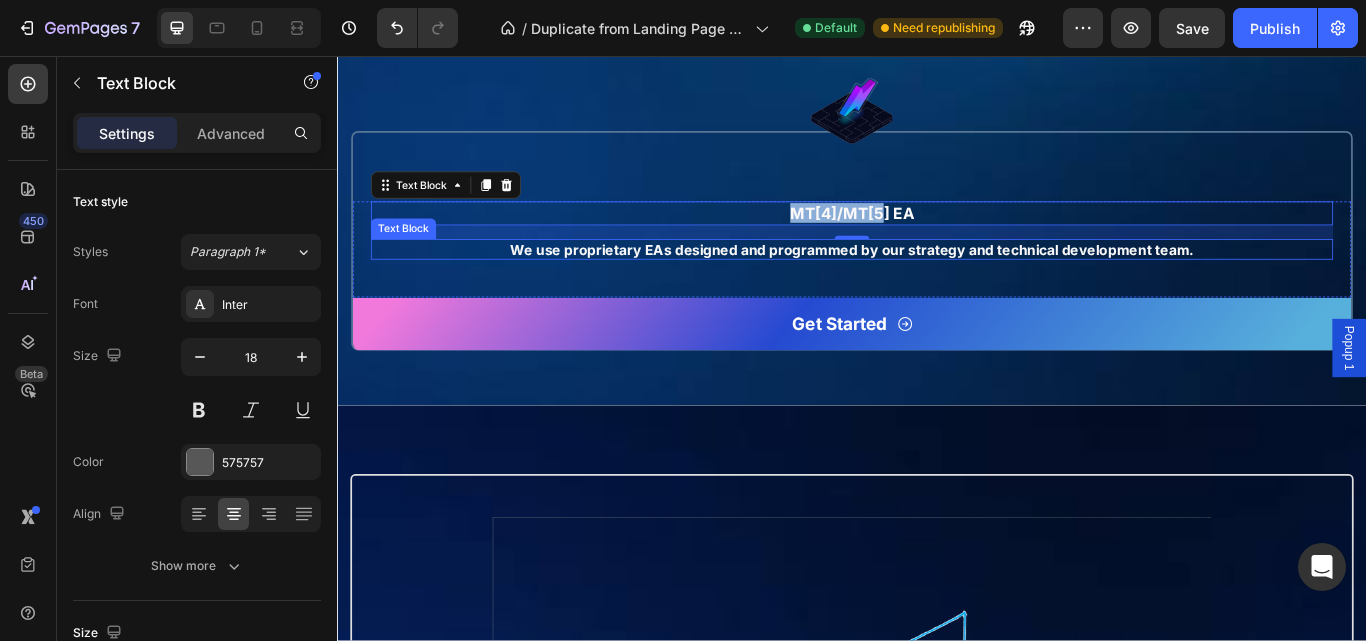 click on "We use proprietary EAs designed and programmed by our strategy and technical development team." at bounding box center [937, 282] 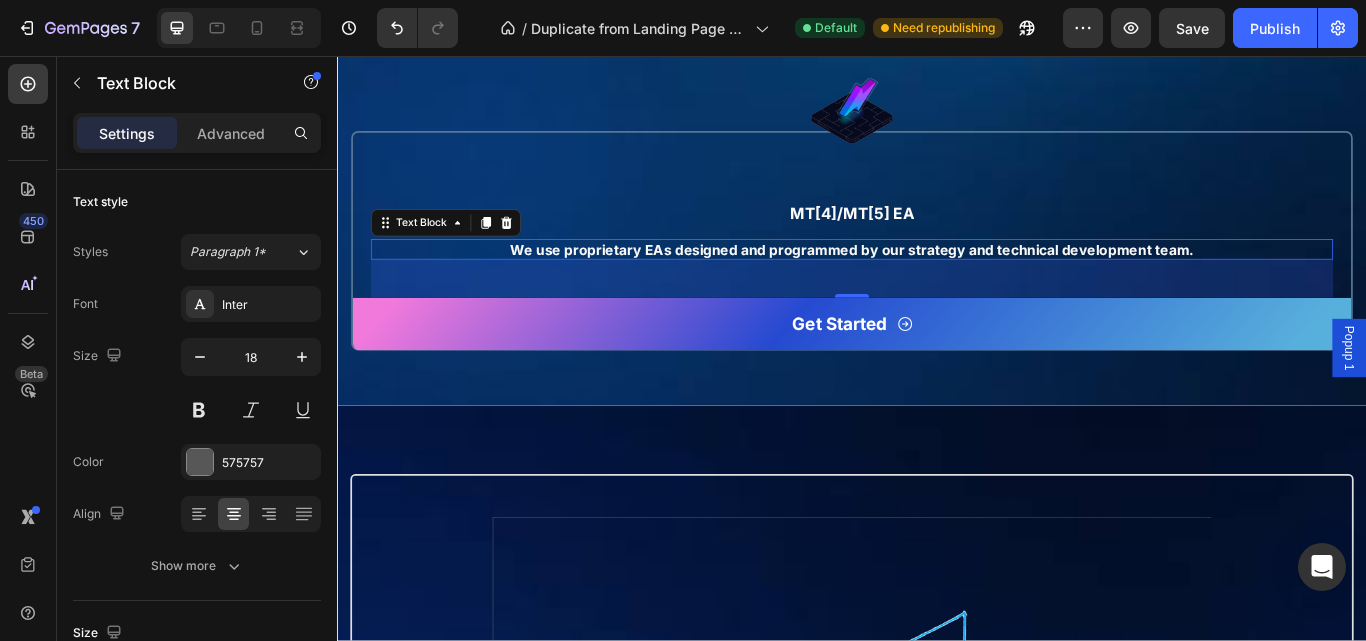click on "We use proprietary EAs designed and programmed by our strategy and technical development team." at bounding box center (937, 282) 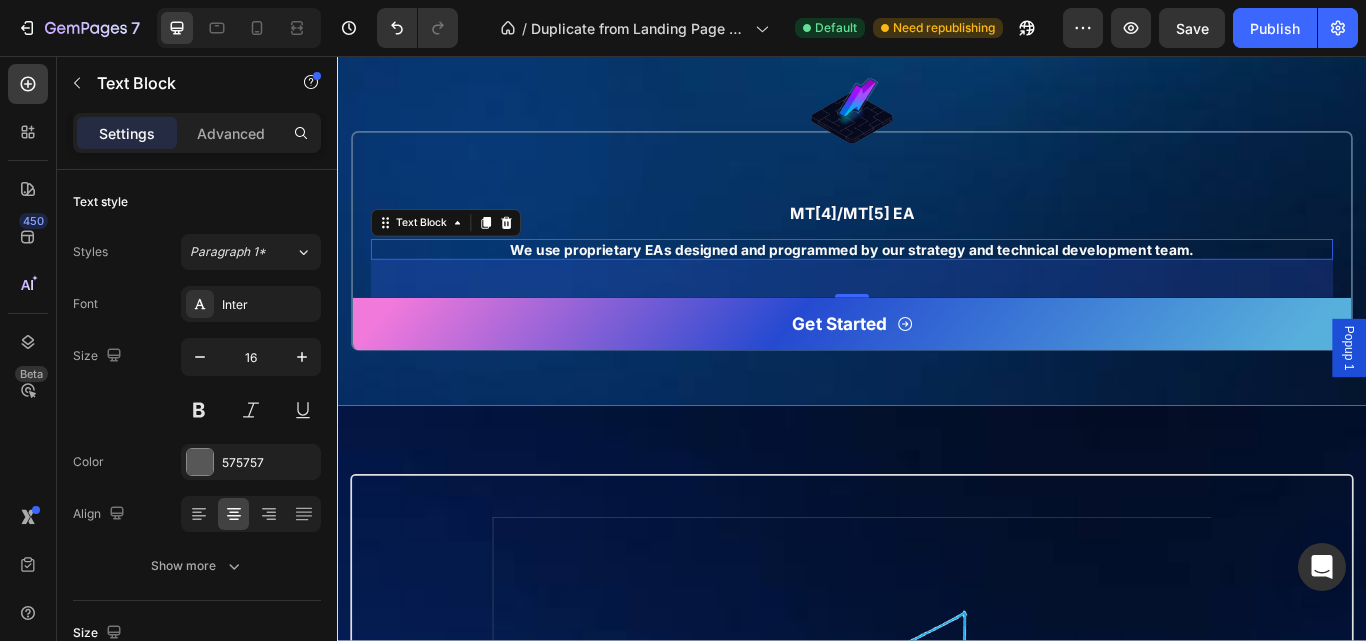 scroll, scrollTop: 574, scrollLeft: 0, axis: vertical 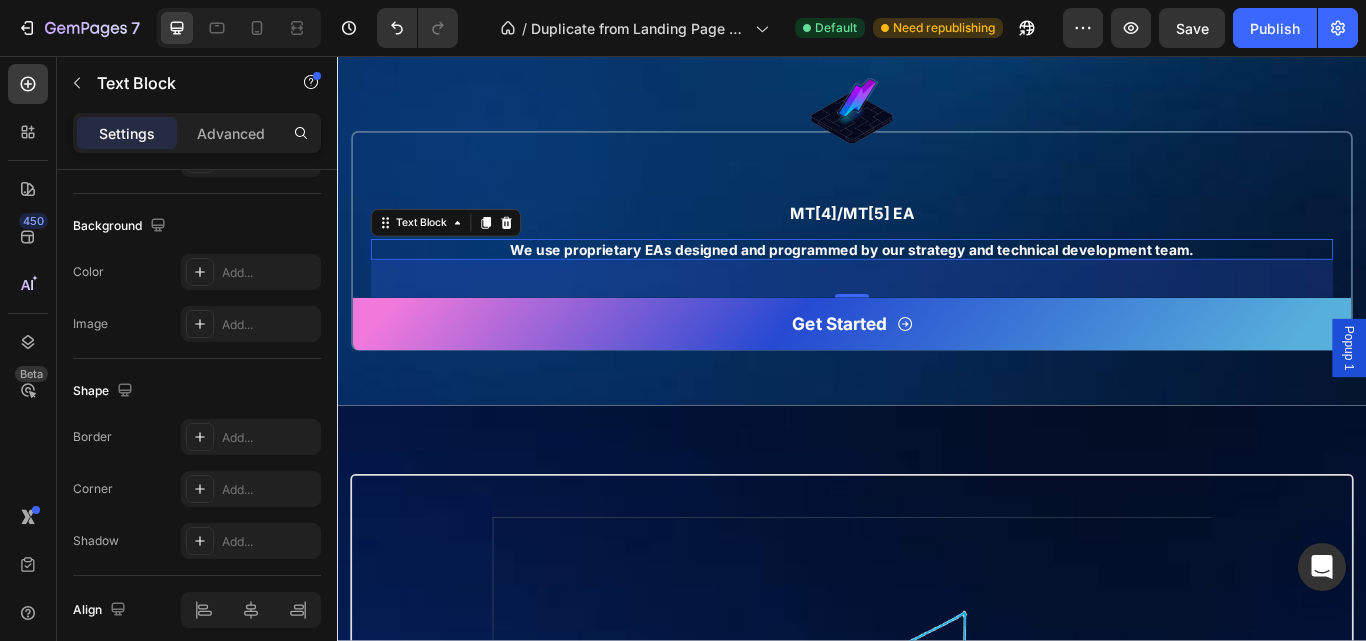 drag, startPoint x: 1150, startPoint y: 426, endPoint x: 1085, endPoint y: 401, distance: 69.641945 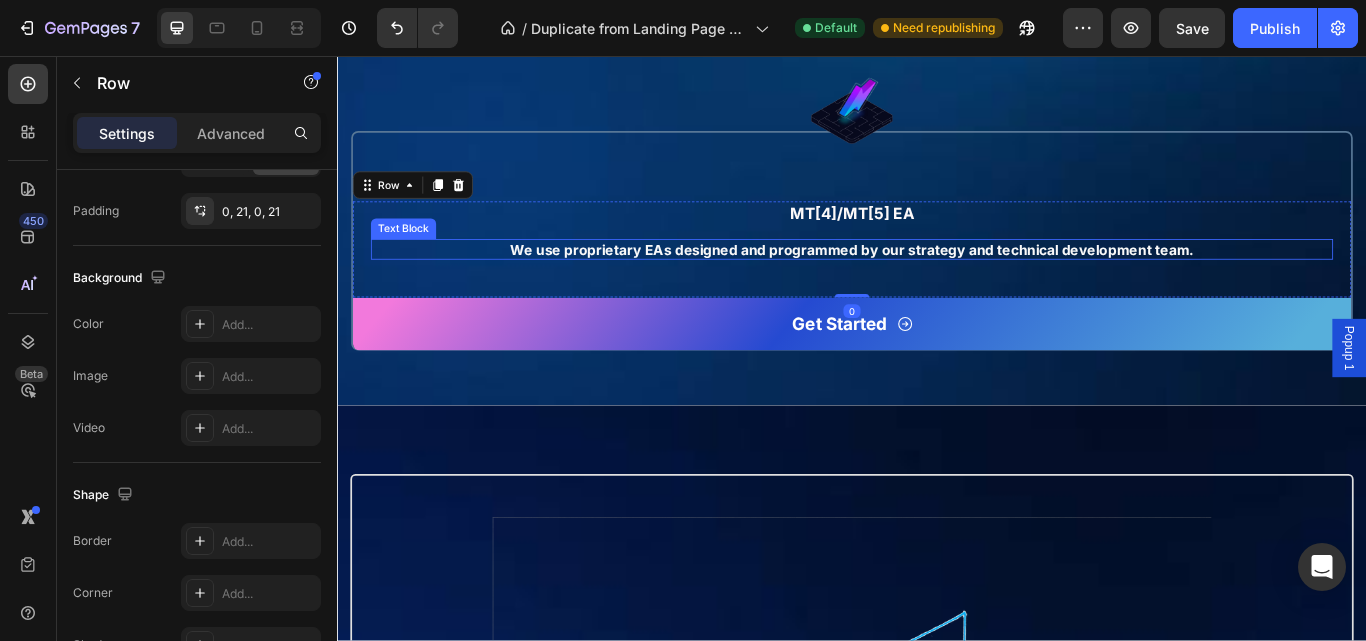 scroll, scrollTop: 0, scrollLeft: 0, axis: both 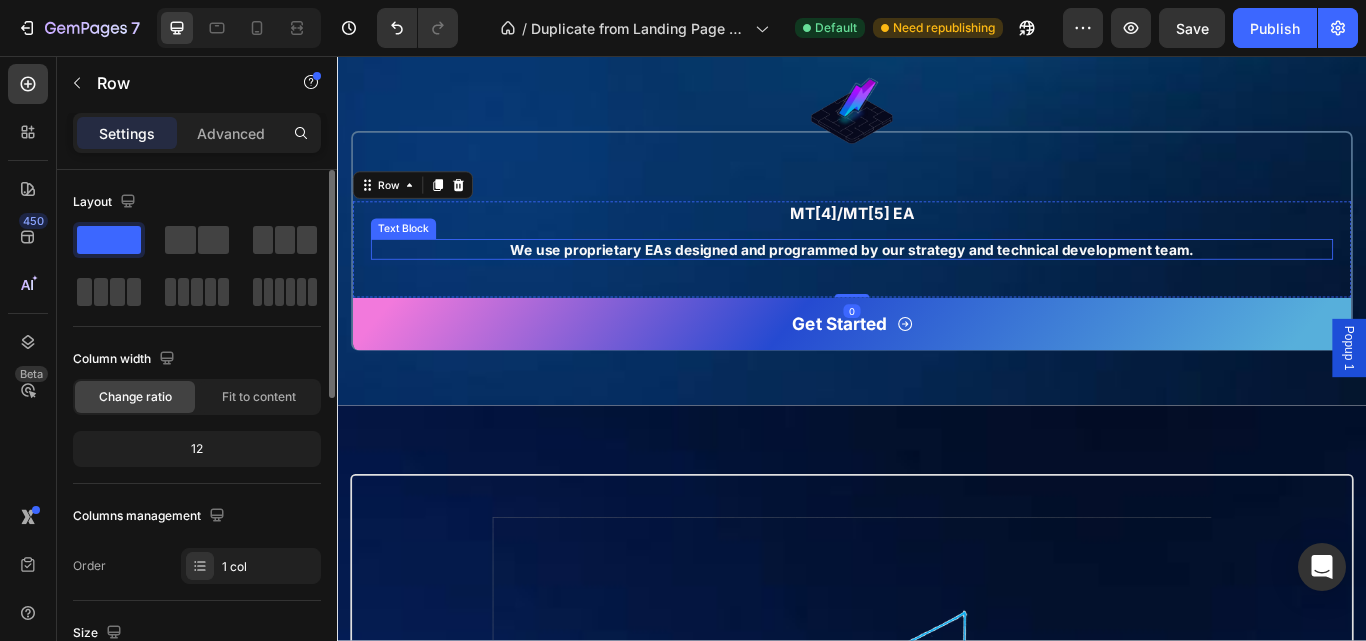 click on "We use proprietary EAs designed and programmed by our strategy and technical development team." at bounding box center (937, 282) 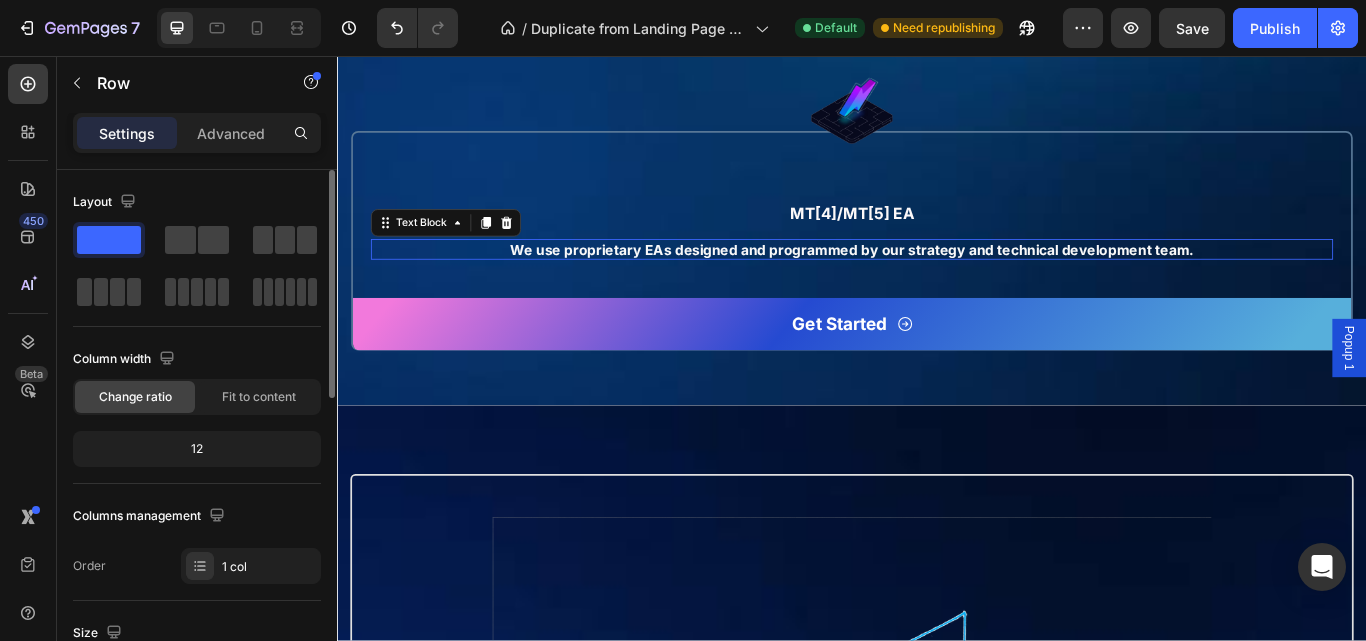 click on "We use proprietary EAs designed and programmed by our strategy and technical development team." at bounding box center (937, 282) 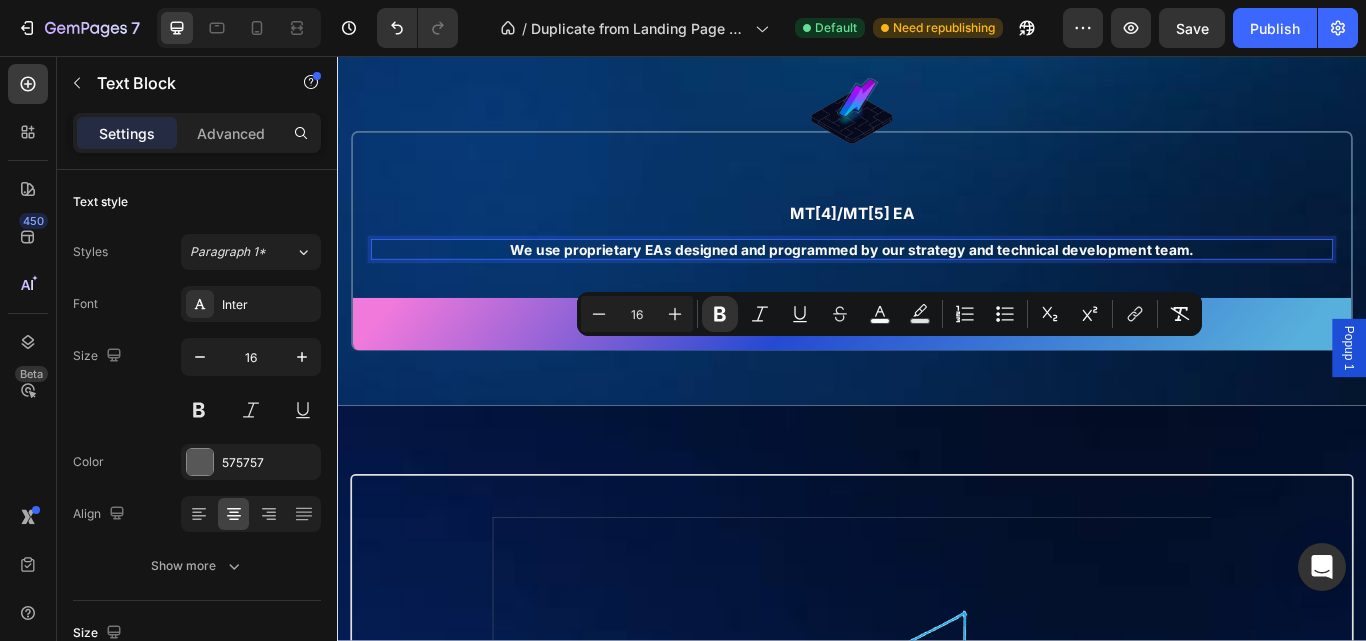 copy on "We use proprietary EAs designed and programmed by our strategy and technical development team." 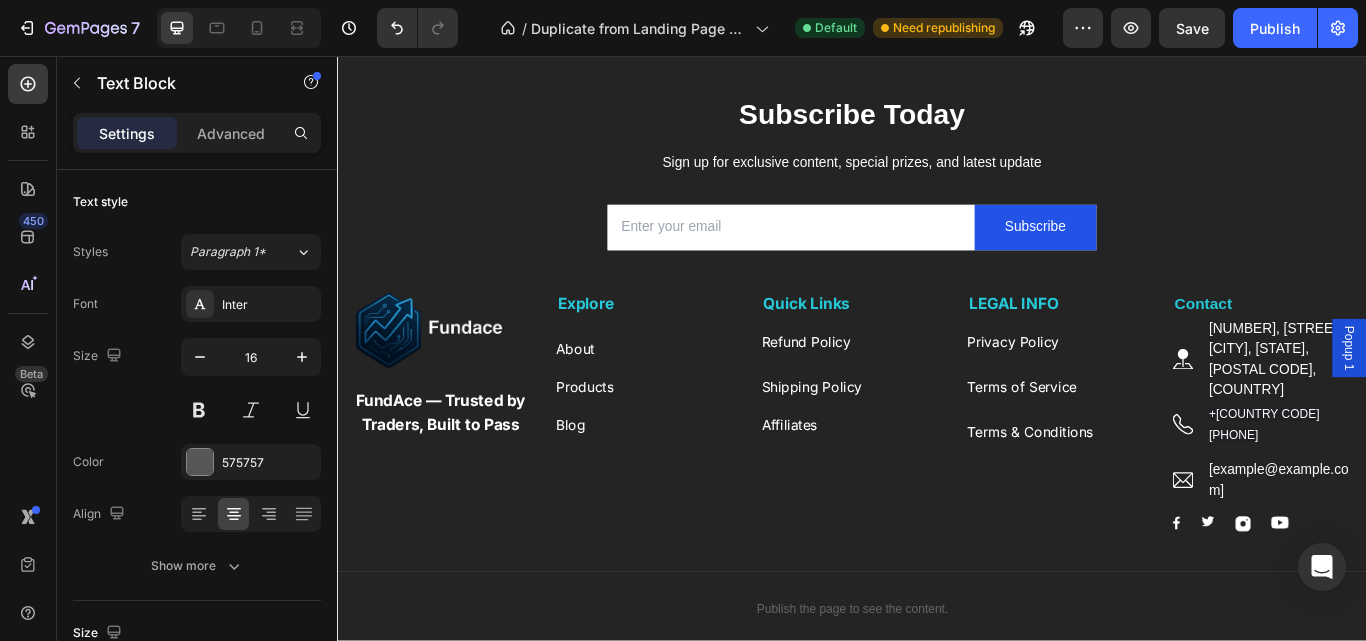scroll, scrollTop: 9137, scrollLeft: 0, axis: vertical 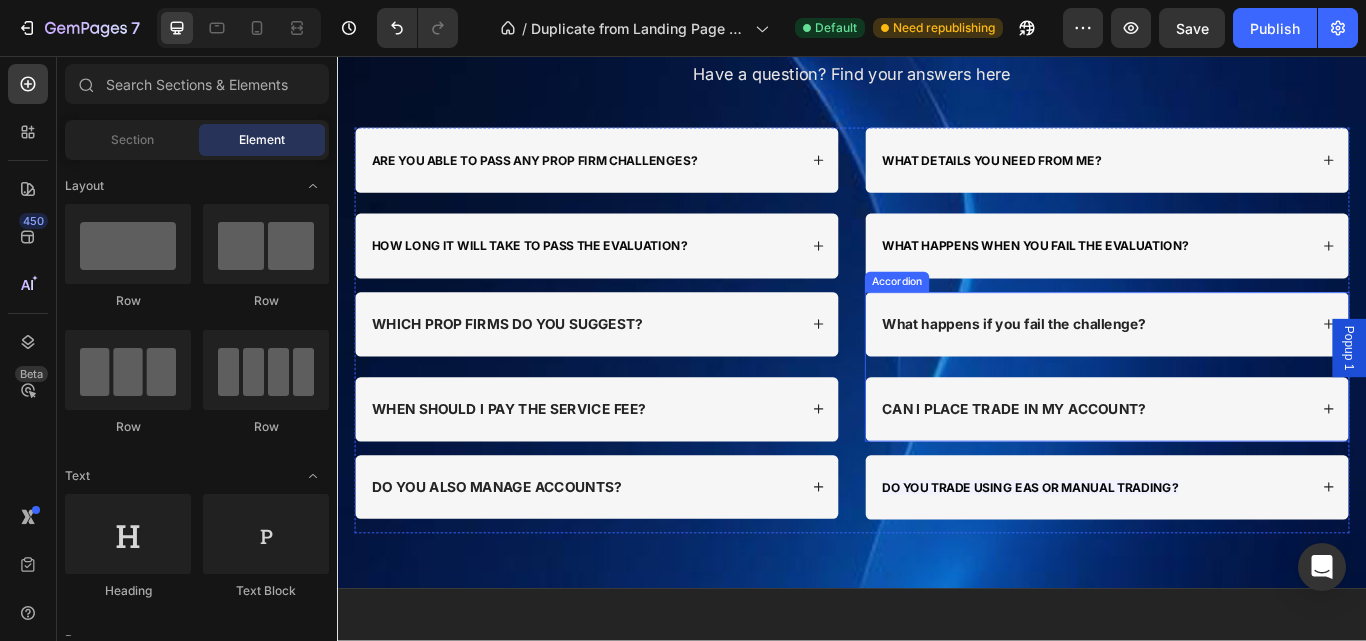 click on "What happens if you fail the challenge?" at bounding box center [1126, 369] 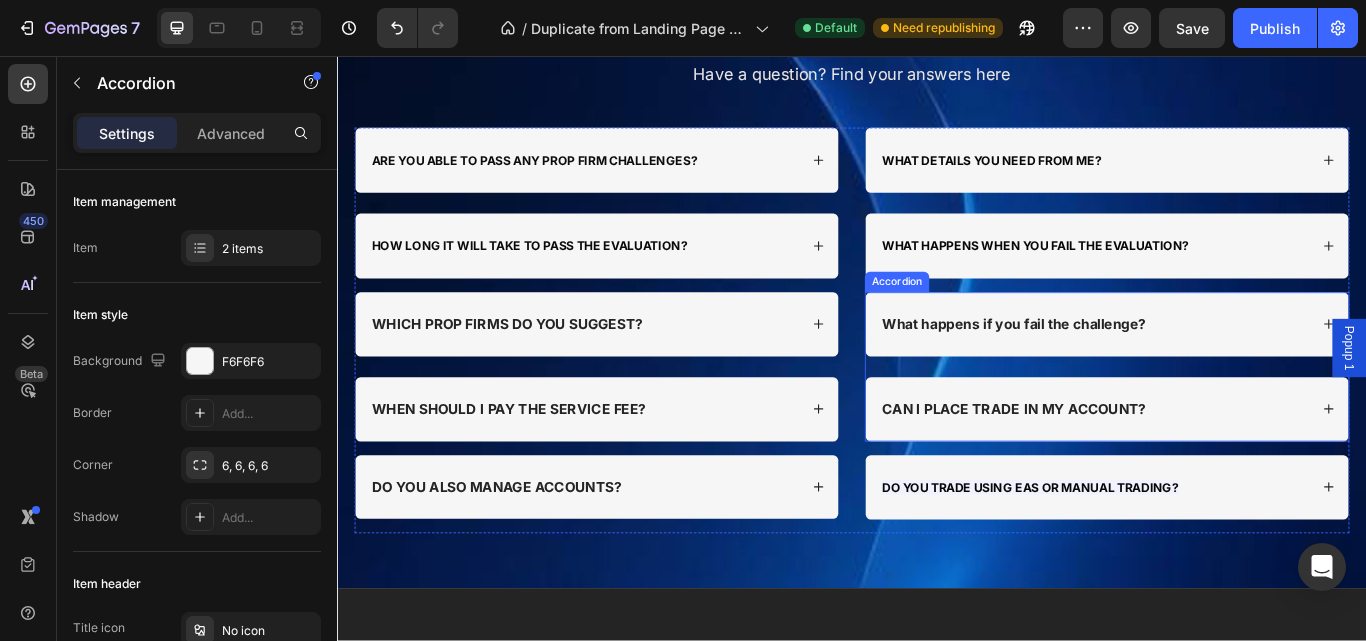click on "What happens if you fail the challenge?" at bounding box center [1126, 369] 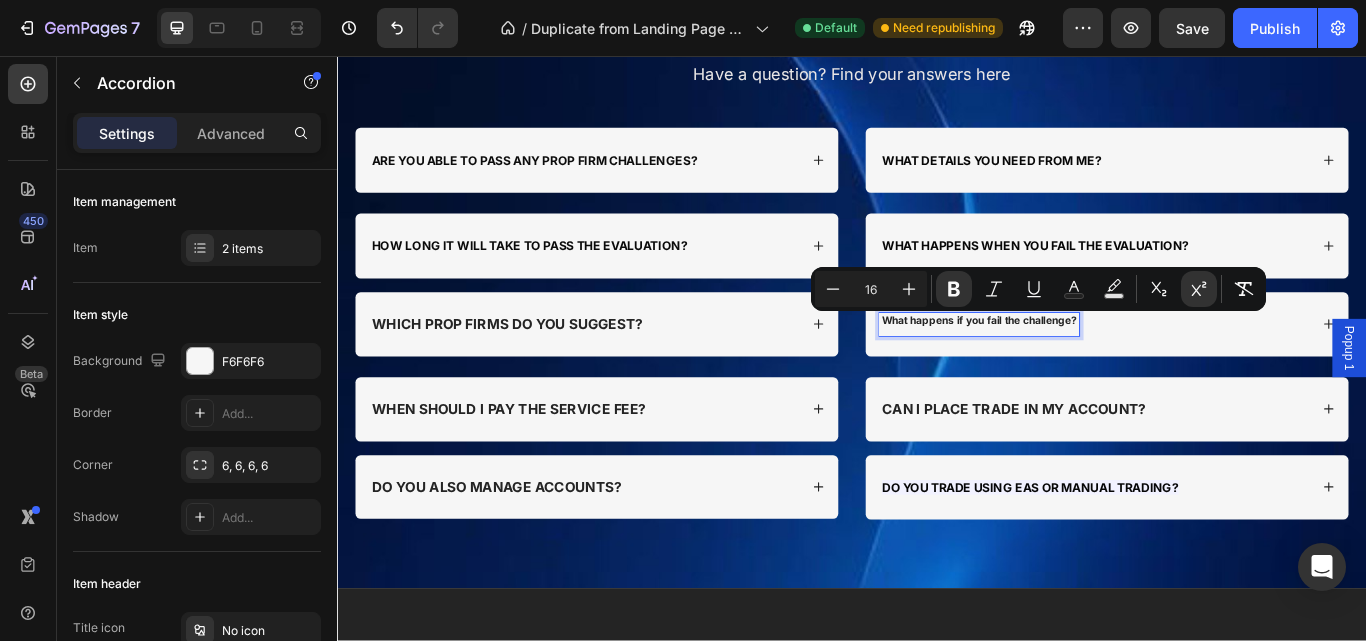 click on "What happens if you fail the challenge?" at bounding box center [1234, 369] 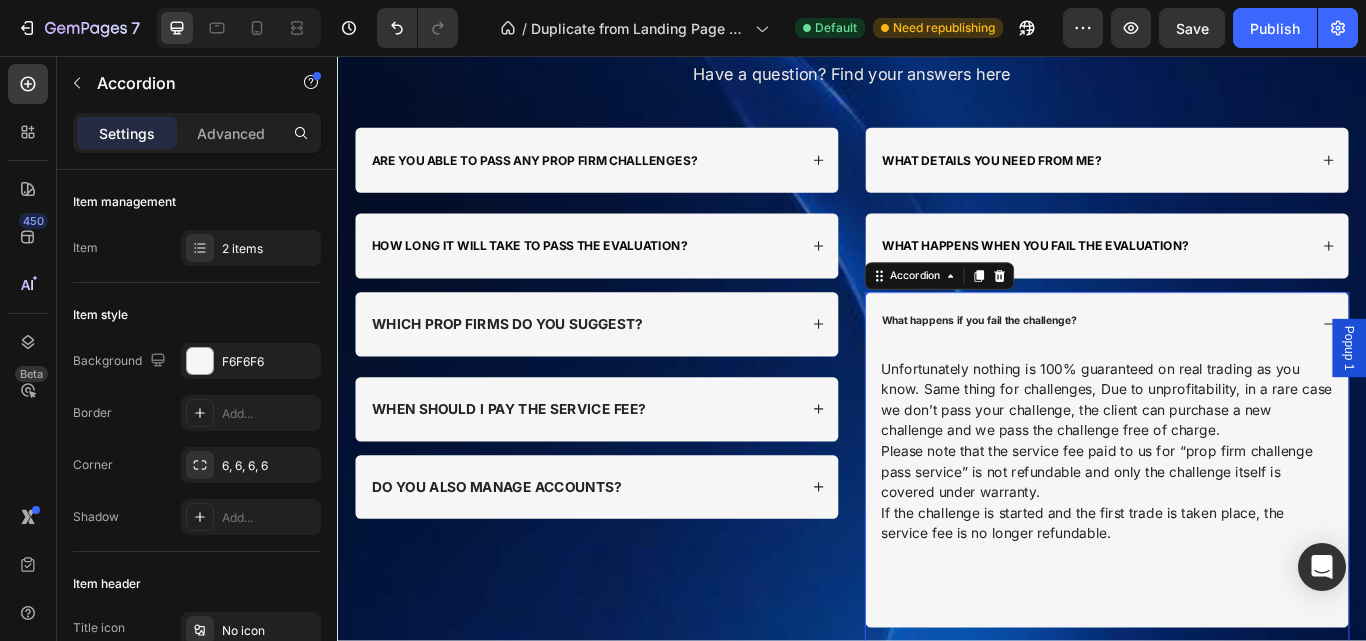 click on "What happens if you fail the challenge?" at bounding box center [1234, 369] 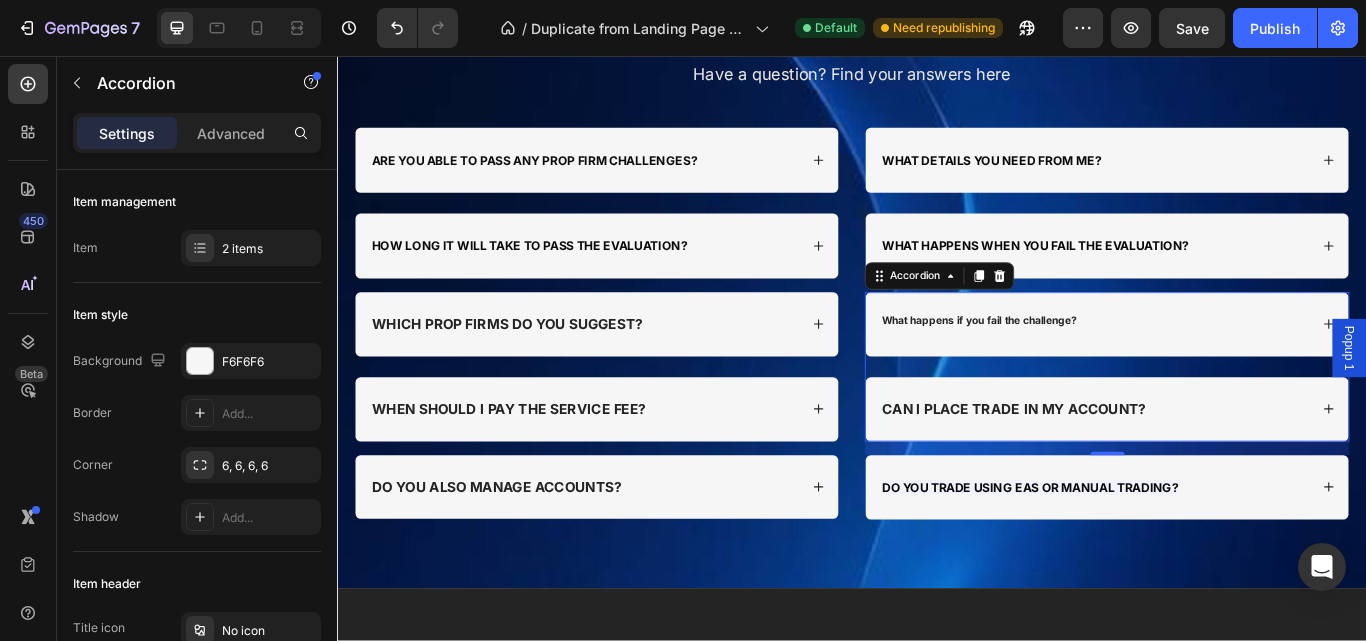 click on "What happens if you fail the challenge?
CAN I PLACE TRADE IN MY ACCOUNT?" at bounding box center (1234, 419) 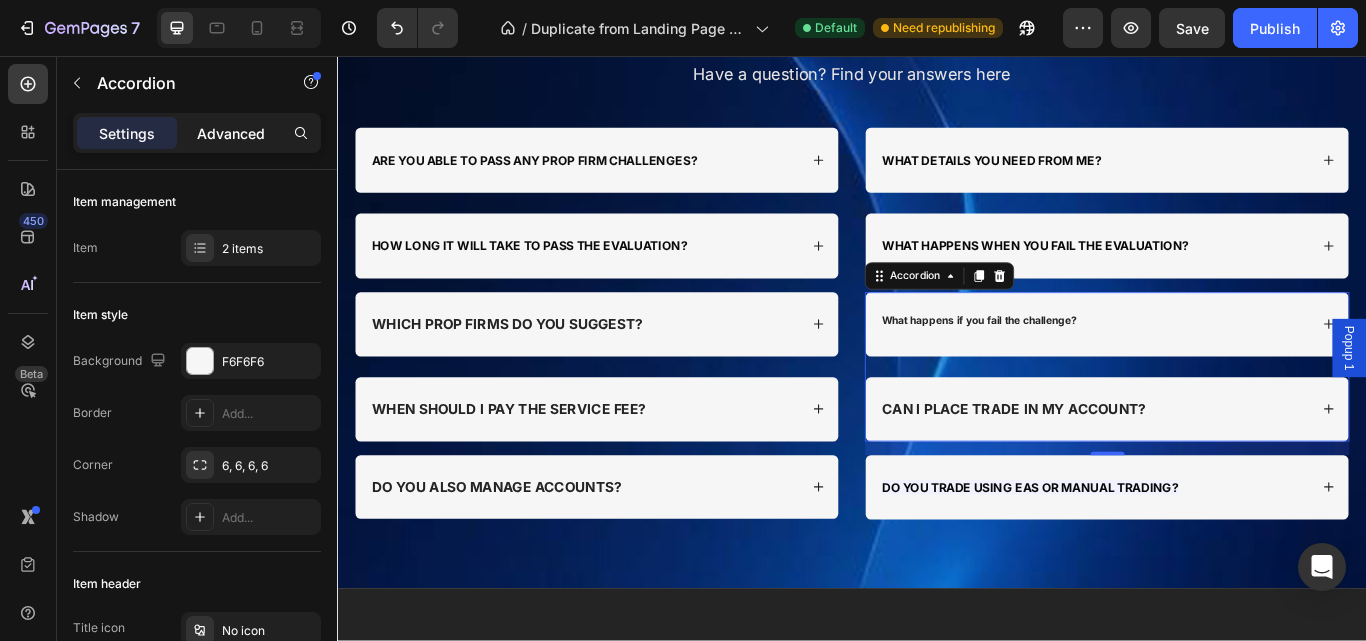 click on "Advanced" at bounding box center [231, 133] 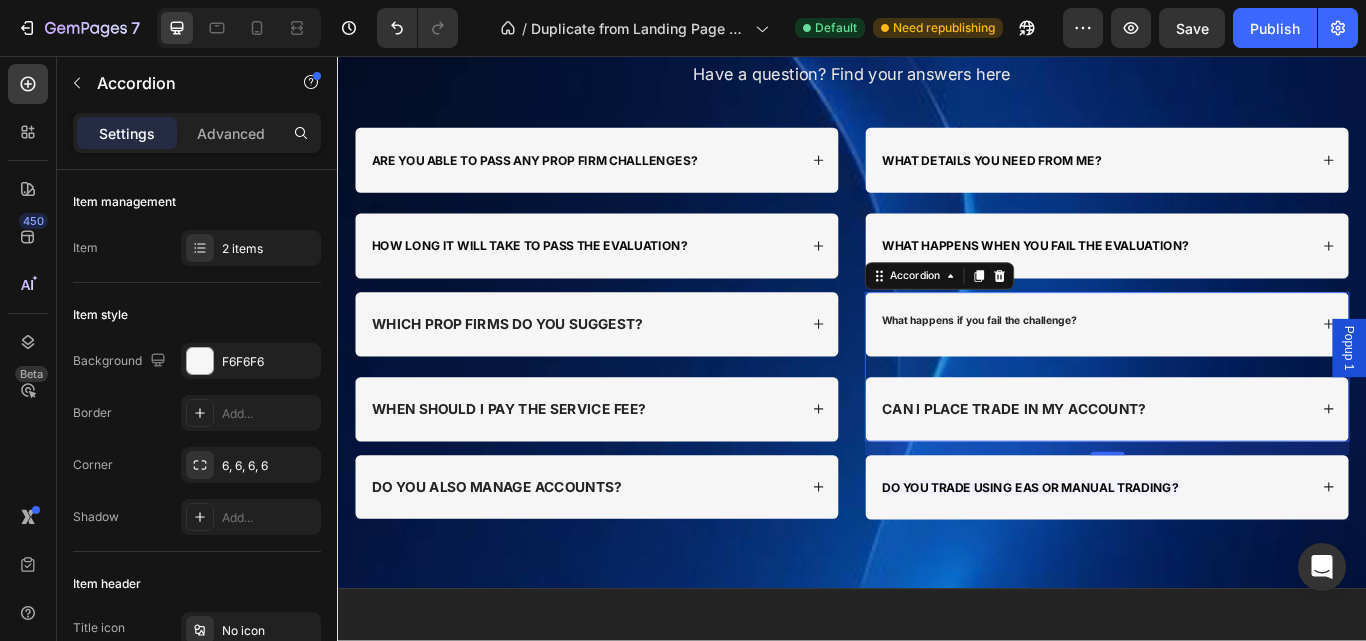 type on "100%" 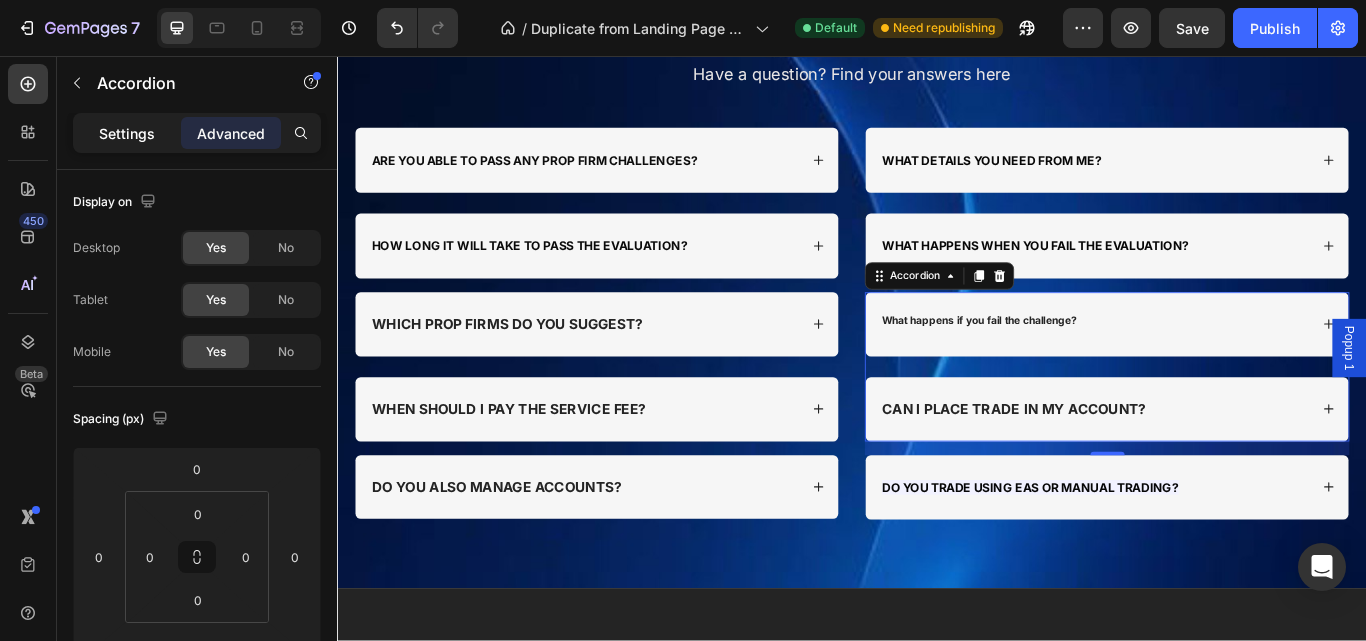 click on "Settings" at bounding box center (127, 133) 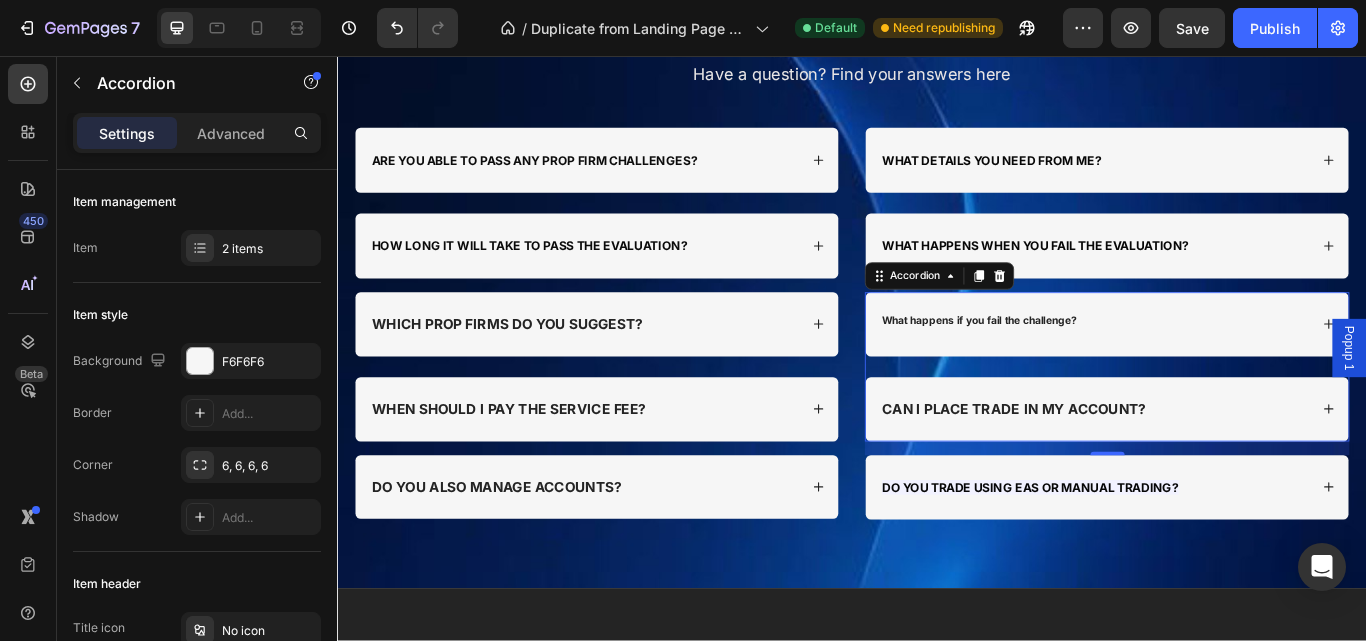 type on "24" 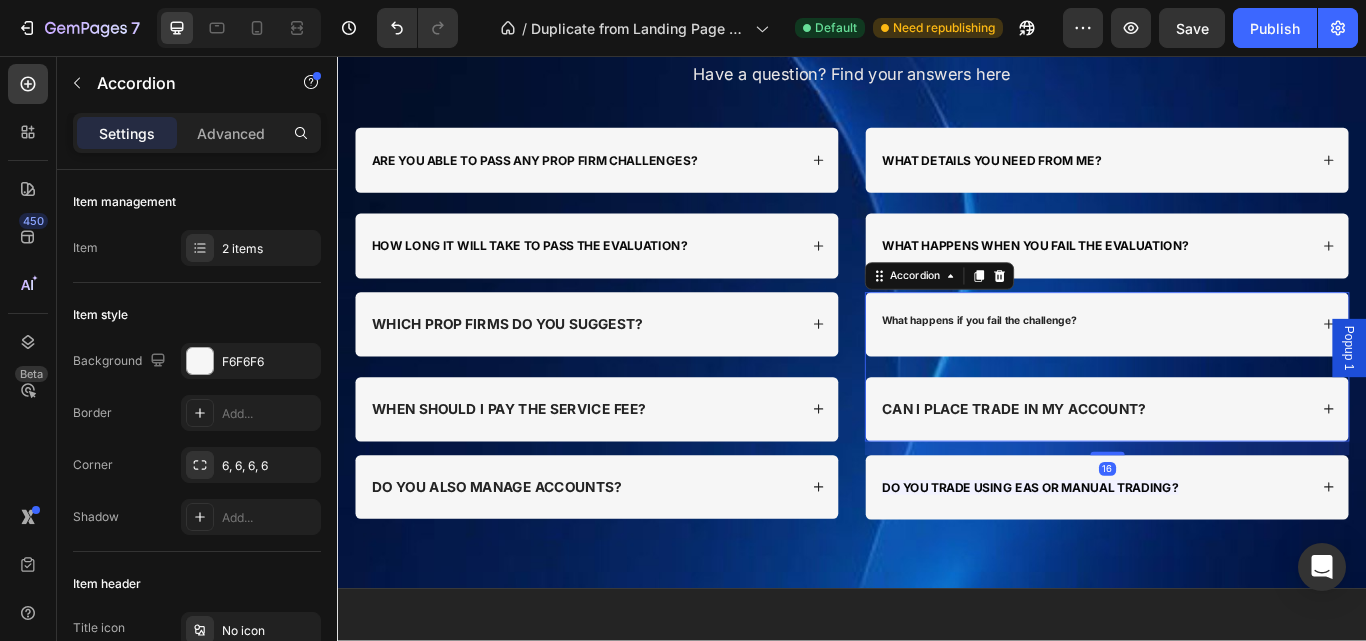 click on "What happens if you fail the challenge?" at bounding box center (1219, 369) 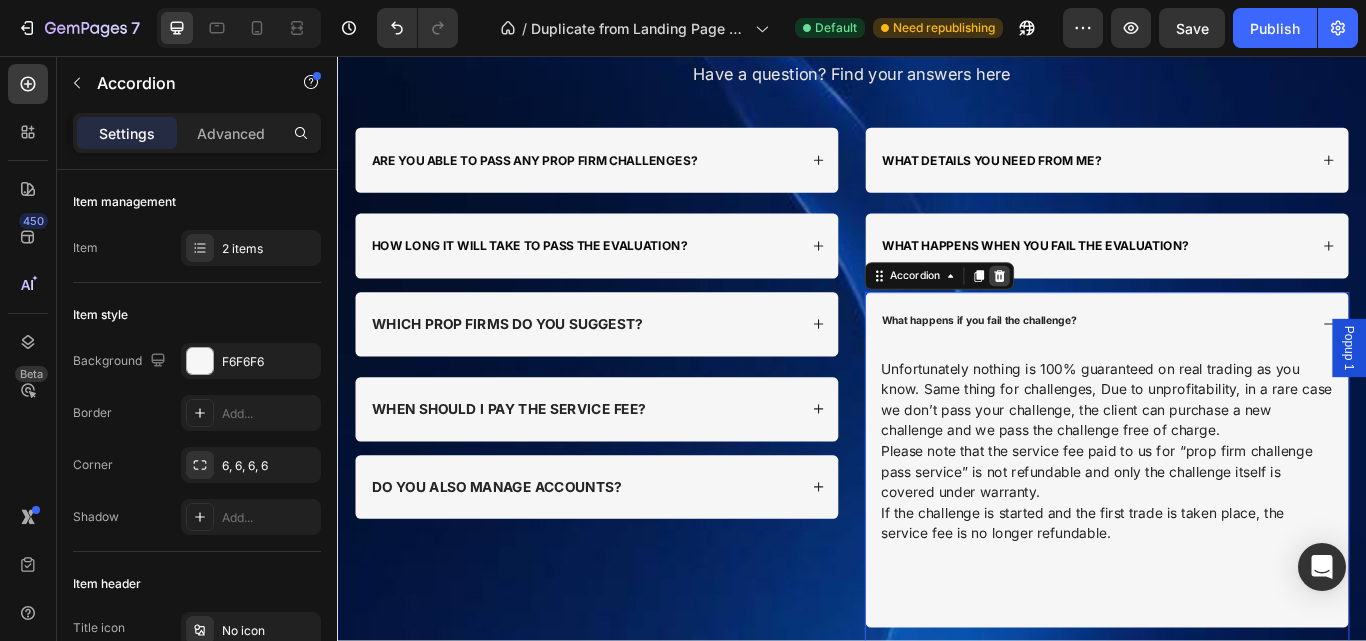 click 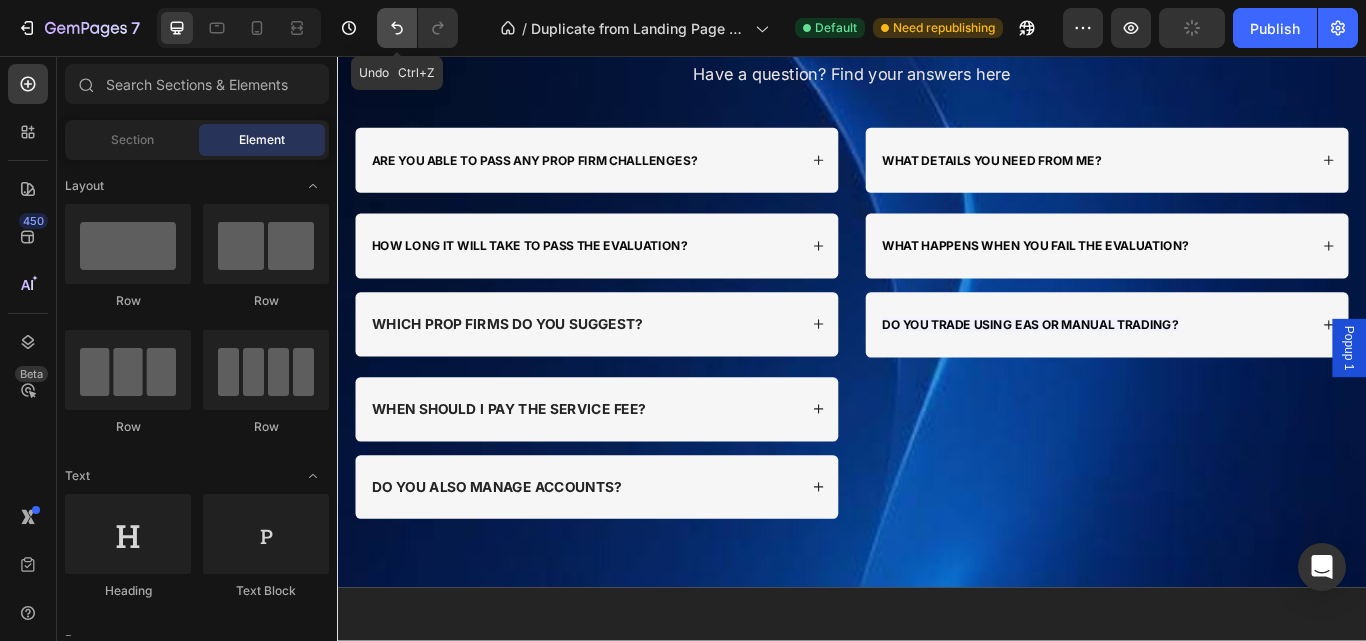 click 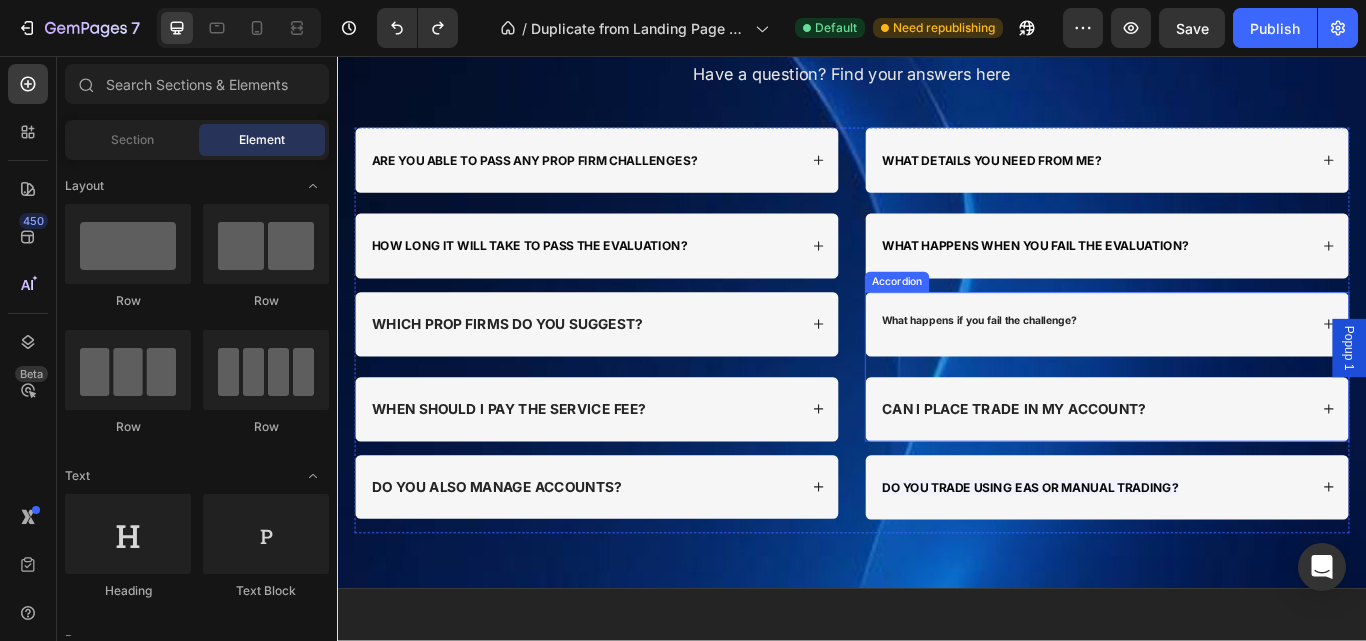 click on "What happens if you fail the challenge?
CAN I PLACE TRADE IN MY ACCOUNT?" at bounding box center (1234, 419) 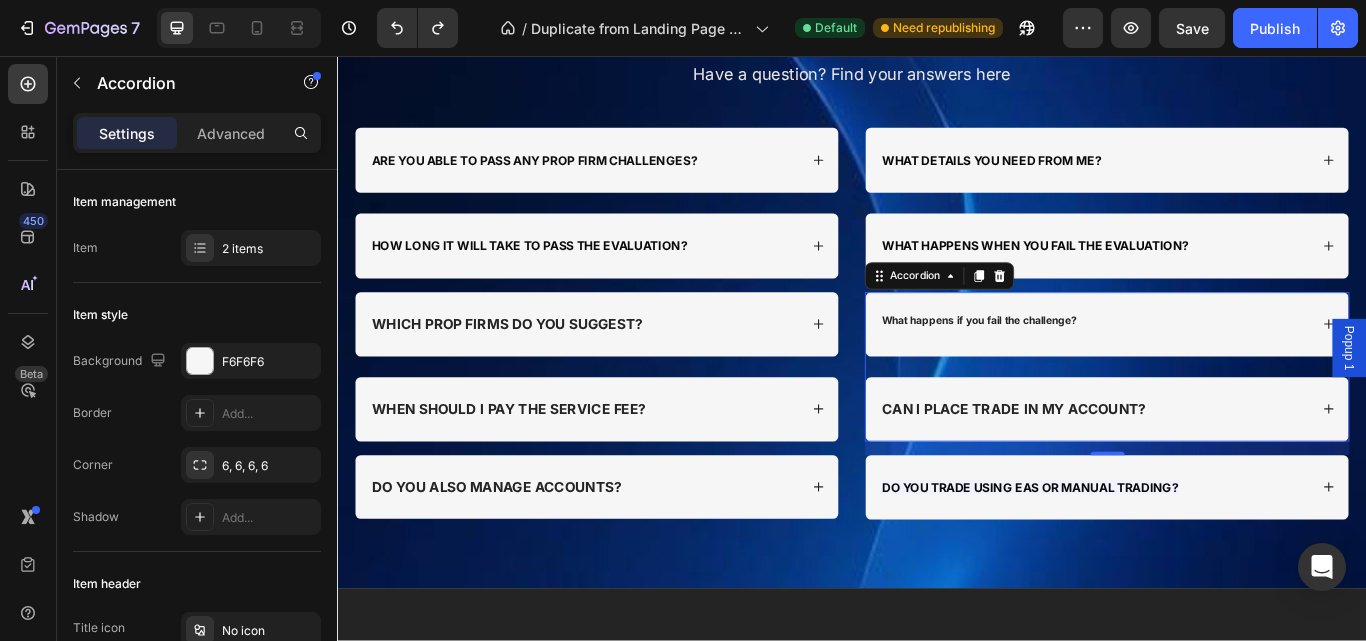 click on "What happens if you fail the challenge?" at bounding box center [1219, 369] 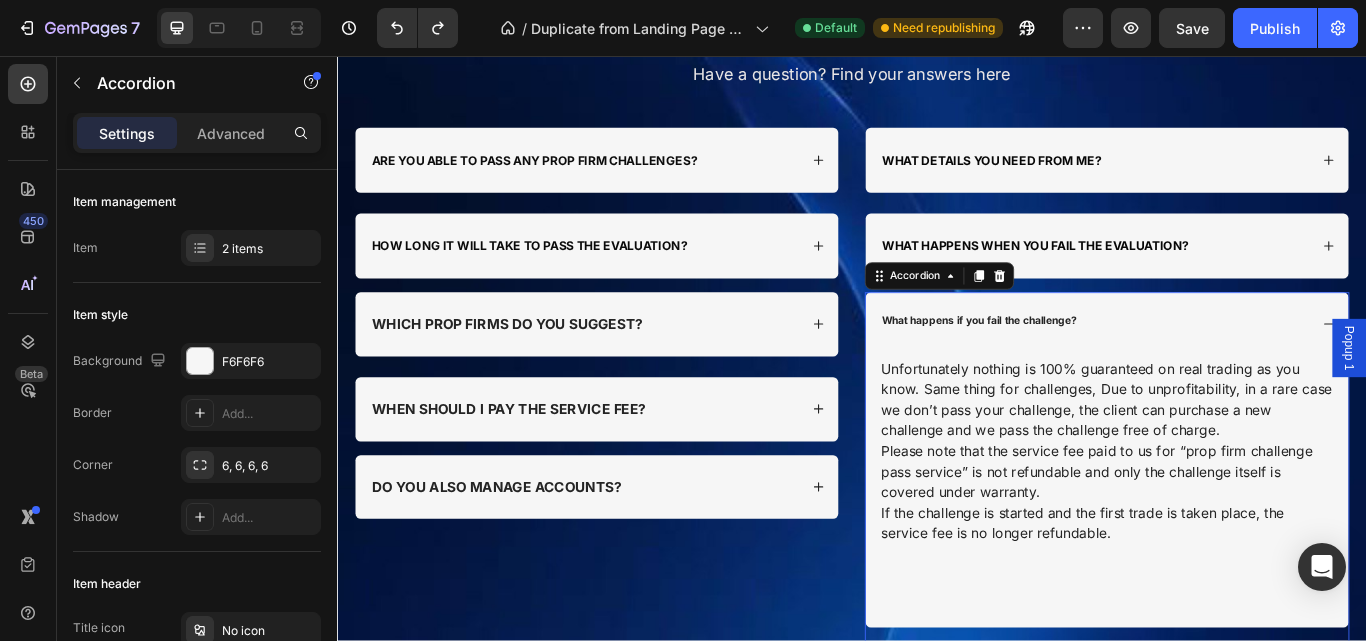 click on "What happens if you fail the challenge?" at bounding box center (1219, 369) 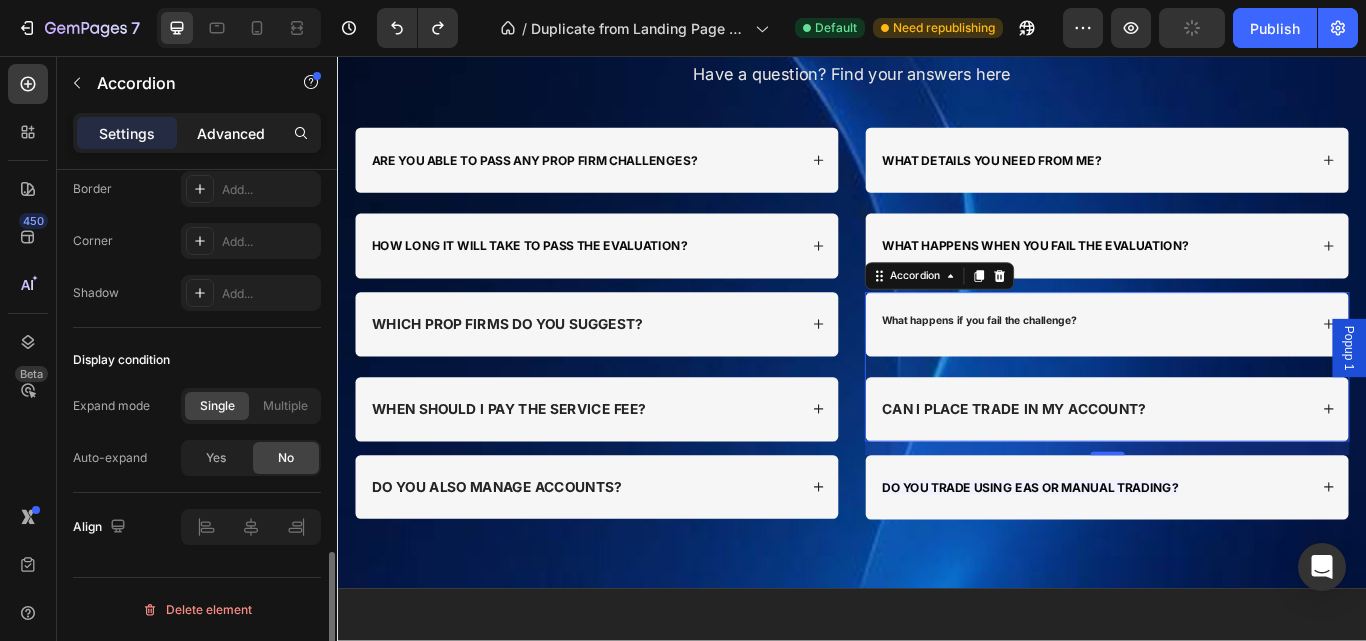 click on "Advanced" 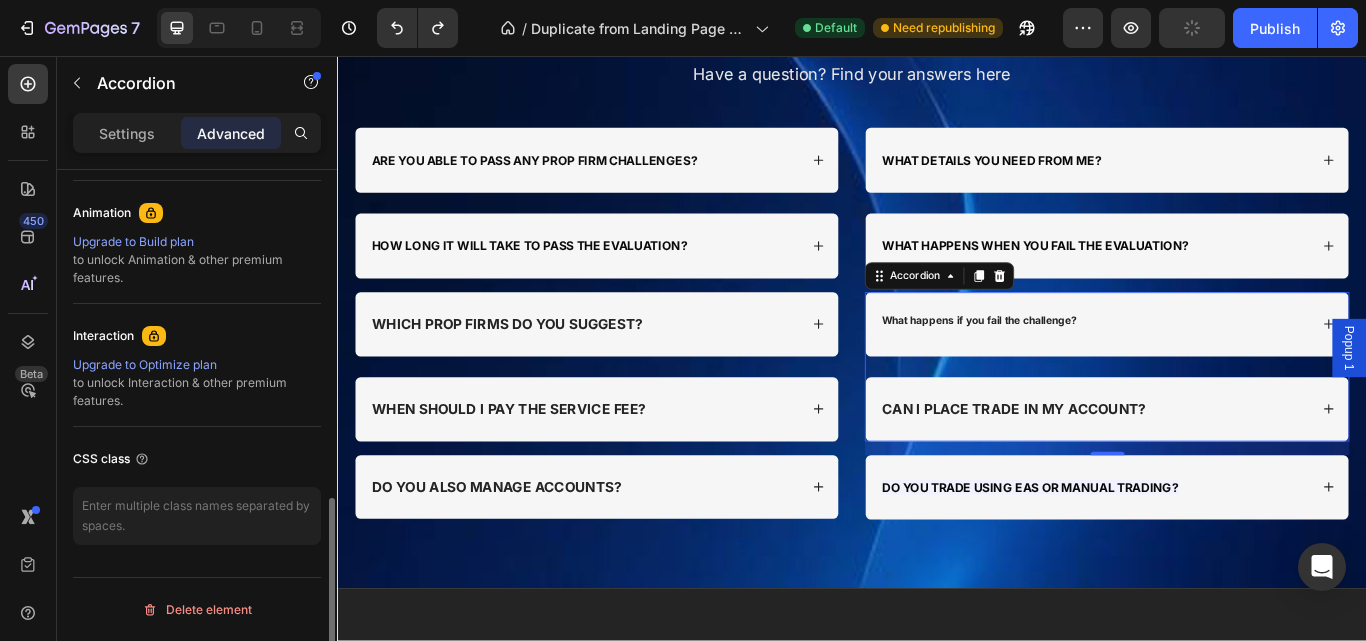 scroll, scrollTop: 860, scrollLeft: 0, axis: vertical 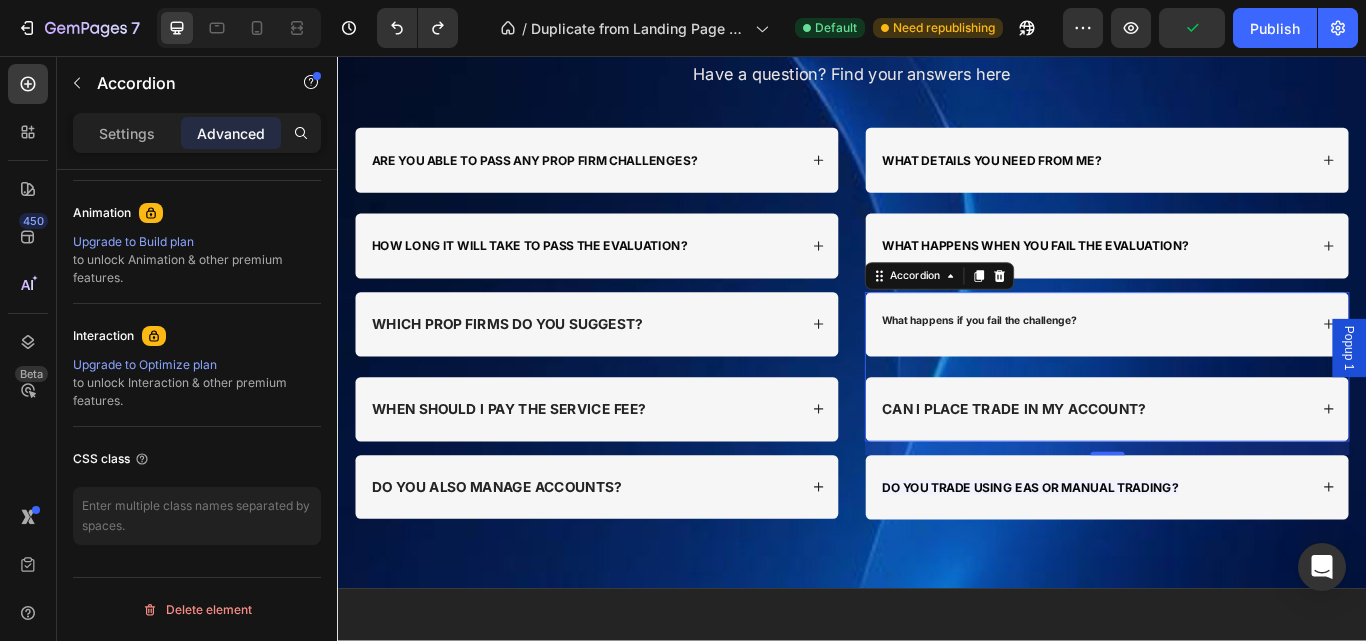 click on "What happens if you fail the challenge?
CAN I PLACE TRADE IN MY ACCOUNT?" at bounding box center (1234, 419) 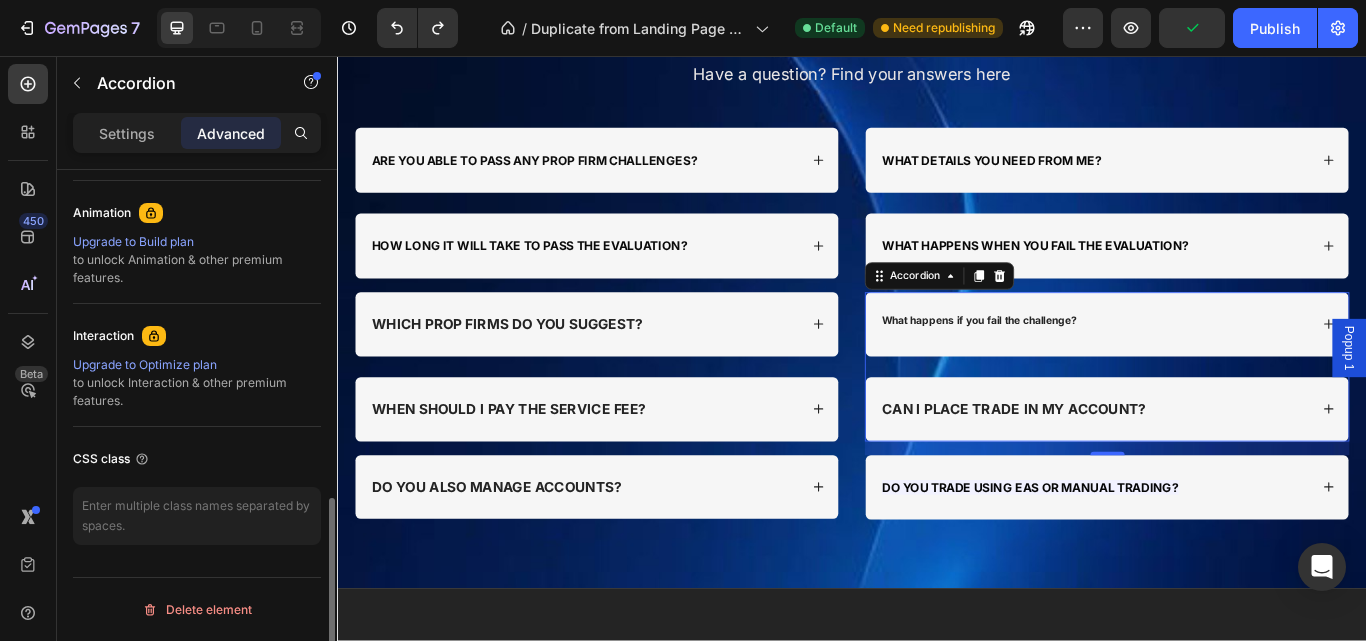 scroll, scrollTop: 0, scrollLeft: 0, axis: both 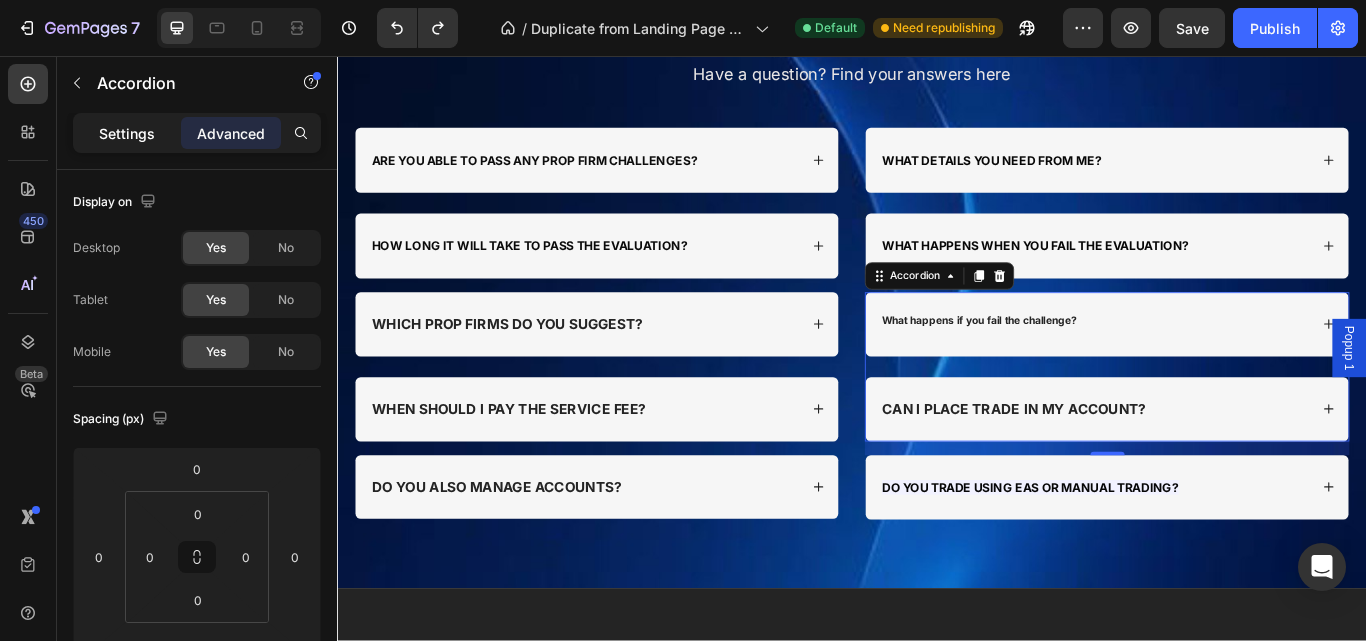 click on "Settings" 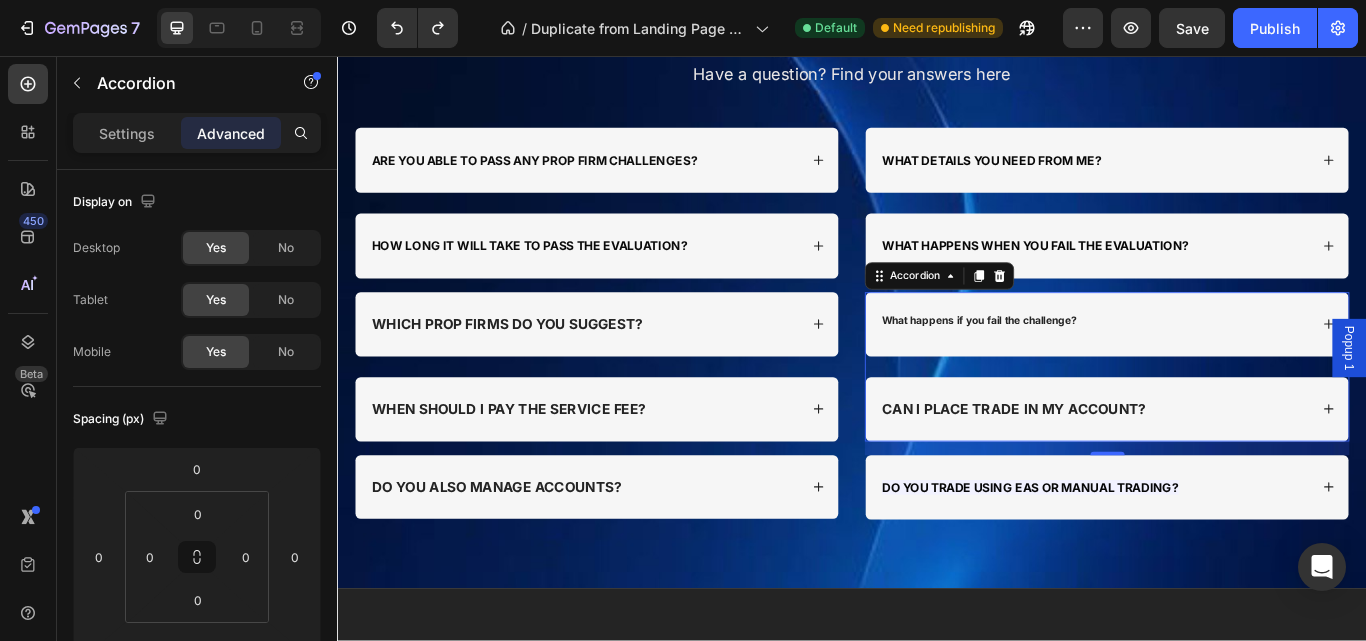 type on "24" 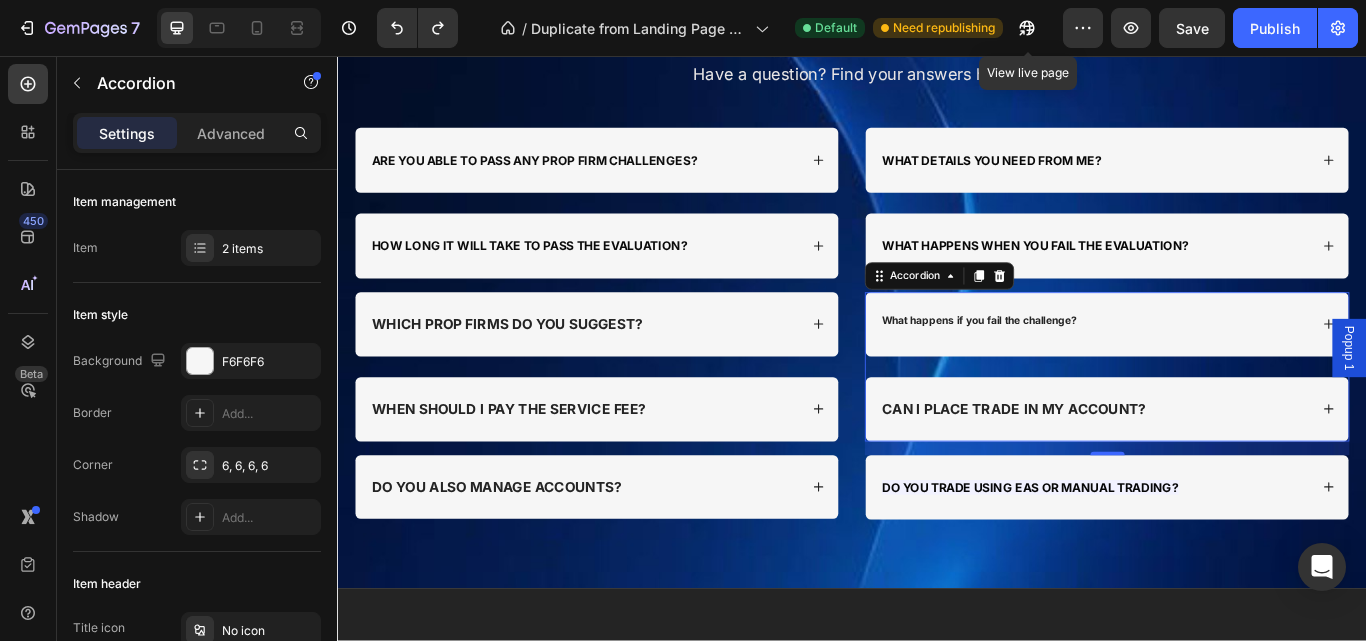 click on "What happens if you fail the challenge?" at bounding box center (1085, 364) 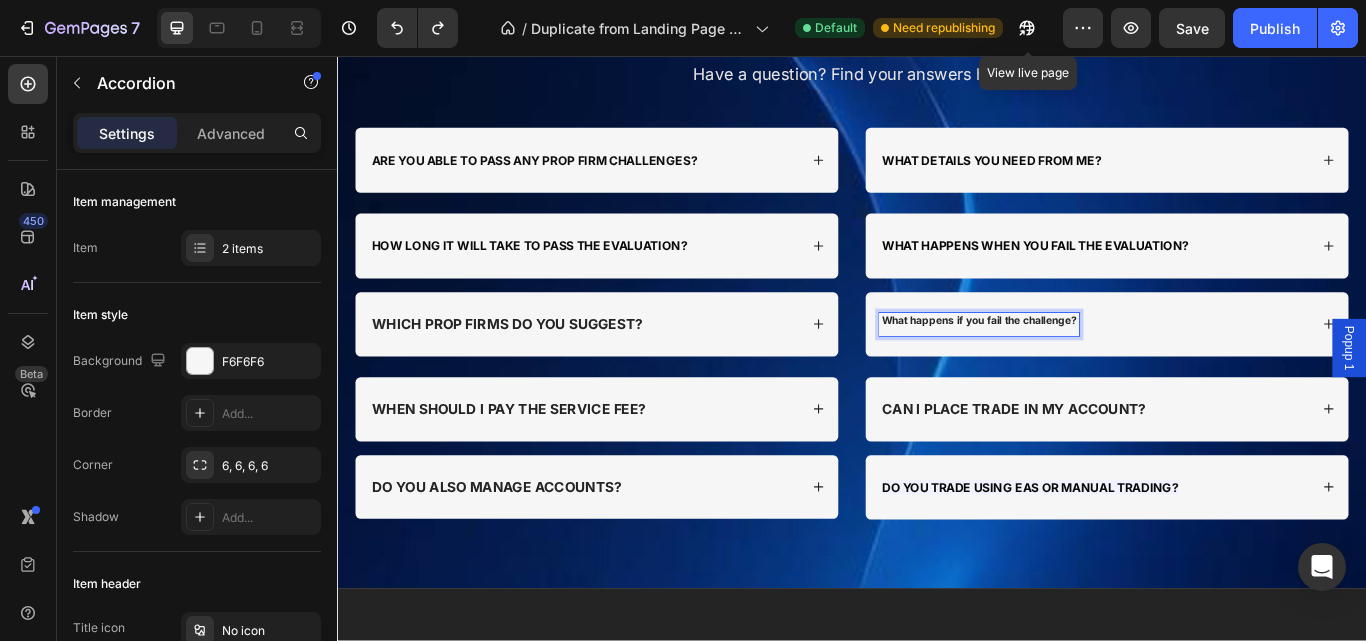 click on "What happens if you fail the challenge?" at bounding box center [1085, 364] 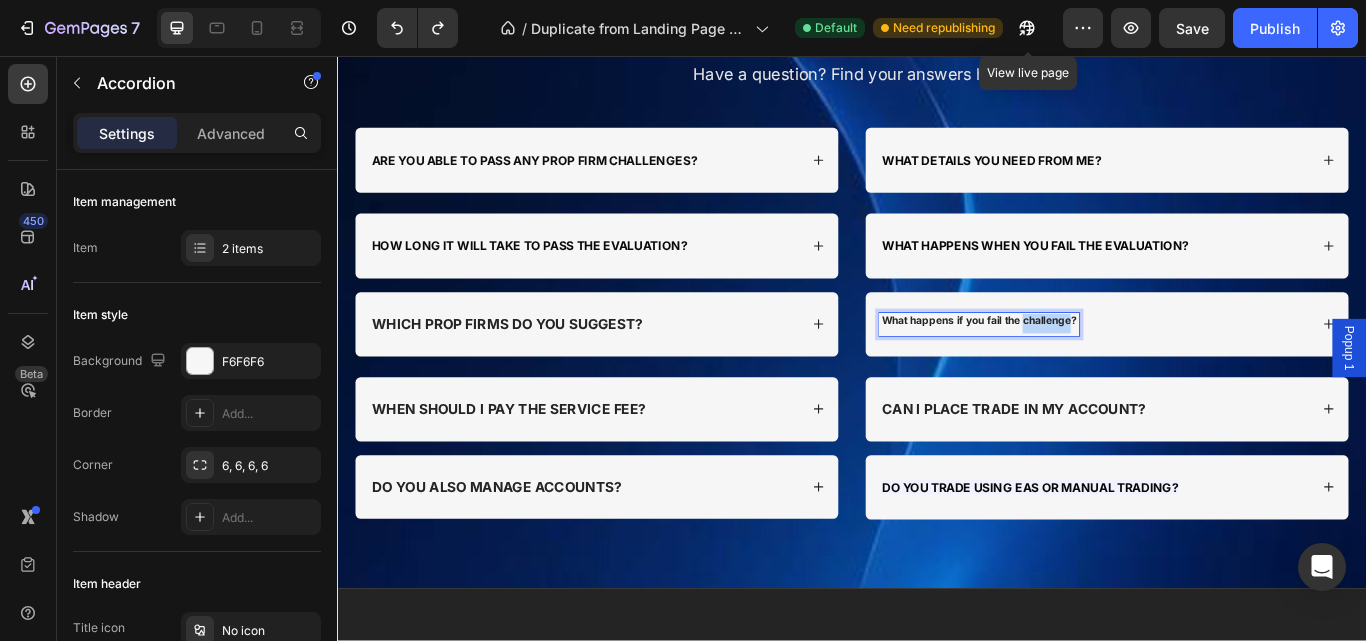click on "What happens if you fail the challenge?" at bounding box center (1085, 364) 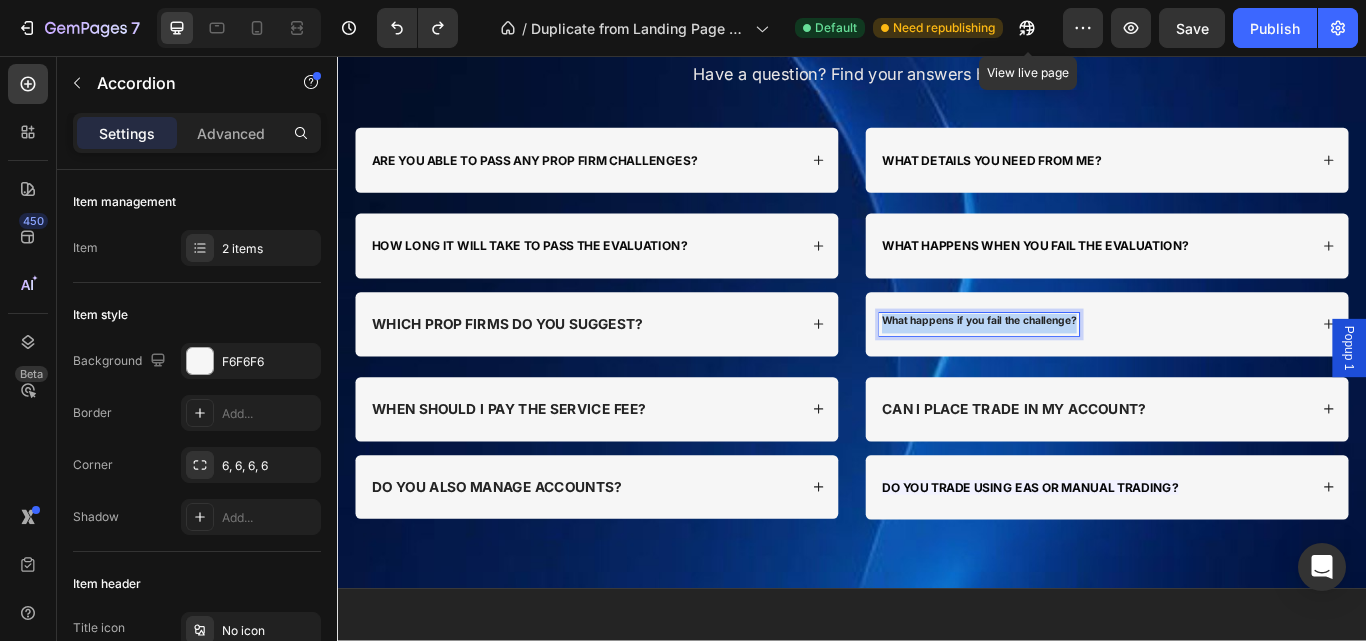 click on "What happens if you fail the challenge?" at bounding box center (1085, 364) 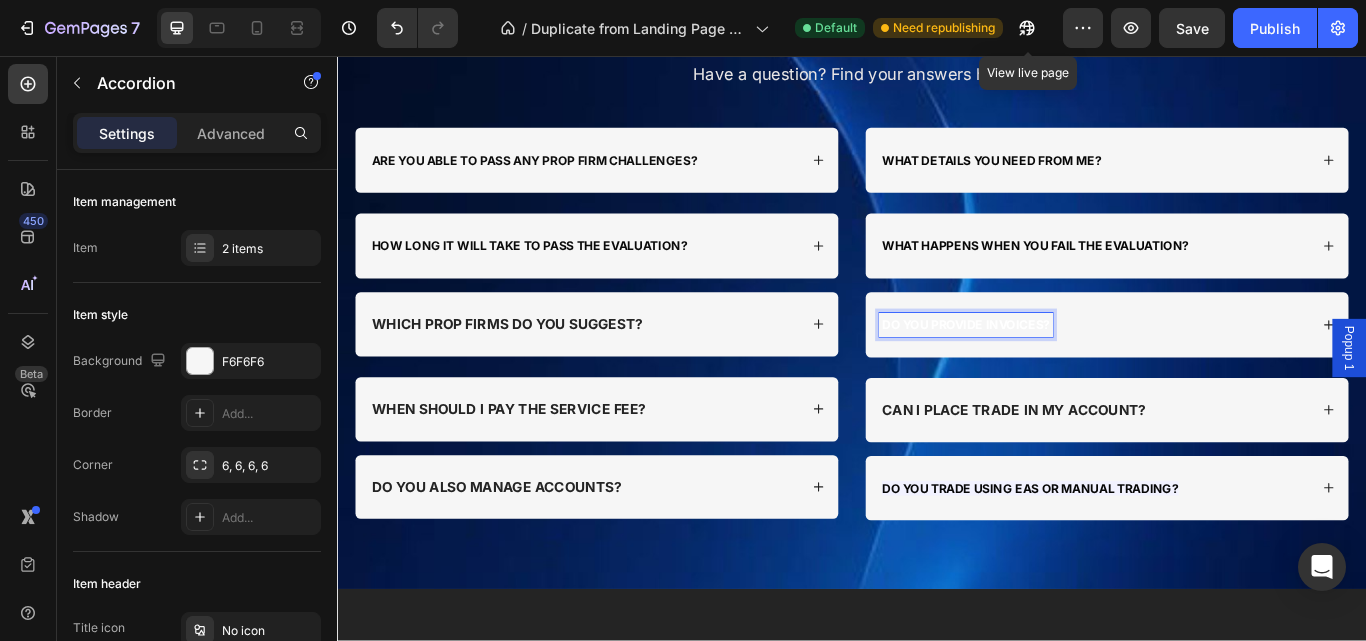 click on "DO YOU PROVIDE INVOICES?" at bounding box center [1070, 369] 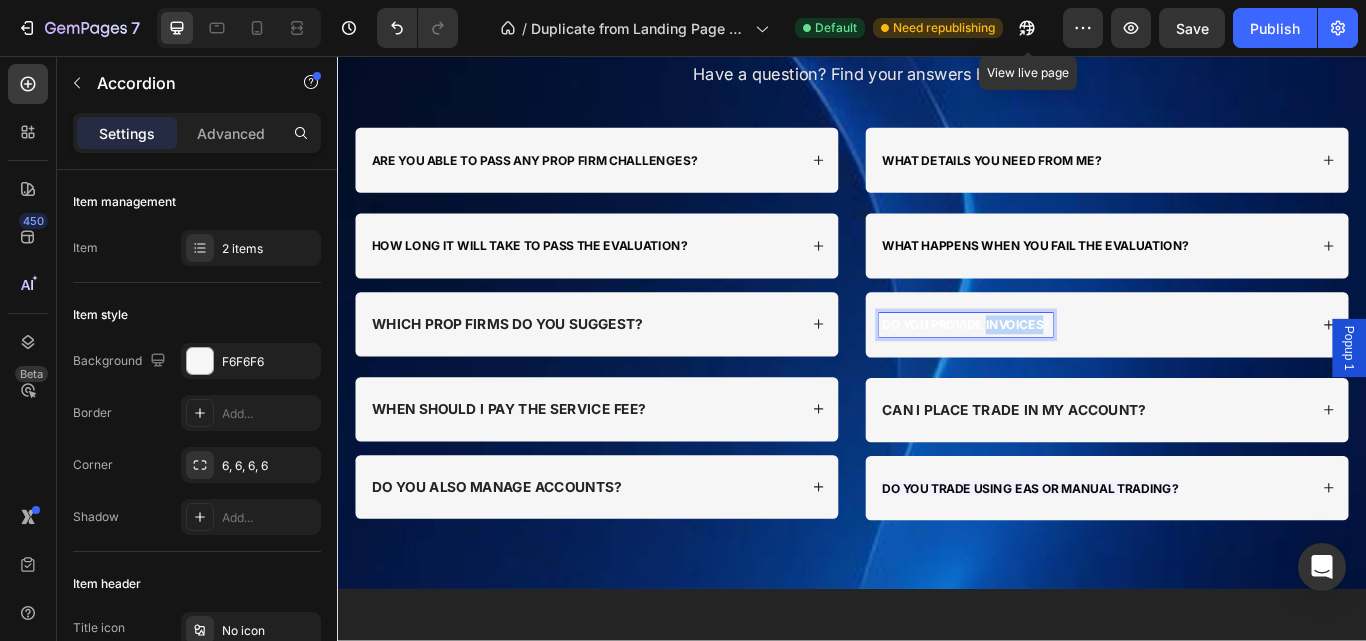 click on "DO YOU PROVIDE INVOICES?" at bounding box center (1070, 369) 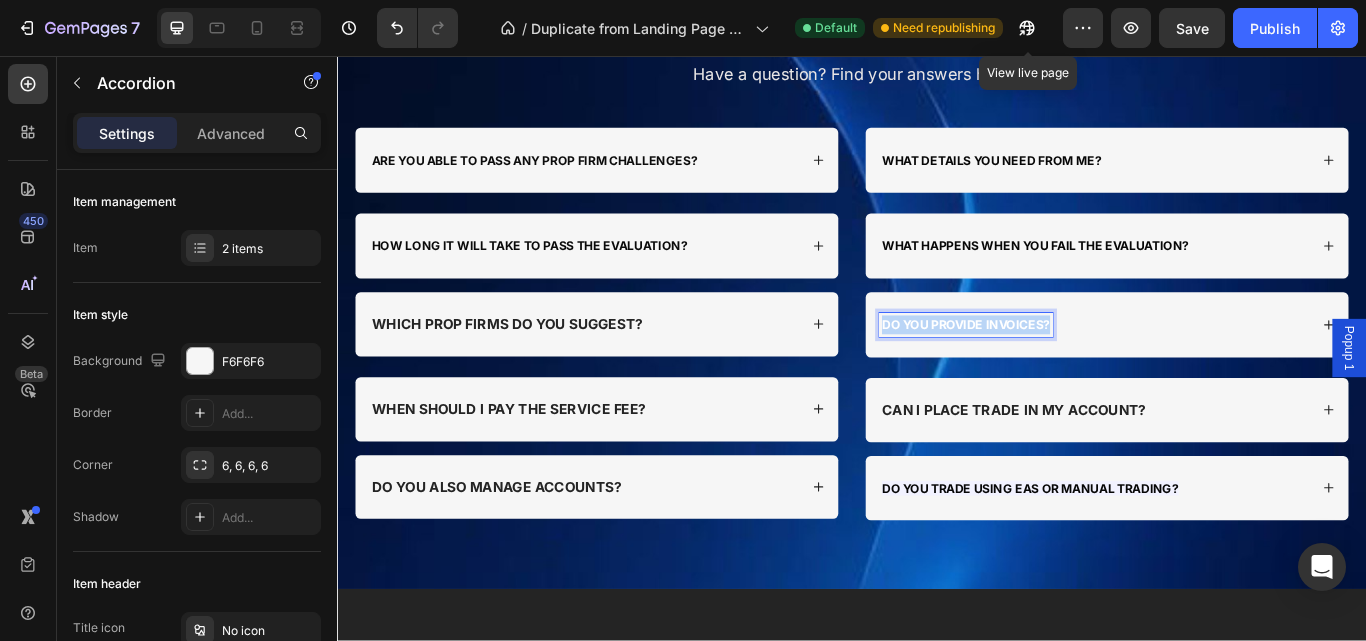 click on "DO YOU PROVIDE INVOICES?" at bounding box center [1070, 369] 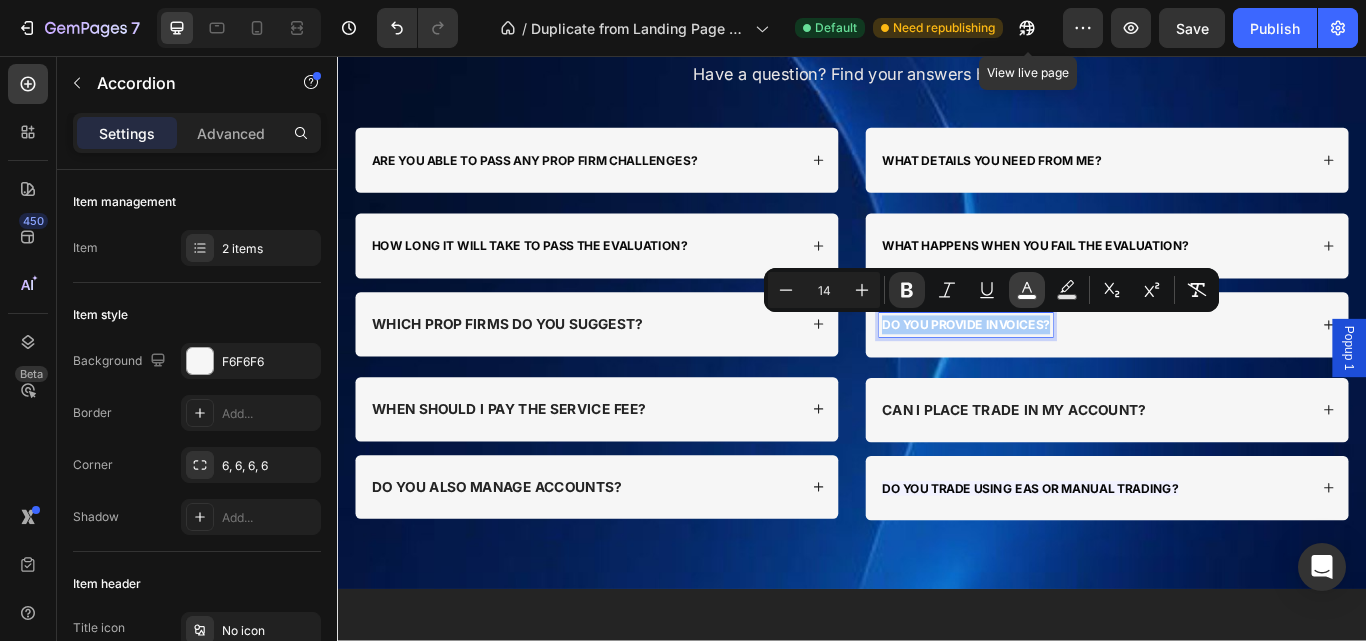 click 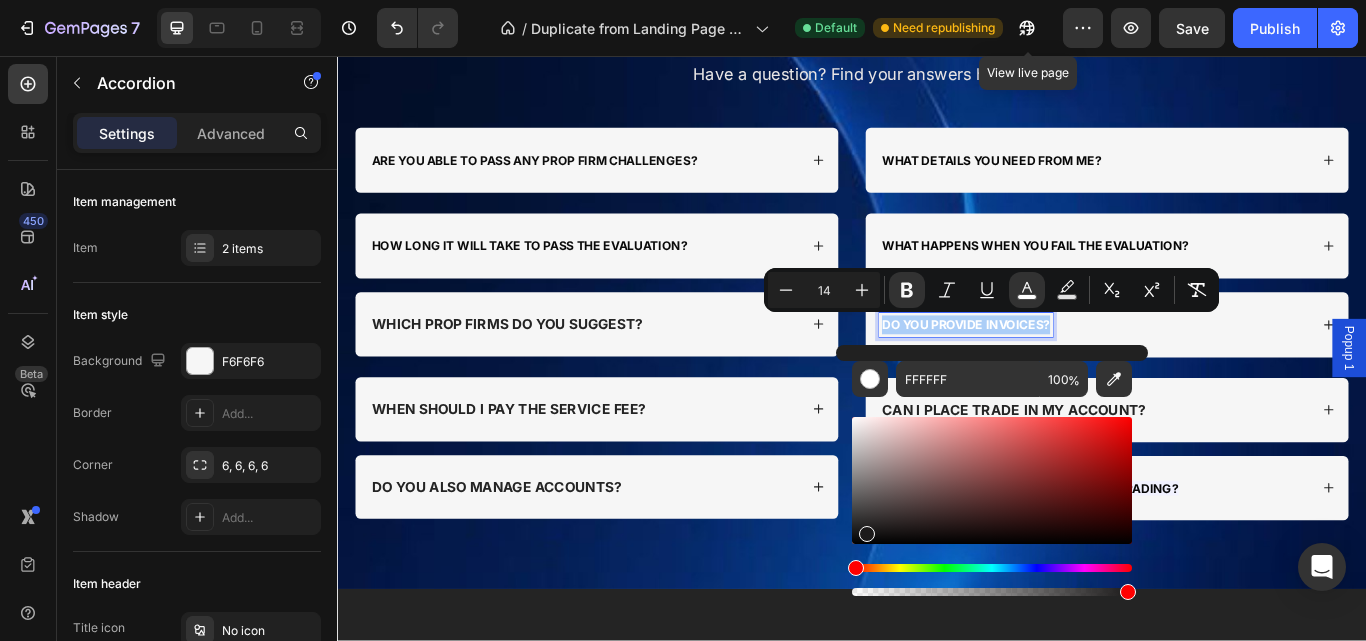 click at bounding box center [992, 480] 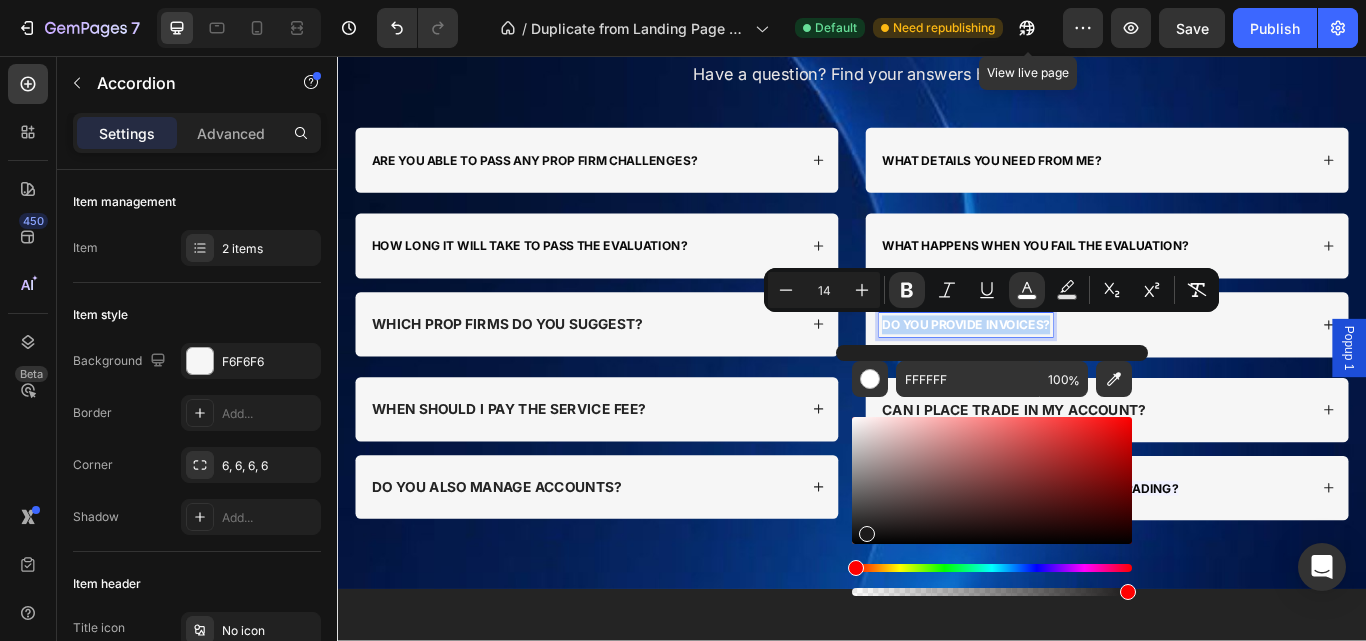 type on "1C1A1A" 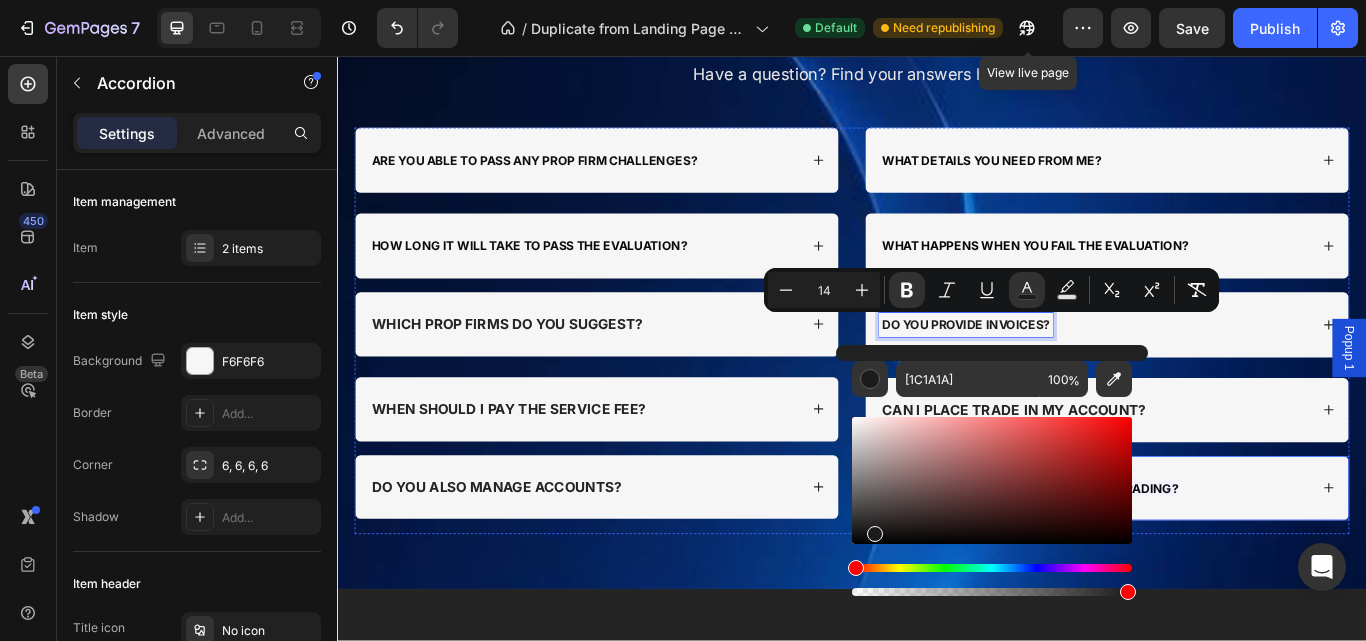 click on "DO YOU TRADE USING EAS OR MANUAL TRADING?" at bounding box center [1234, 561] 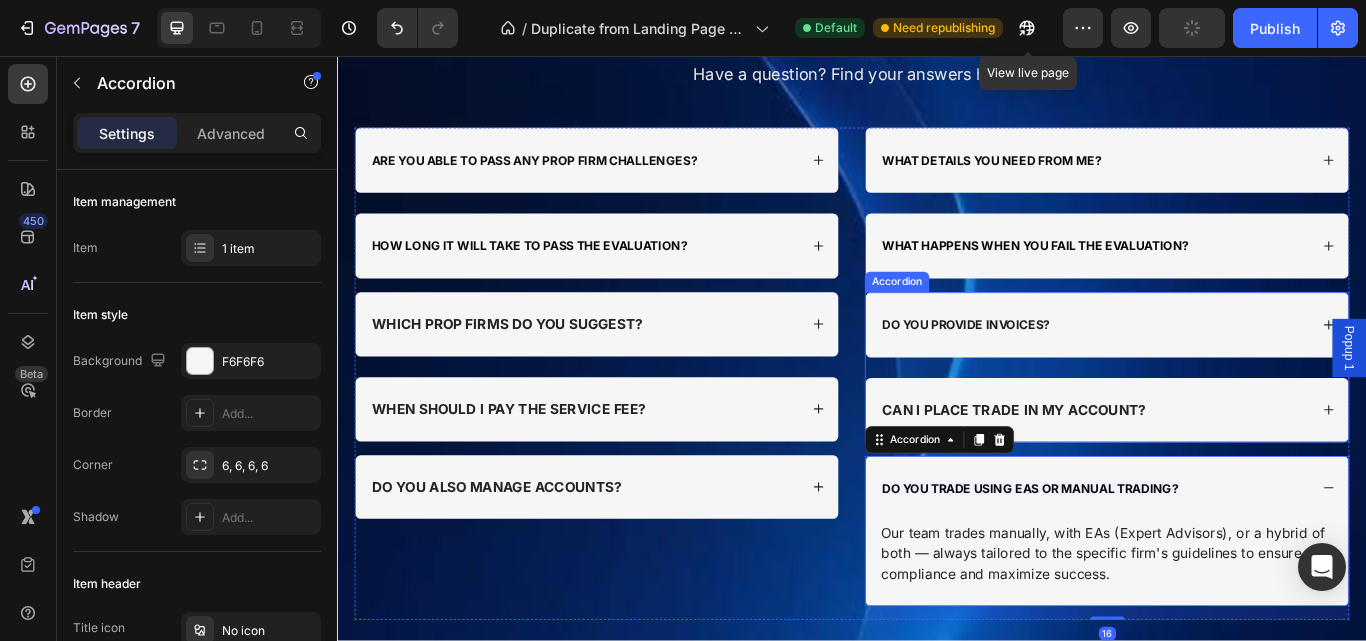 click on "DO YOU PROVIDE INVOICES?" at bounding box center [1070, 369] 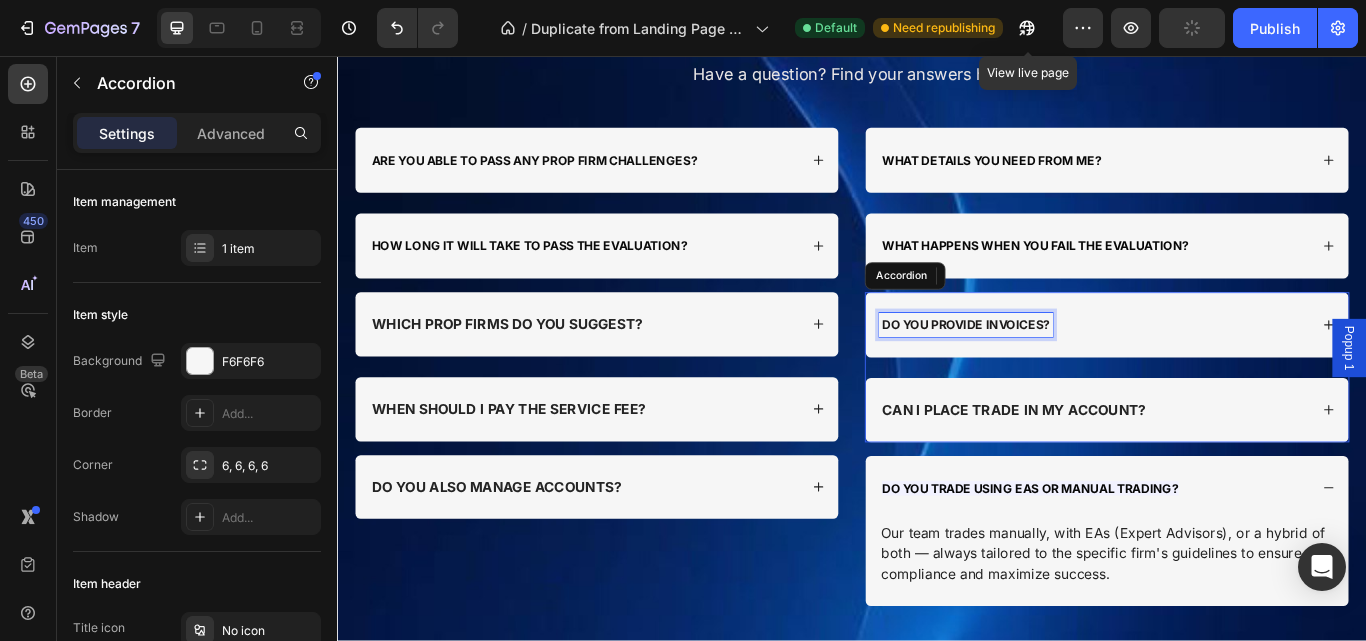 click on "DO YOU PROVIDE INVOICES?" at bounding box center (1070, 369) 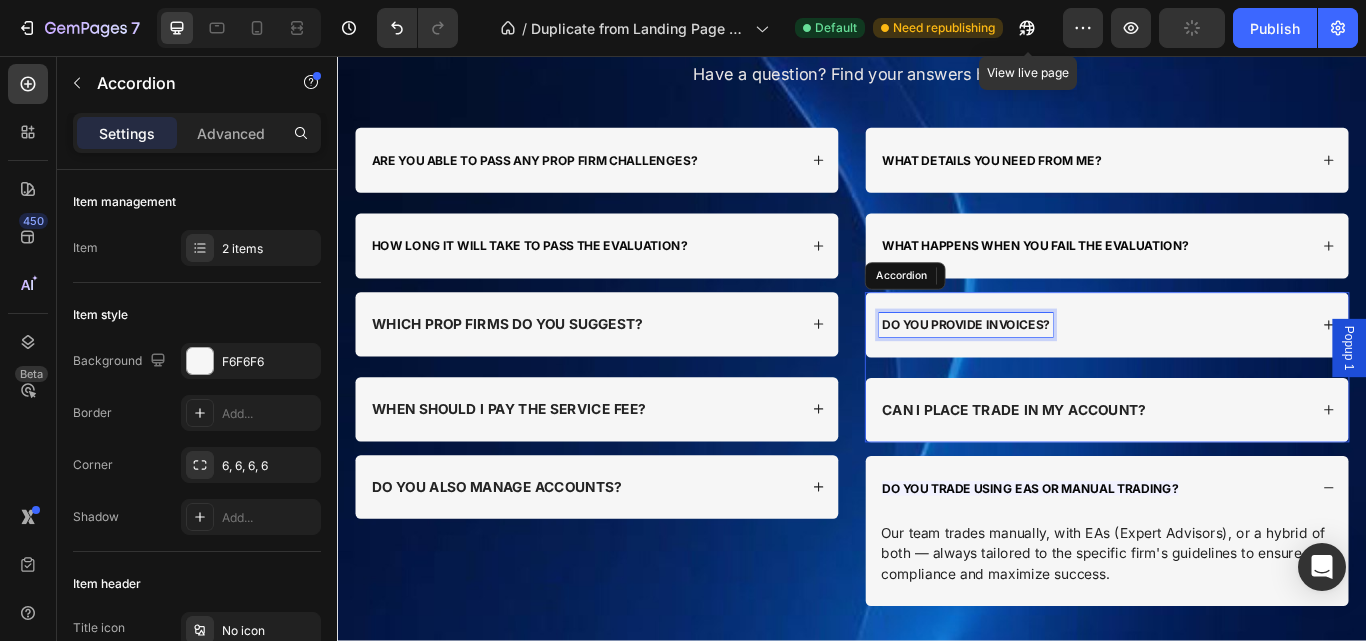 click on "DO YOU PROVIDE INVOICES?" at bounding box center (1070, 369) 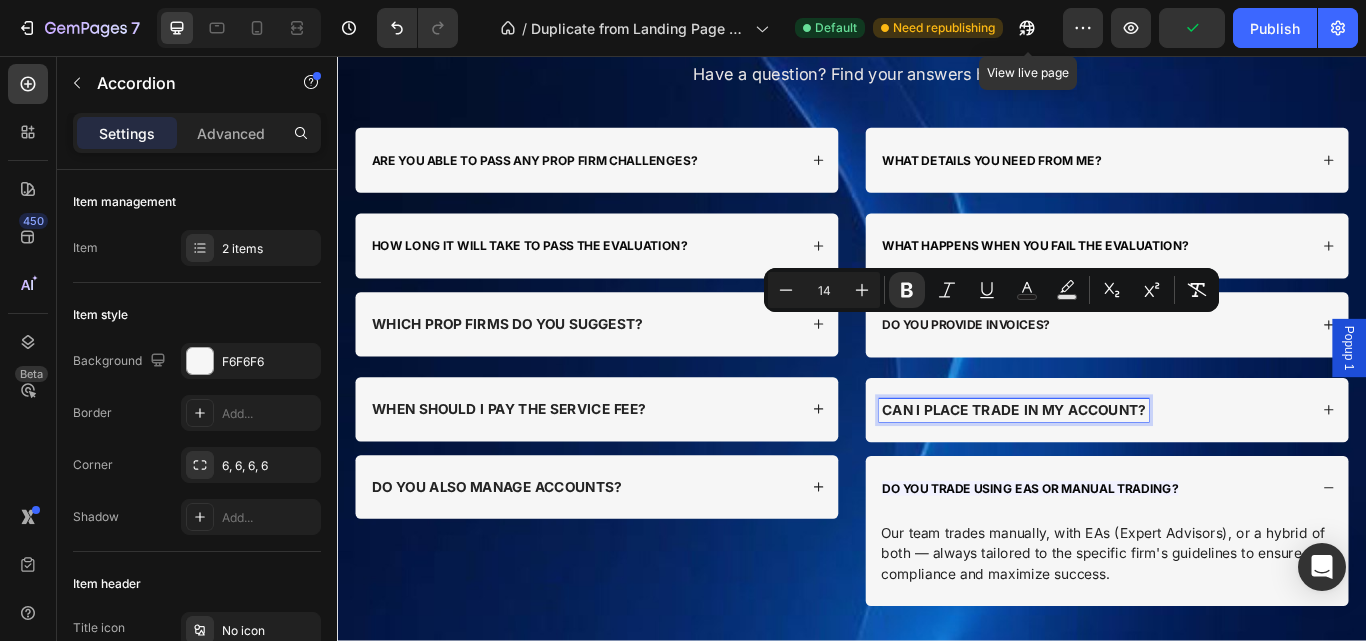 click on "CAN I PLACE TRADE IN MY ACCOUNT?" at bounding box center (1126, 469) 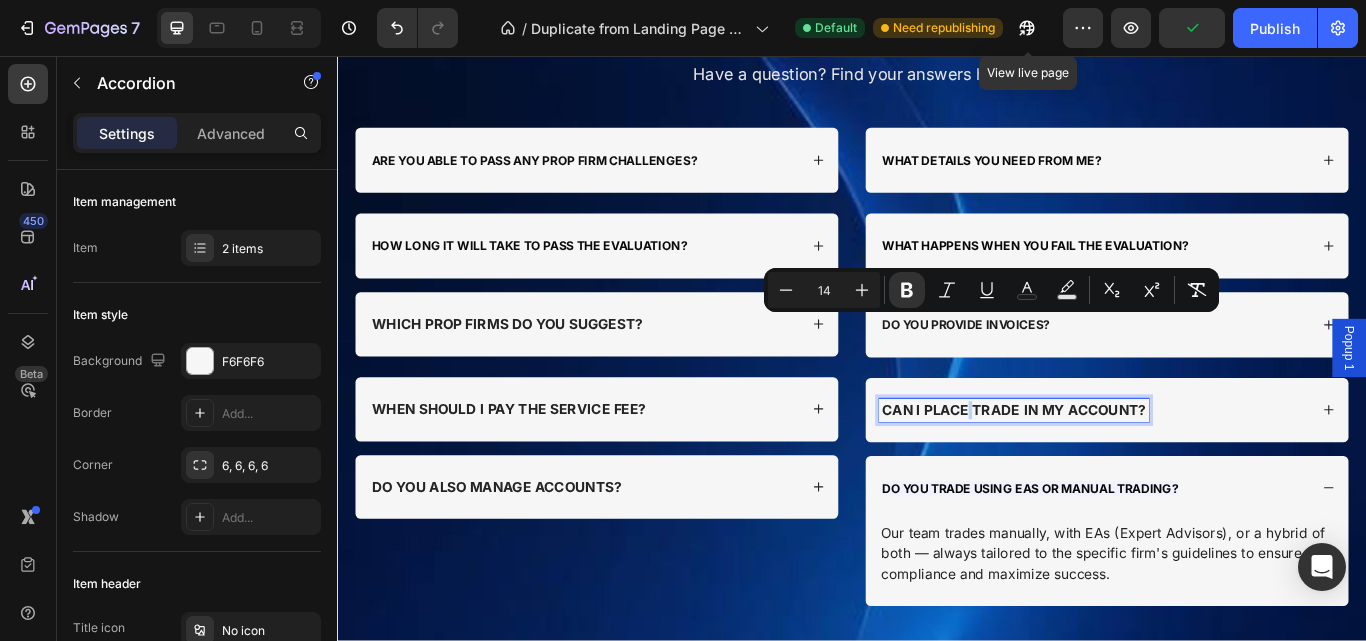 click on "CAN I PLACE TRADE IN MY ACCOUNT?" at bounding box center [1126, 469] 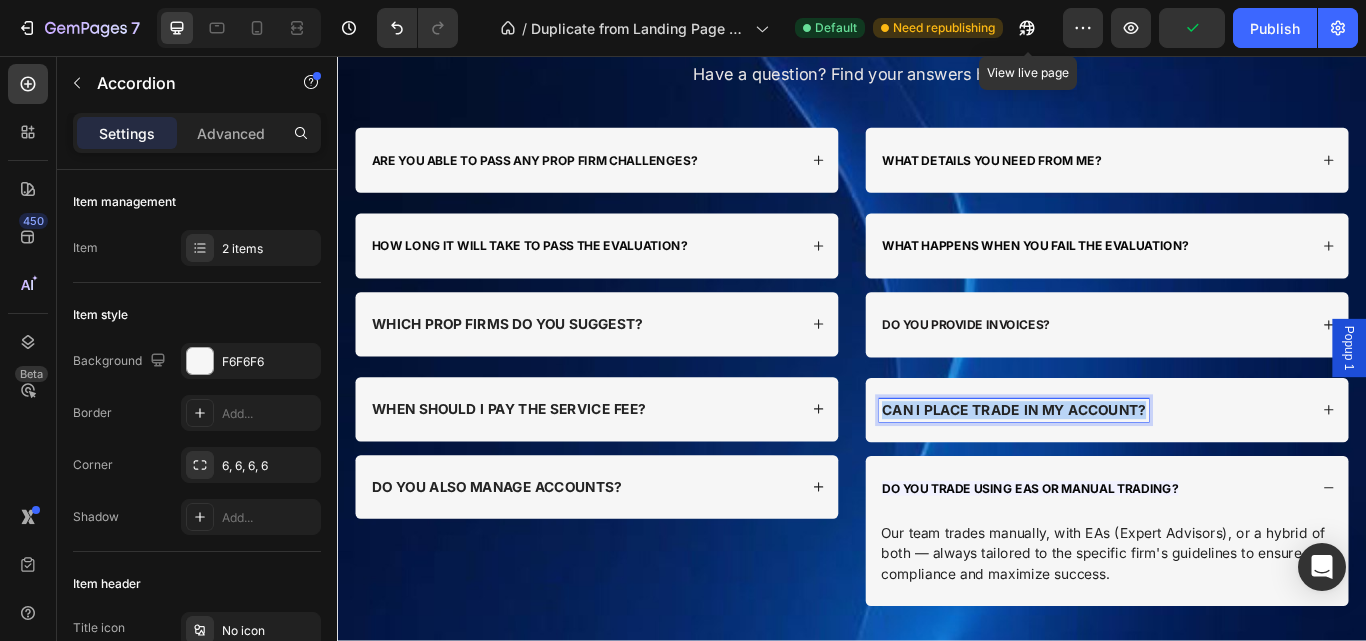 click on "CAN I PLACE TRADE IN MY ACCOUNT?" at bounding box center (1126, 469) 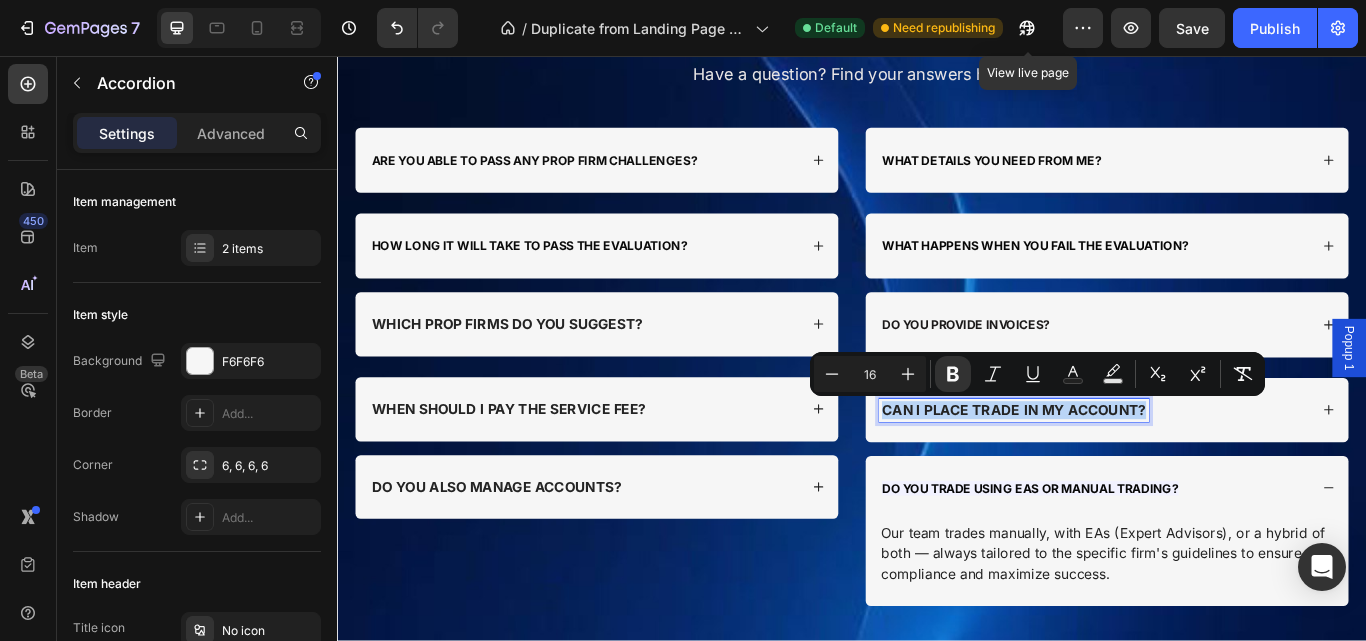 type on "14" 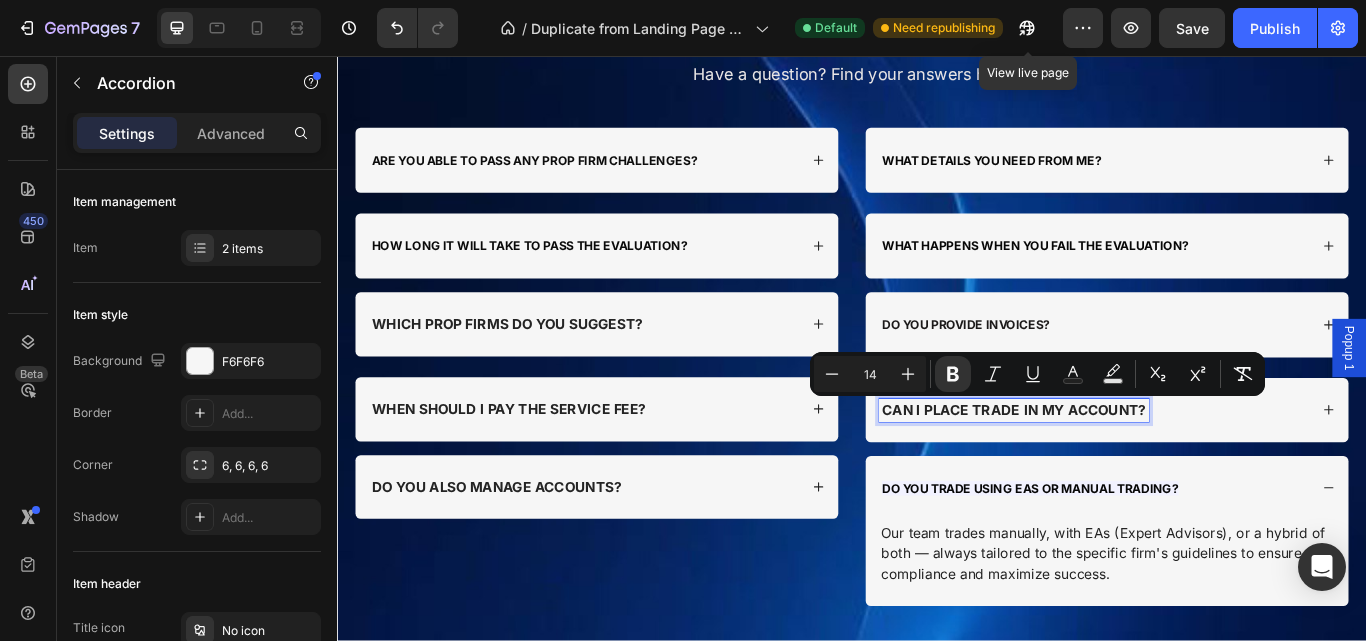 click on "DO YOU PROVIDE INVOICES?" at bounding box center (1070, 369) 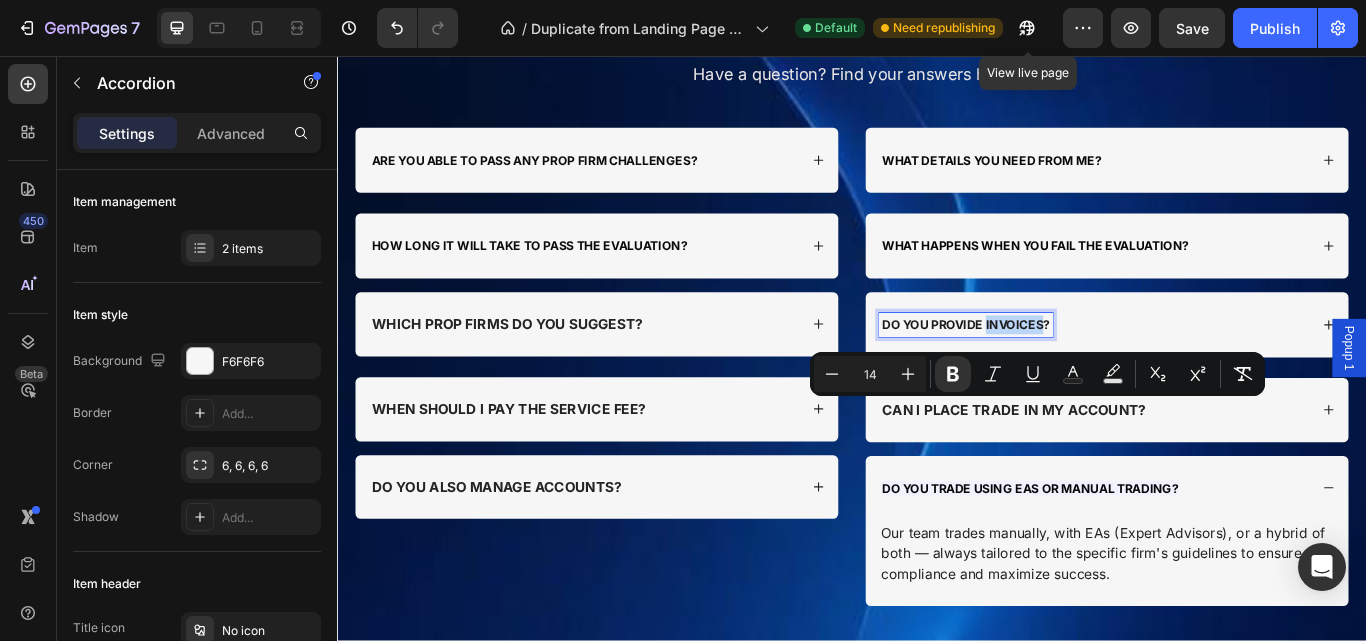 click on "DO YOU PROVIDE INVOICES?" at bounding box center (1070, 369) 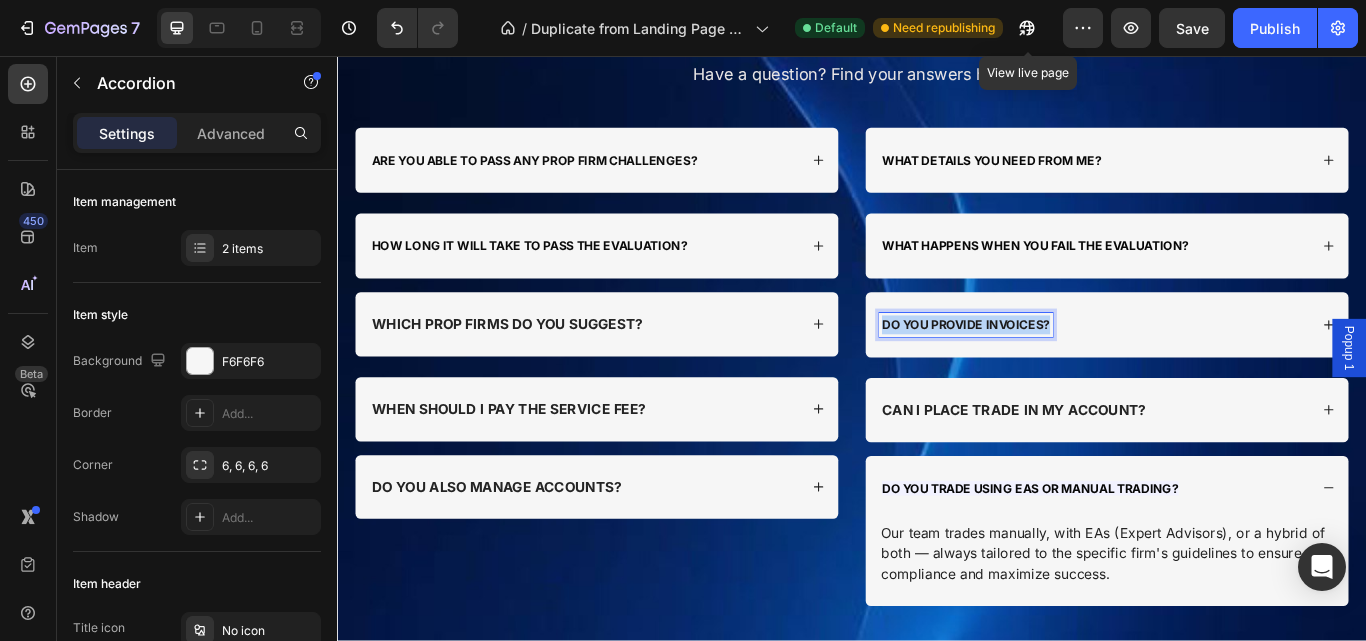 click on "DO YOU PROVIDE INVOICES?" at bounding box center (1070, 369) 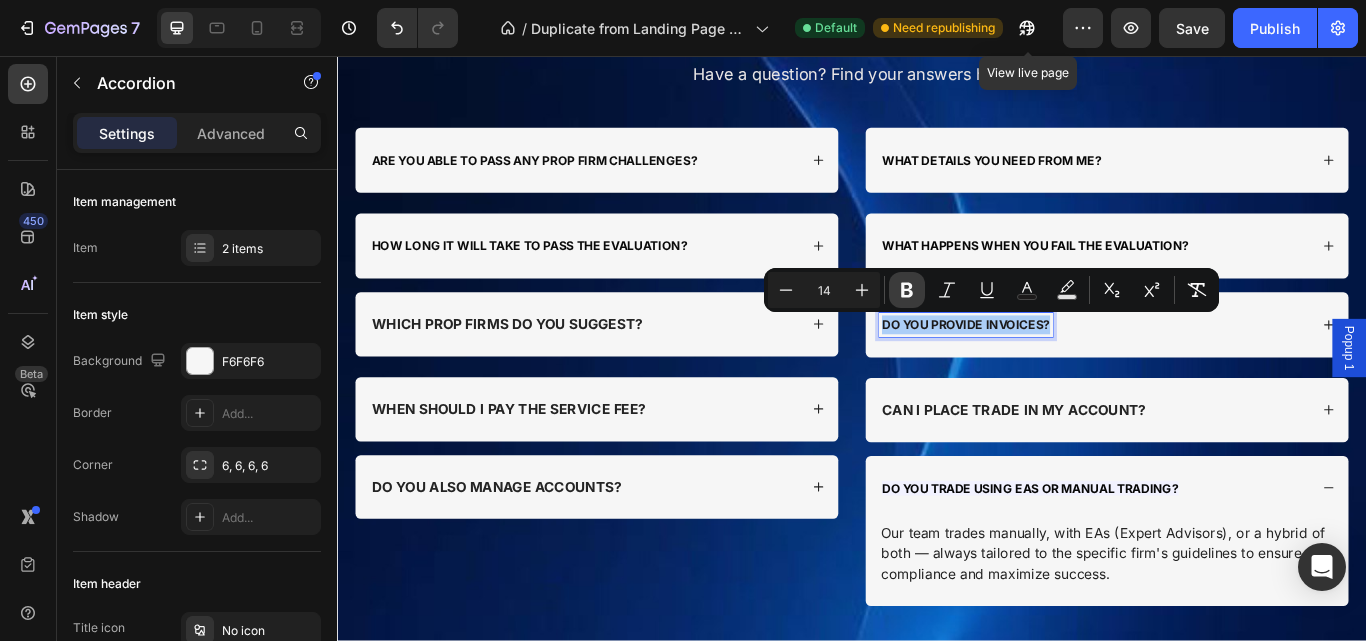 click 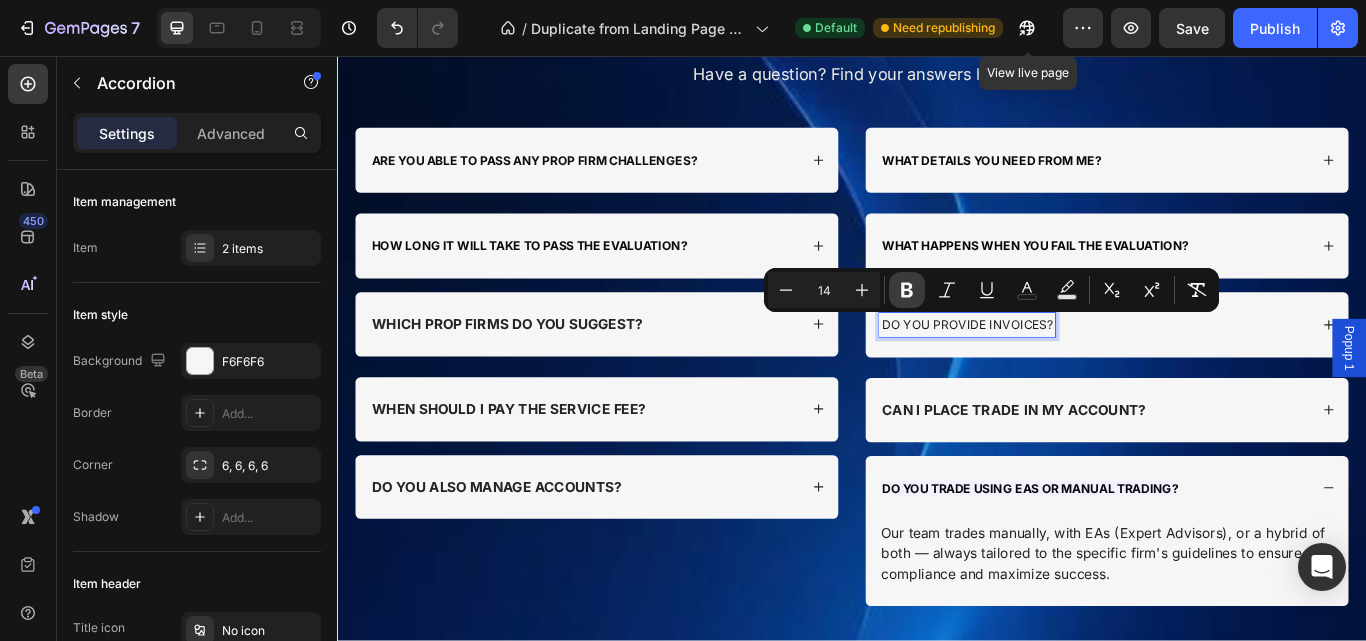click 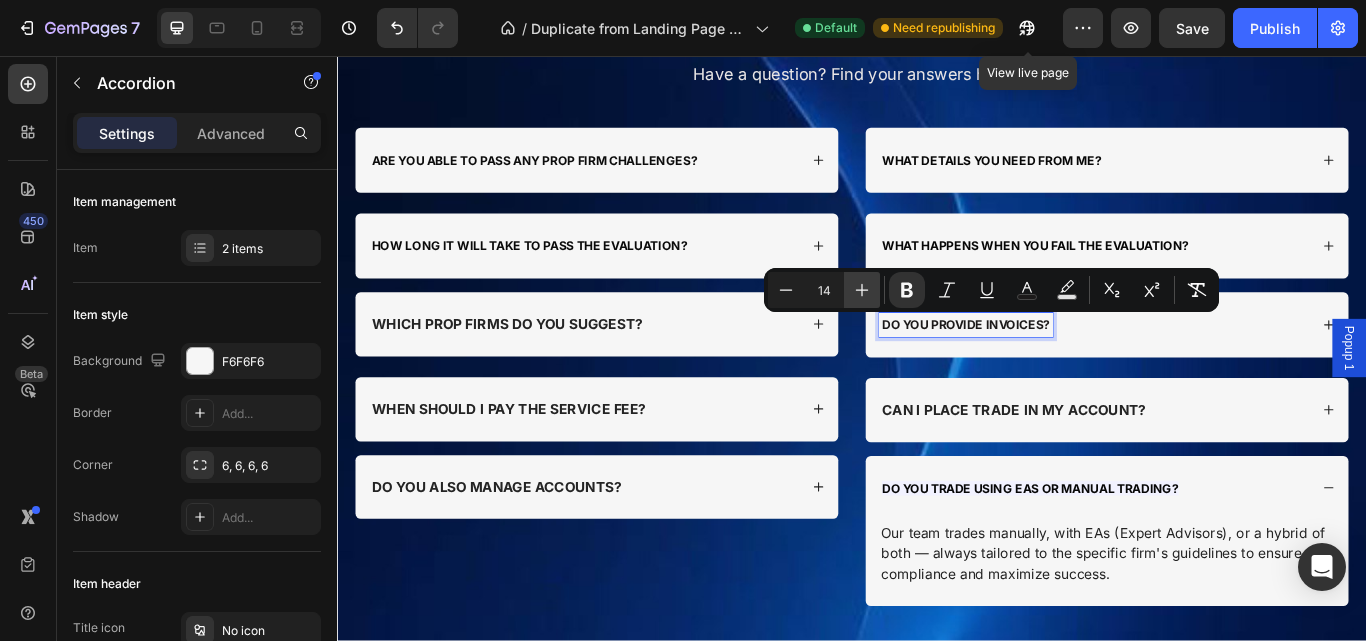 click 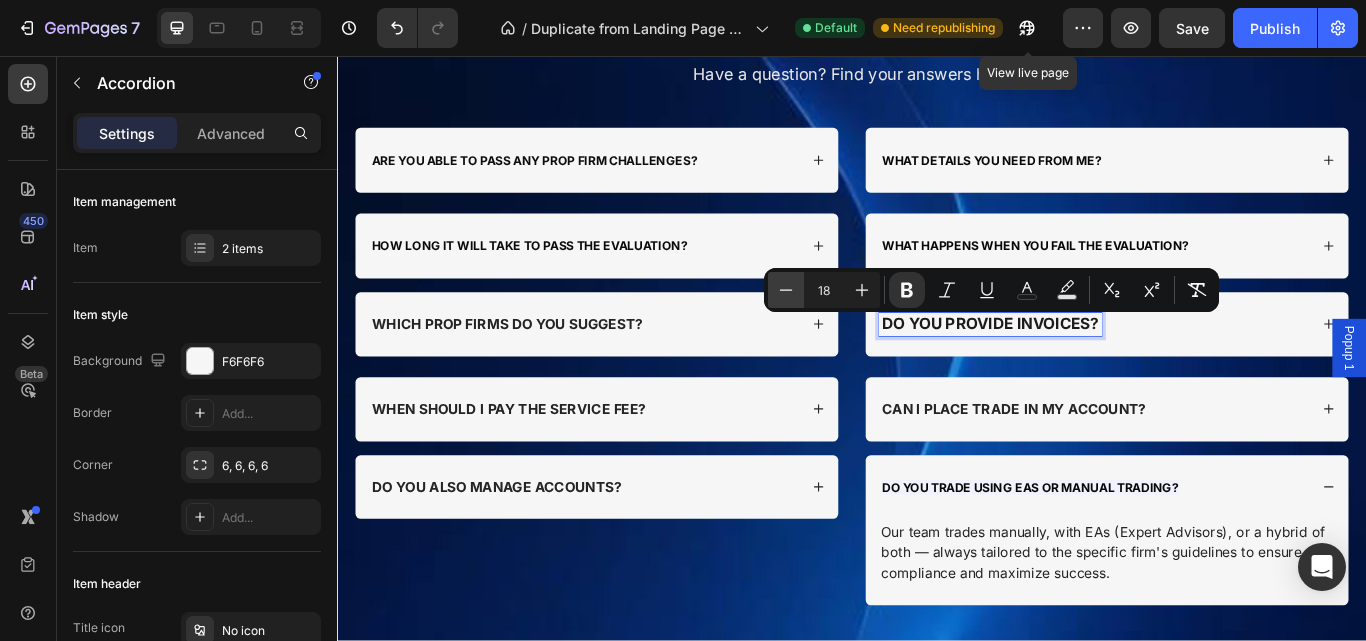 click 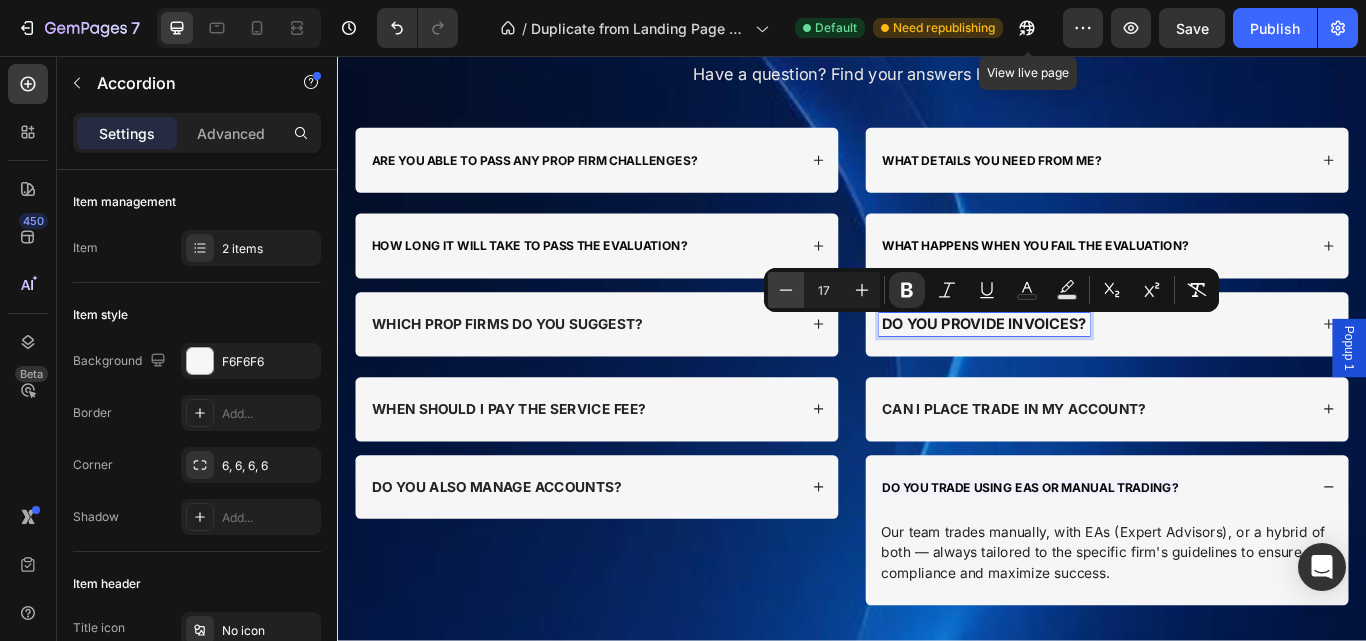click 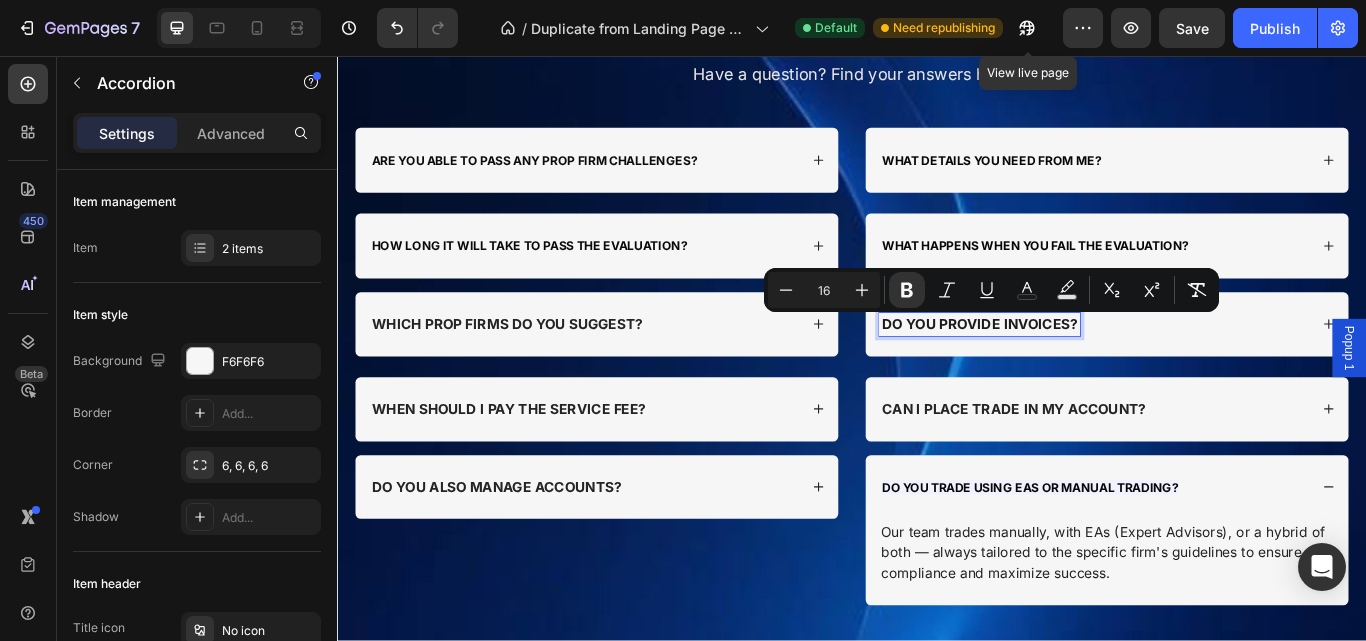 click on "CAN I PLACE TRADE IN MY ACCOUNT?" at bounding box center [1126, 468] 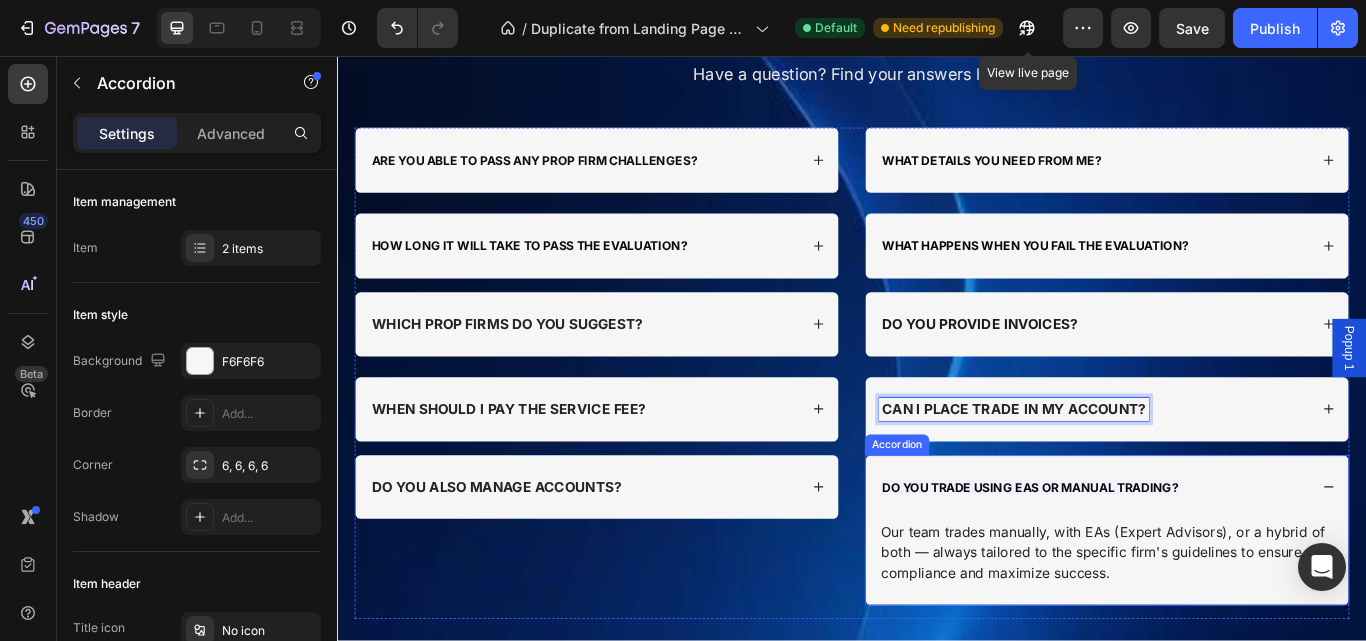 click on "ARE YOU ABLE TO PASS ANY PROP FIRM CHALLENGES?
HOW LONG IT WILL TAKE TO PASS THE EVALUATION? Accordion
WHICH PROP FIRMS DO YOU SUGGEST?
WHEN SHOULD I PAY THE SERVICE FEE? Accordion
DO YOU ALSO MANAGE ACCOUNTS? Accordion" at bounding box center [639, 426] 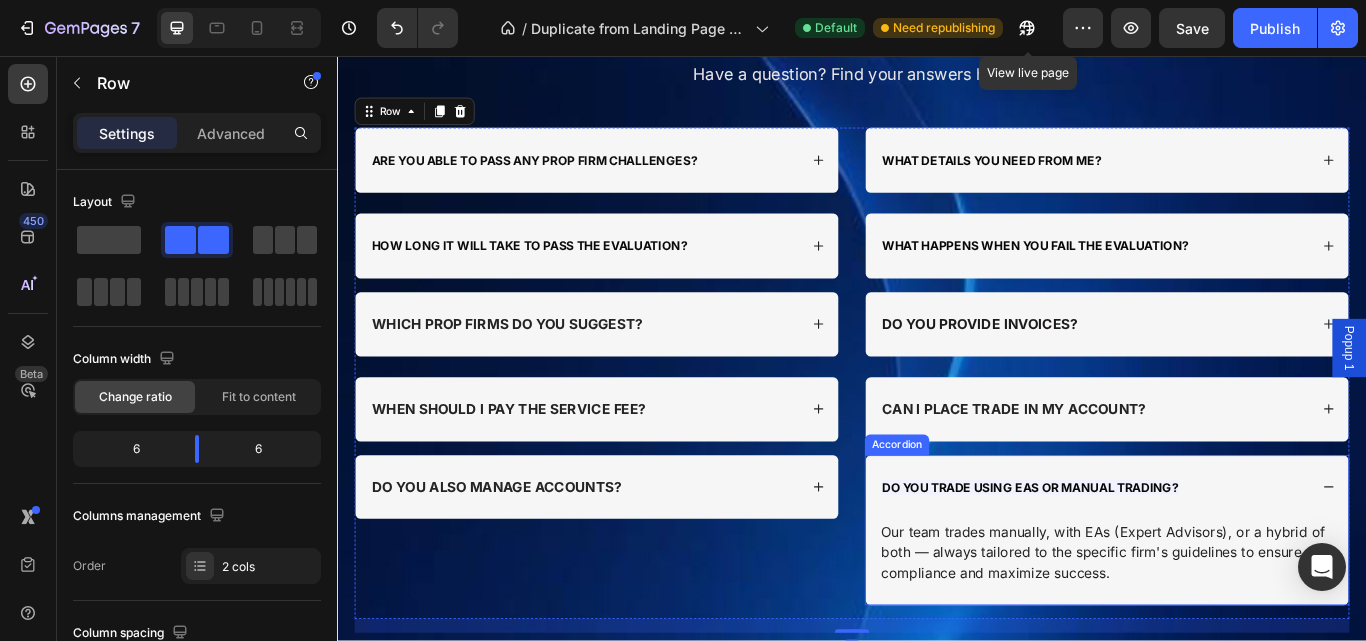 drag, startPoint x: 1478, startPoint y: 563, endPoint x: 1535, endPoint y: 684, distance: 133.75351 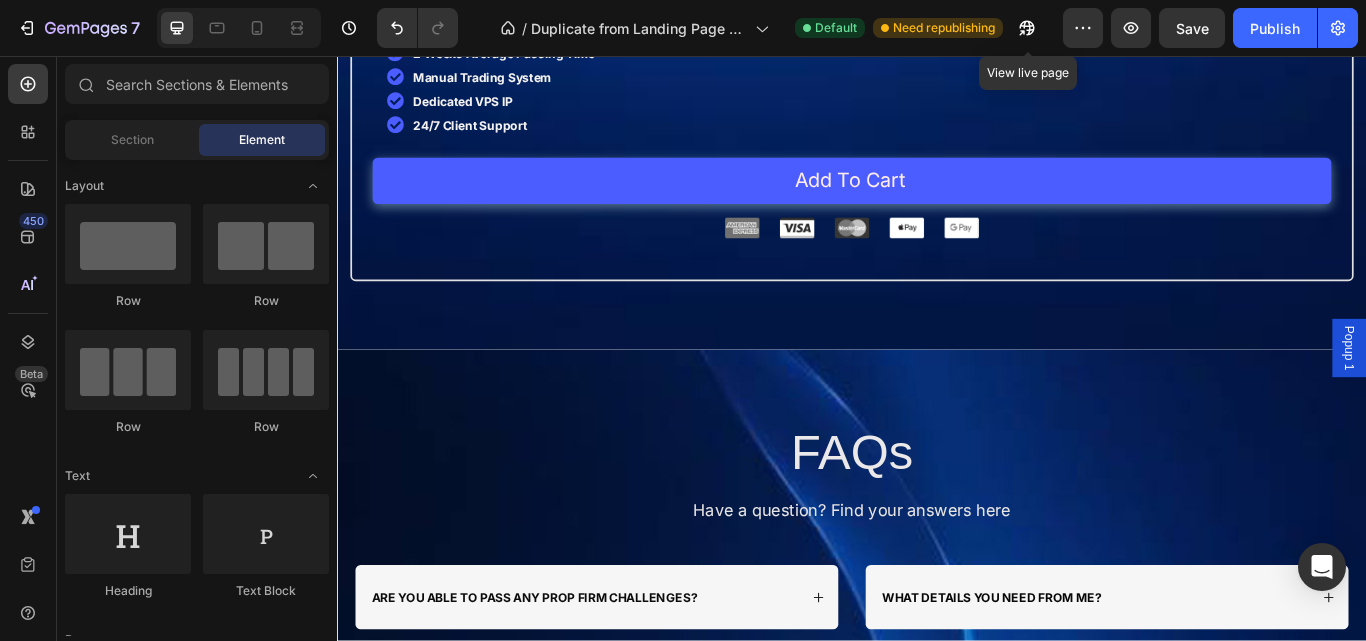 scroll, scrollTop: 7890, scrollLeft: 0, axis: vertical 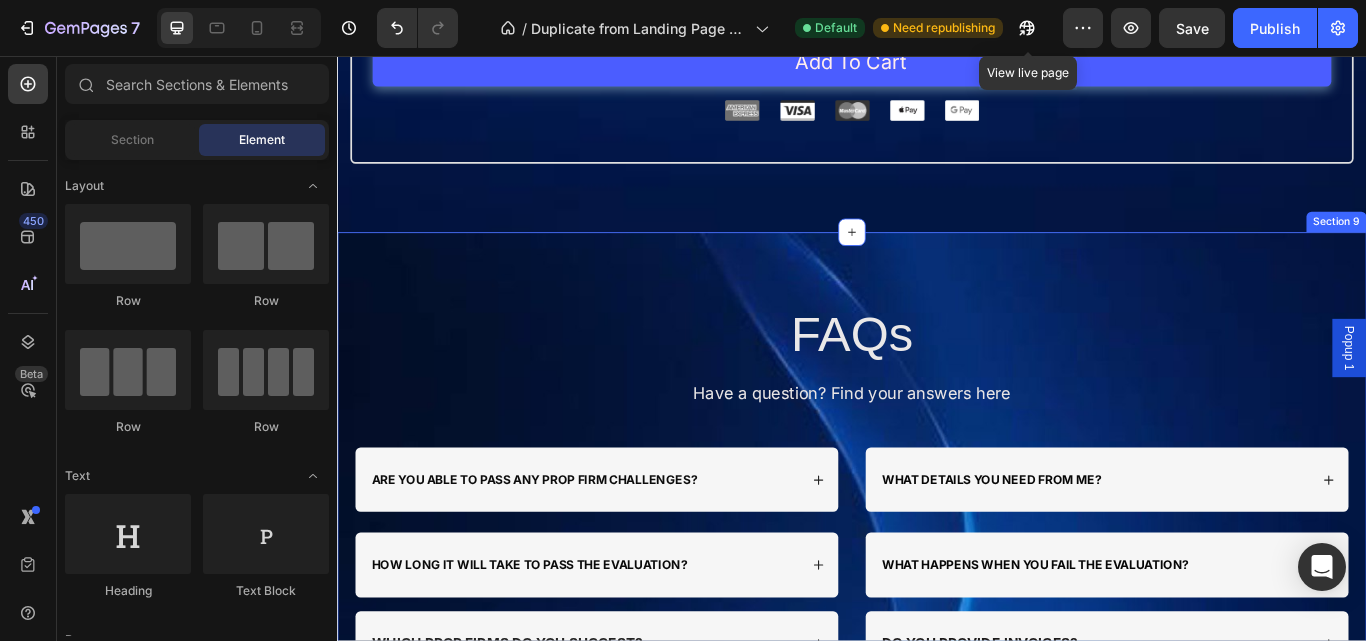 click on "FAQs Heading Have a question? Find your answers here Text Block Row
ARE YOU ABLE TO PASS ANY PROP FIRM CHALLENGES?
HOW LONG IT WILL TAKE TO PASS THE EVALUATION? Accordion
WHICH PROP FIRMS DO YOU SUGGEST?
WHEN SHOULD I PAY THE SERVICE FEE? Accordion
DO YOU ALSO MANAGE ACCOUNTS? Accordion
WHAT DETAILS YOU NEED FROM ME?
WHAT HAPPENS WHEN YOU FAIL THE EVALUATION? Accordion
DO YOU PROVIDE INVOICES?
CAN I PLACE TRADE IN MY ACCOUNT? Accordion
DO YOU TRADE USING EAS OR MANUAL TRADING? Accordion Row Section 9" at bounding box center (937, 656) 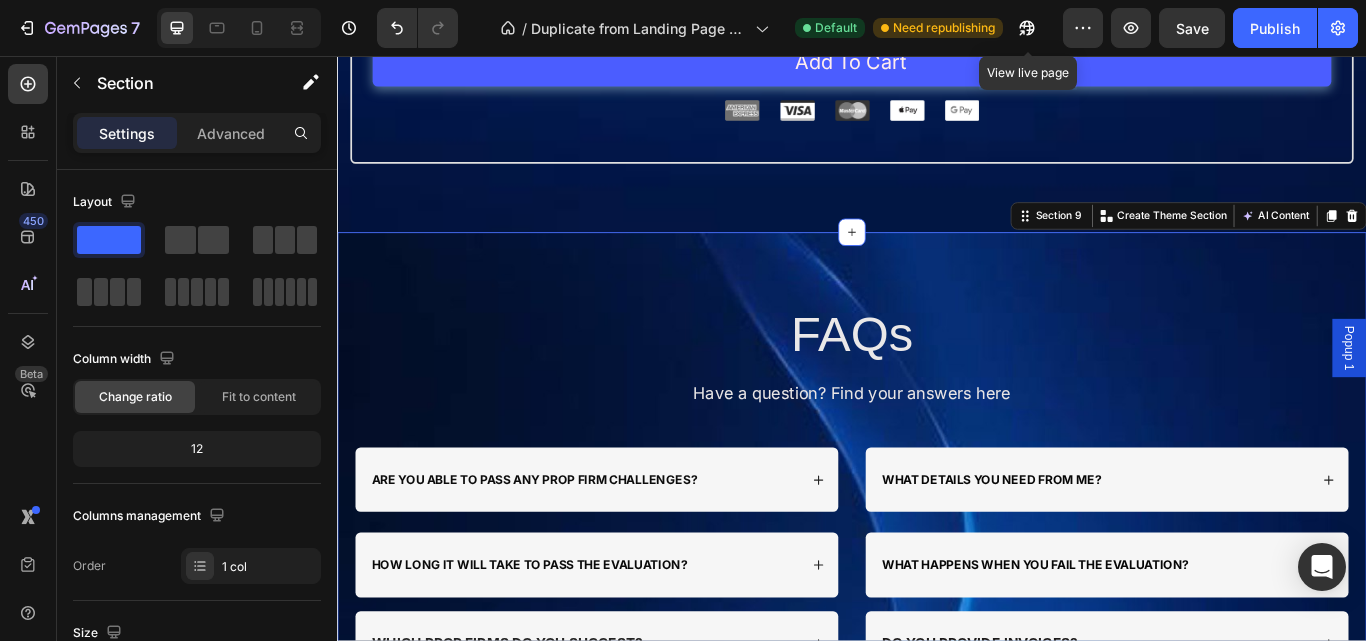 scroll, scrollTop: 692, scrollLeft: 0, axis: vertical 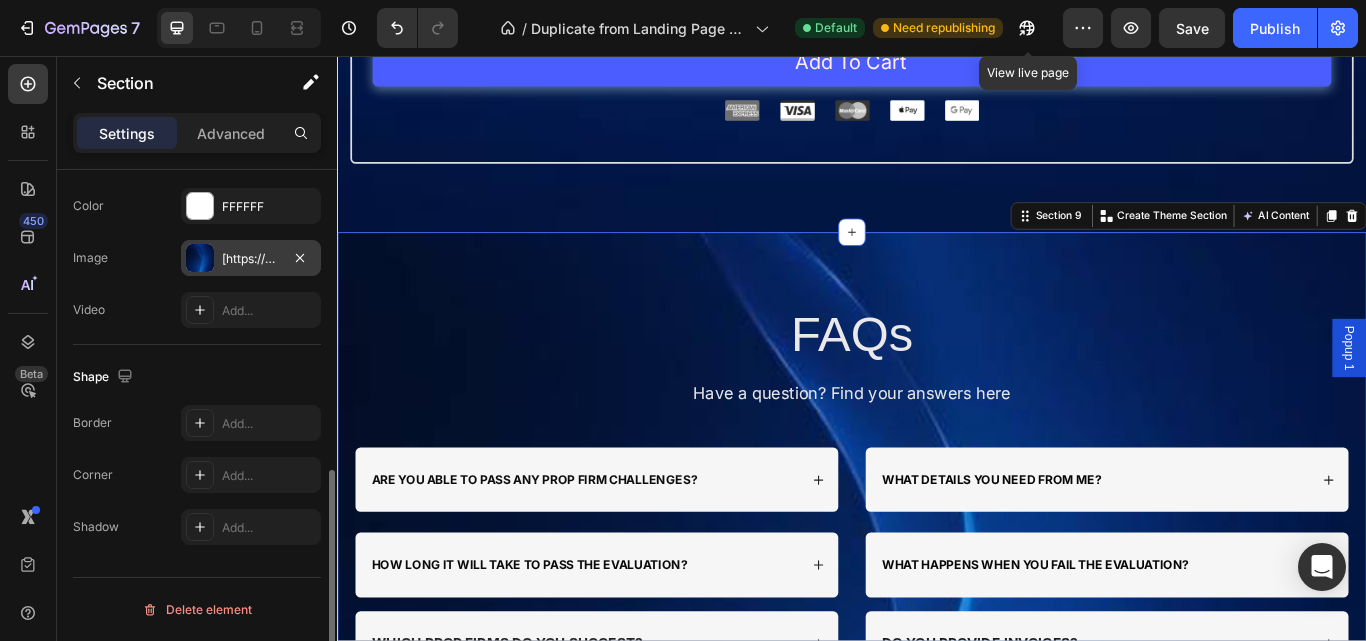 click on "https://cdn.shopify.com/s/files/1/0645/3323/3820/files/gempages_523912485019845835-82a7f82f-1e4c-451a-8d5c-41cfb23f7e8f.jpg" at bounding box center [251, 258] 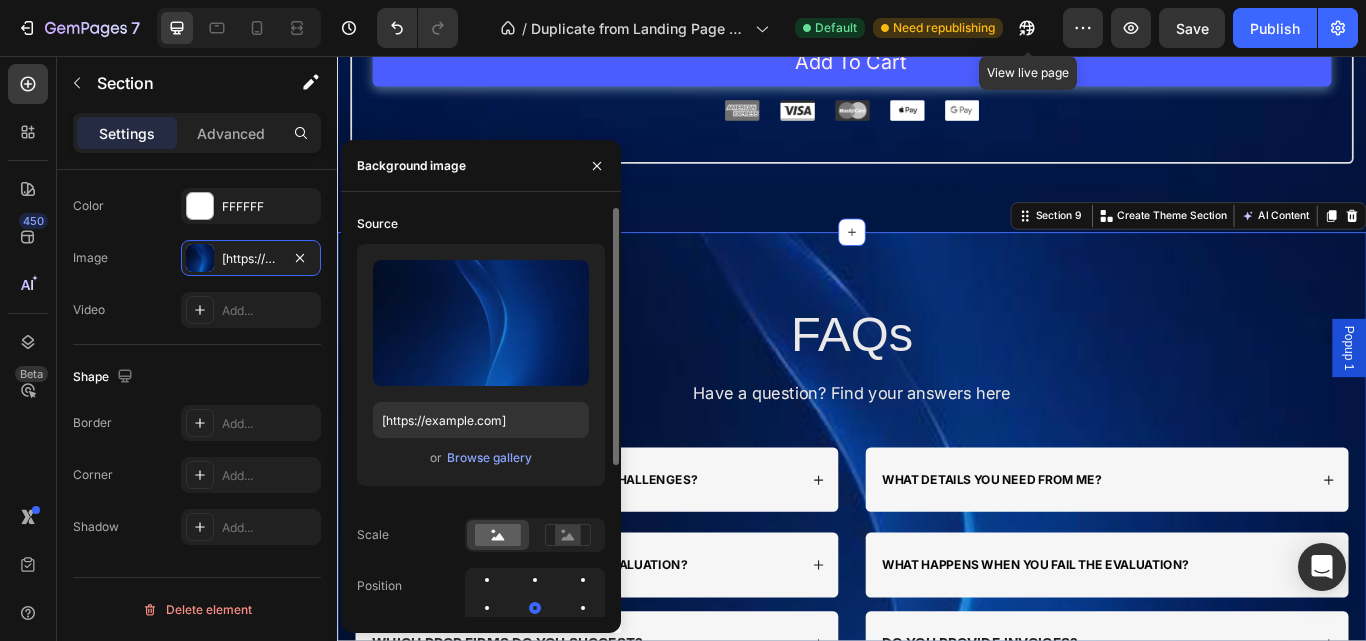 click on "Upload Image https://cdn.shopify.com/s/files/1/0645/3323/3820/files/gempages_523912485019845835-82a7f82f-1e4c-451a-8d5c-41cfb23f7e8f.jpg or  Browse gallery" at bounding box center (481, 365) 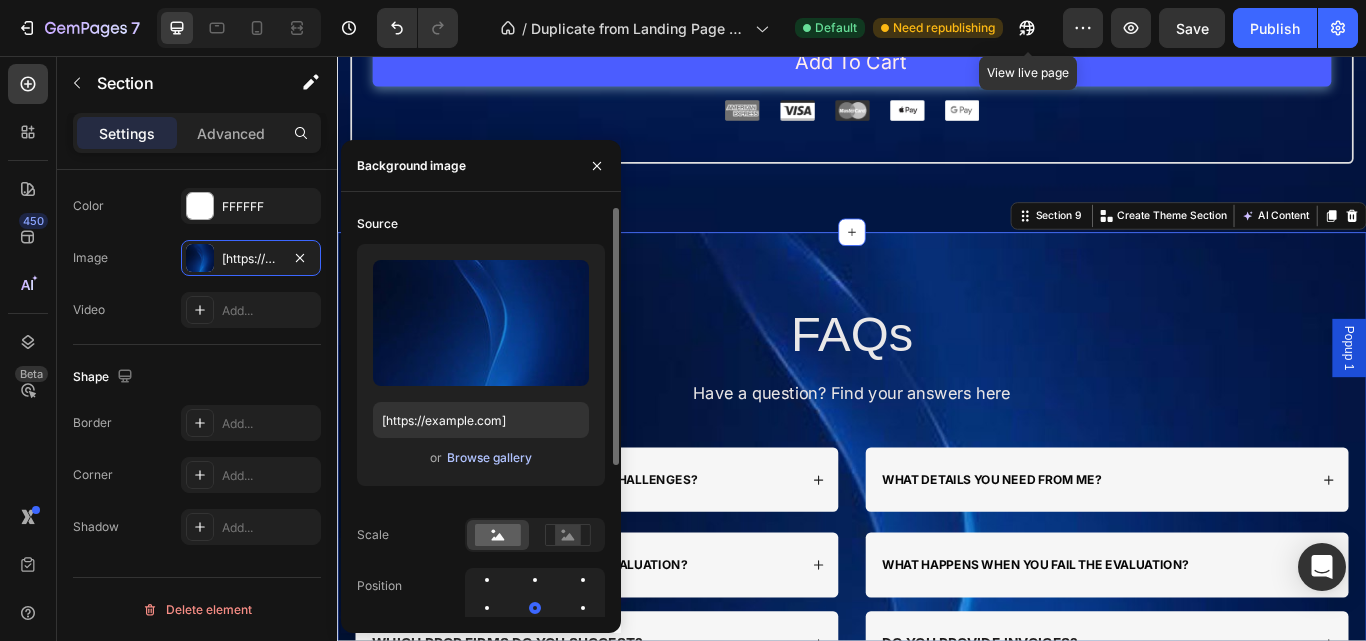 click on "Browse gallery" at bounding box center (489, 458) 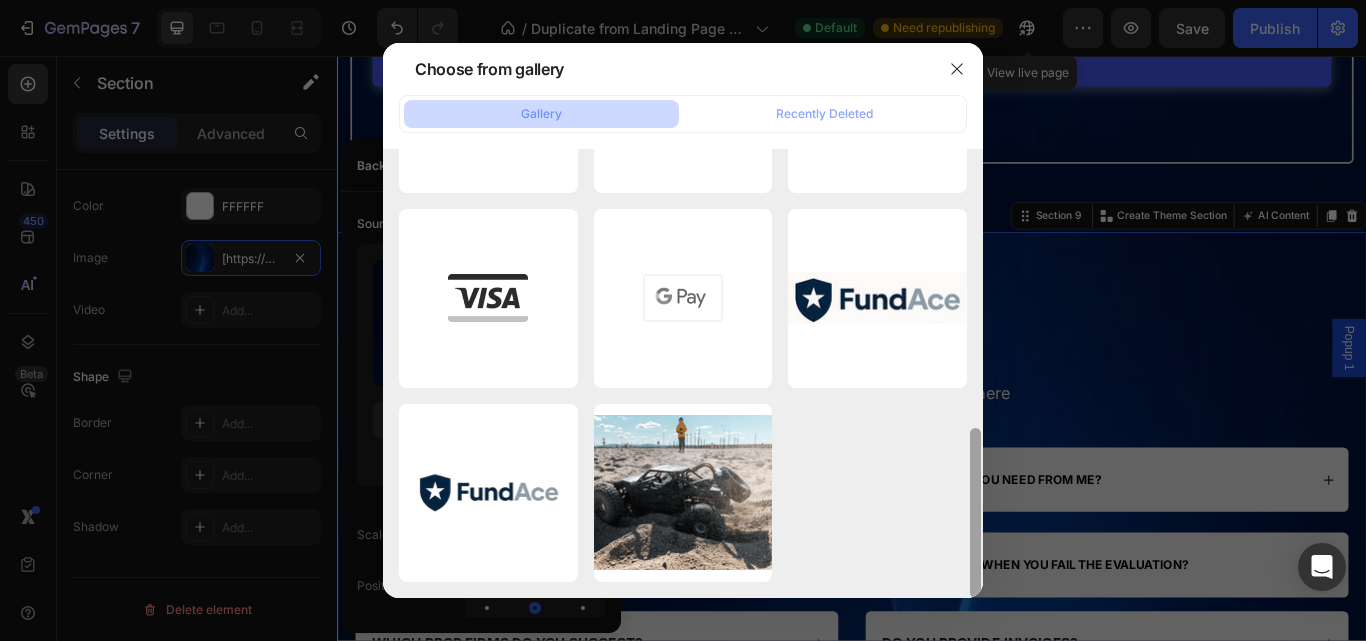 drag, startPoint x: 980, startPoint y: 299, endPoint x: 972, endPoint y: 582, distance: 283.11304 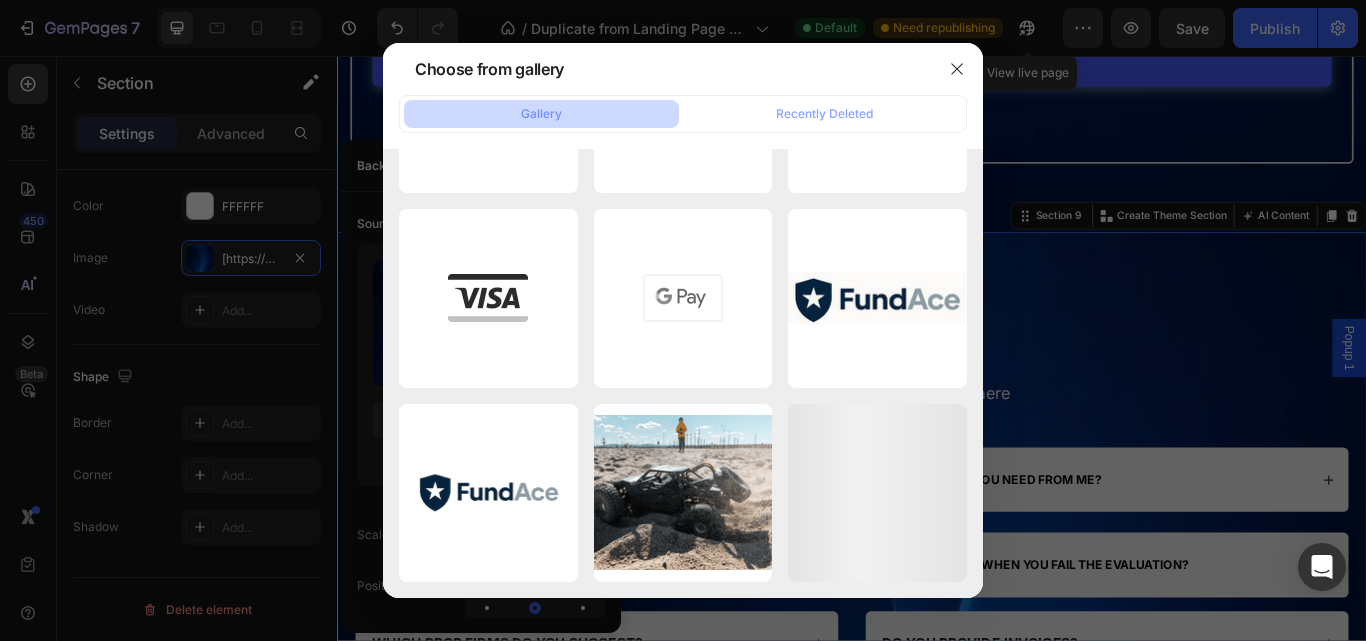 scroll, scrollTop: 1708, scrollLeft: 0, axis: vertical 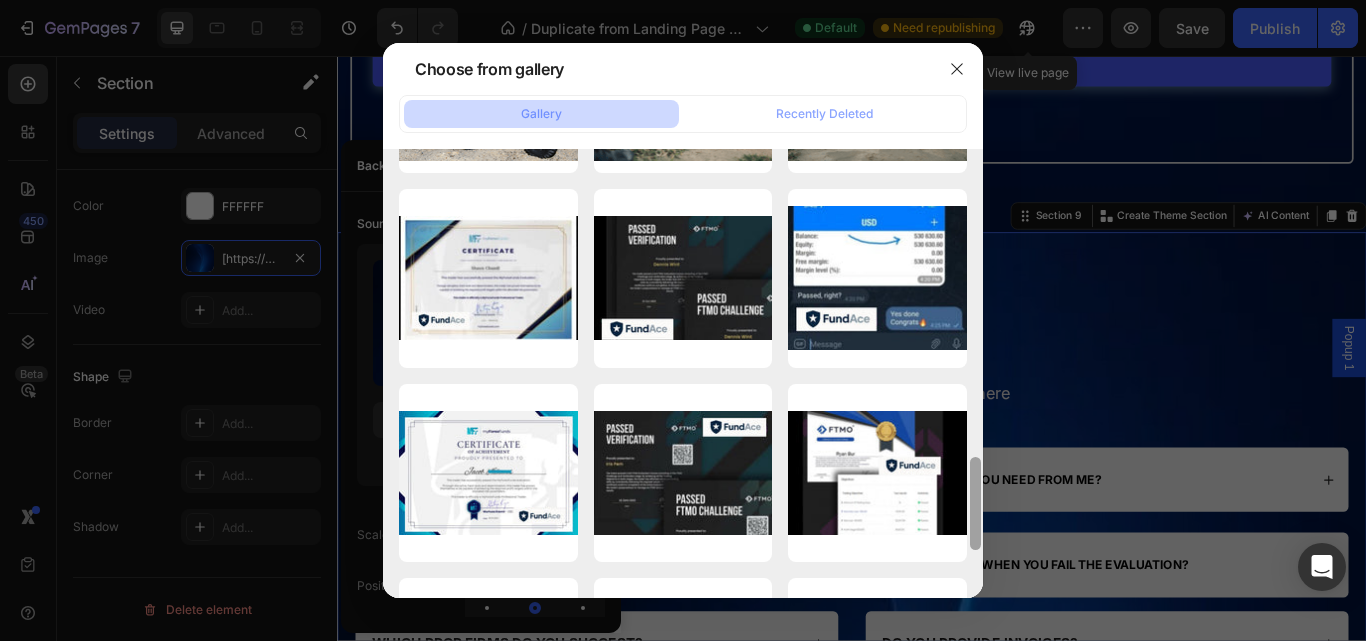 drag, startPoint x: 975, startPoint y: 551, endPoint x: 983, endPoint y: 483, distance: 68.46897 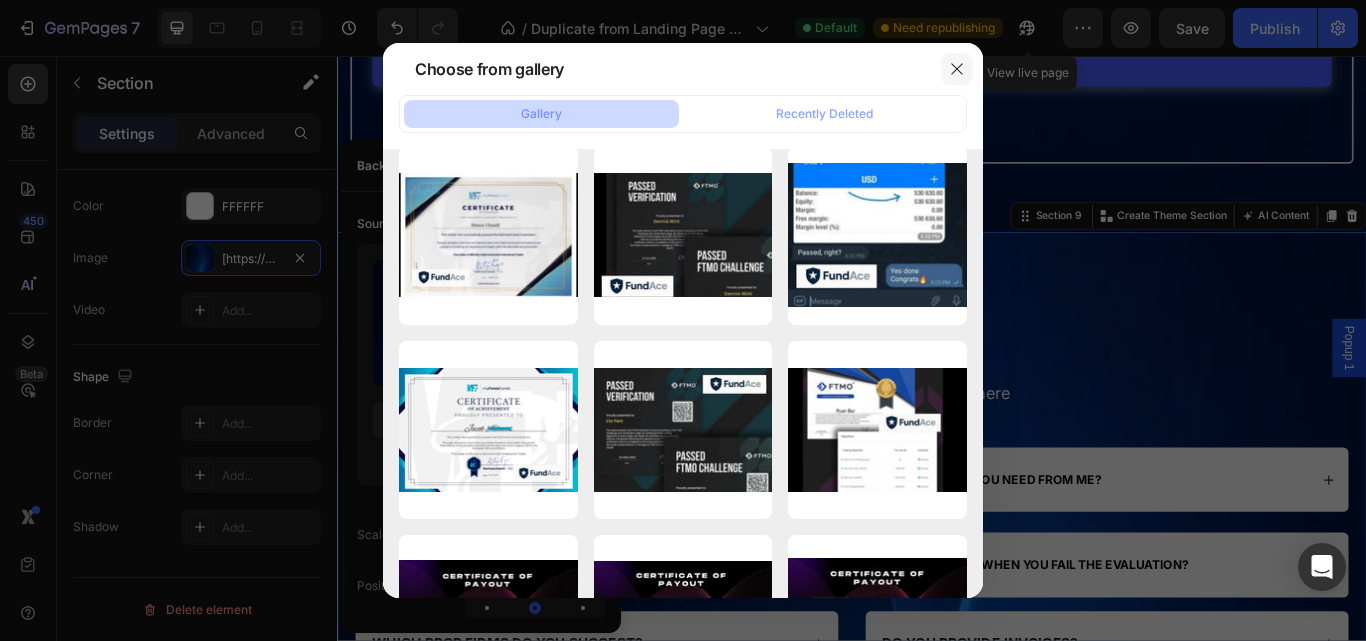click 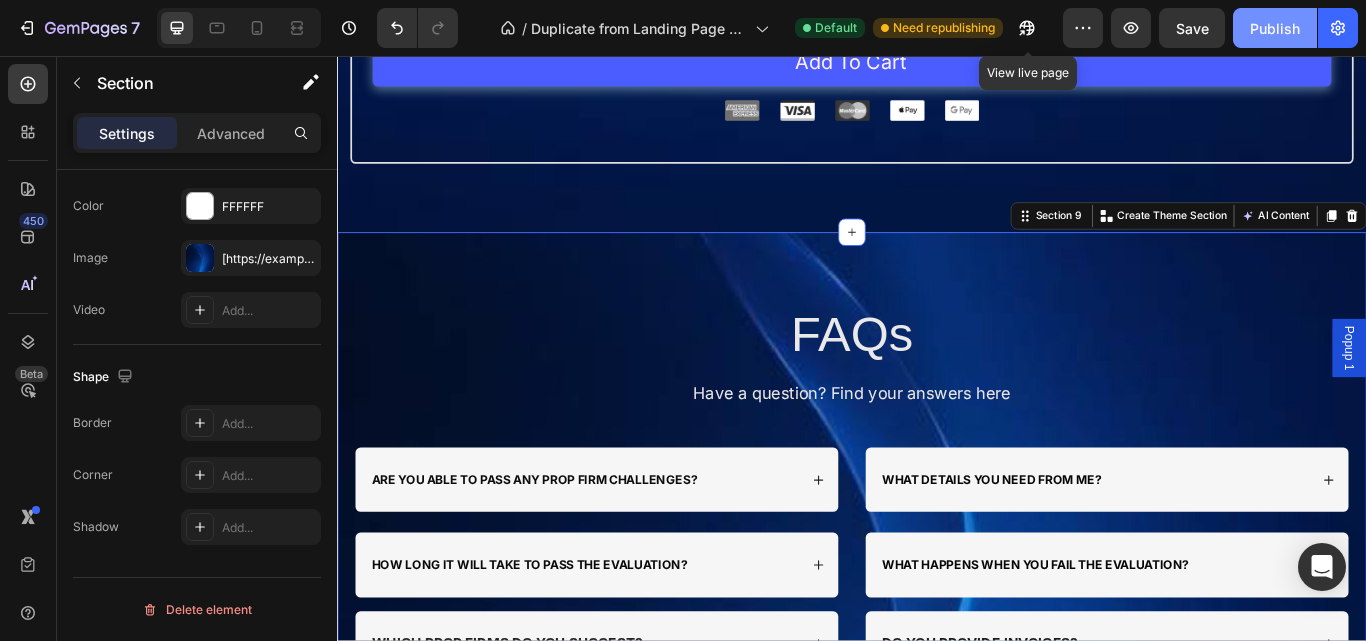 click on "Publish" 